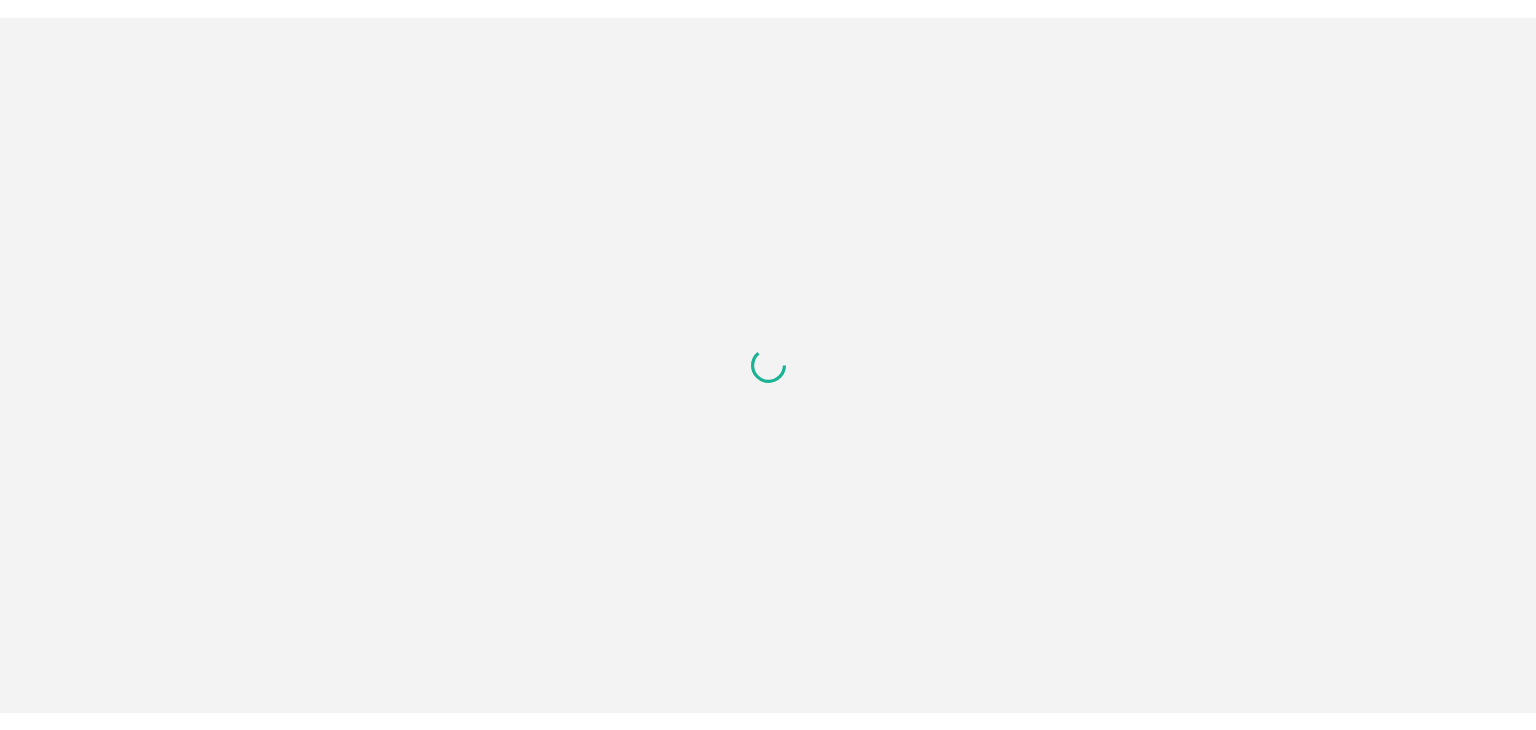 scroll, scrollTop: 0, scrollLeft: 0, axis: both 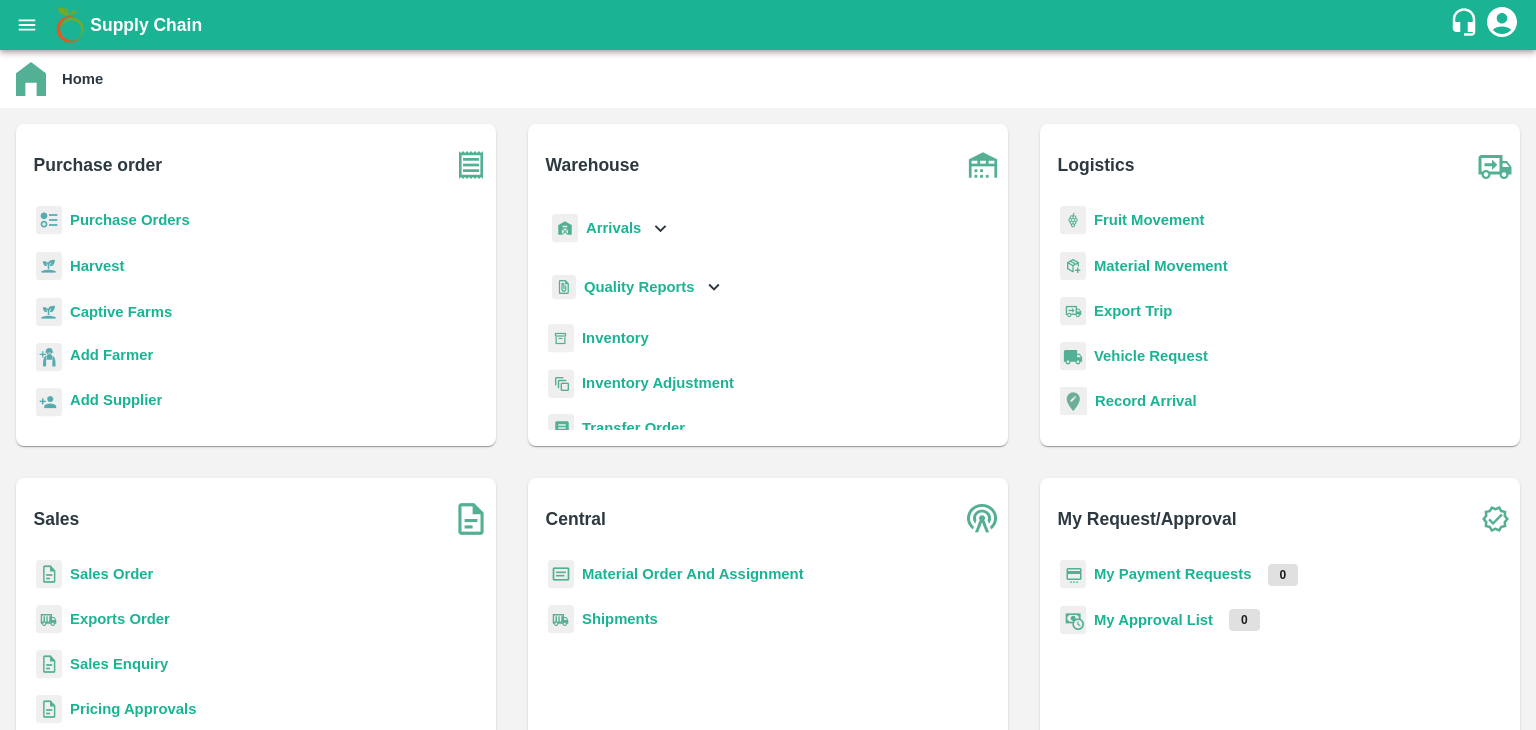 click on "Purchase Orders" at bounding box center [130, 220] 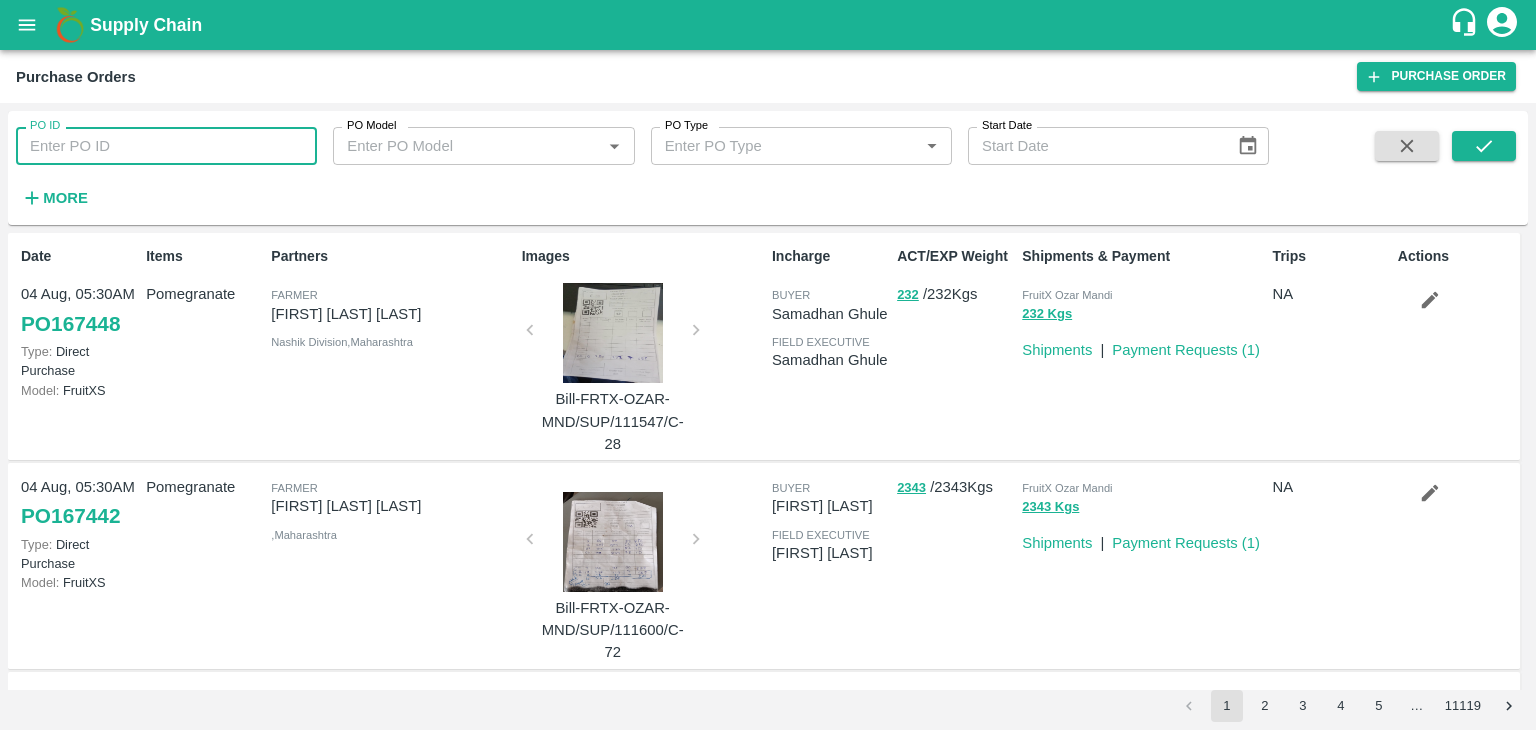 click on "PO ID" at bounding box center [166, 146] 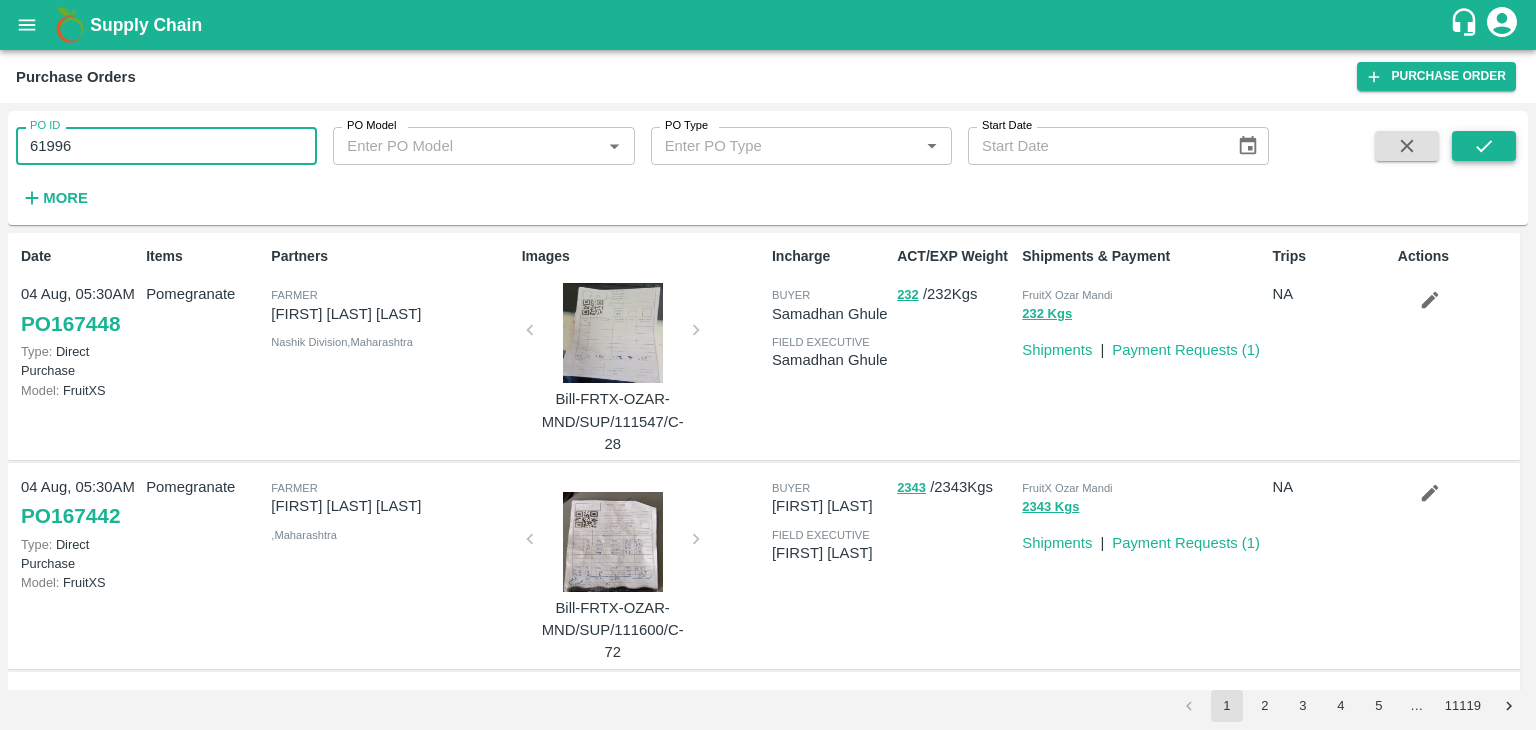 type on "61996" 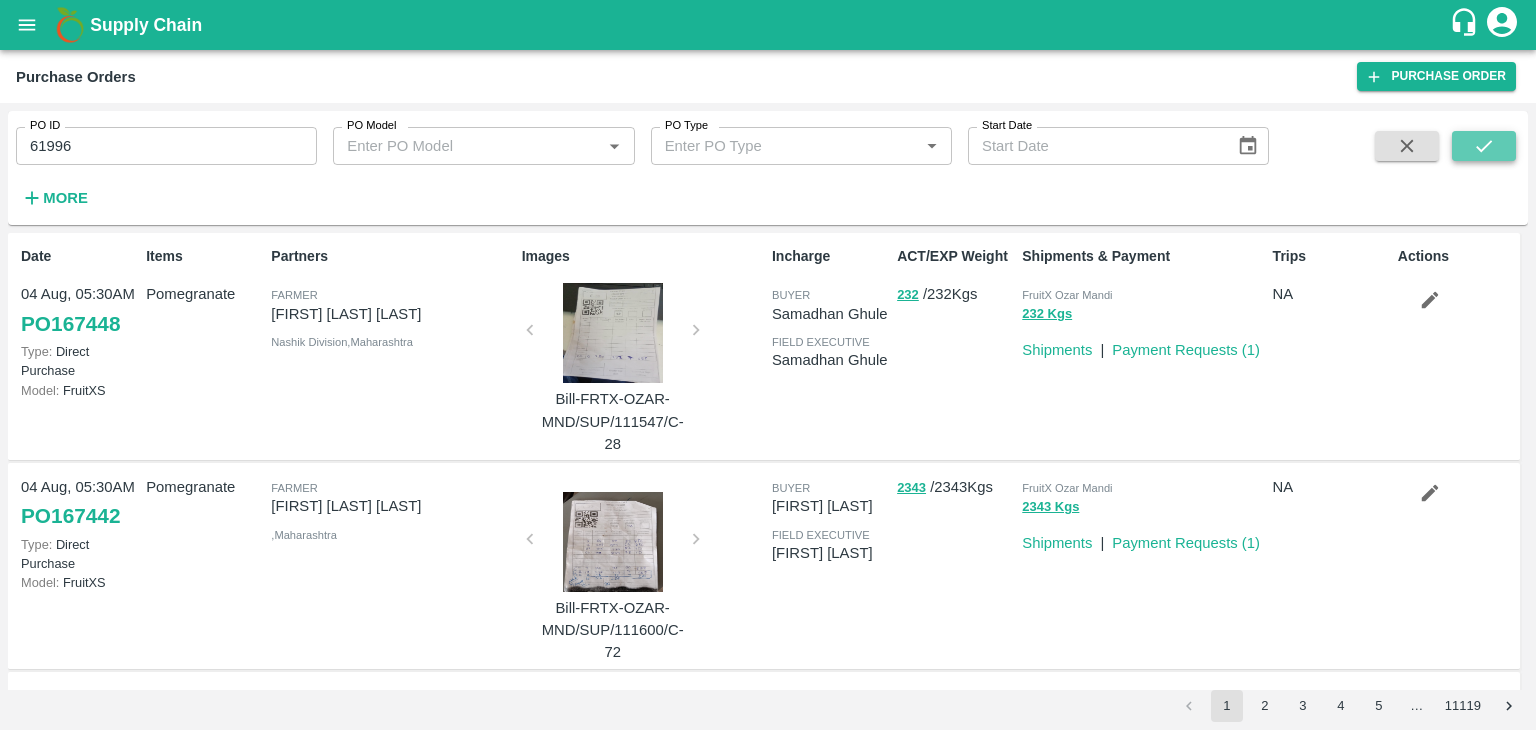 click at bounding box center (1484, 146) 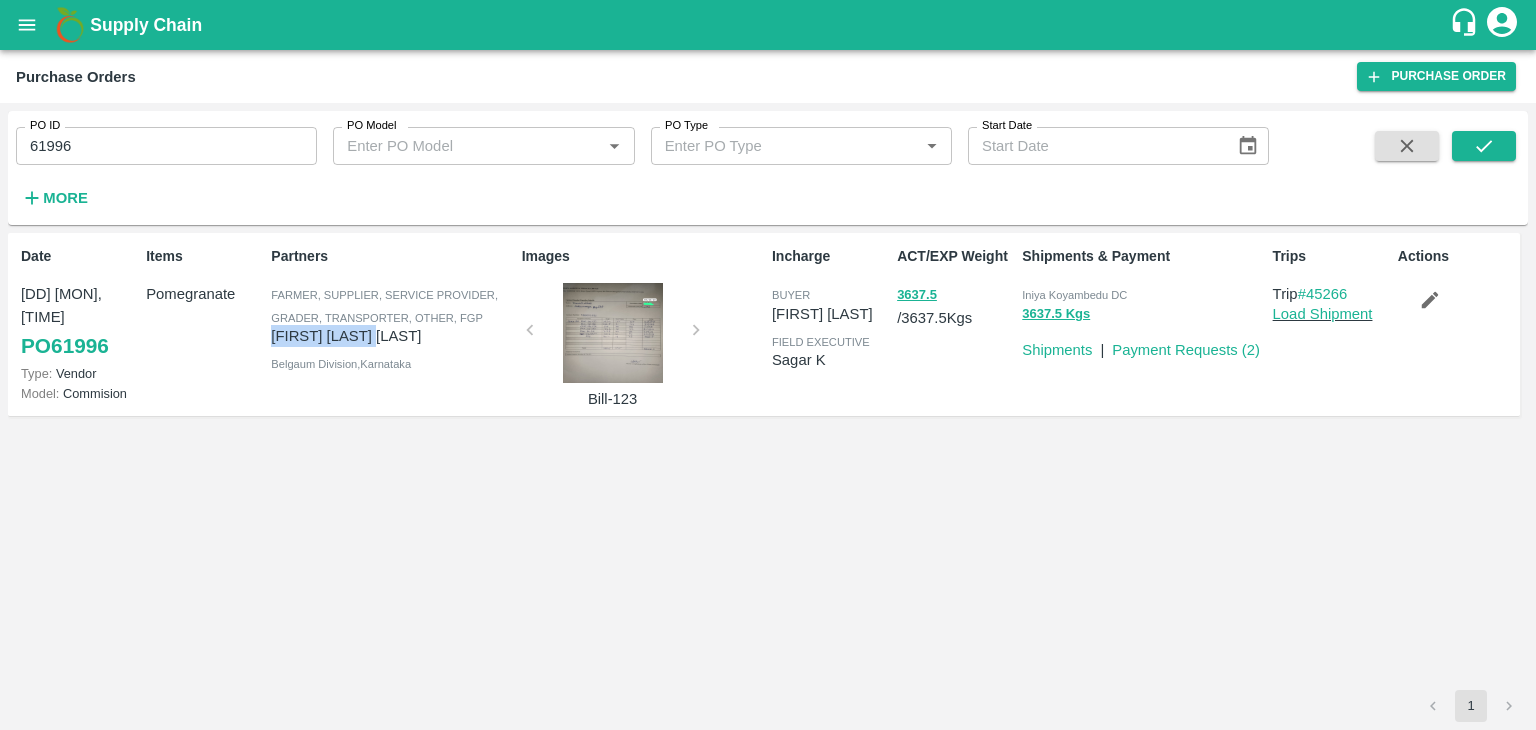 drag, startPoint x: 273, startPoint y: 330, endPoint x: 402, endPoint y: 327, distance: 129.03488 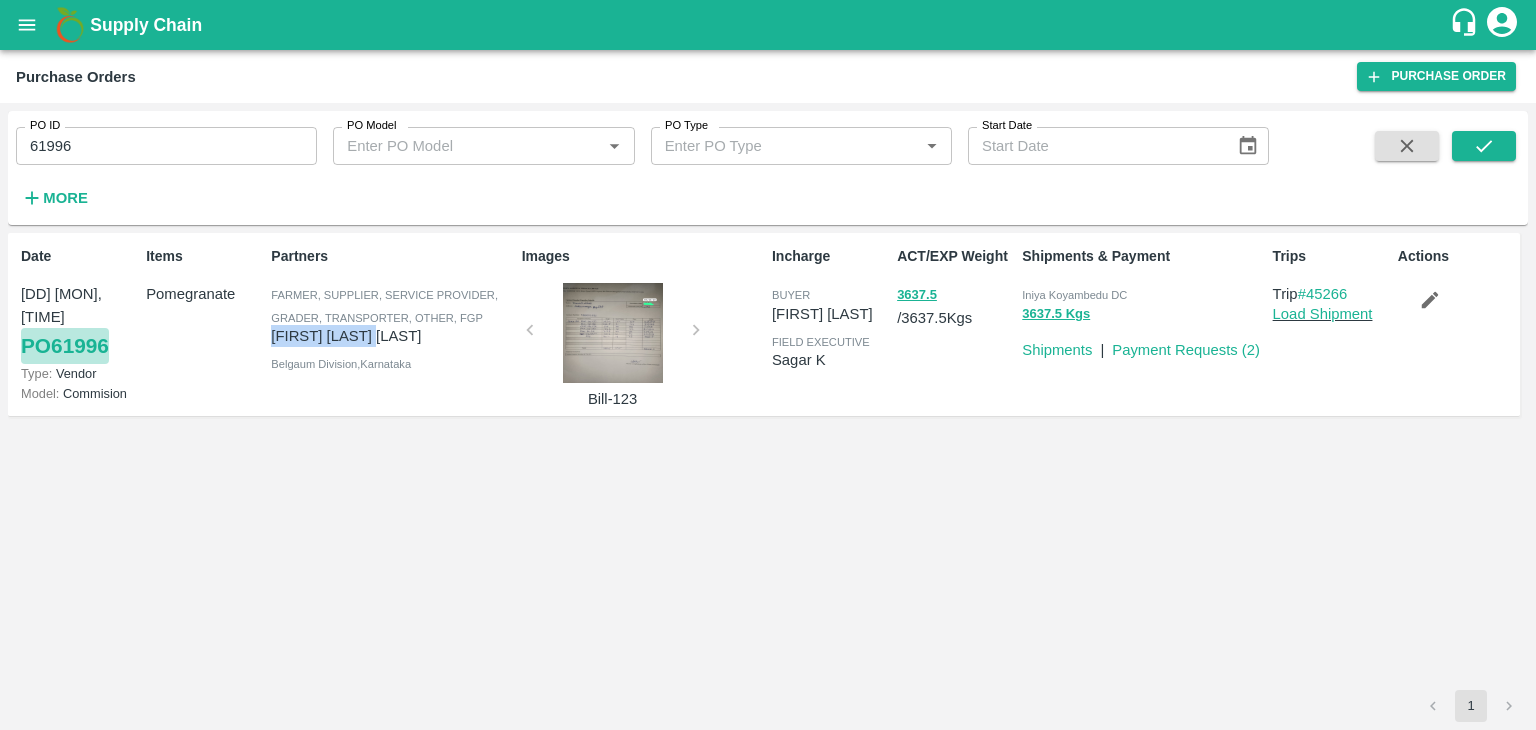click on "PO [NUMBER]" at bounding box center [65, 346] 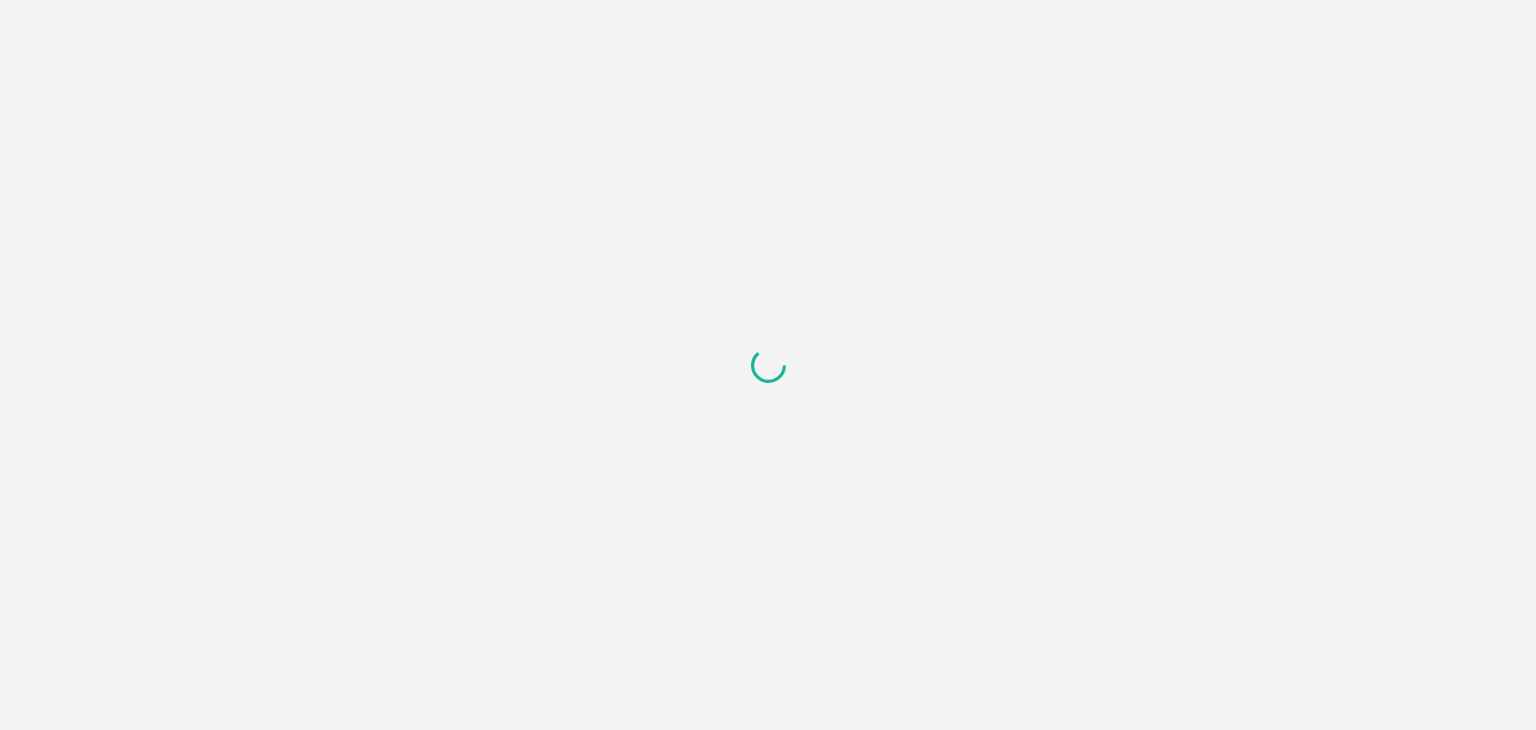 scroll, scrollTop: 0, scrollLeft: 0, axis: both 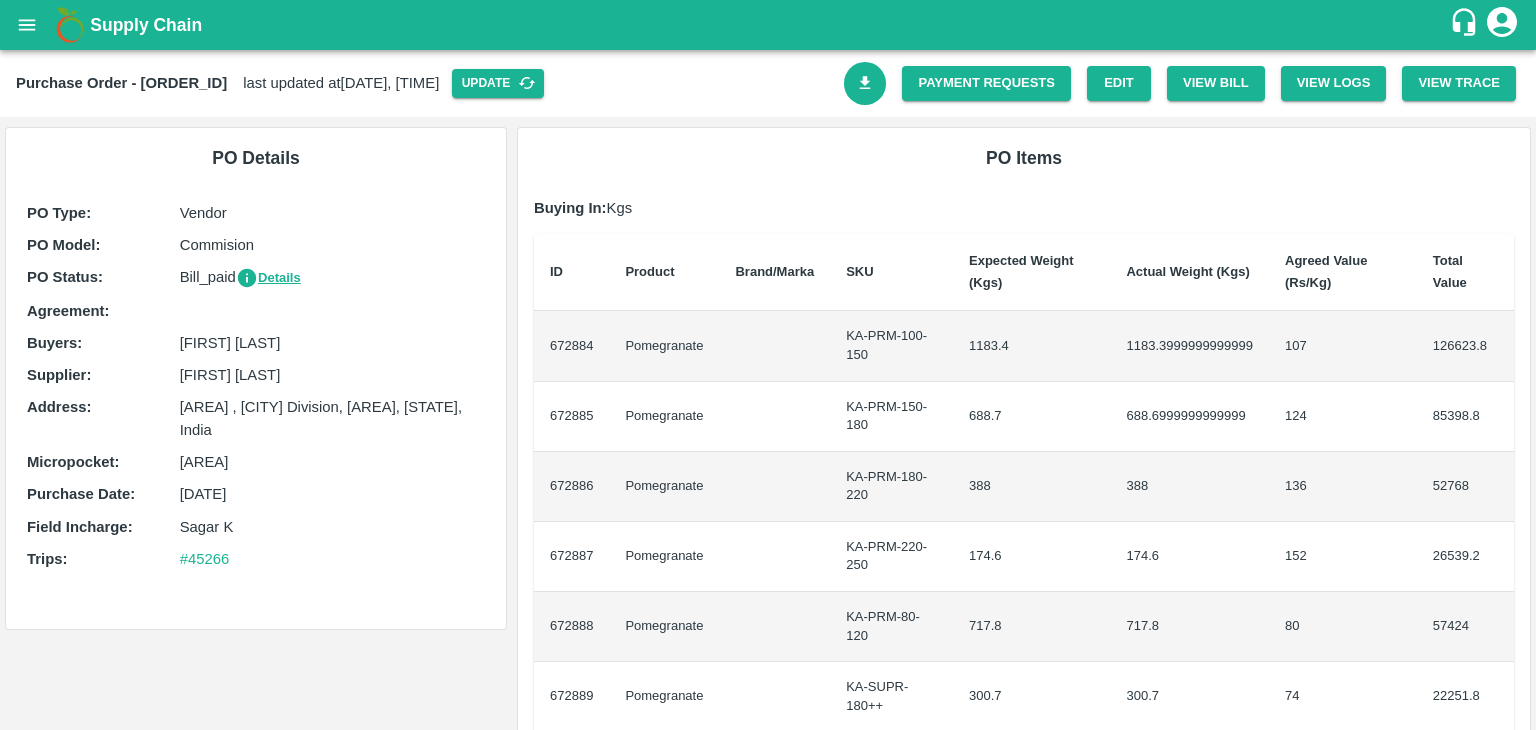 drag, startPoint x: 1529, startPoint y: 265, endPoint x: 1534, endPoint y: 284, distance: 19.646883 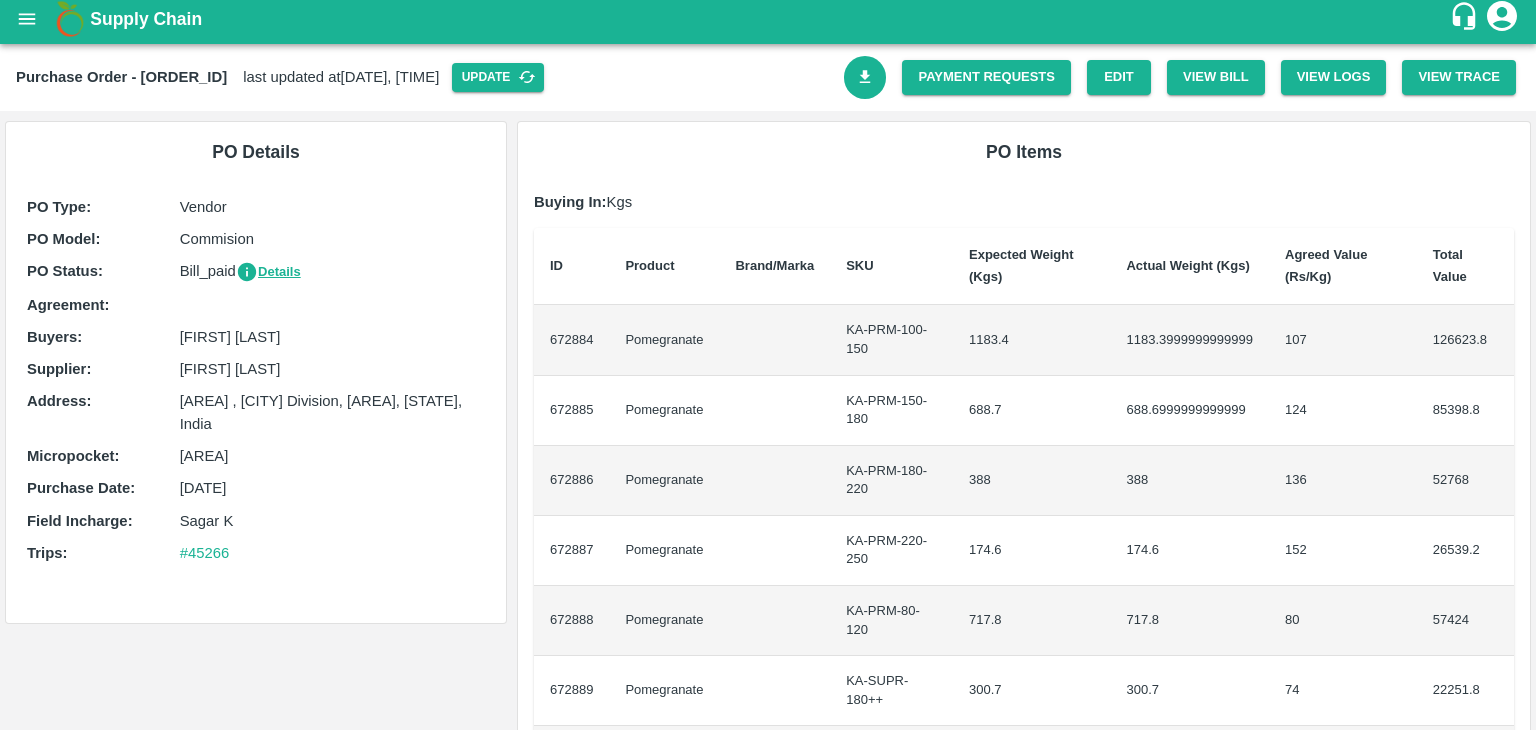 scroll, scrollTop: 0, scrollLeft: 0, axis: both 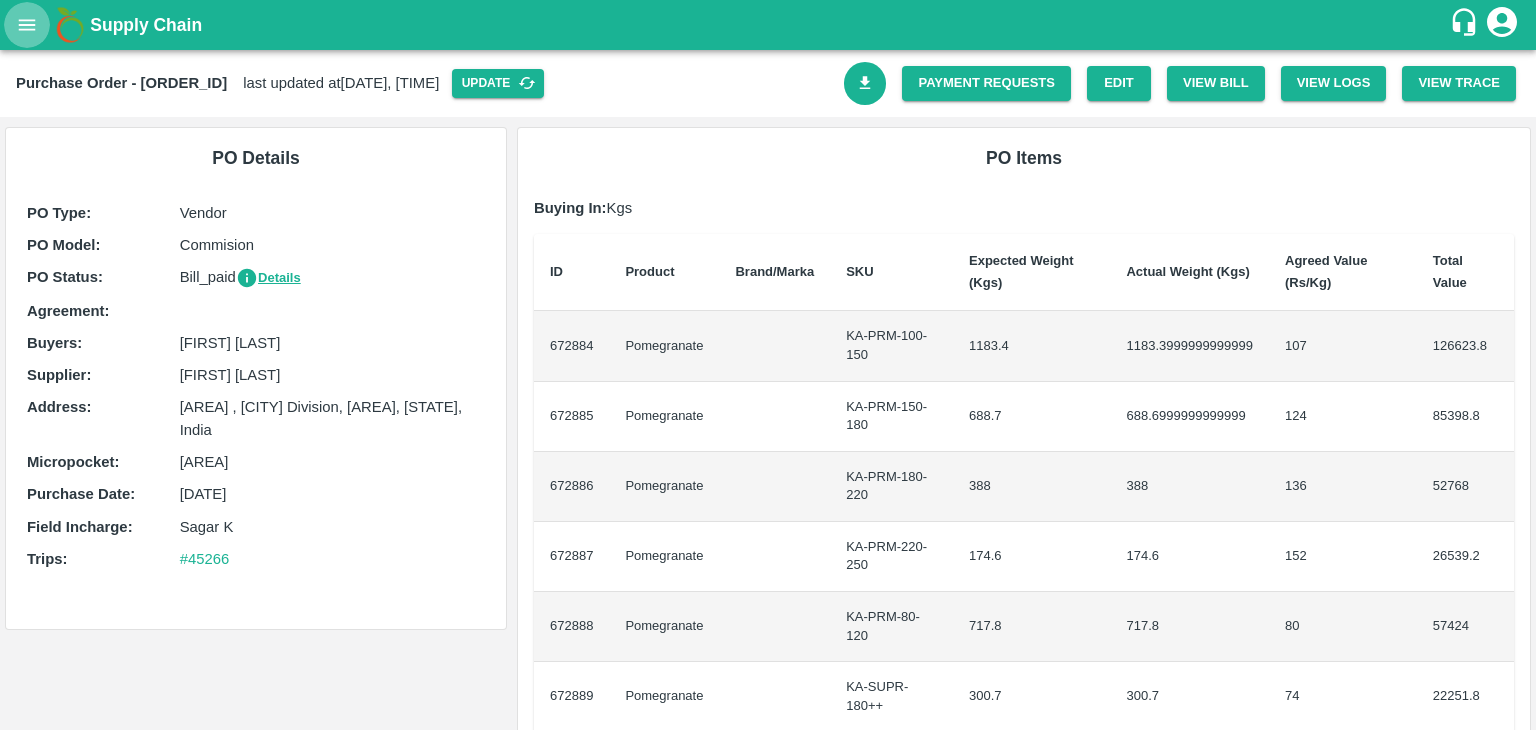 click 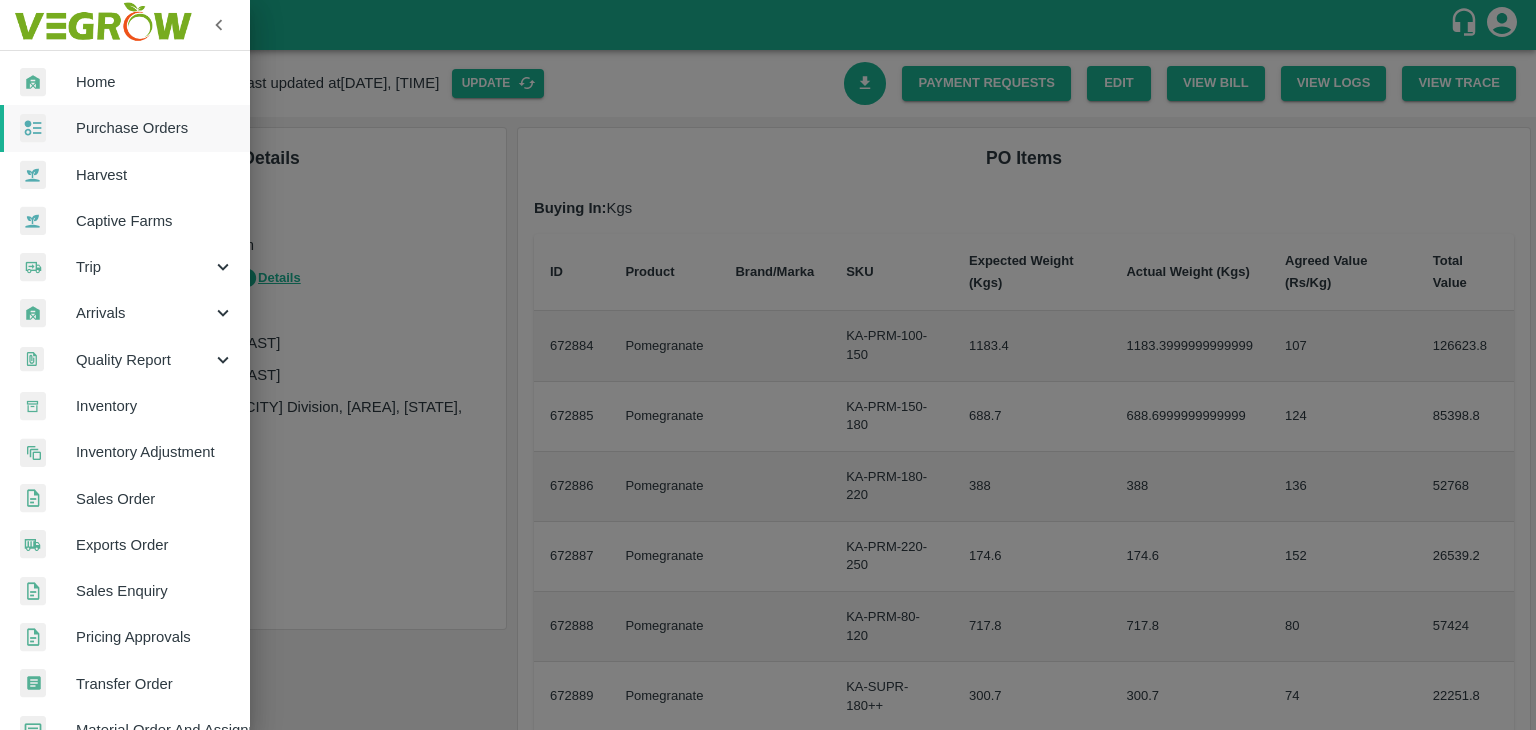 click at bounding box center [768, 365] 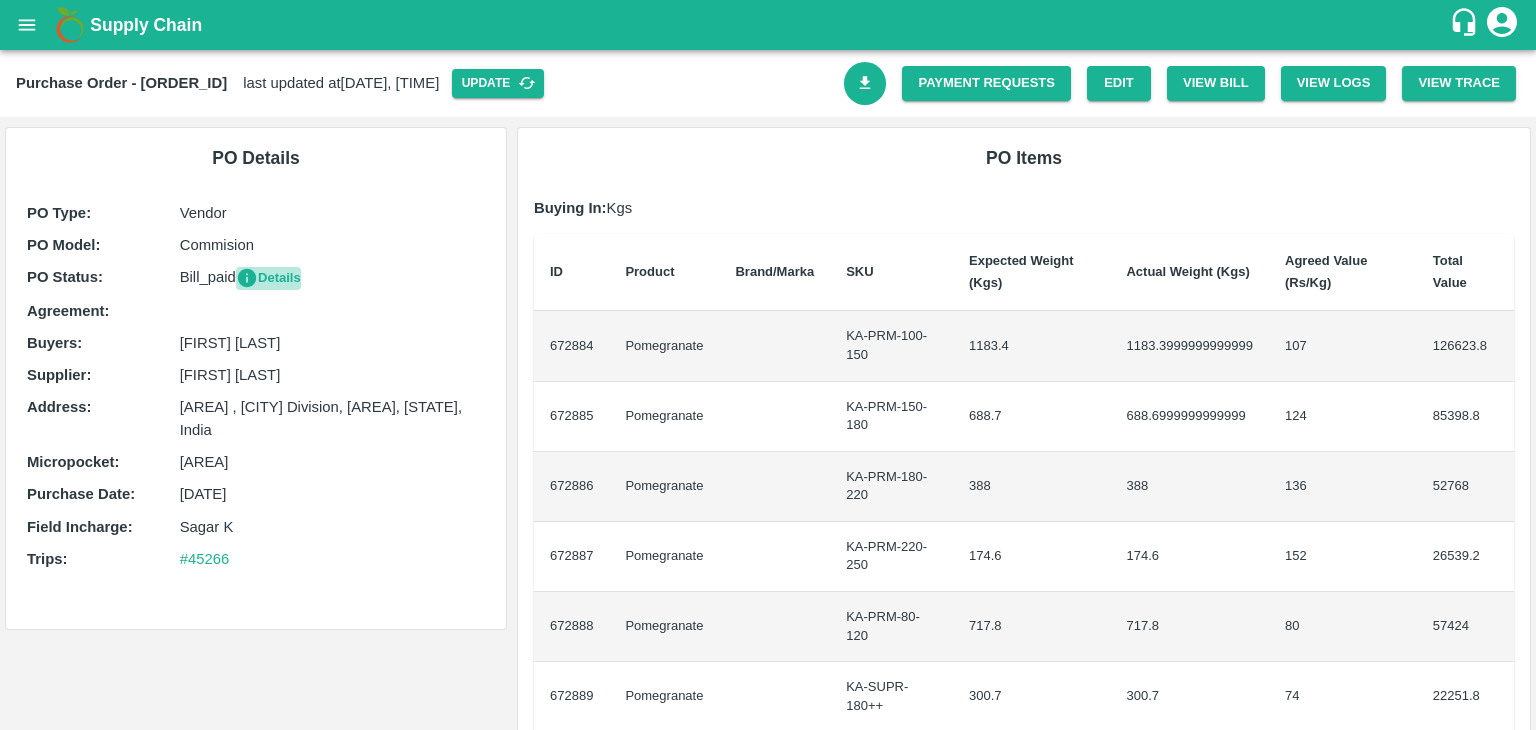 click on "Details" at bounding box center (268, 278) 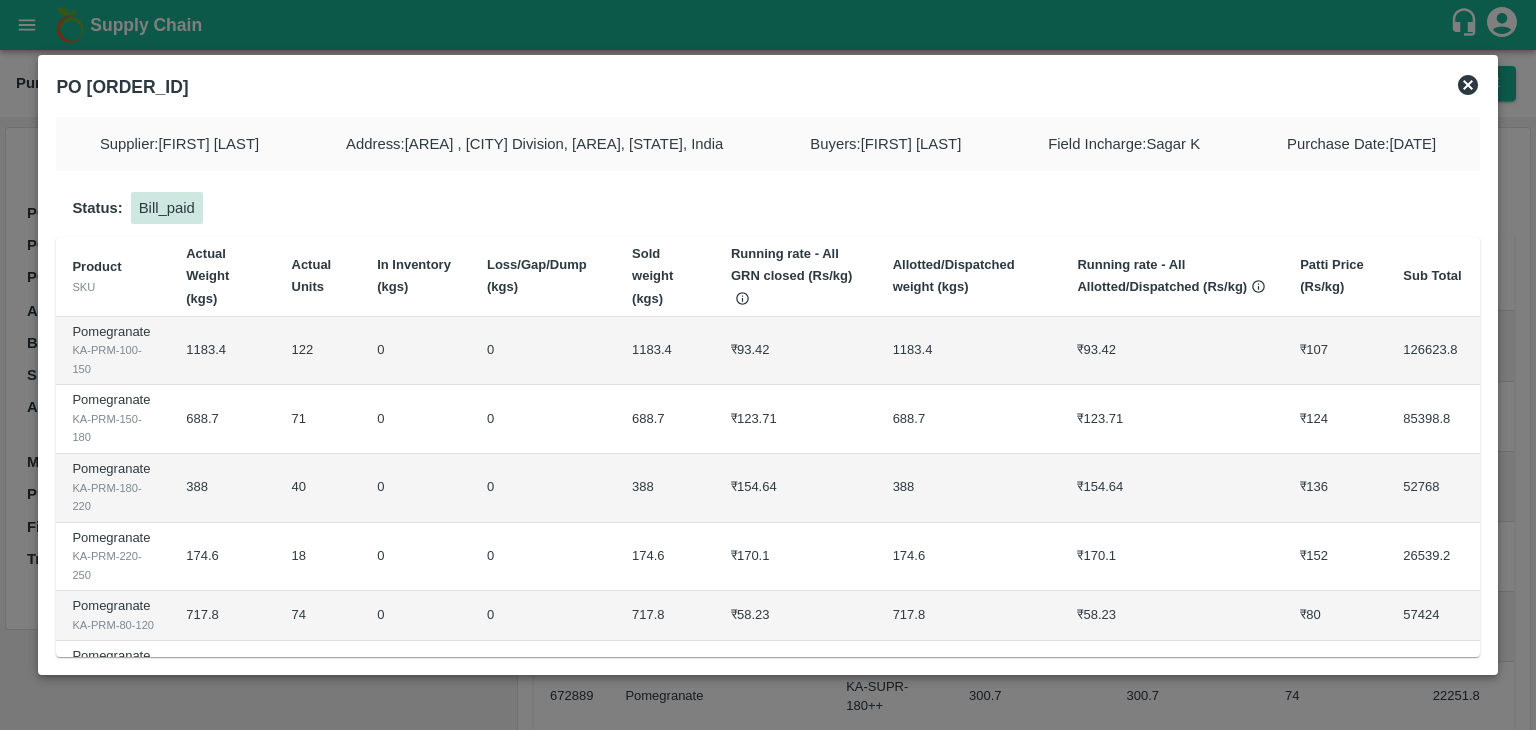 click 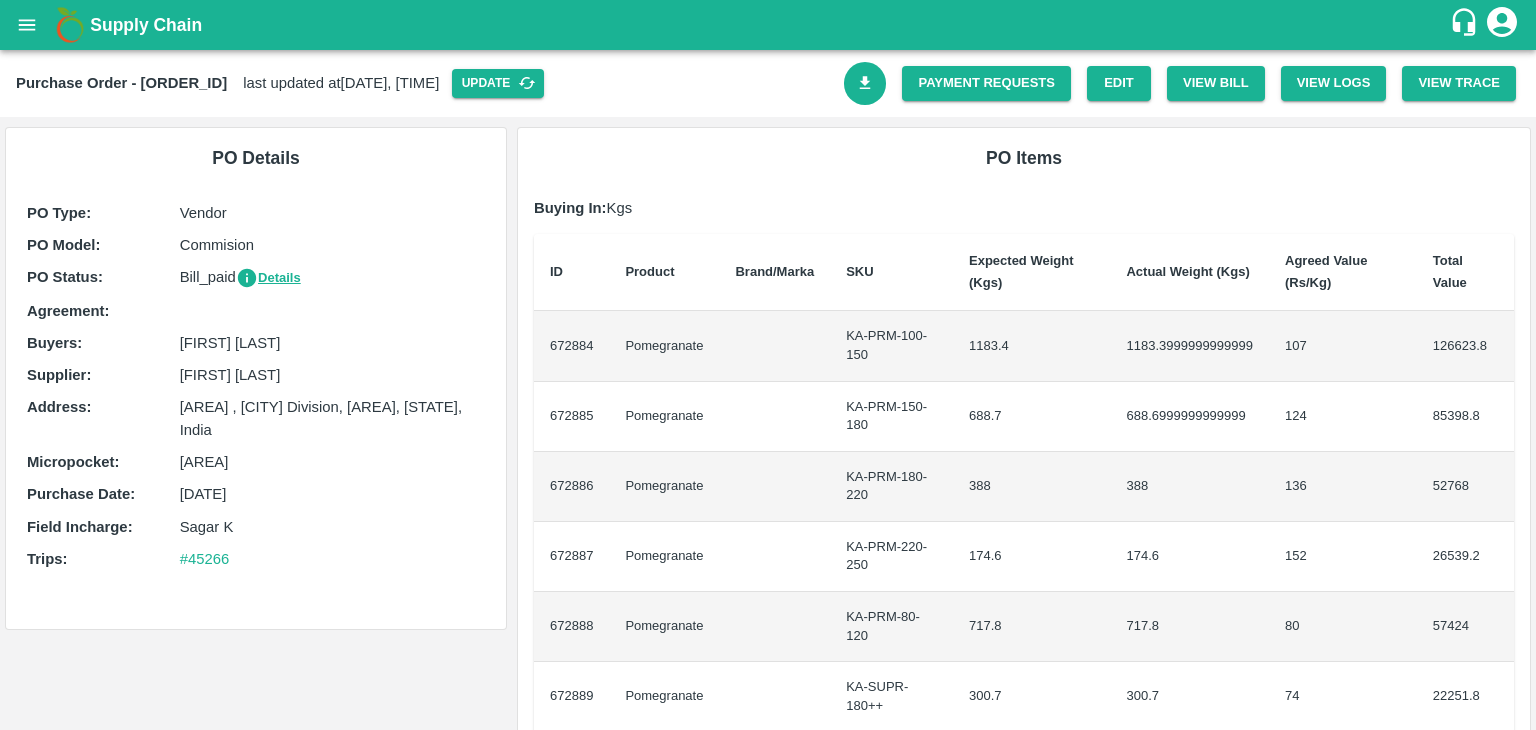click 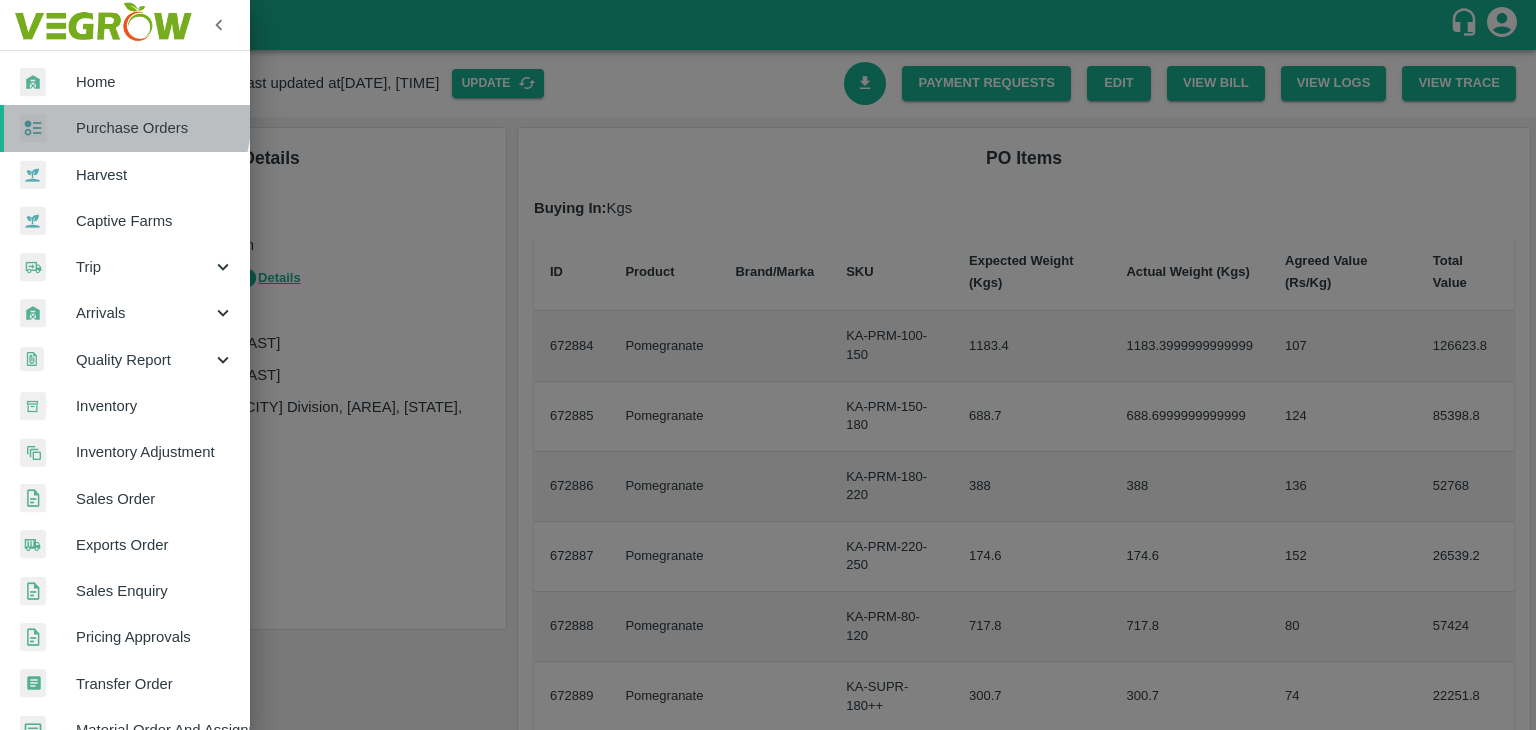 click on "Purchase Orders" at bounding box center [155, 128] 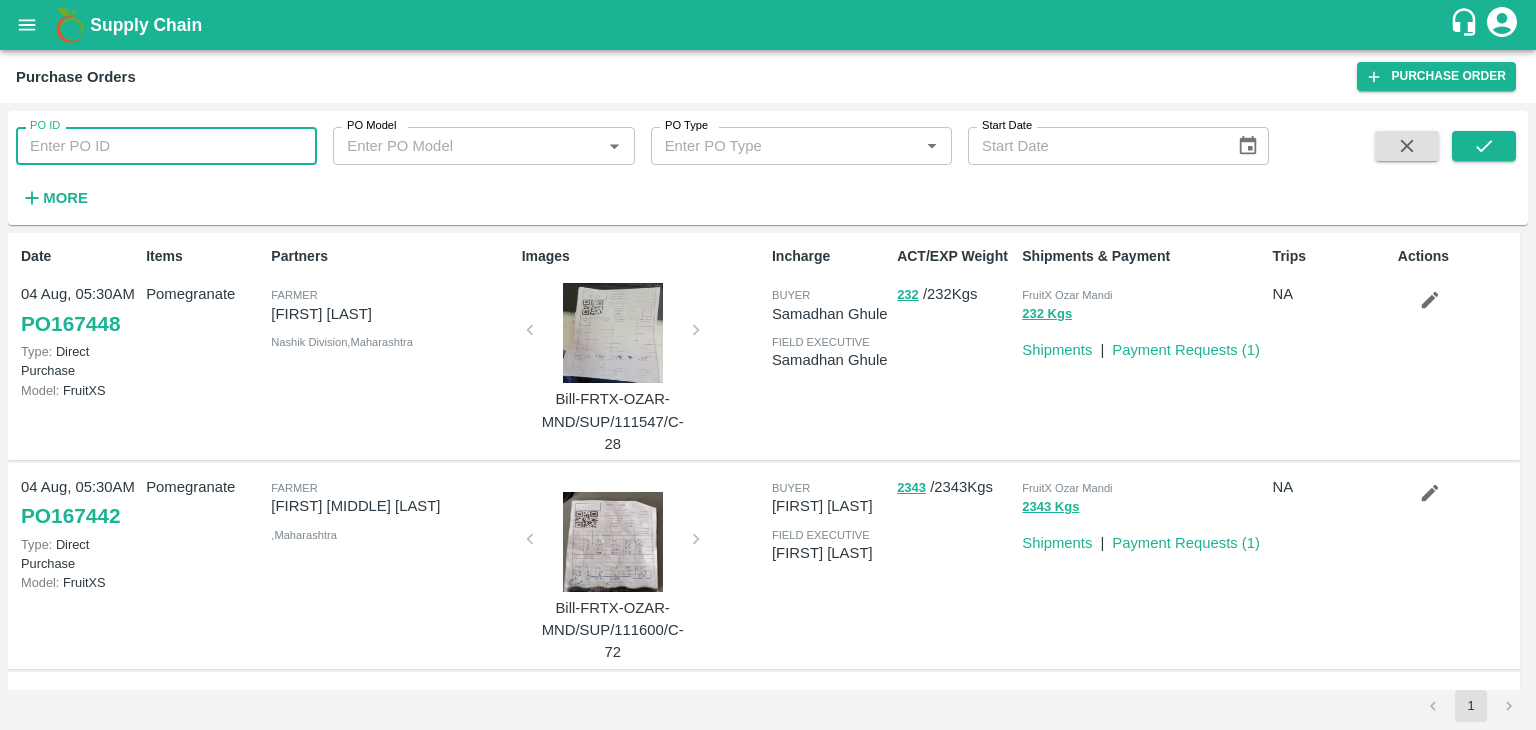 click on "PO ID" at bounding box center (166, 146) 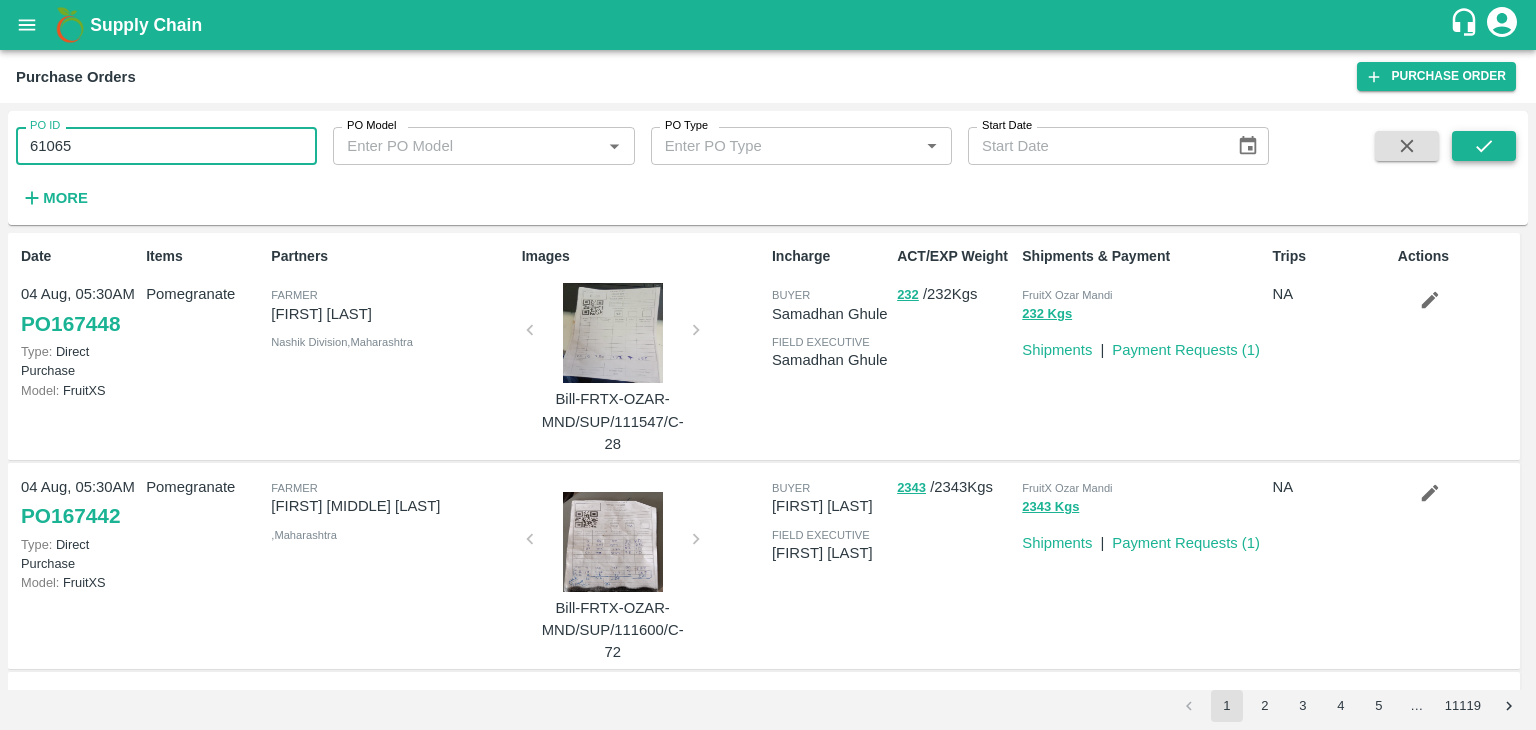 type on "61065" 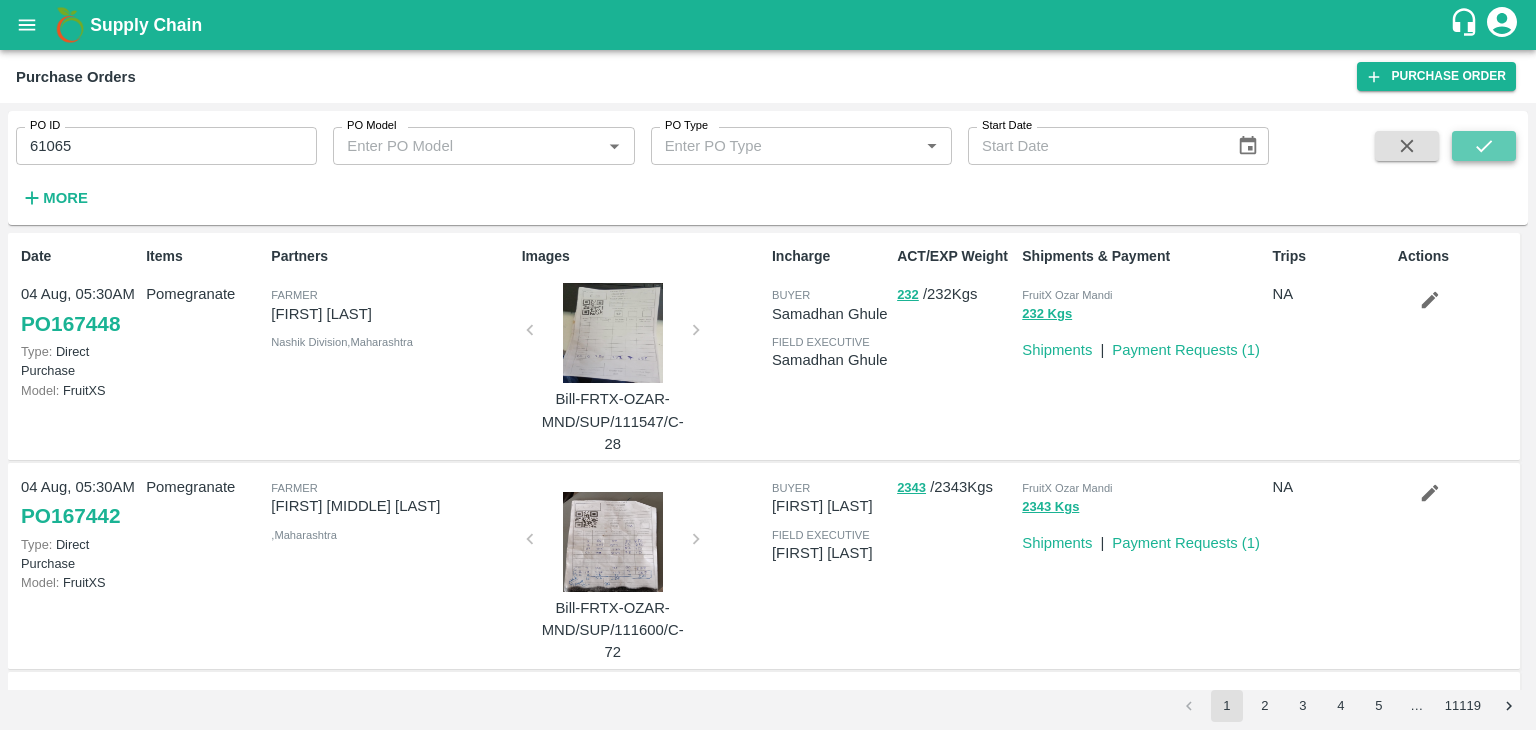 click at bounding box center (1484, 146) 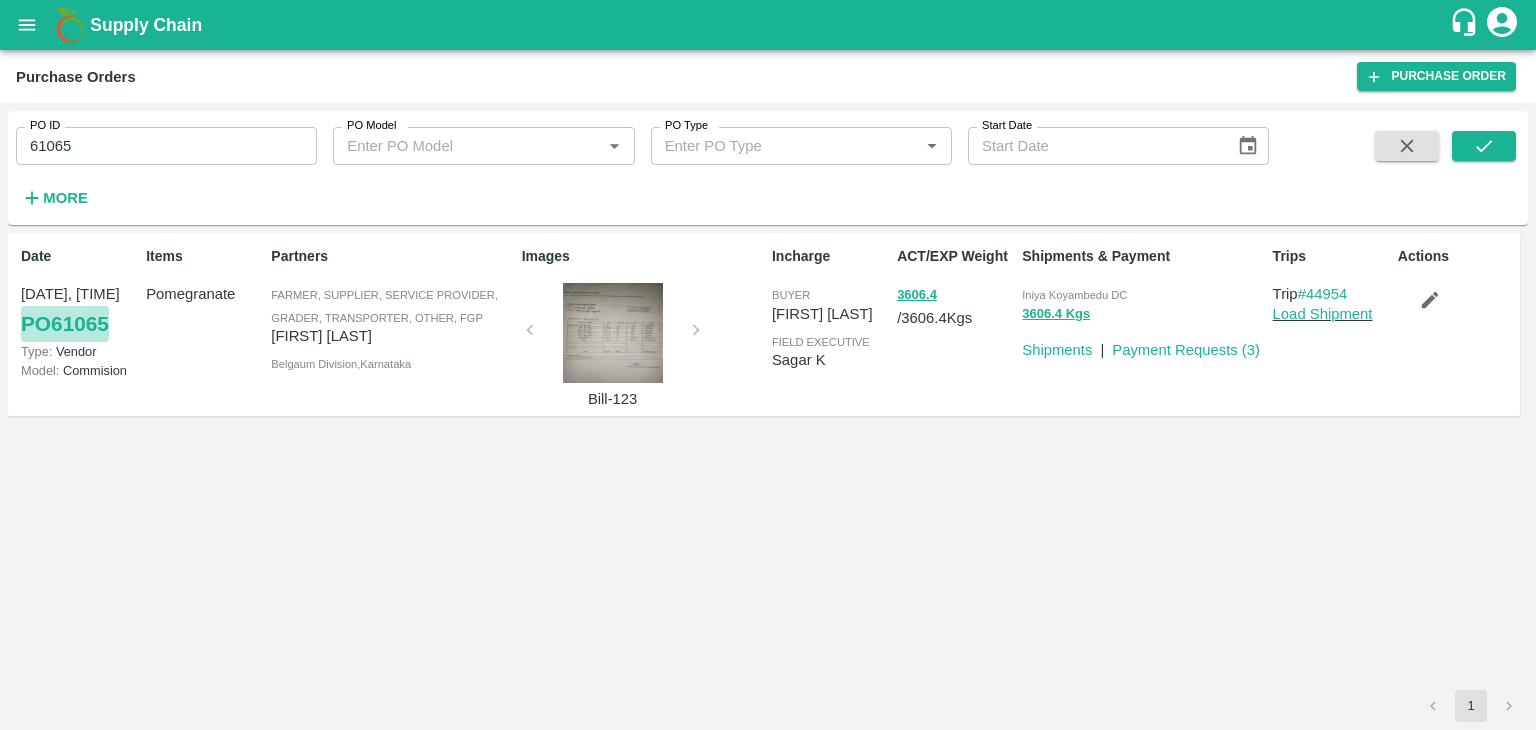 click on "PO  61065" at bounding box center (65, 324) 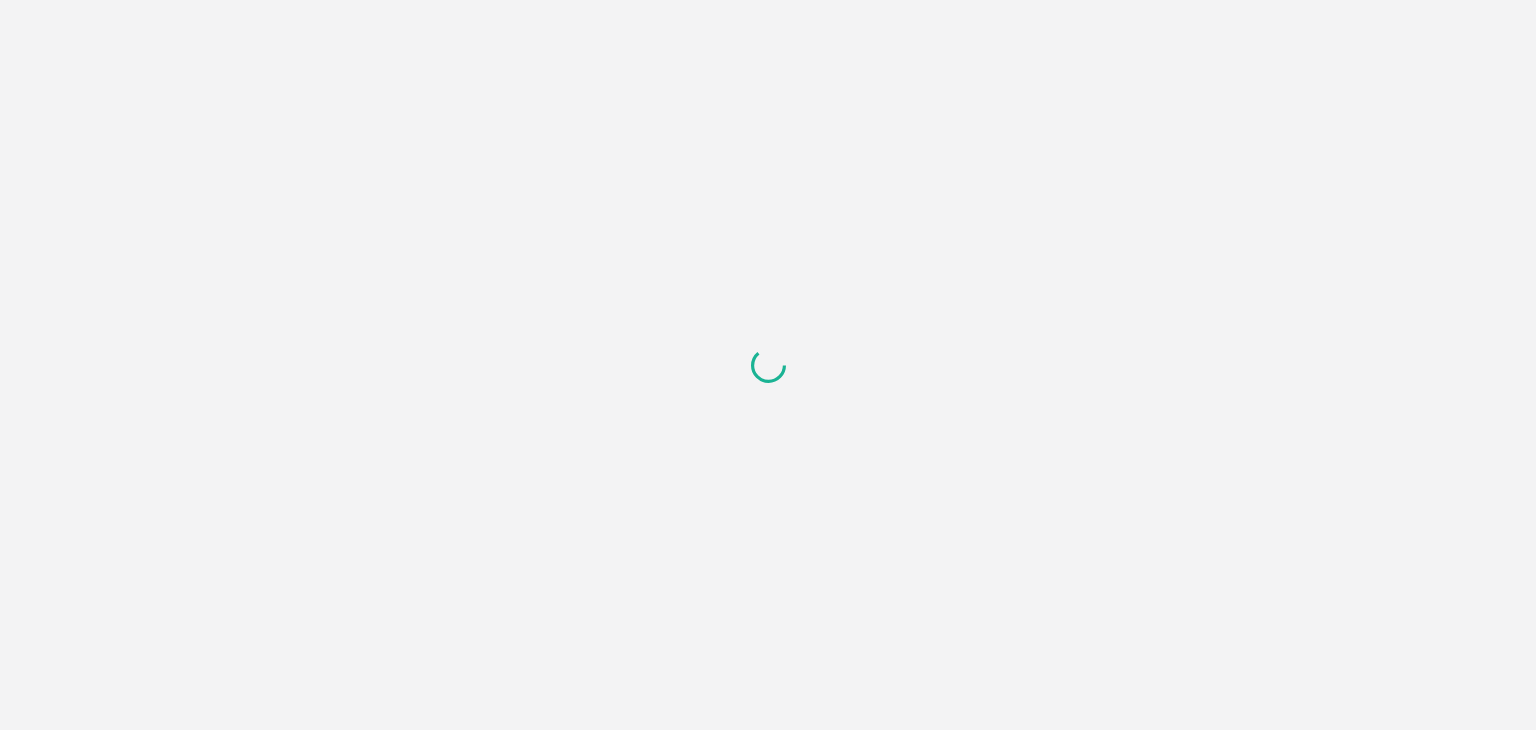 scroll, scrollTop: 0, scrollLeft: 0, axis: both 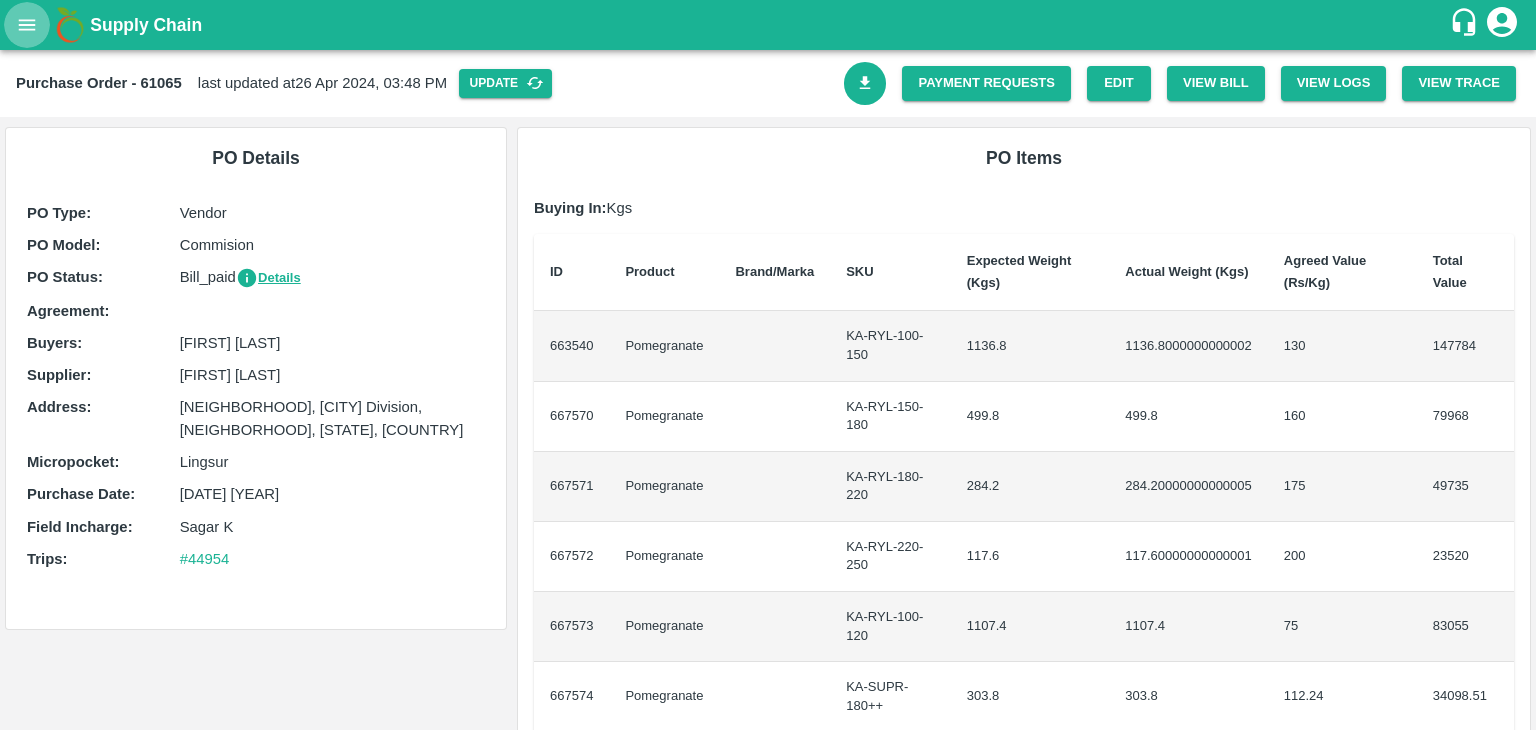 click 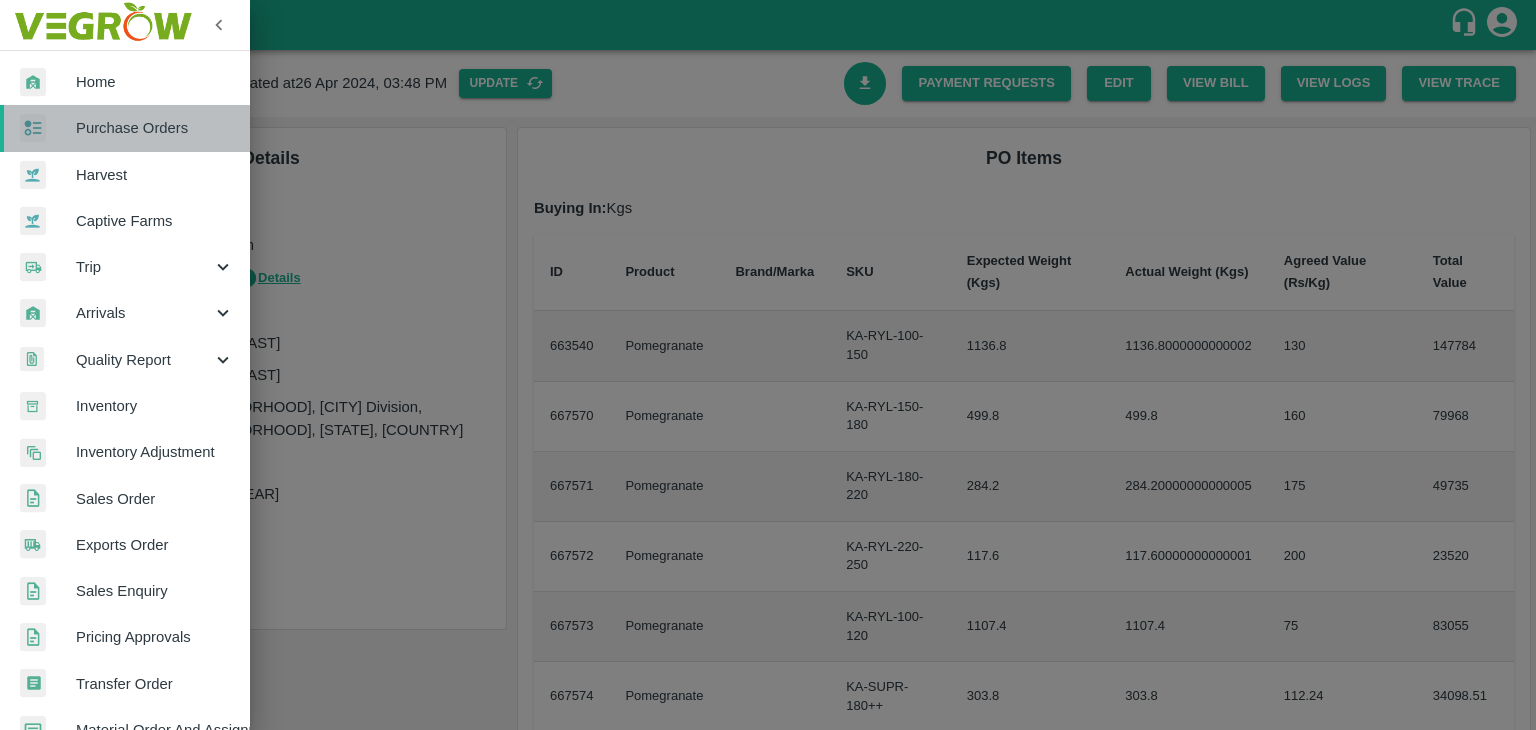 click on "Purchase Orders" at bounding box center (155, 128) 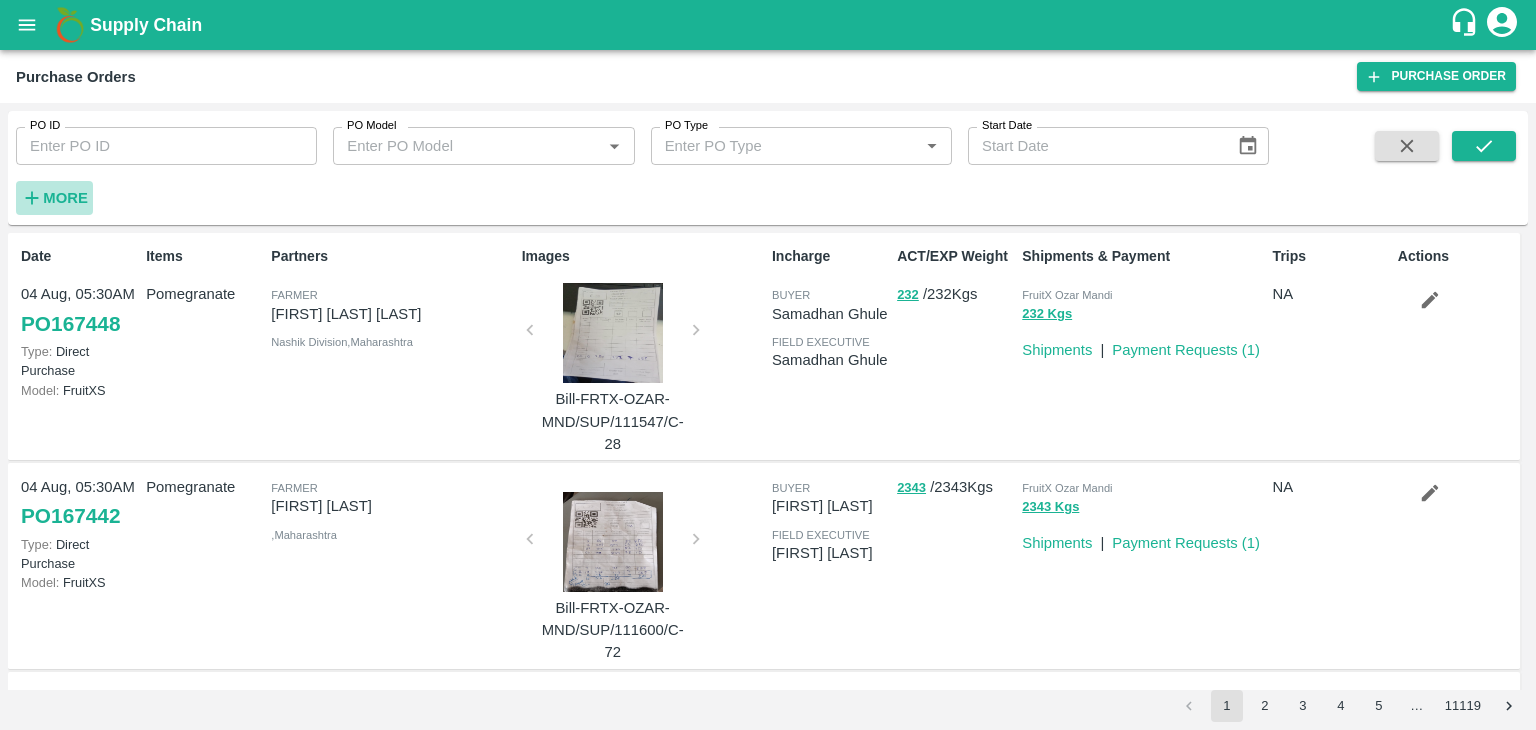 click on "More" at bounding box center (65, 198) 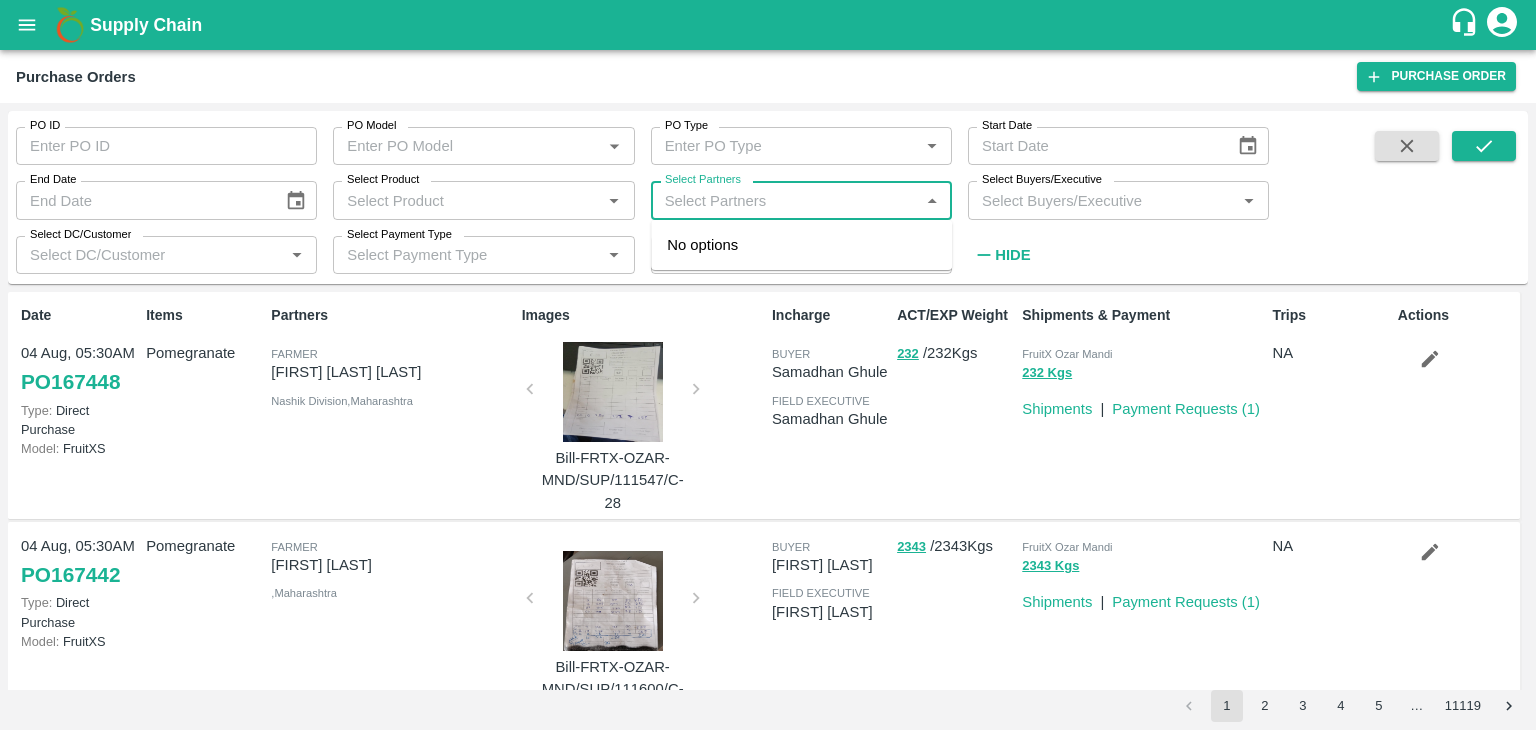click on "Select Partners" at bounding box center [785, 200] 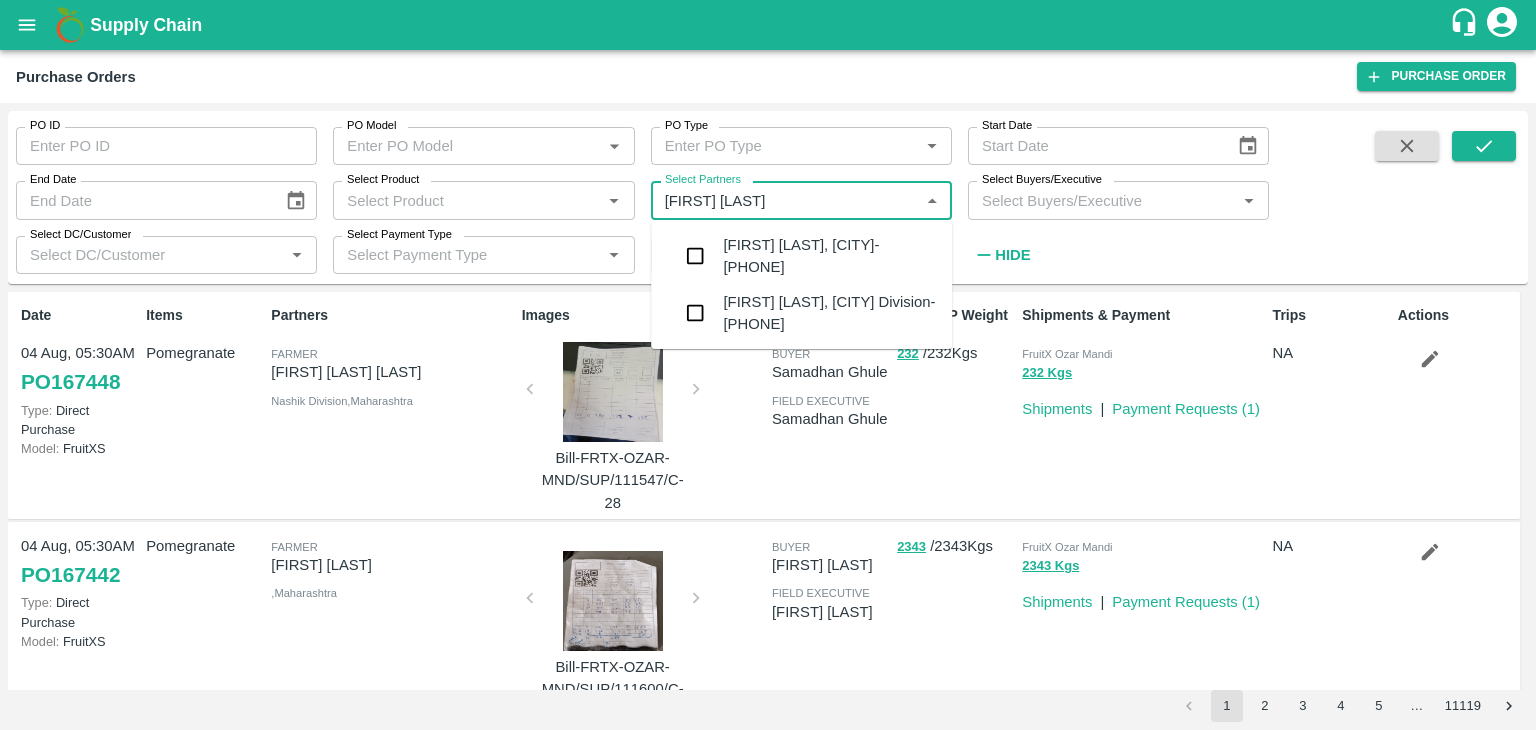 click on "Husensab dabadi-nandishwar nagar, Bagalkot-8088778388" at bounding box center (829, 256) 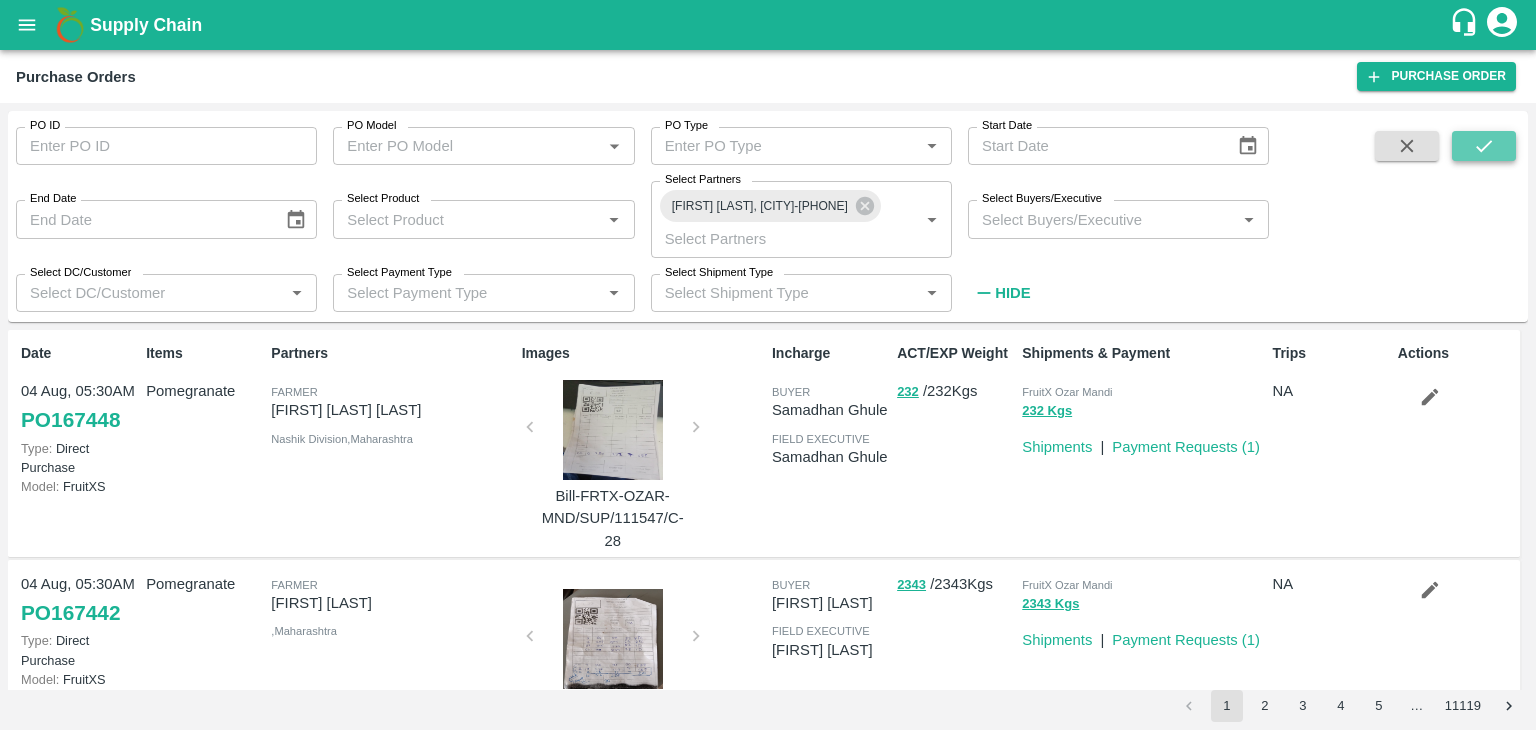 click 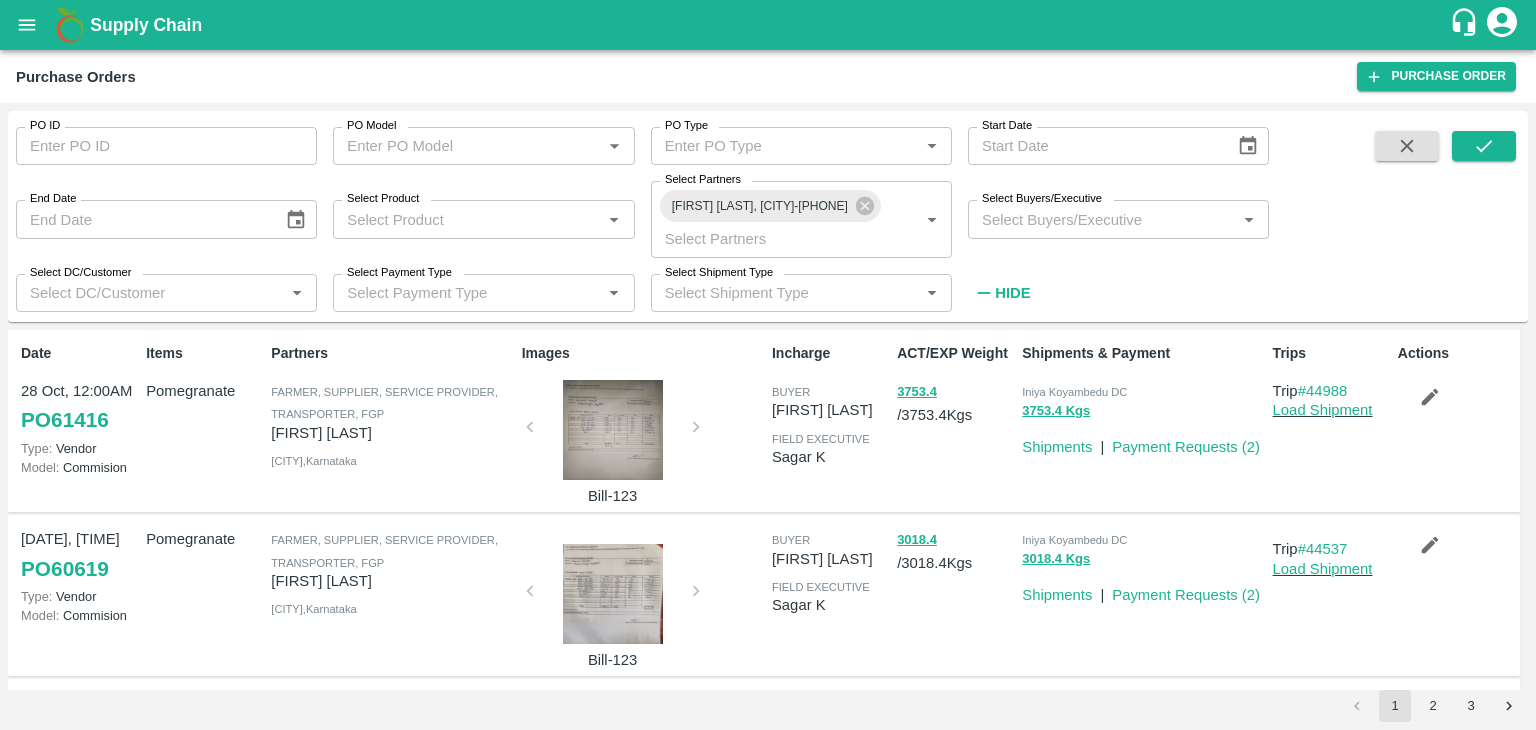 type 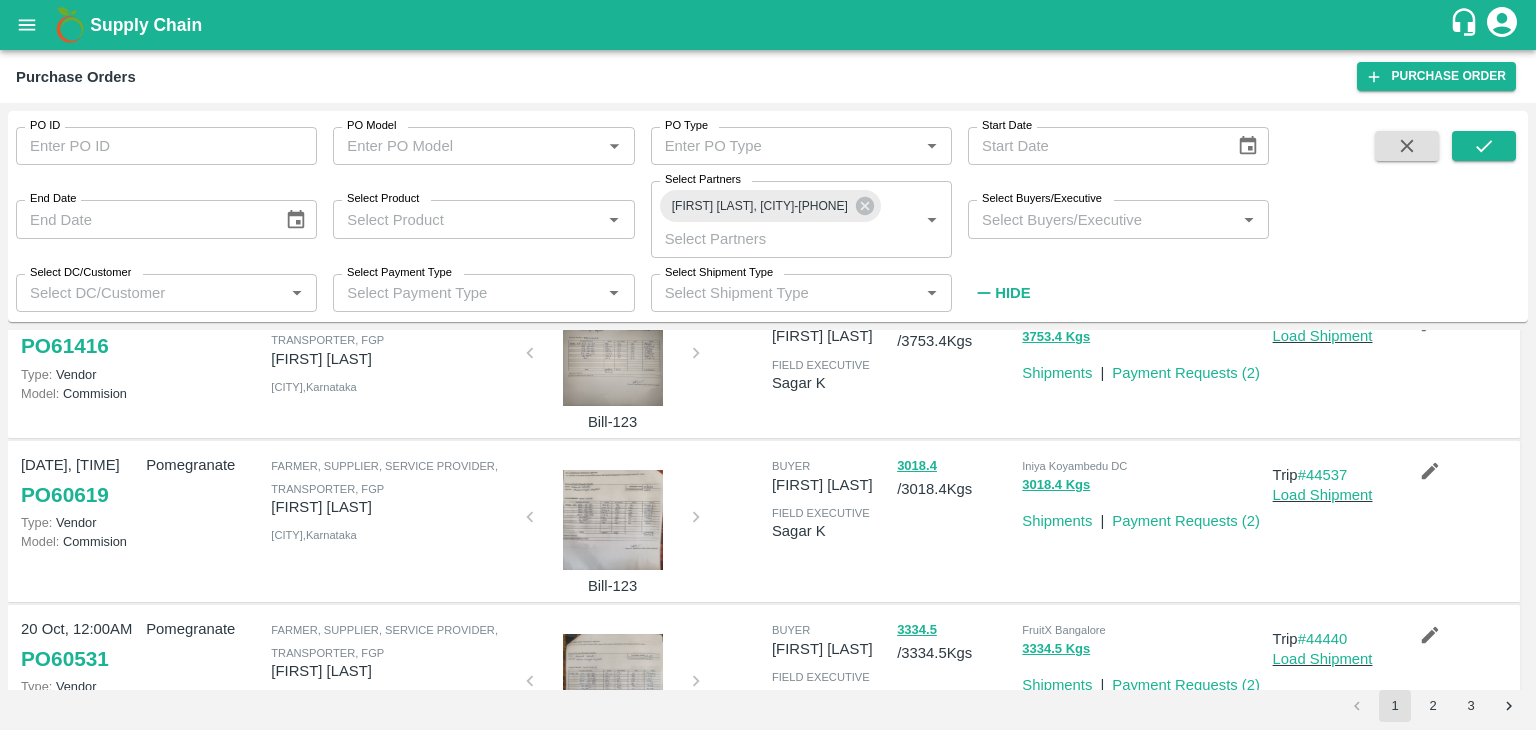 scroll, scrollTop: 0, scrollLeft: 0, axis: both 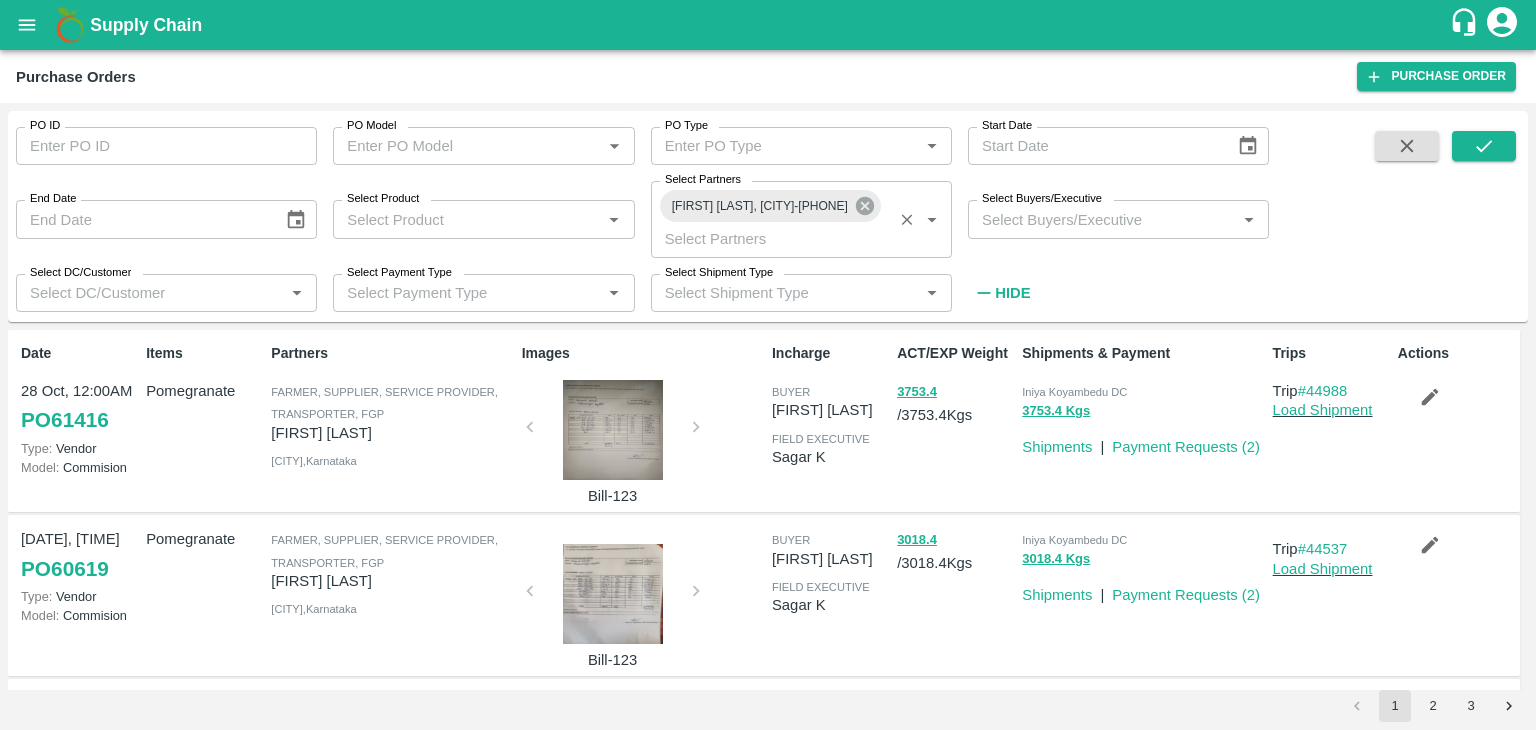 click 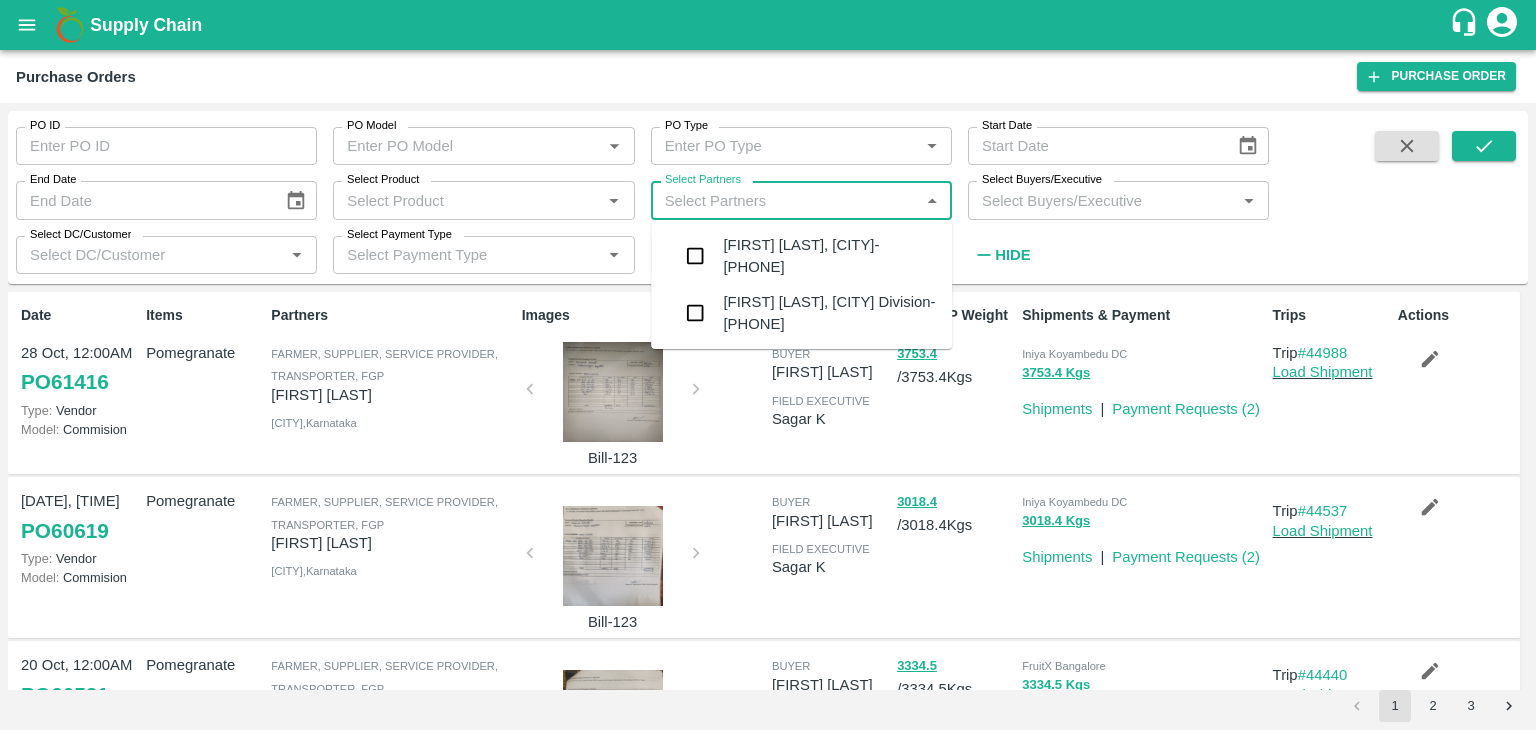 click on "Select Partners" at bounding box center [785, 200] 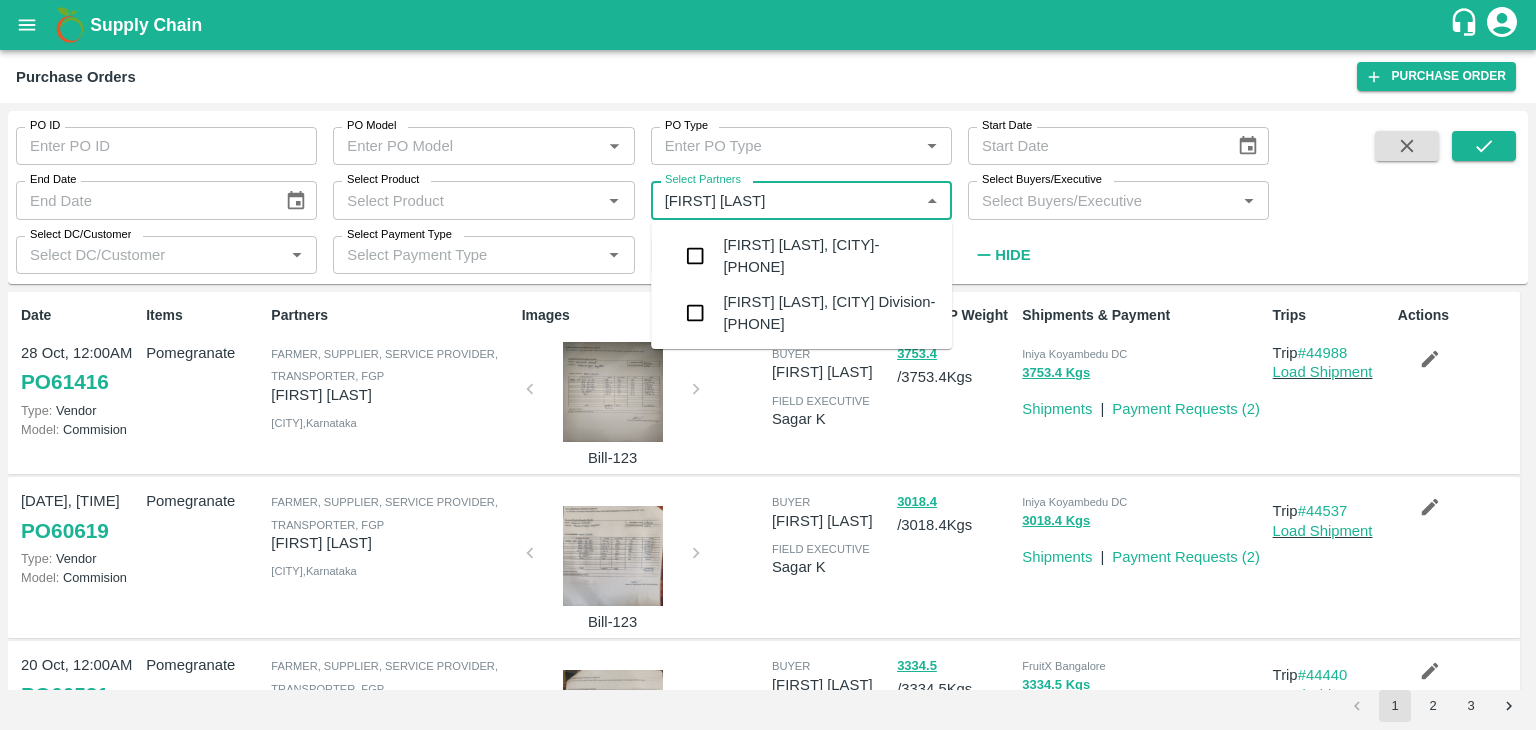click on "Husensab dabadi-Nandiswarnagar , Belgaum Division-9886952773" at bounding box center (829, 313) 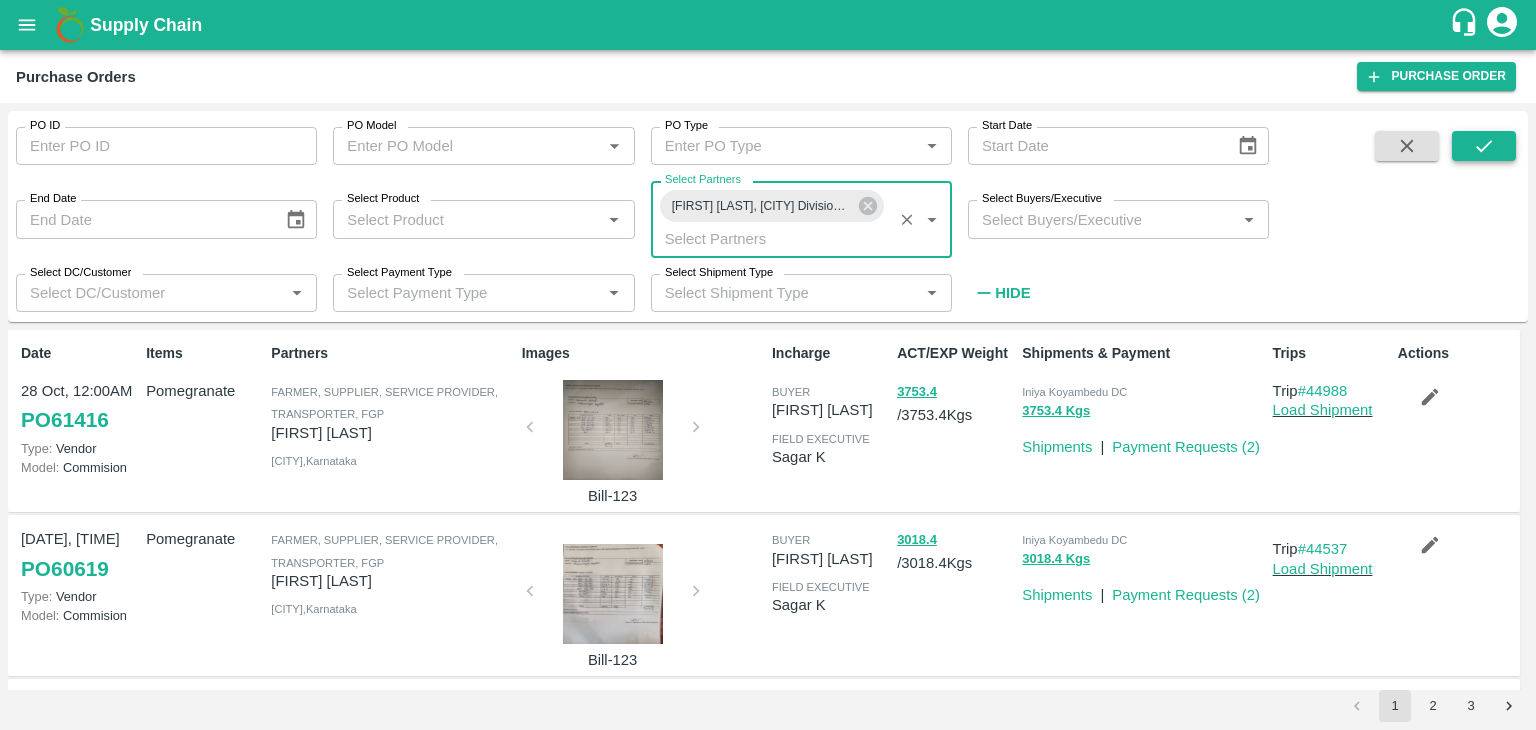 click 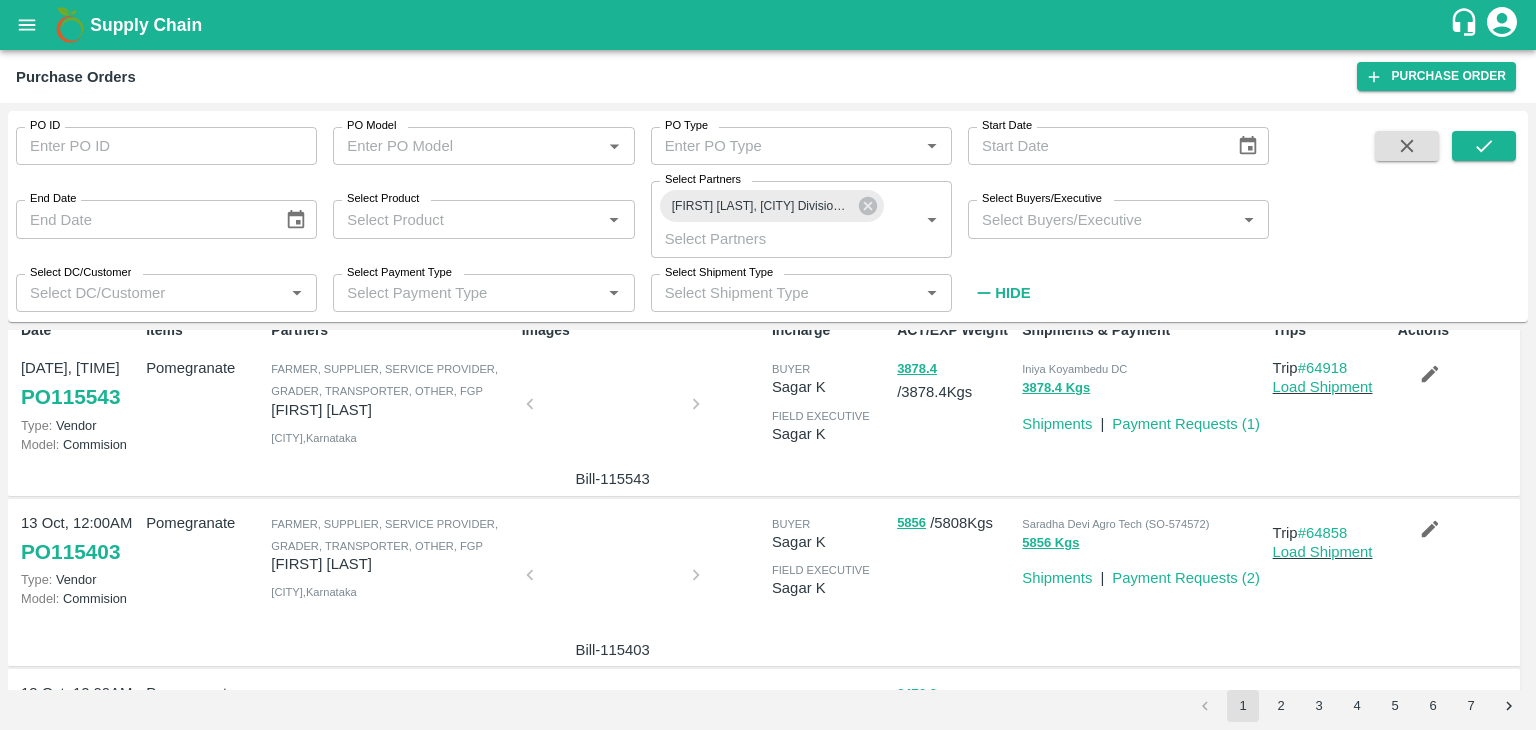 scroll, scrollTop: 0, scrollLeft: 0, axis: both 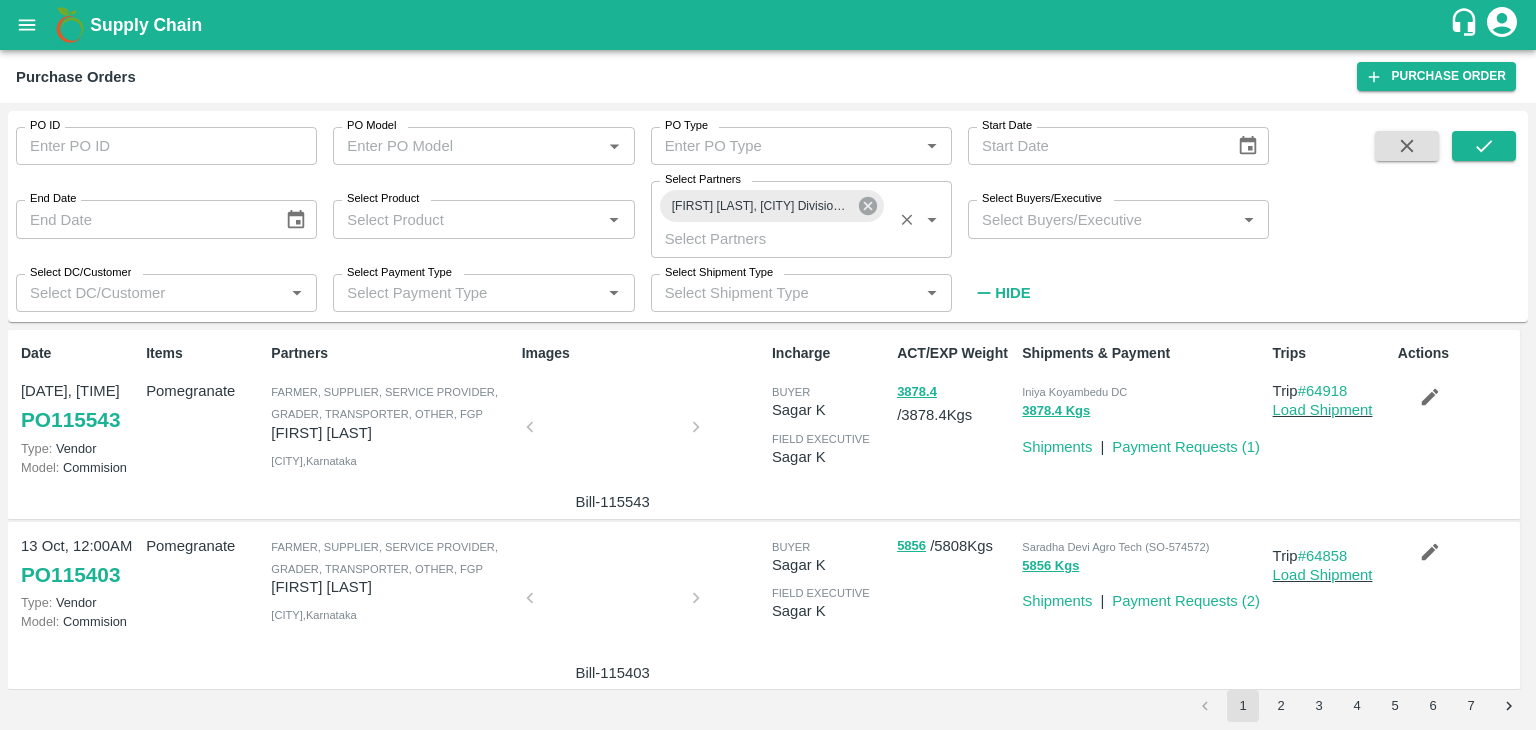 click 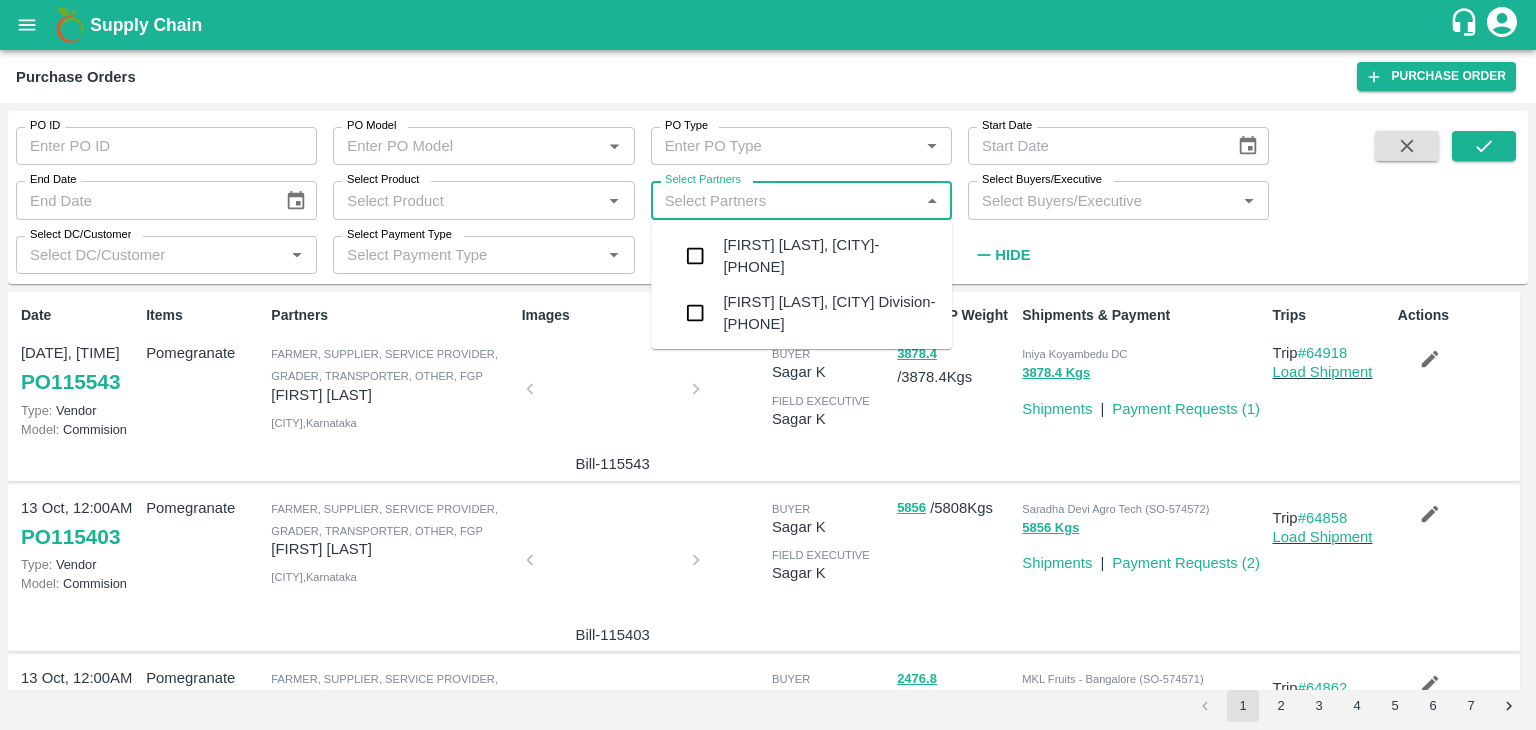 click on "Select Partners" at bounding box center [785, 200] 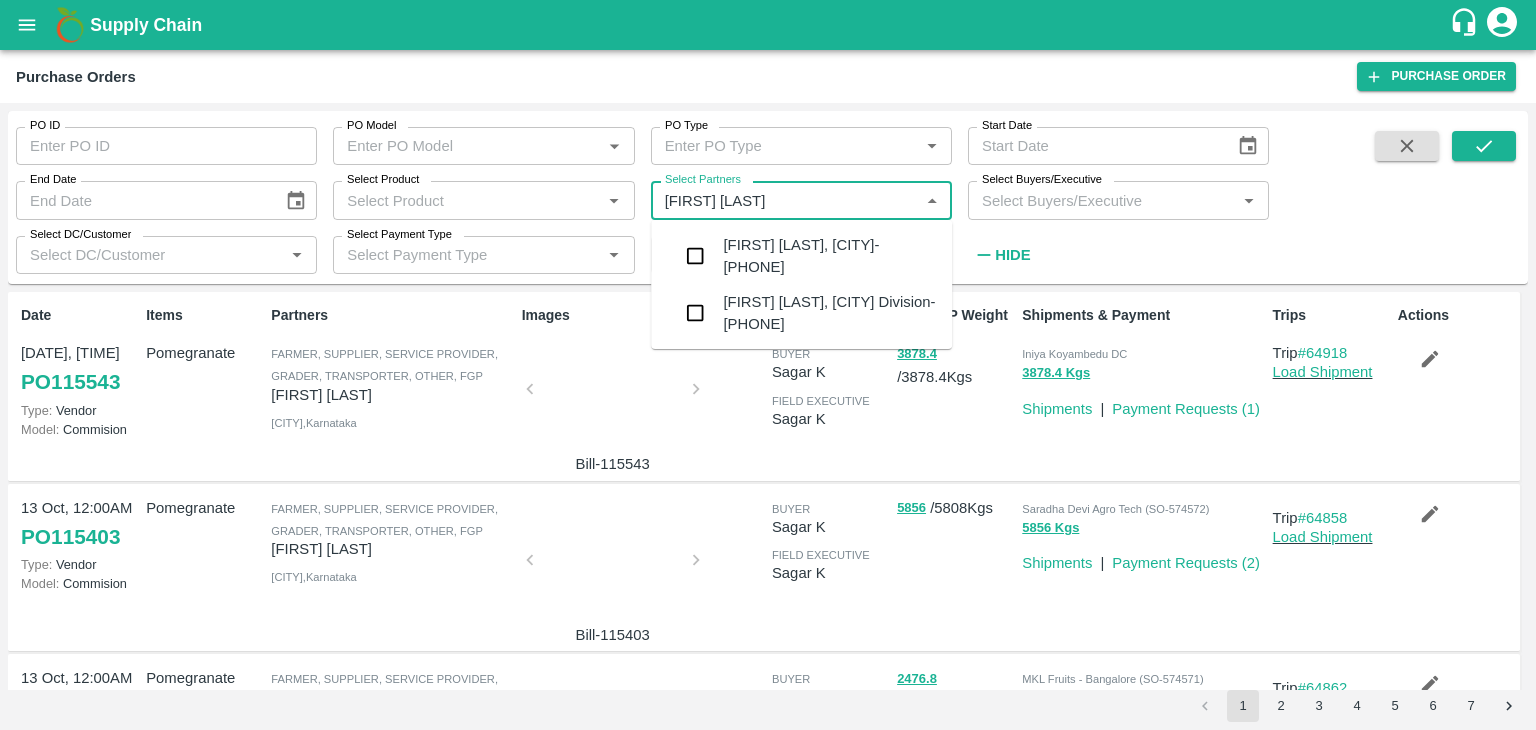 click on "Husensab dabadi-nandishwar nagar, Bagalkot-8088778388" at bounding box center (829, 256) 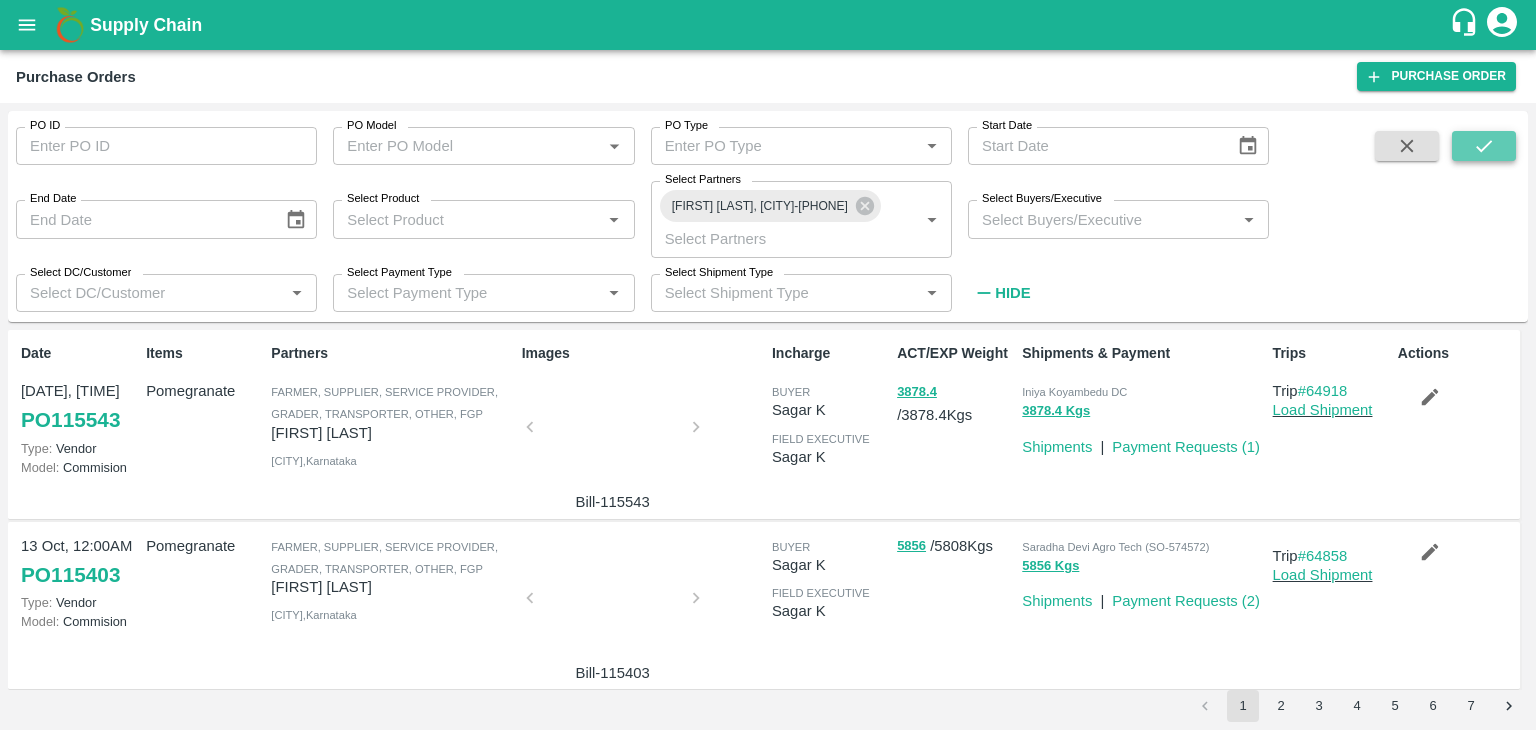 click at bounding box center (1484, 146) 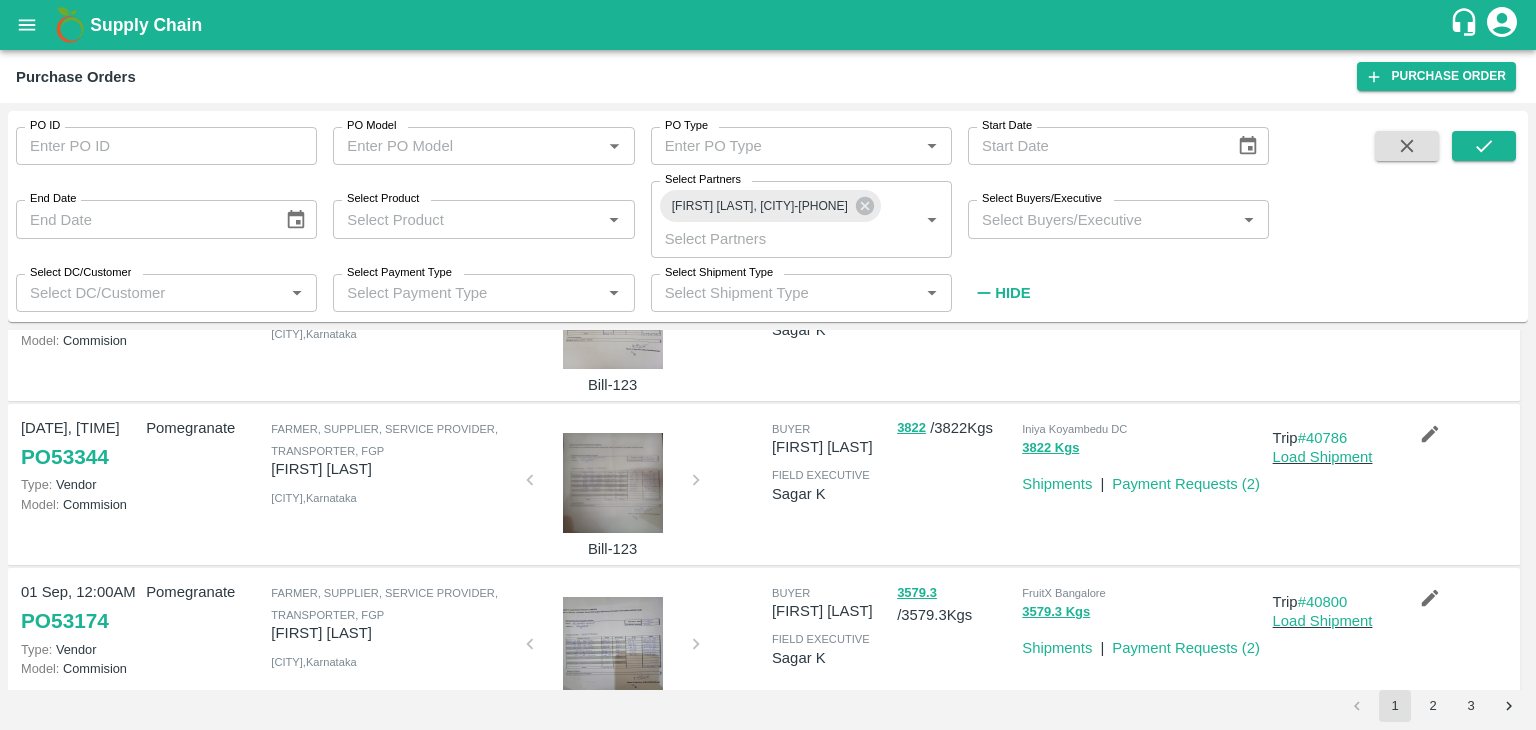 scroll, scrollTop: 0, scrollLeft: 0, axis: both 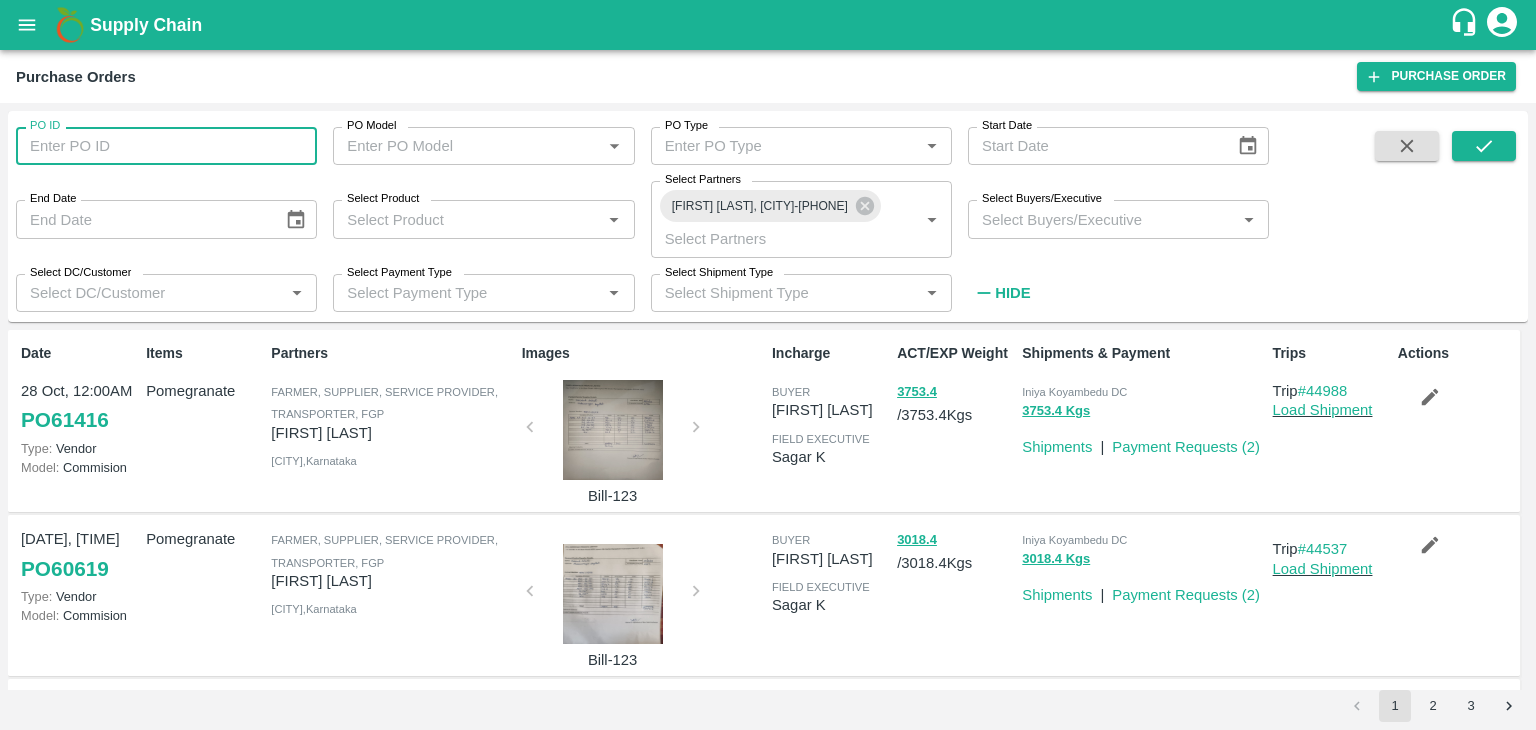 click on "PO ID" at bounding box center (166, 146) 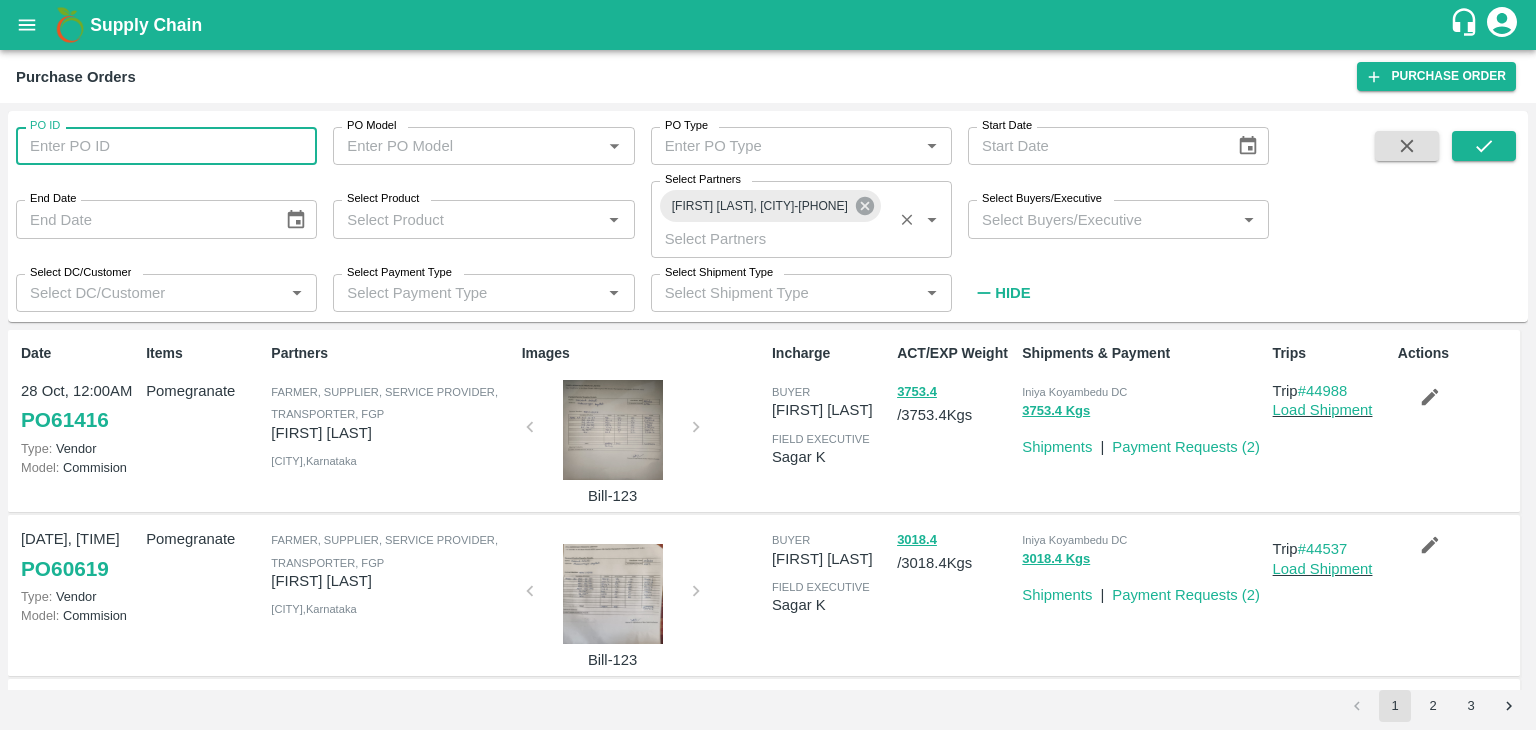 click 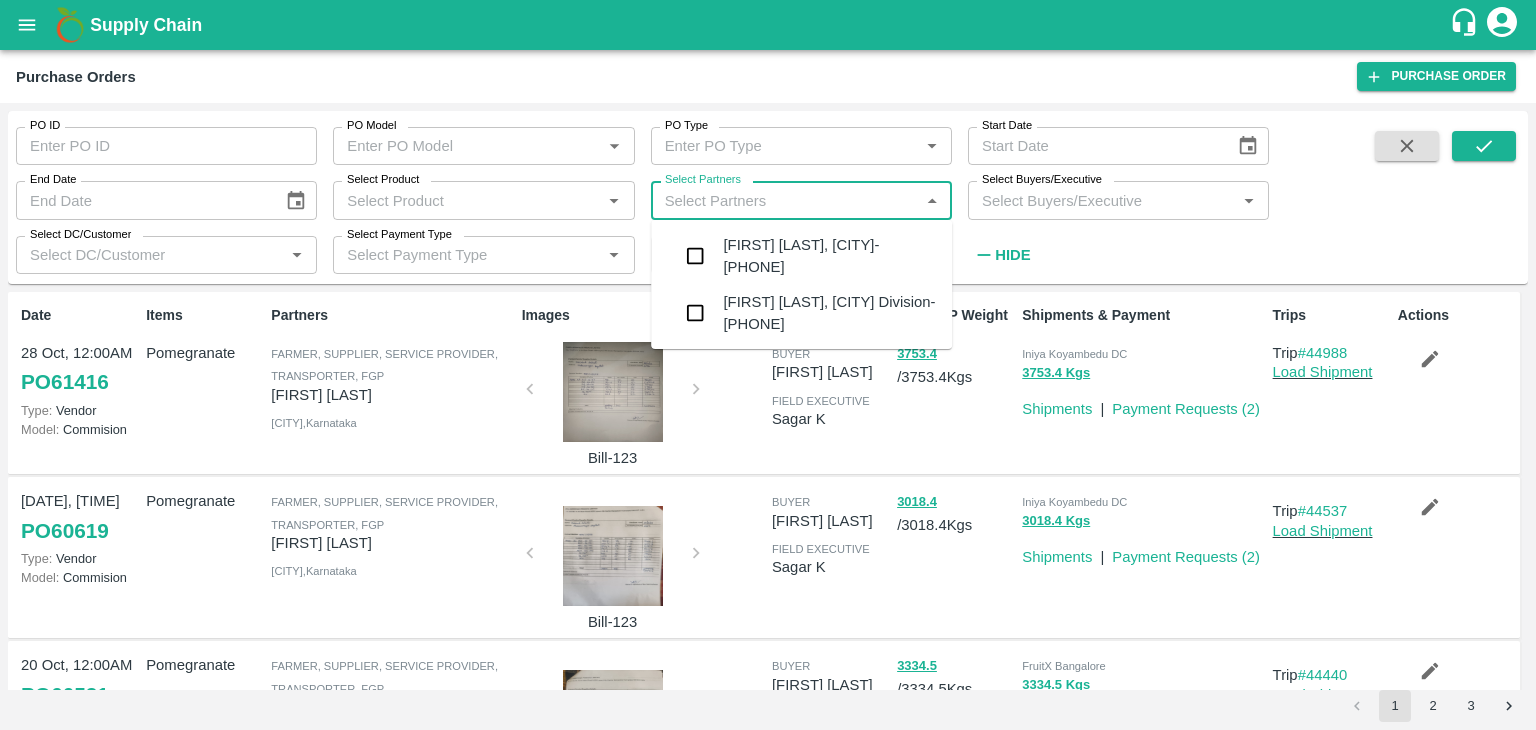 click on "Select Partners" at bounding box center (785, 200) 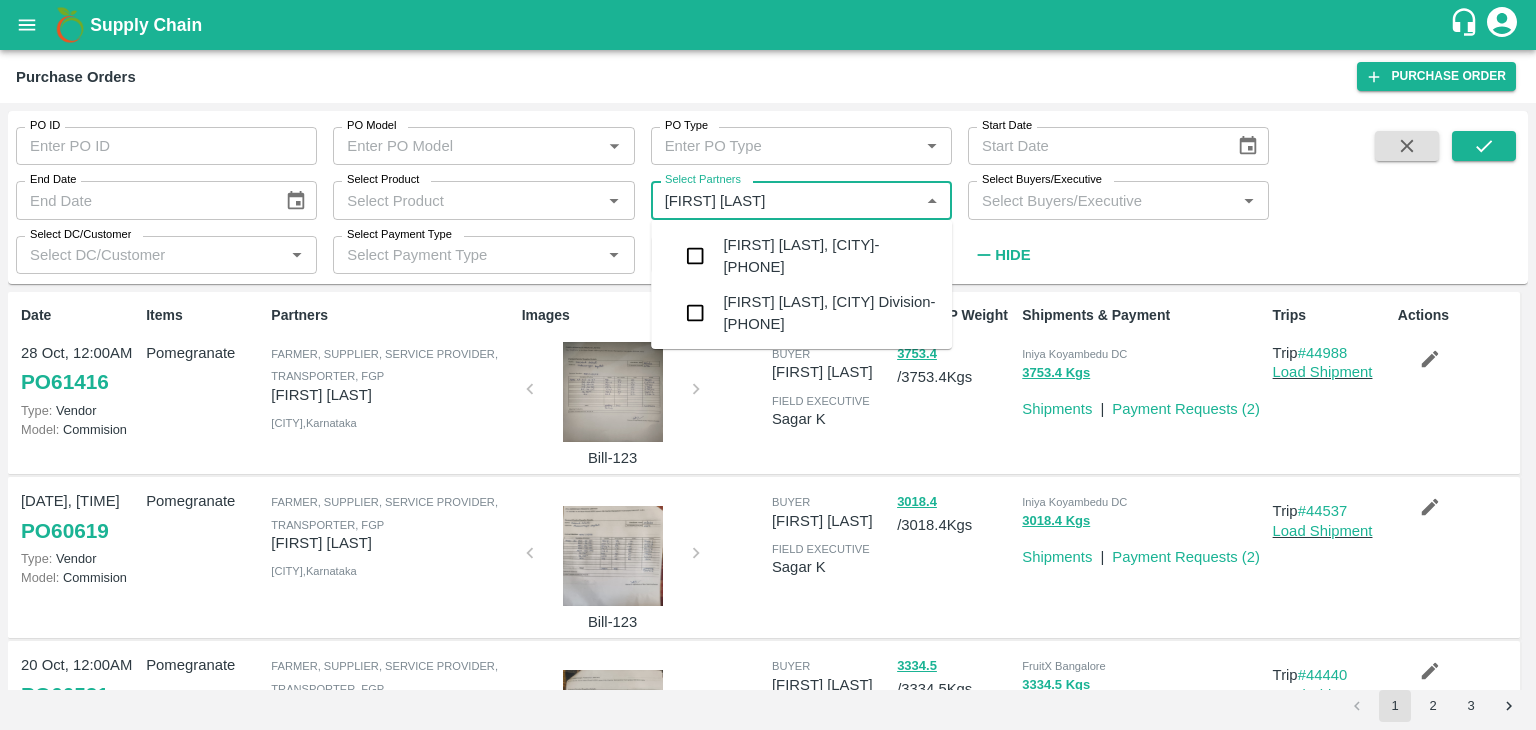 type on "[FIRST] [LAST] [LAST]" 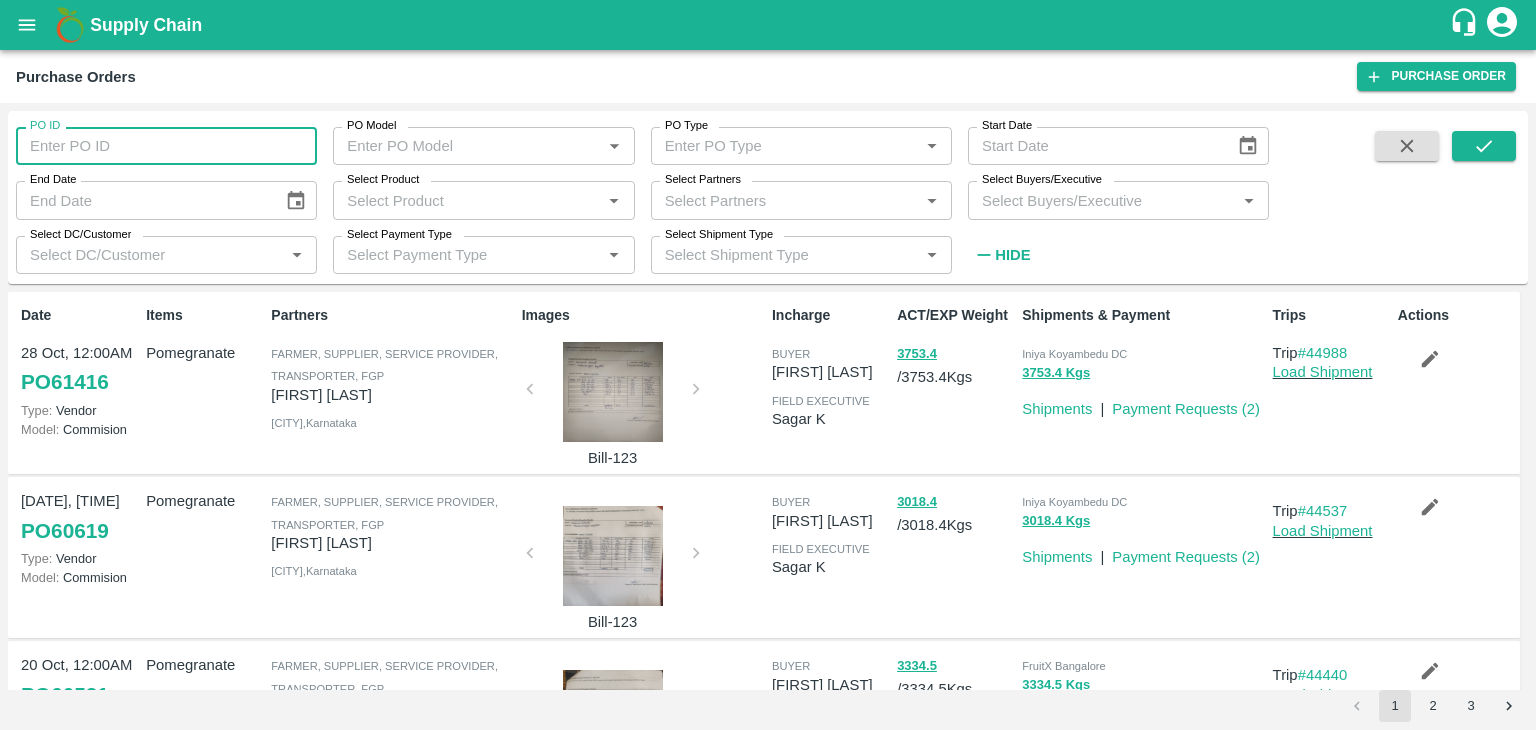 click on "PO ID" at bounding box center [166, 146] 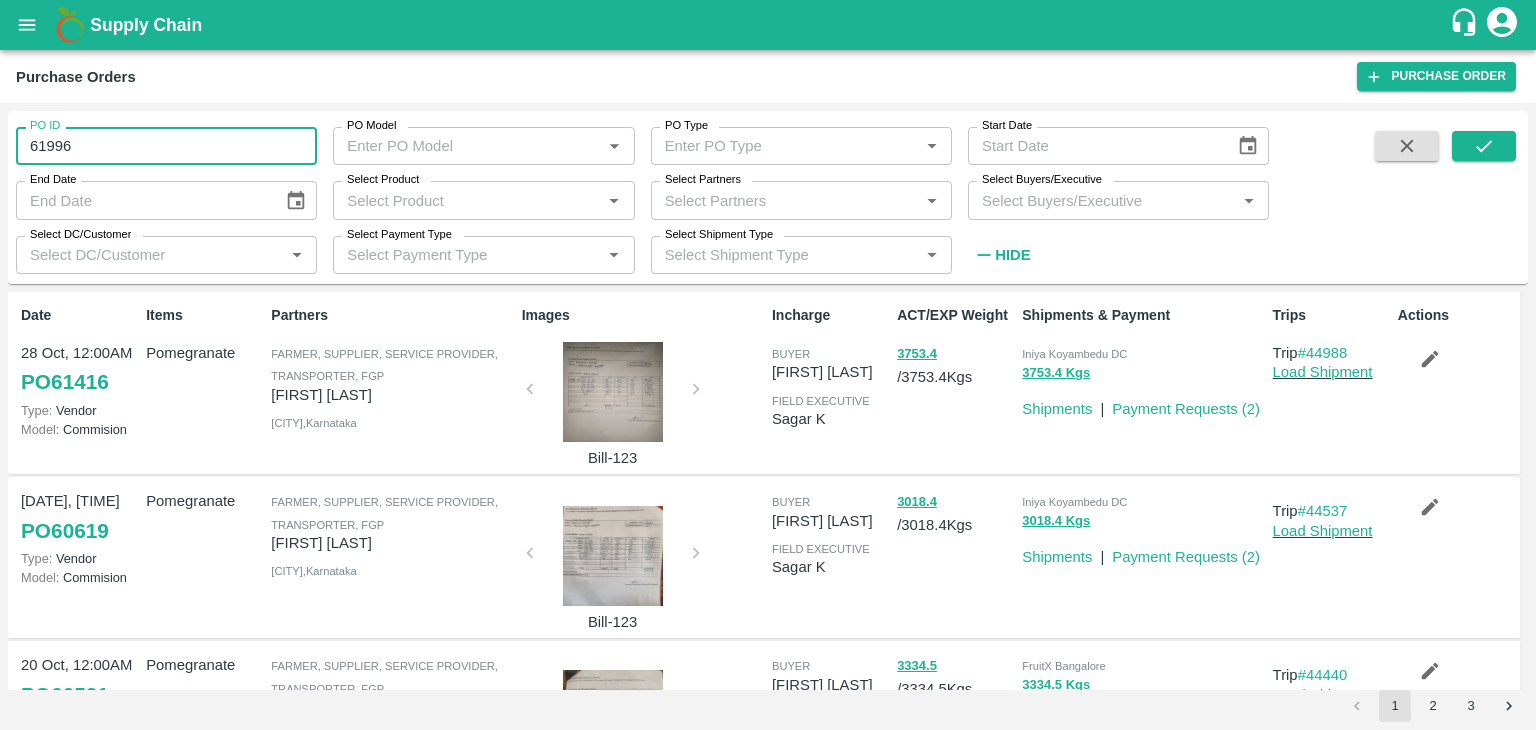 type on "61996" 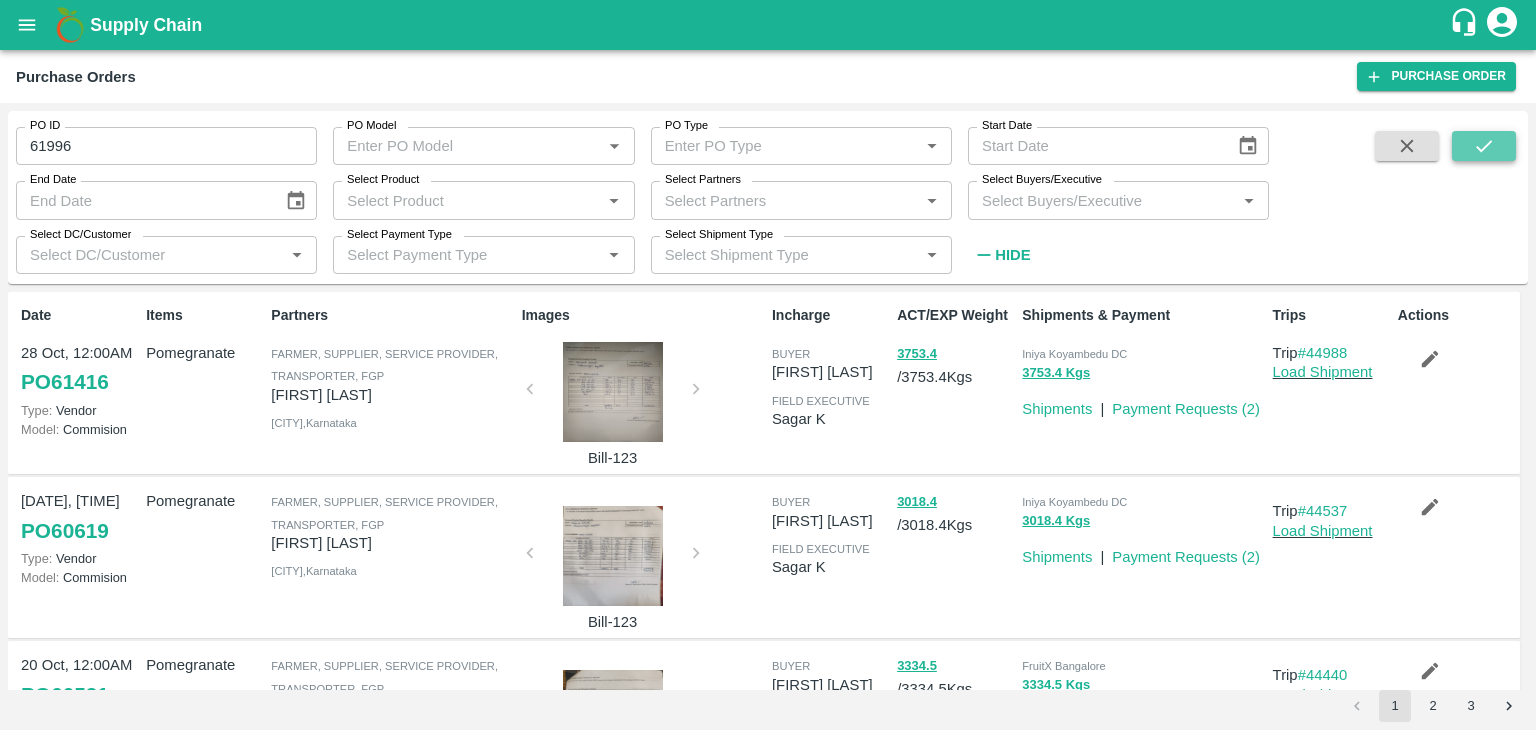 click at bounding box center [1484, 146] 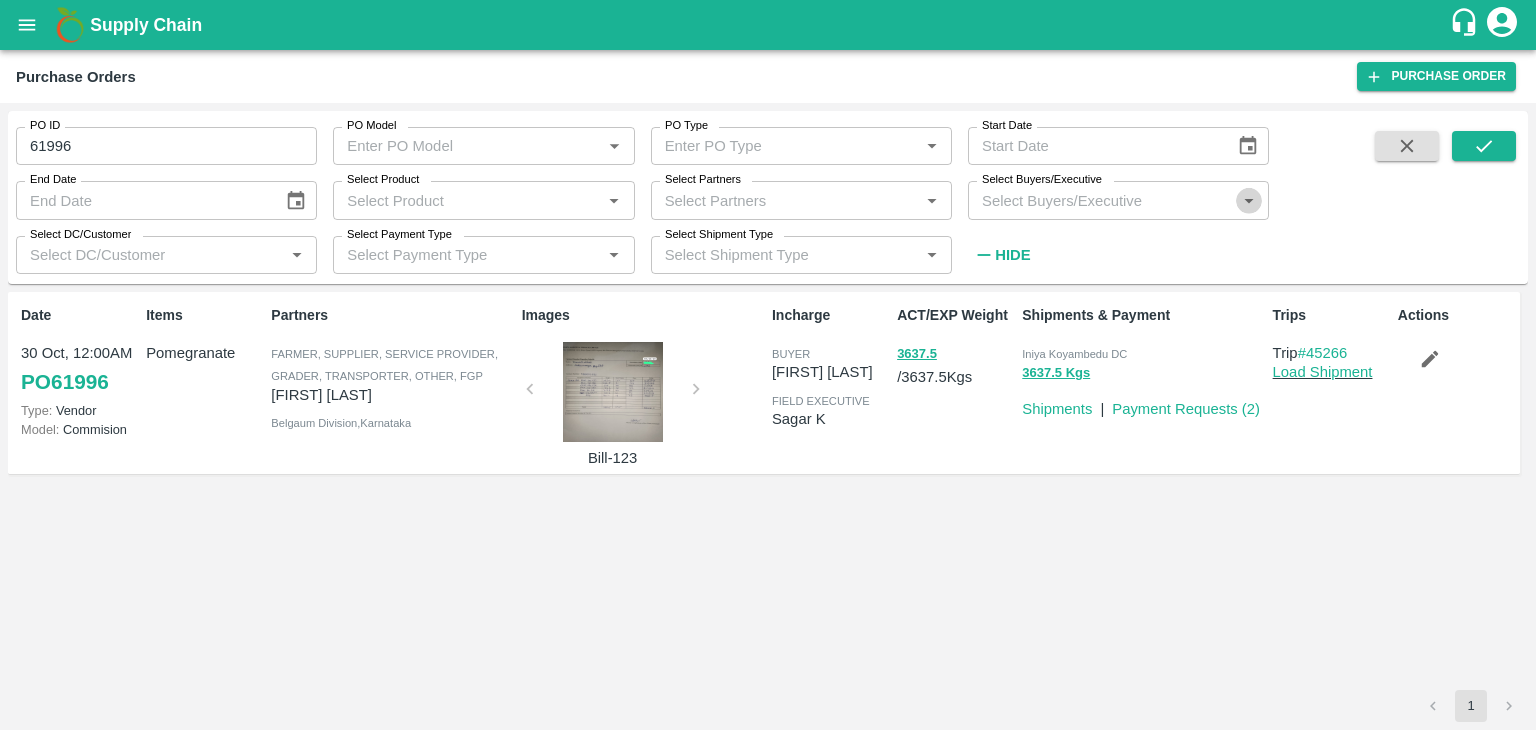 click 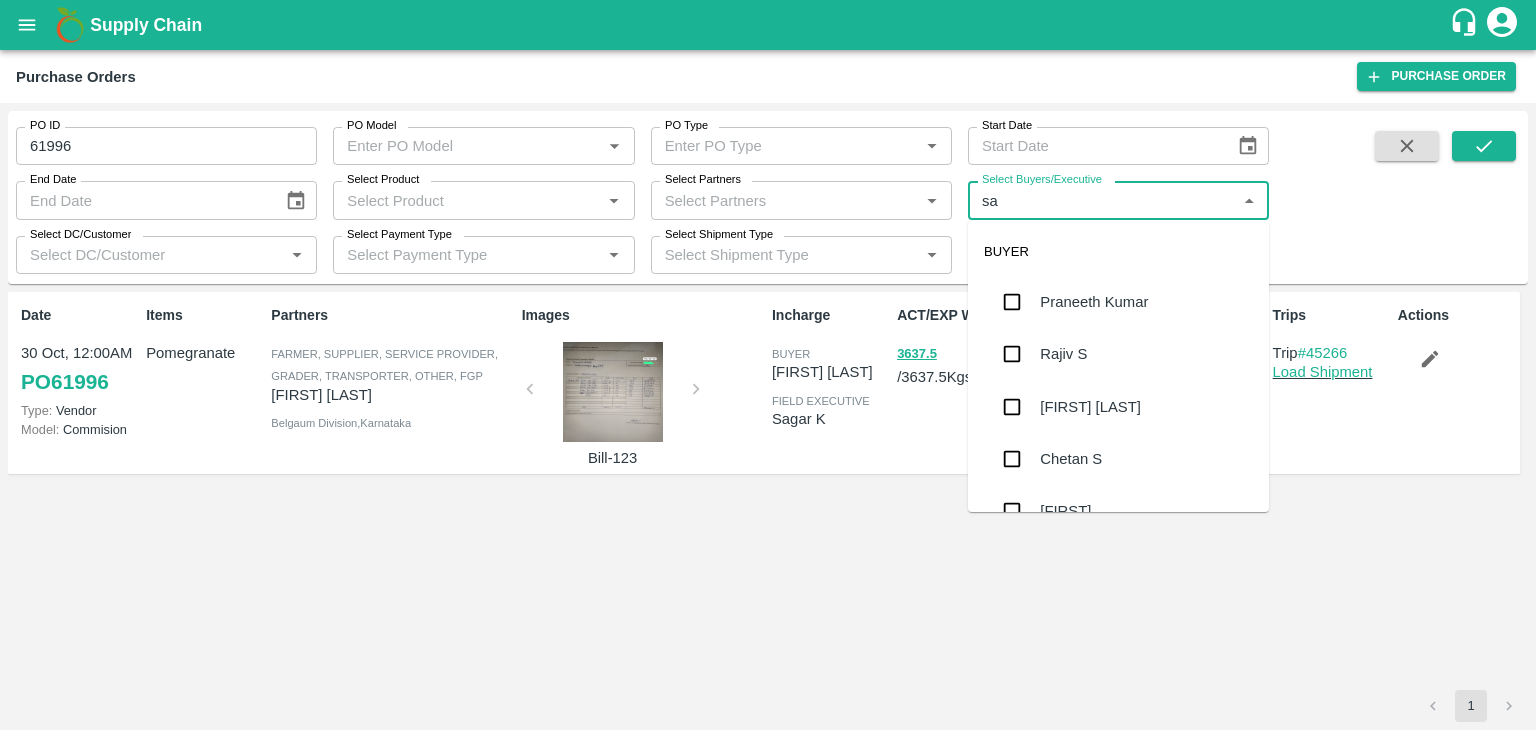 type on "sat" 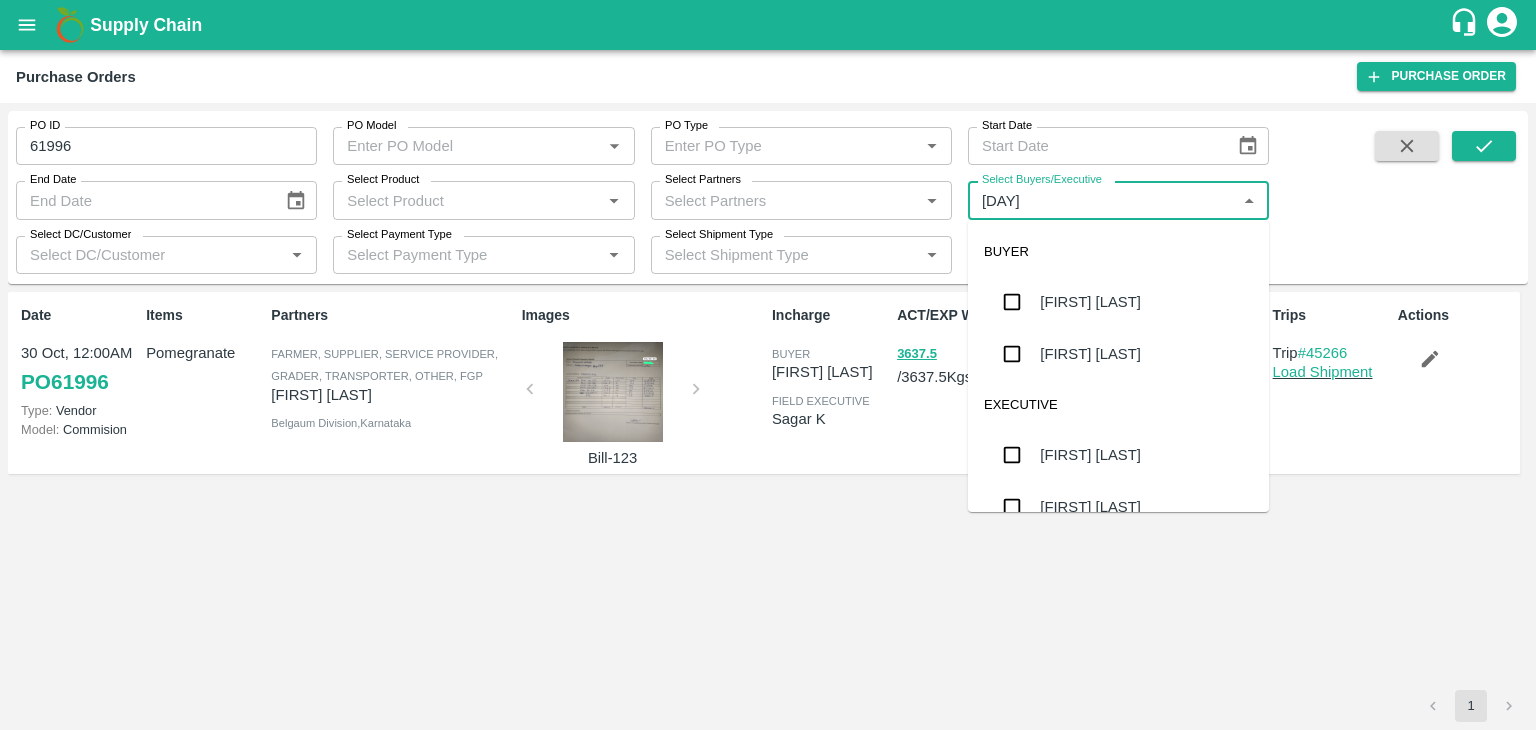 click on "[FIRST] [LAST]" at bounding box center (1118, 302) 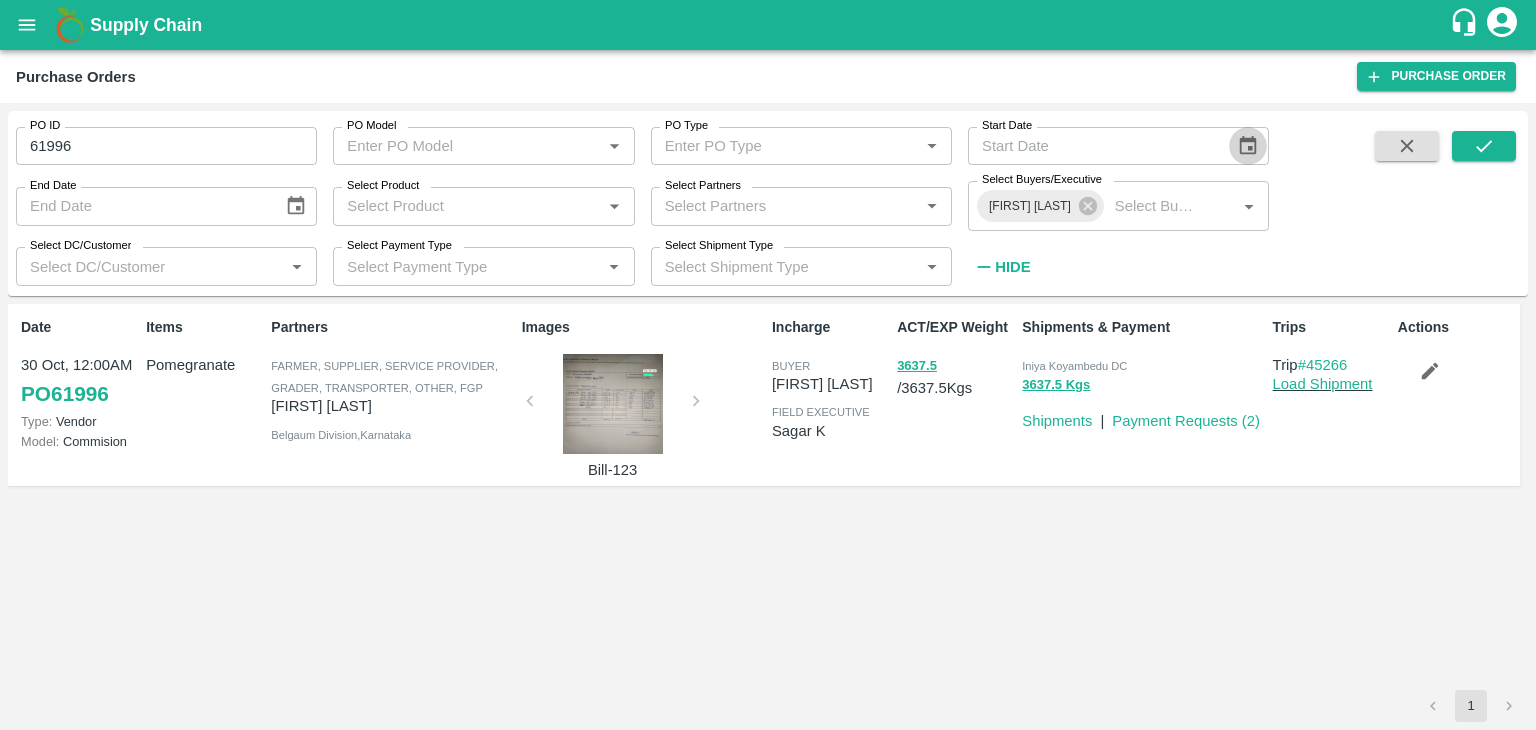 click 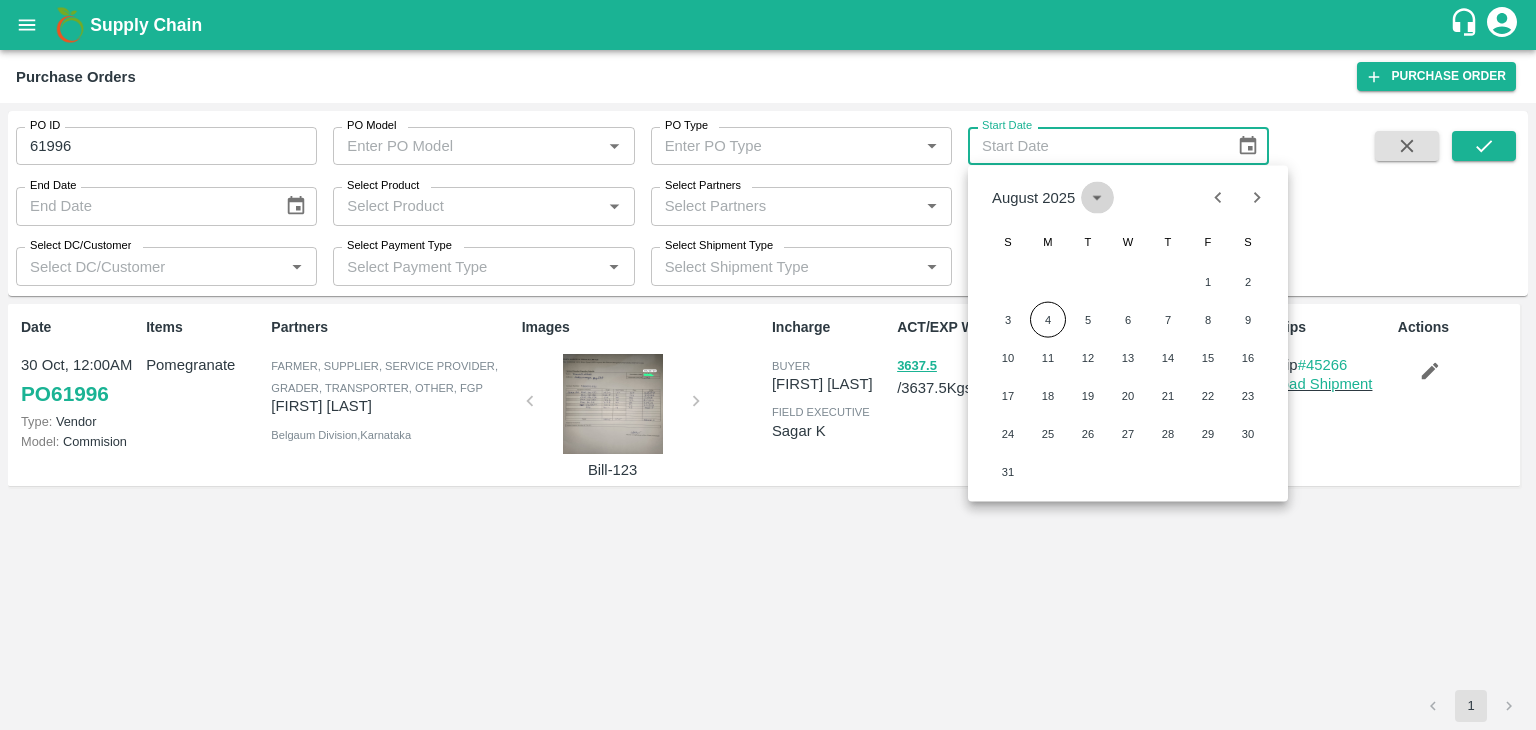 click 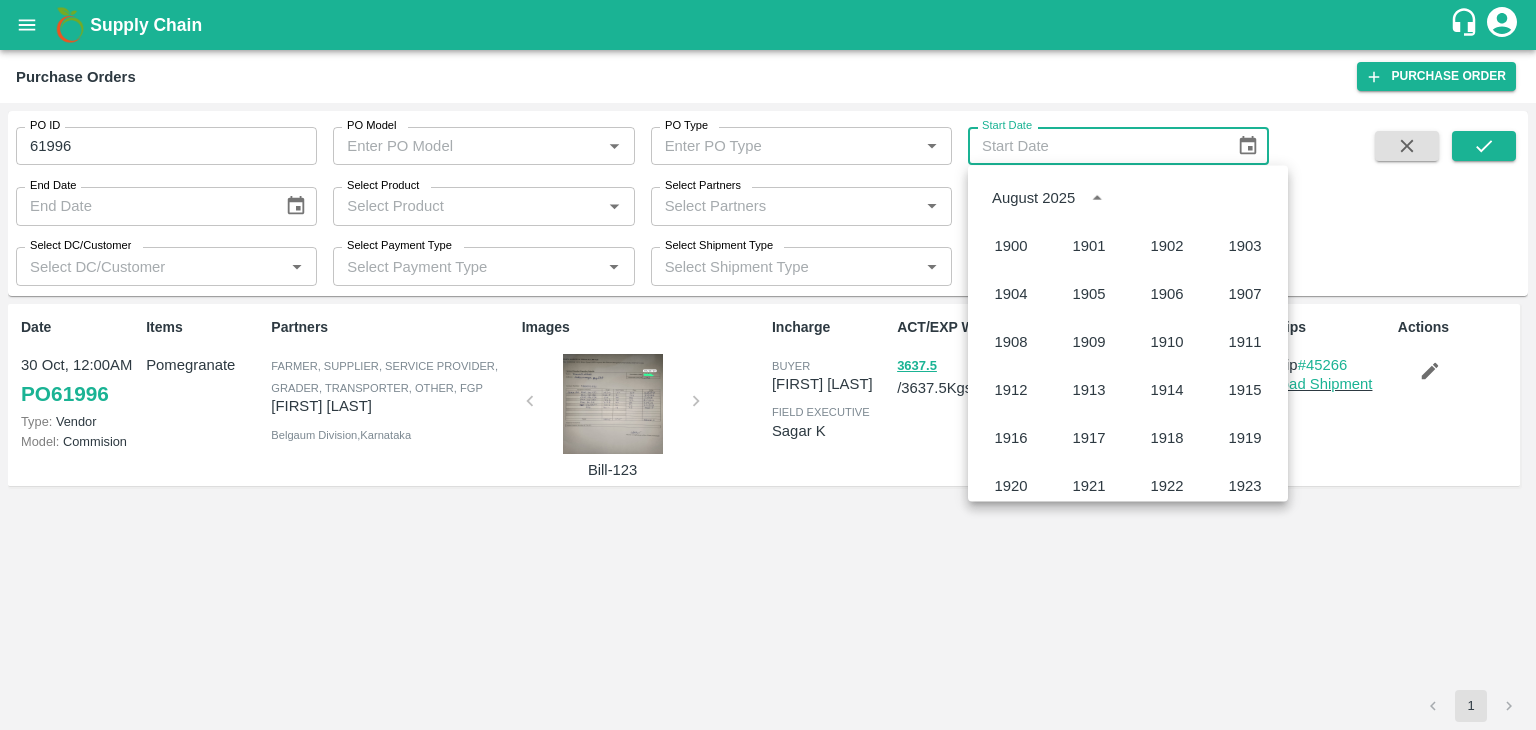 scroll, scrollTop: 1372, scrollLeft: 0, axis: vertical 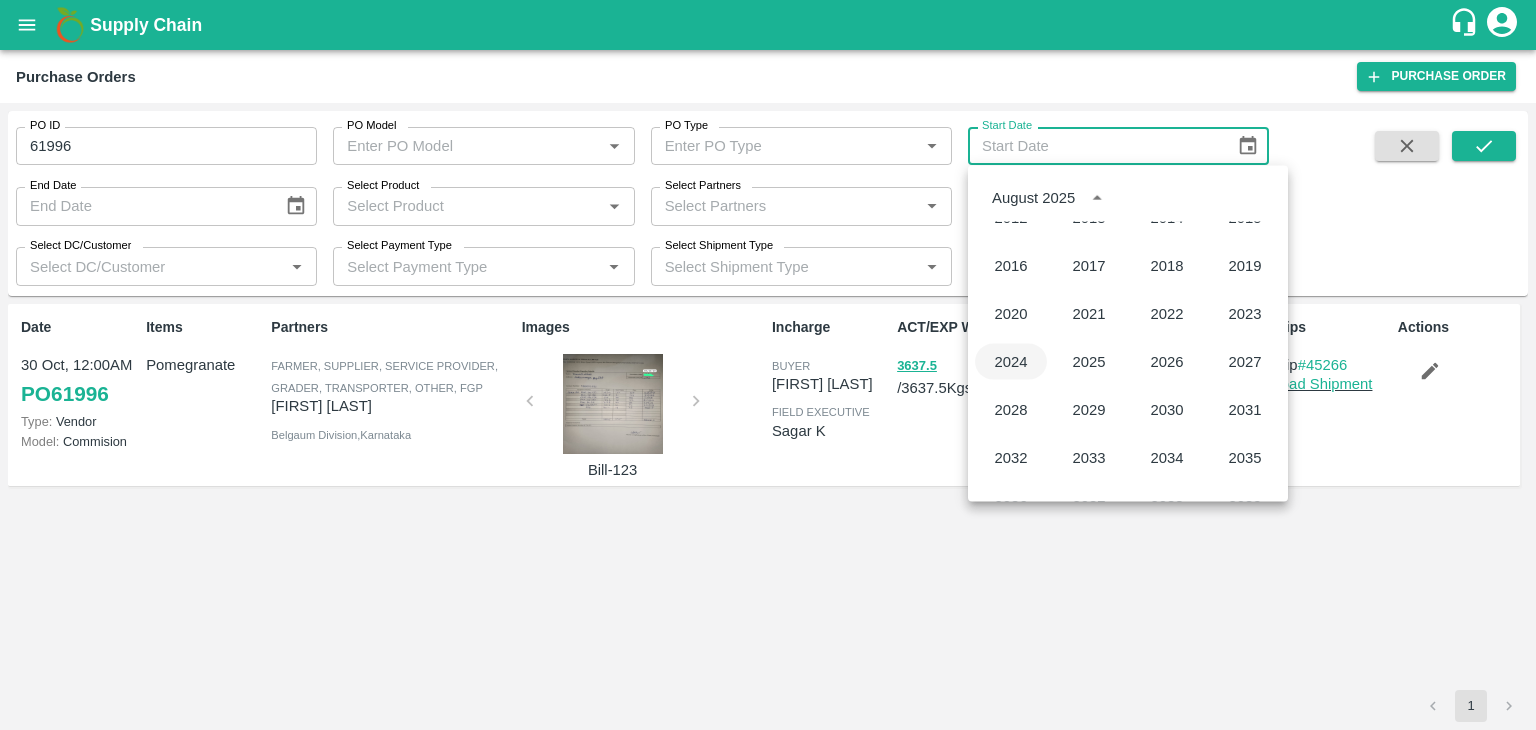 click on "2024" at bounding box center [1011, 362] 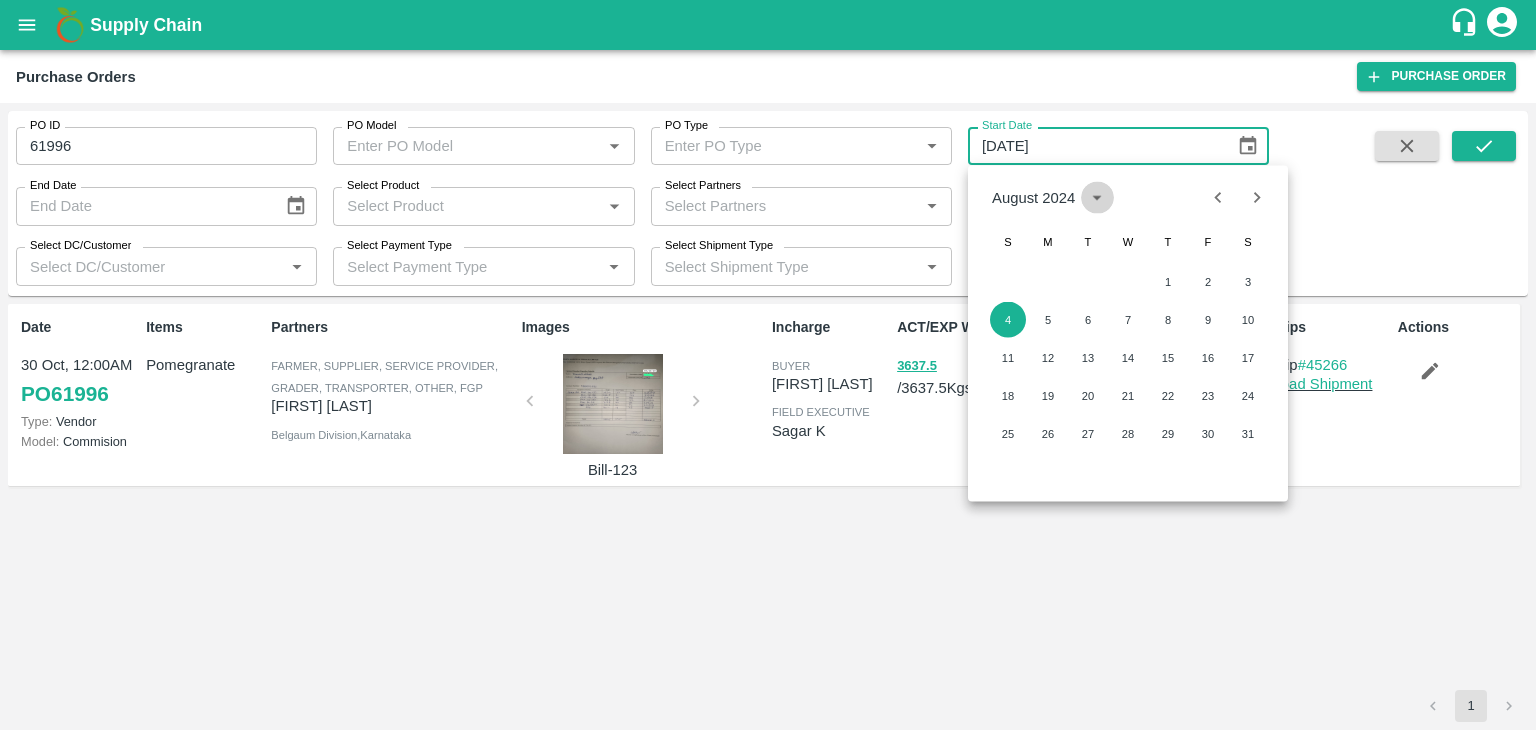 click 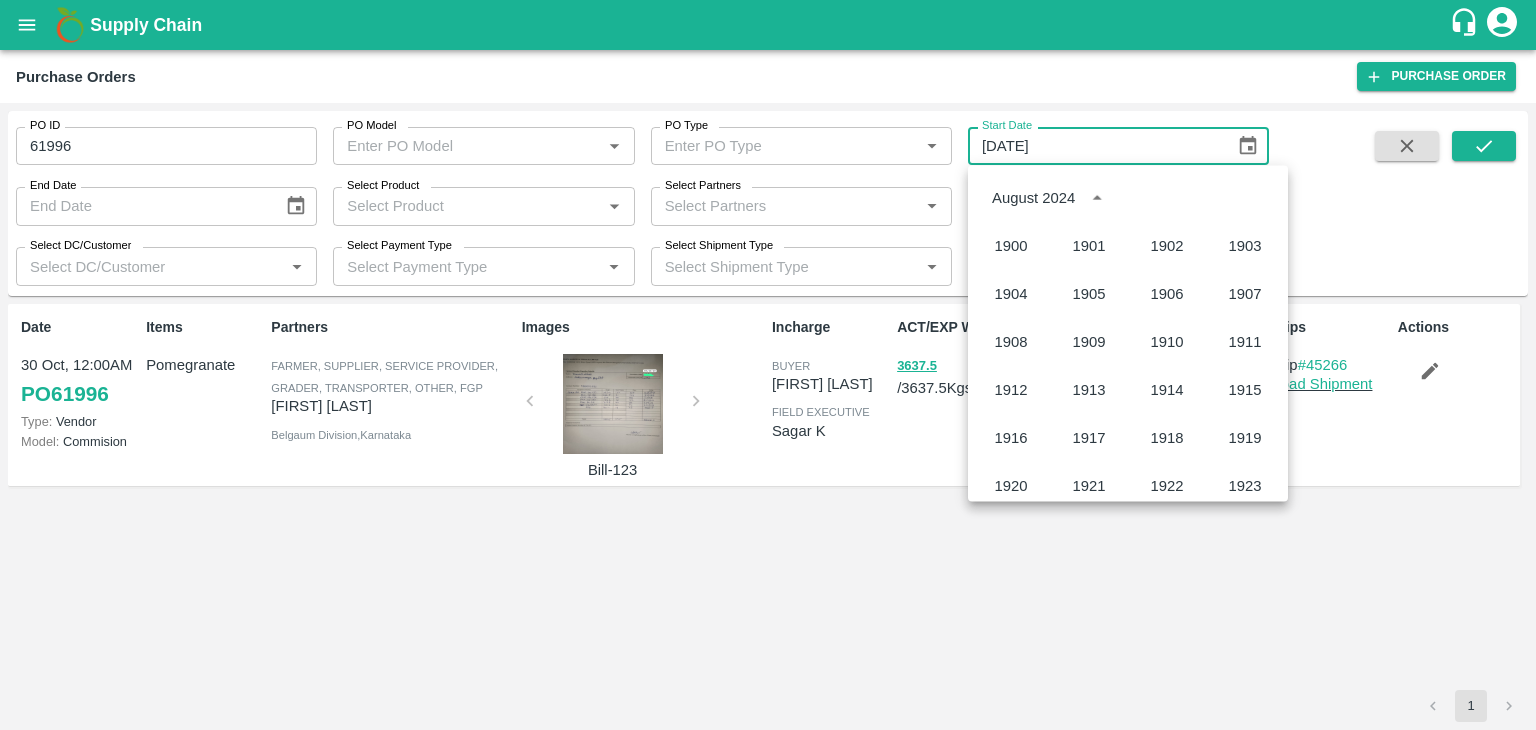 scroll, scrollTop: 1372, scrollLeft: 0, axis: vertical 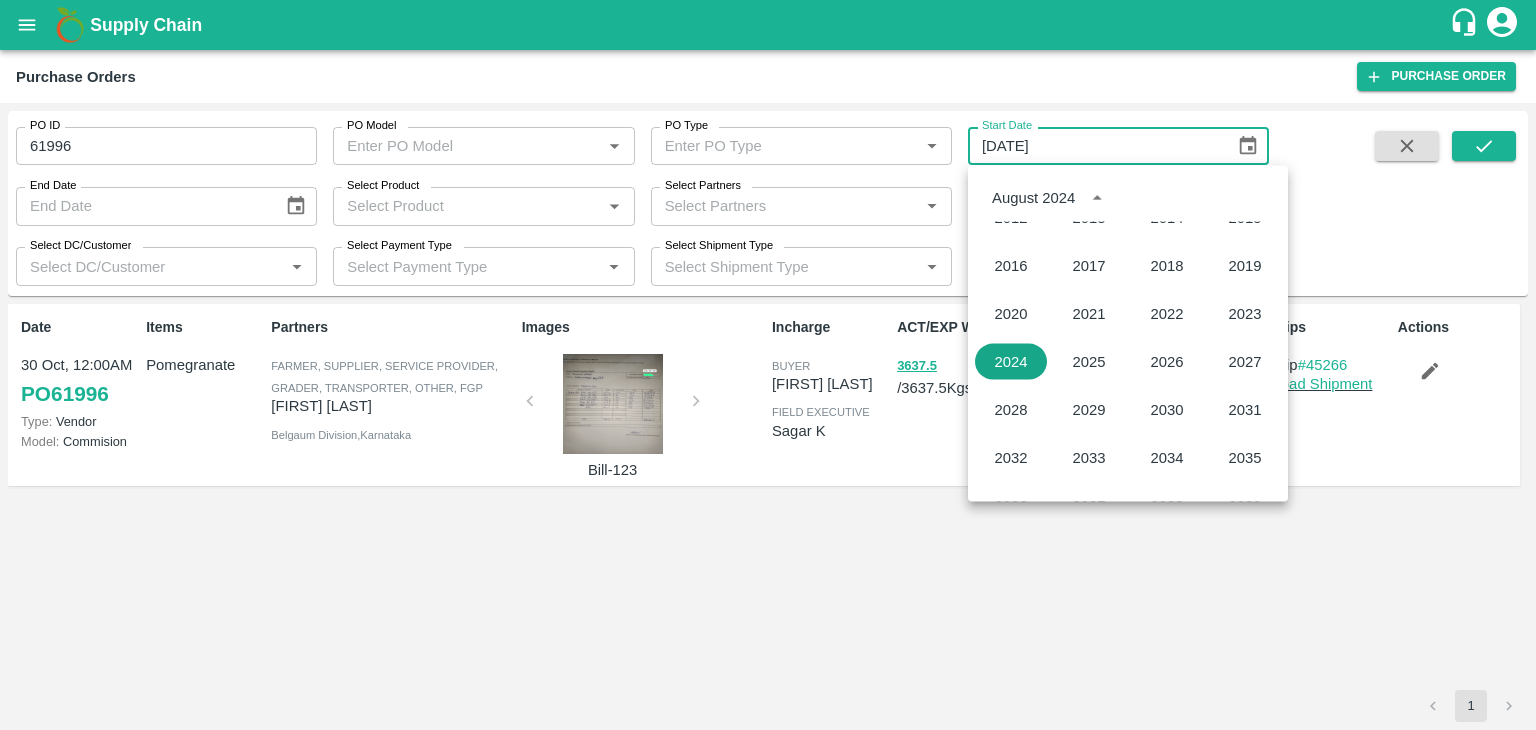 click on "2024" at bounding box center (1011, 362) 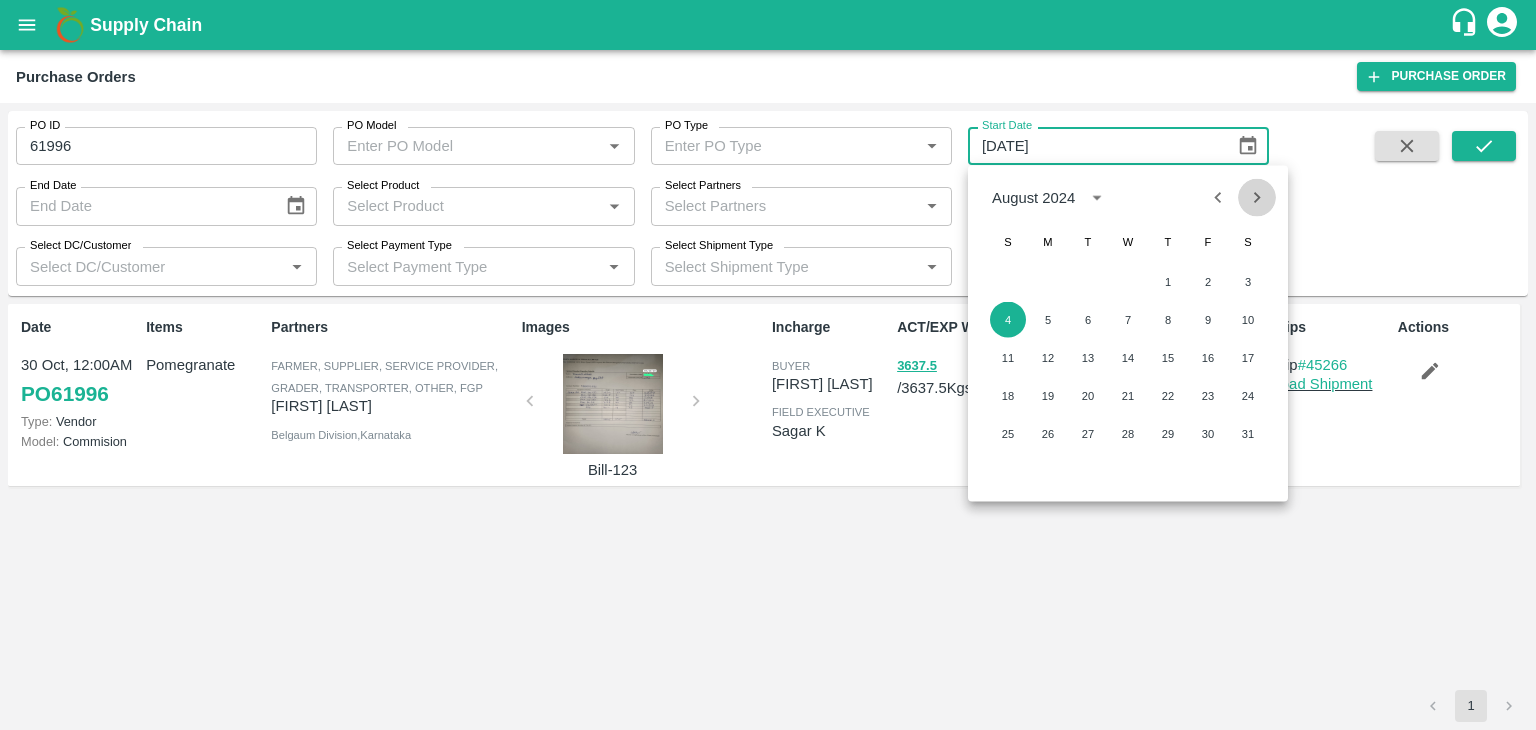 click 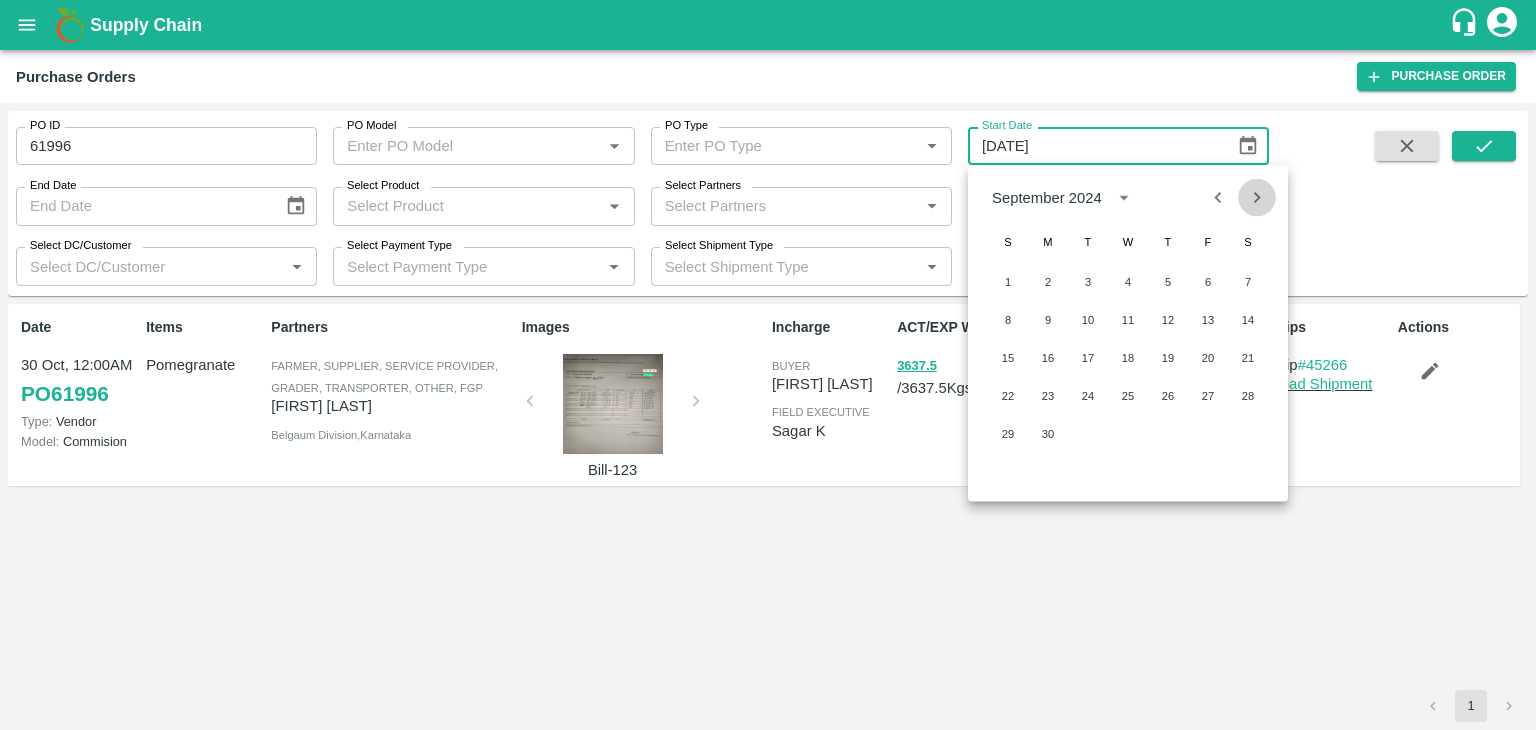 click 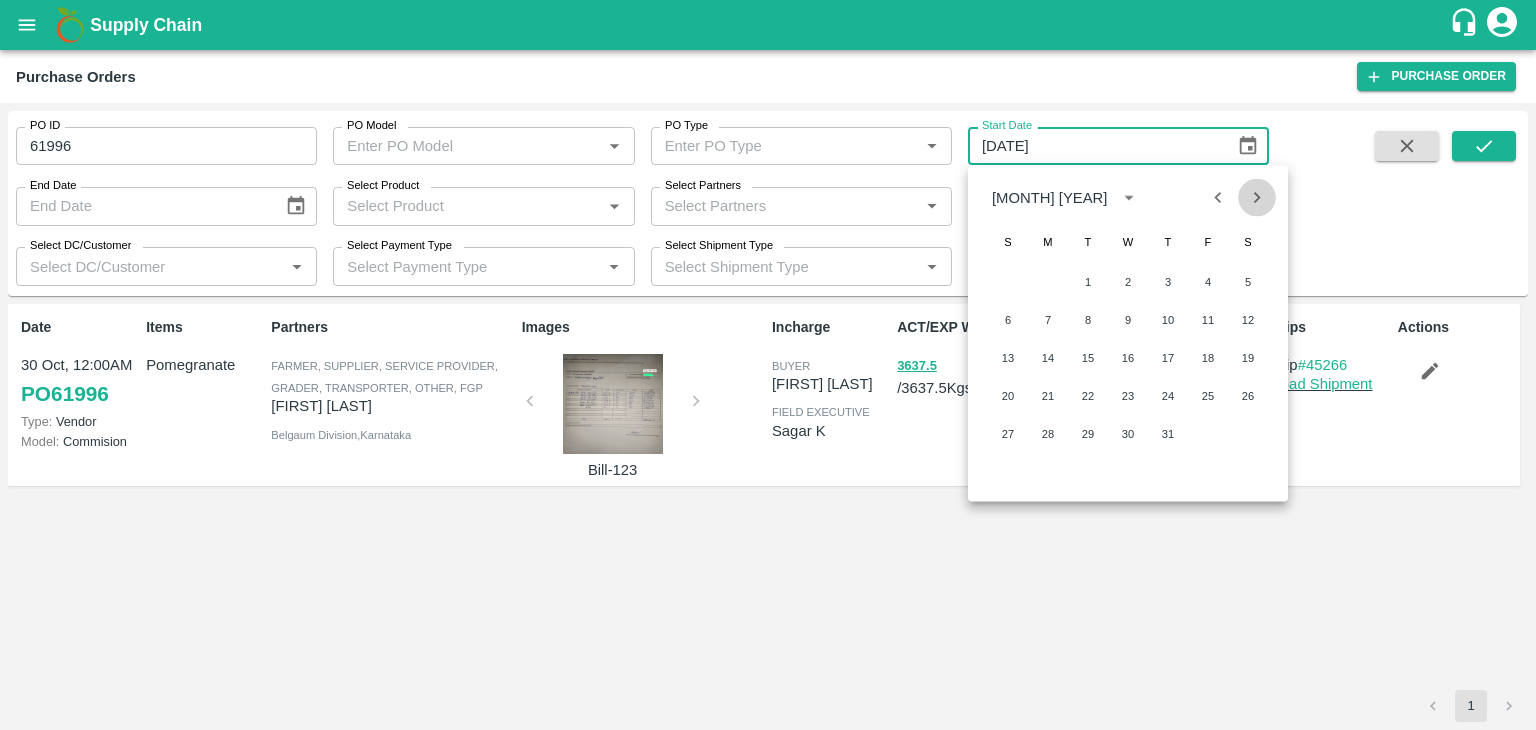 click 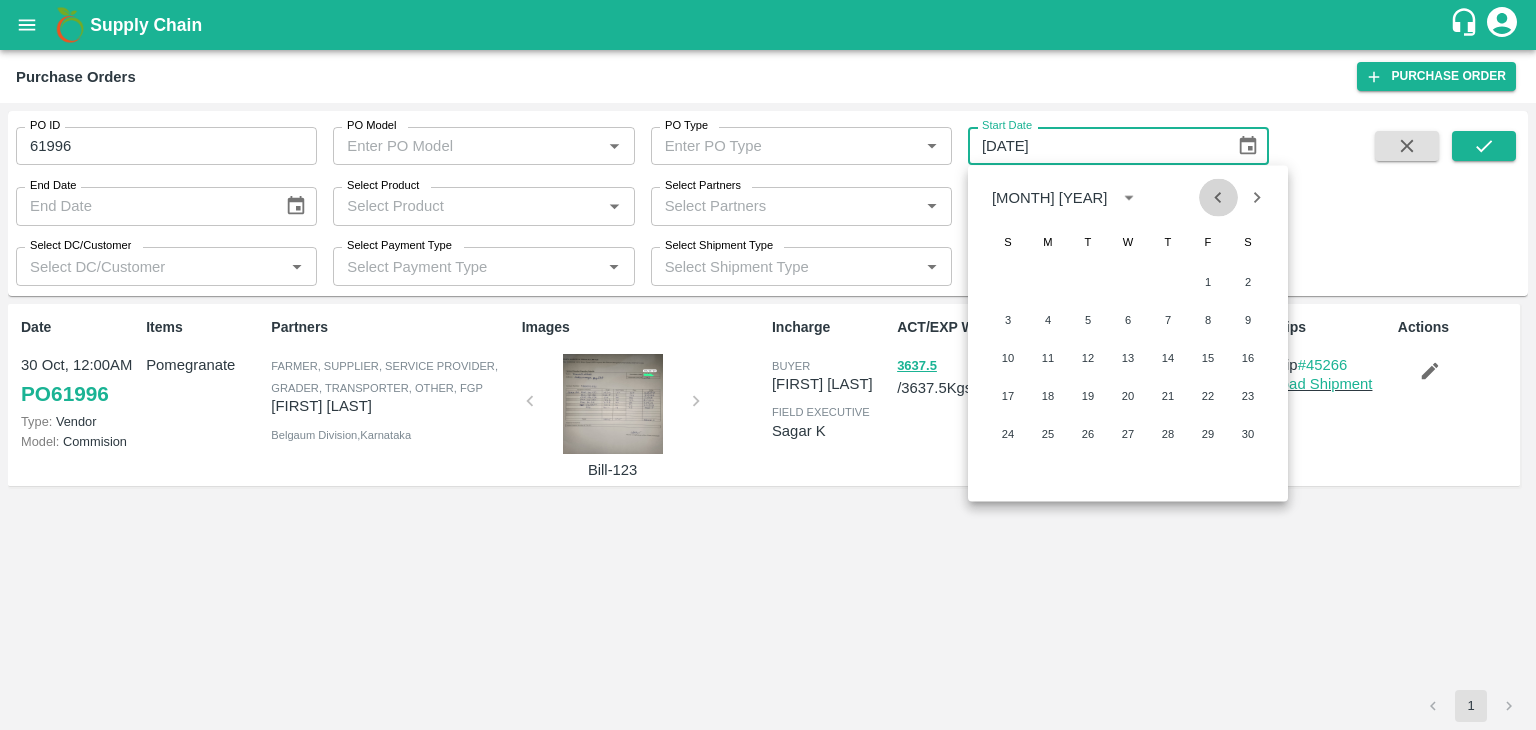 click 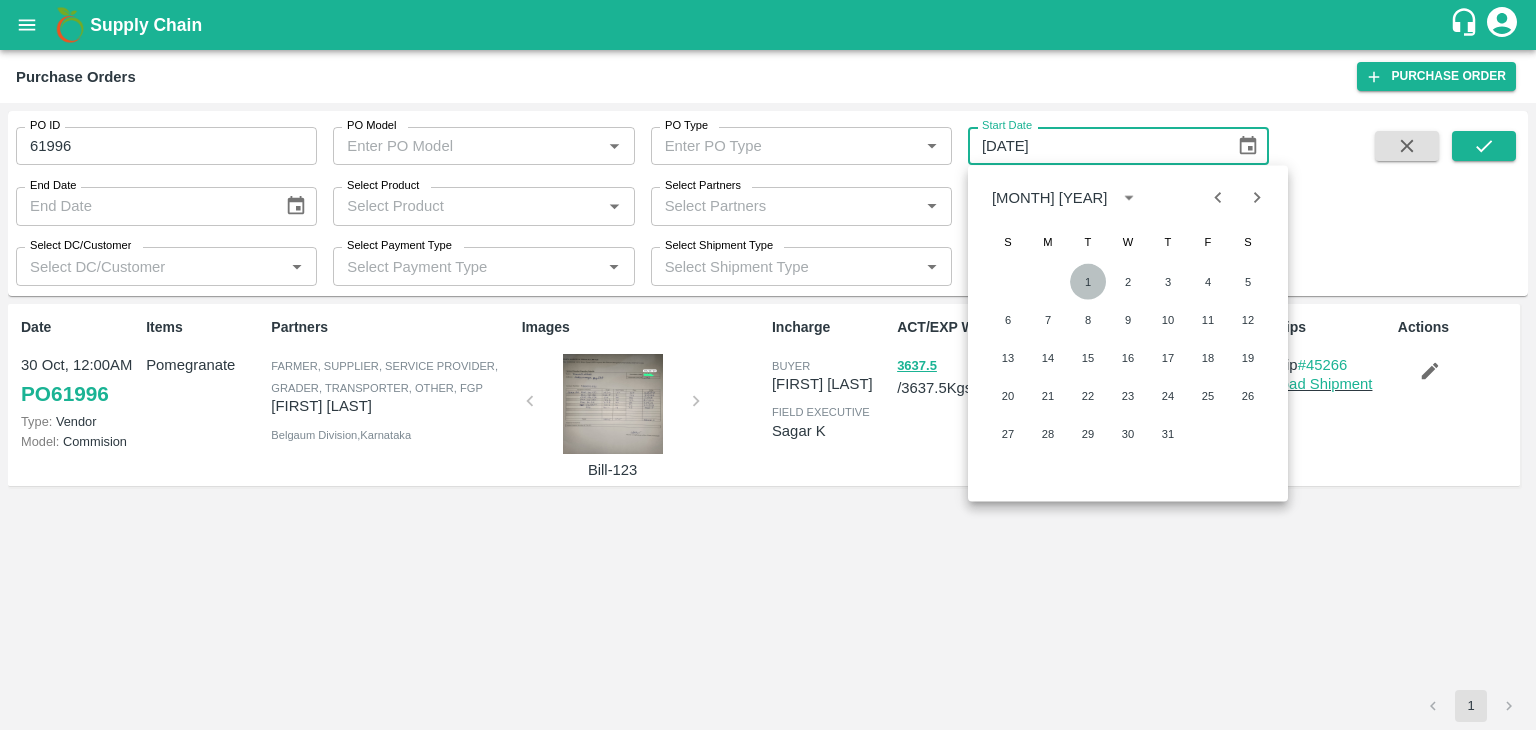 click on "1" at bounding box center [1088, 282] 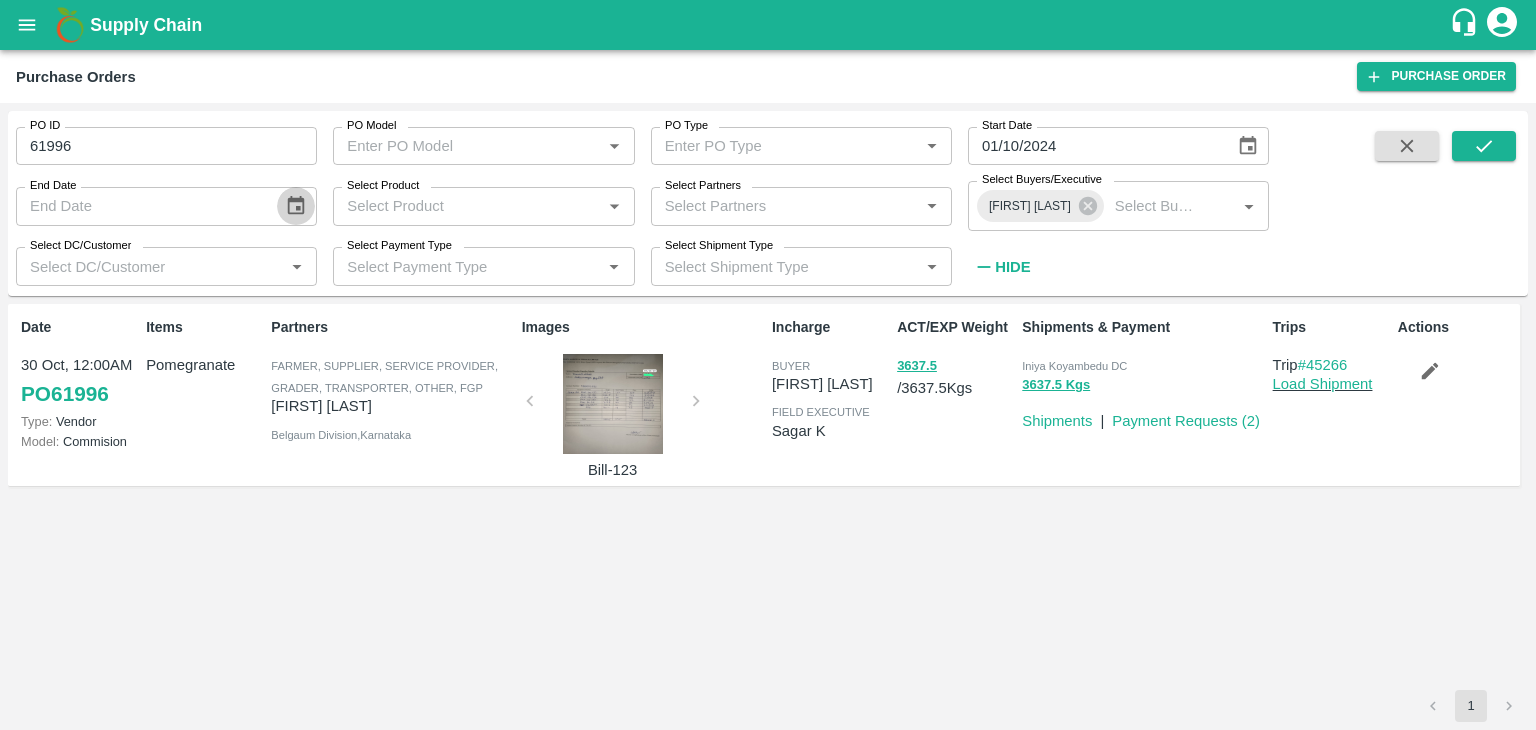 click 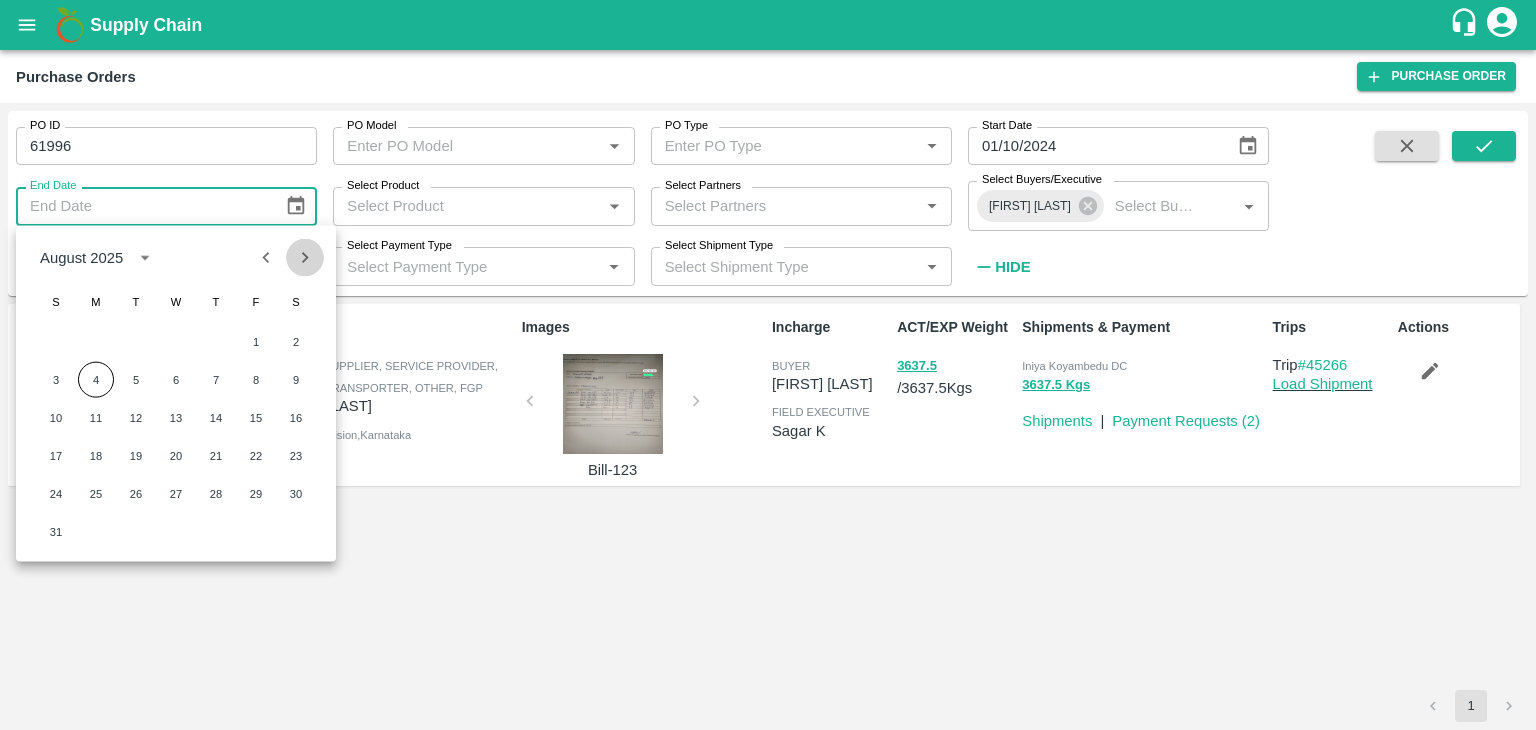 click 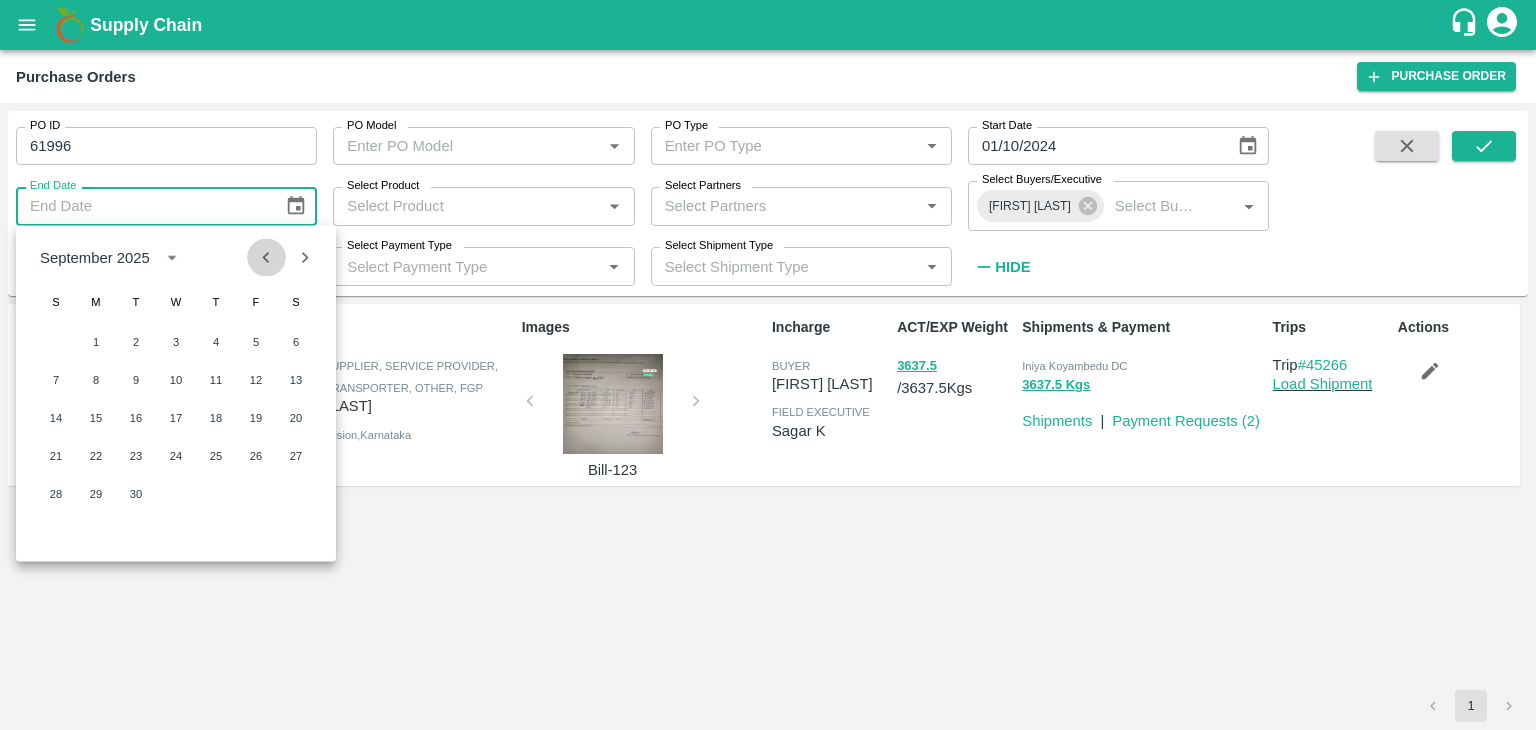 click 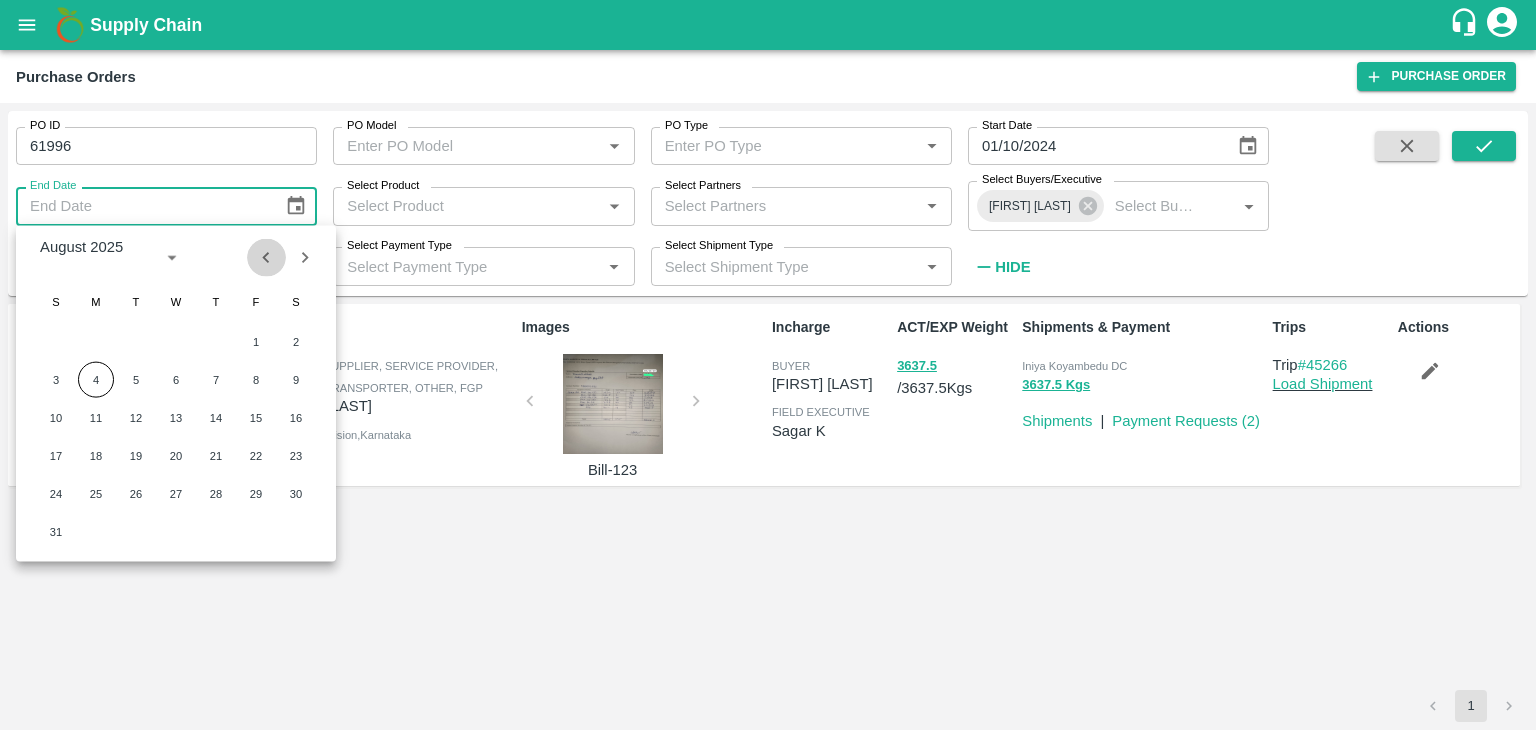 click 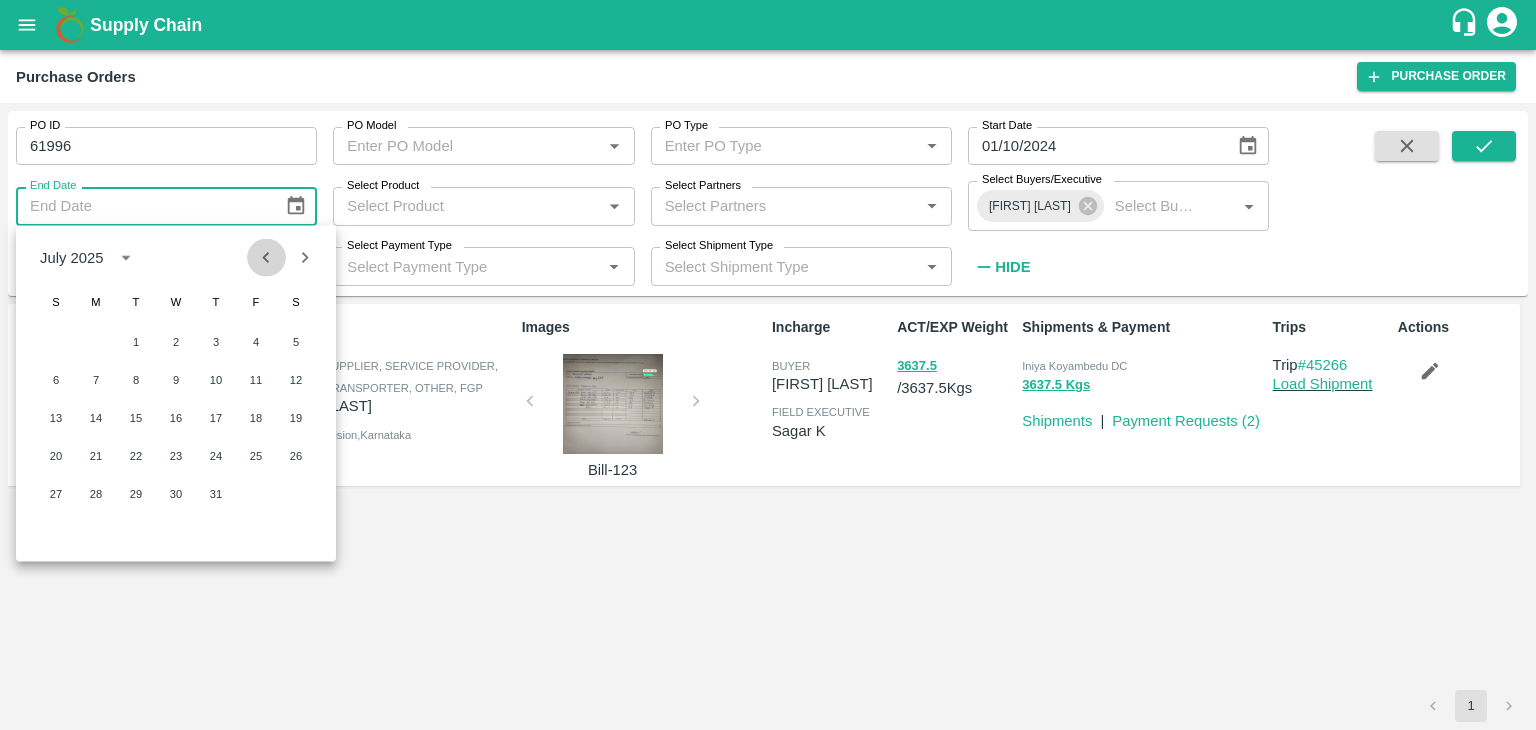 click 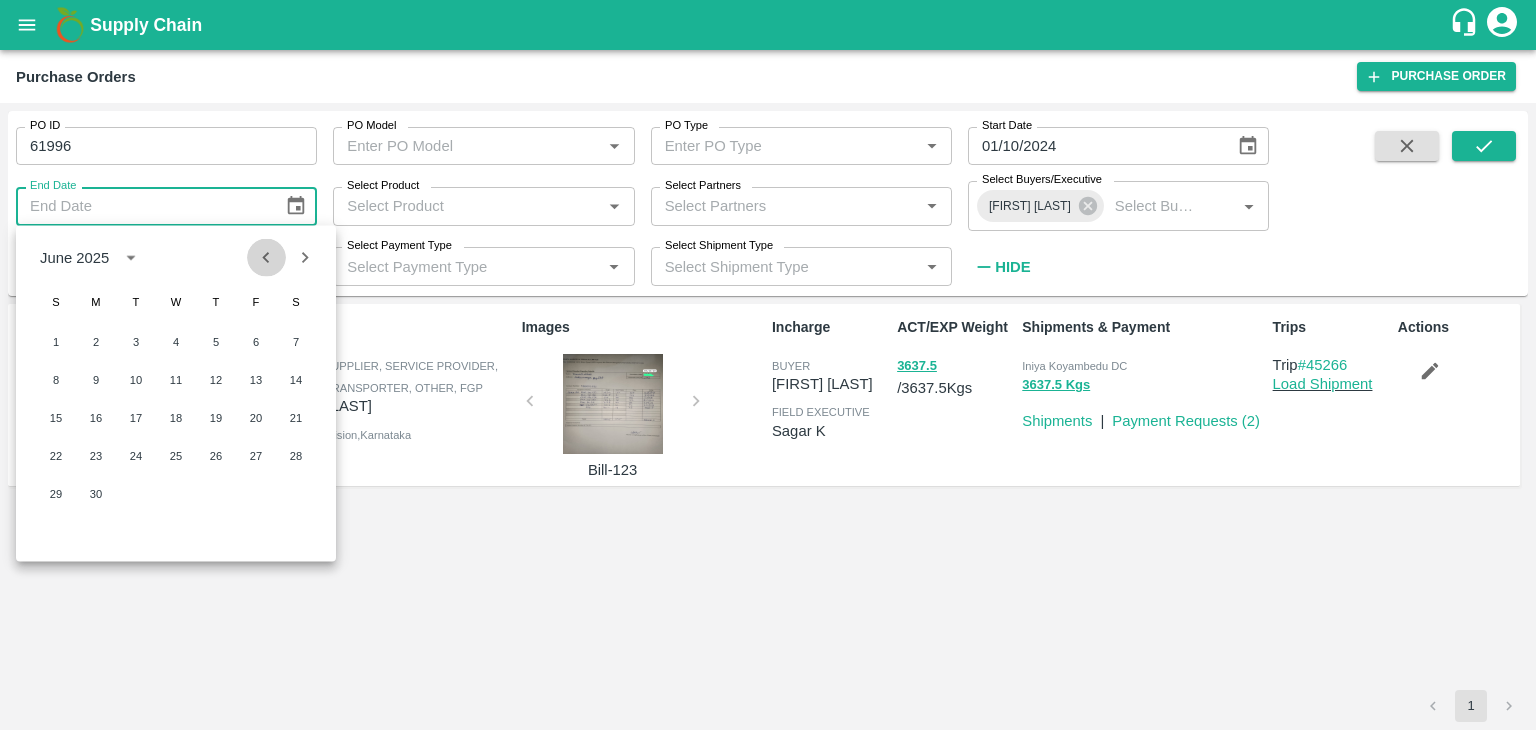 click 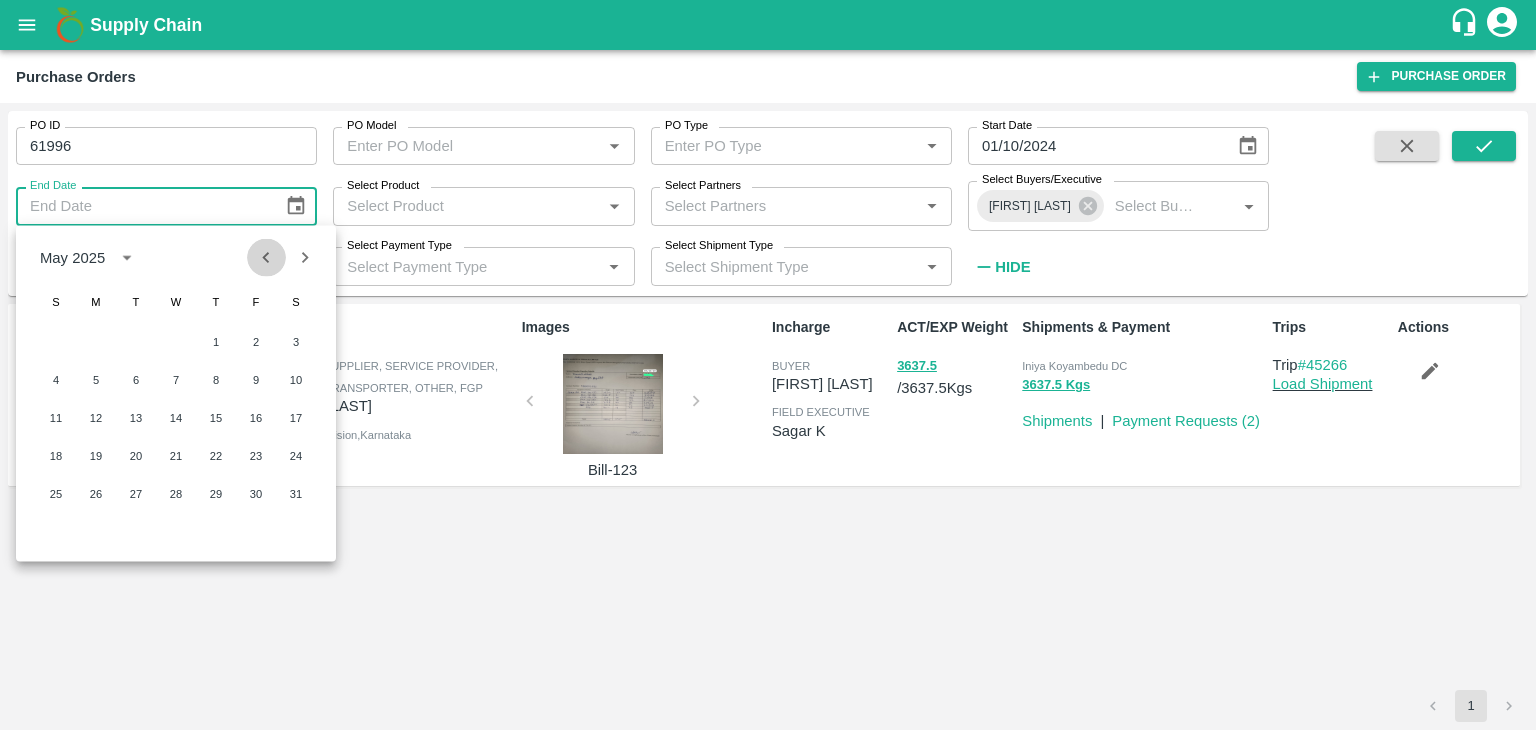 click 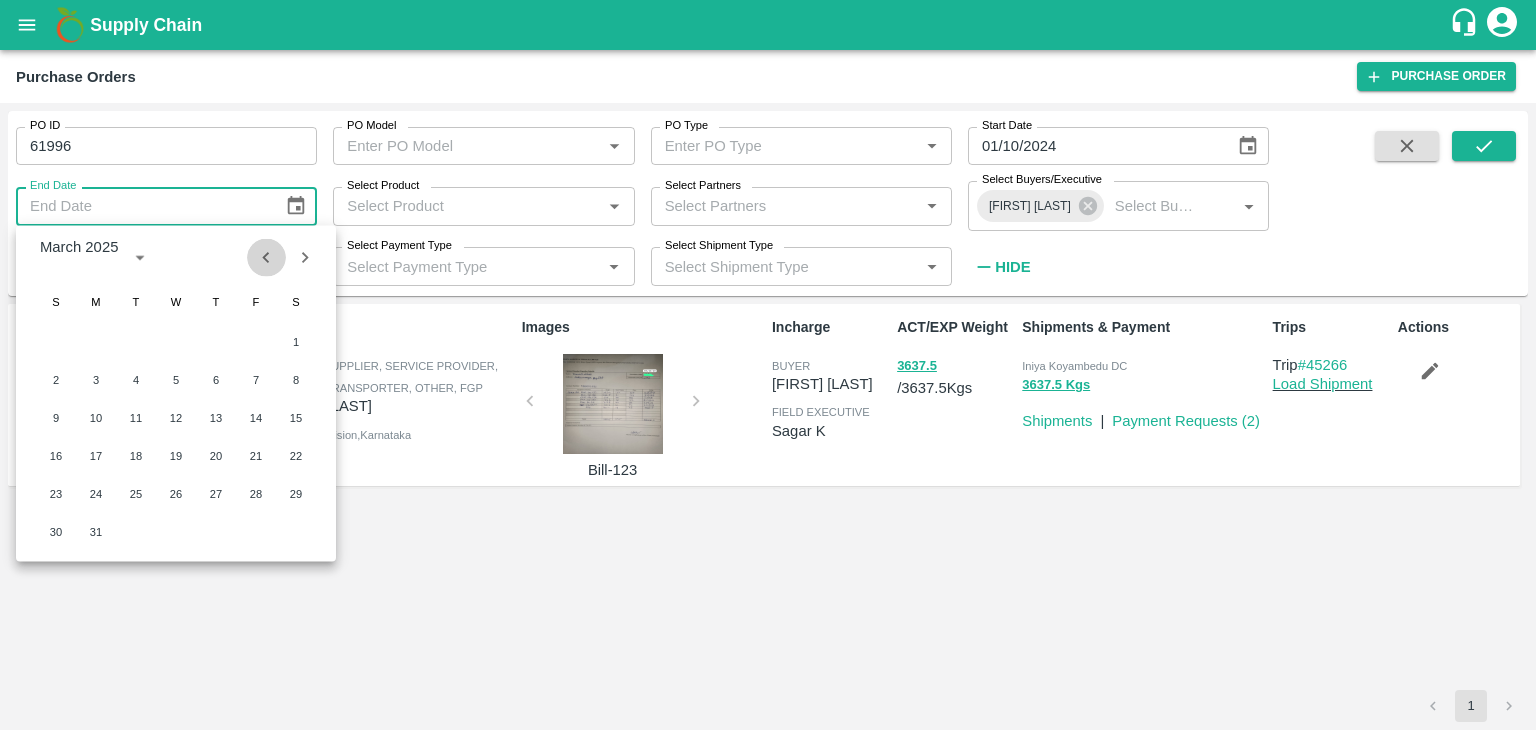 click 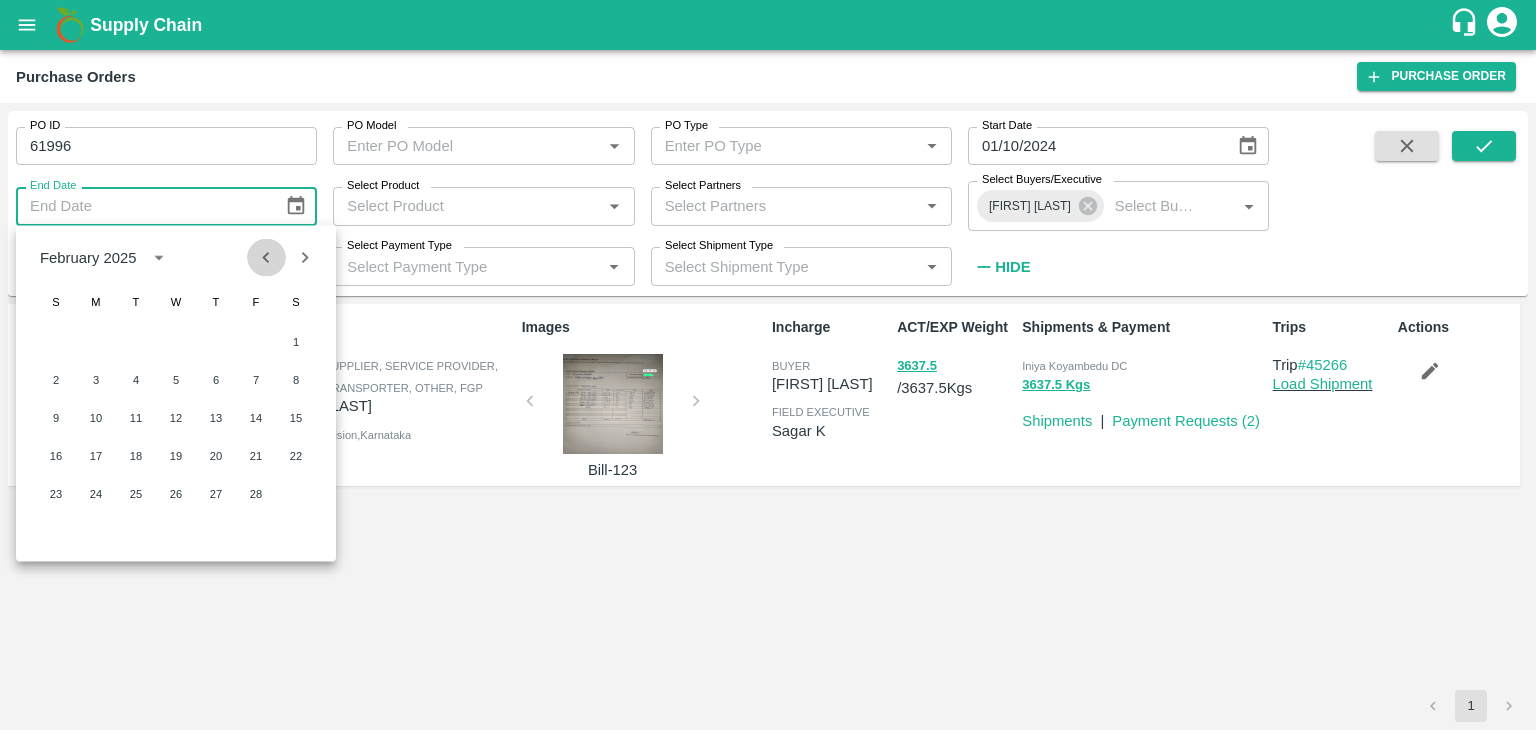 click 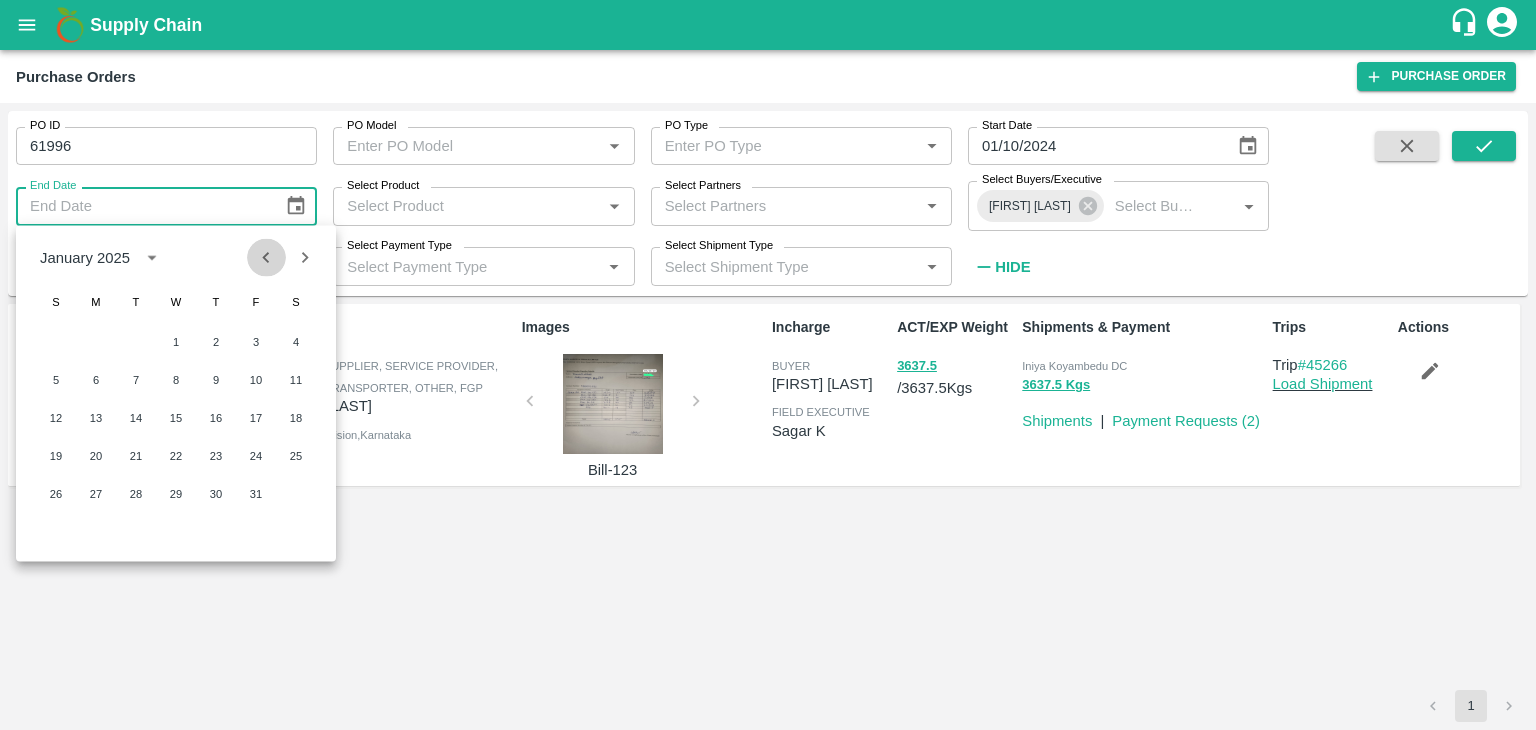 click 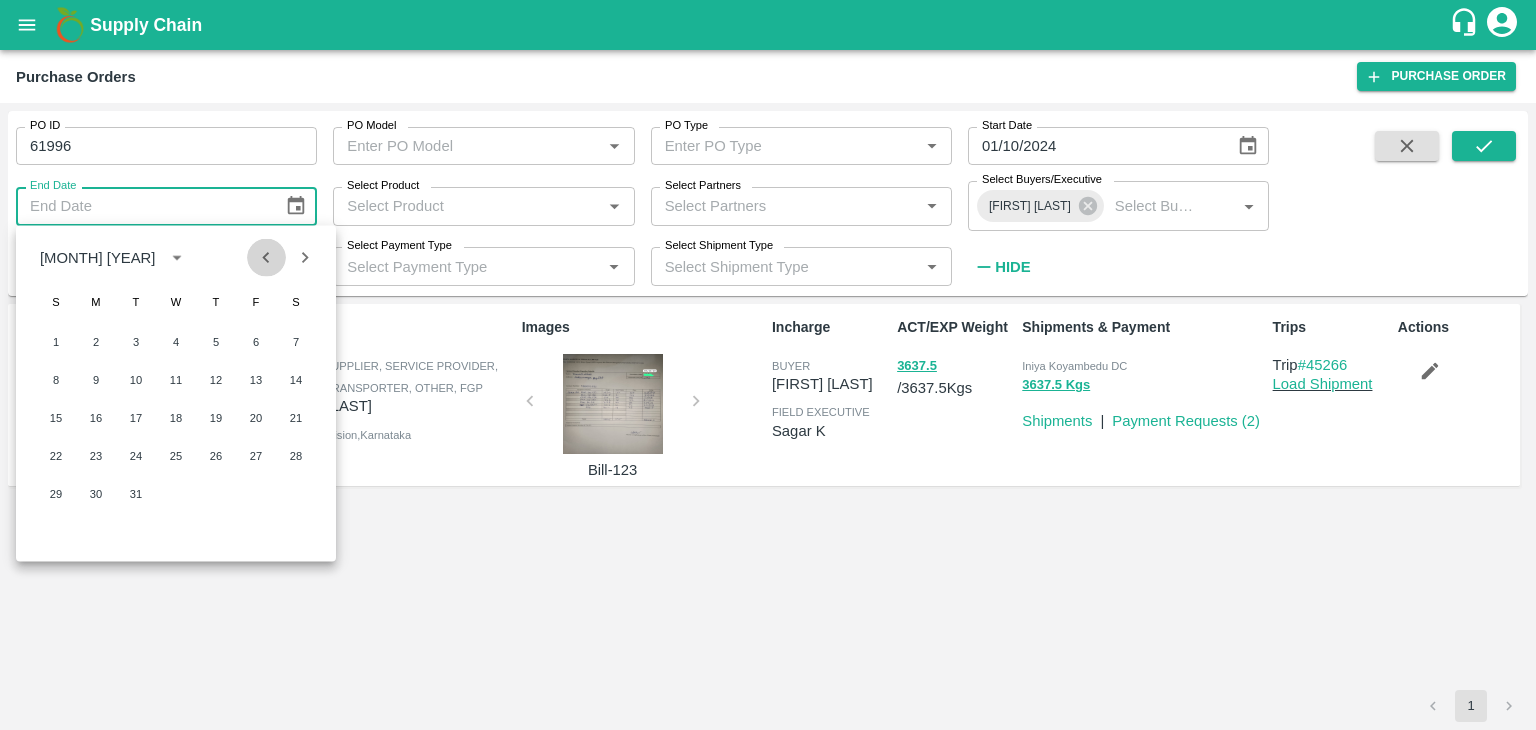 click 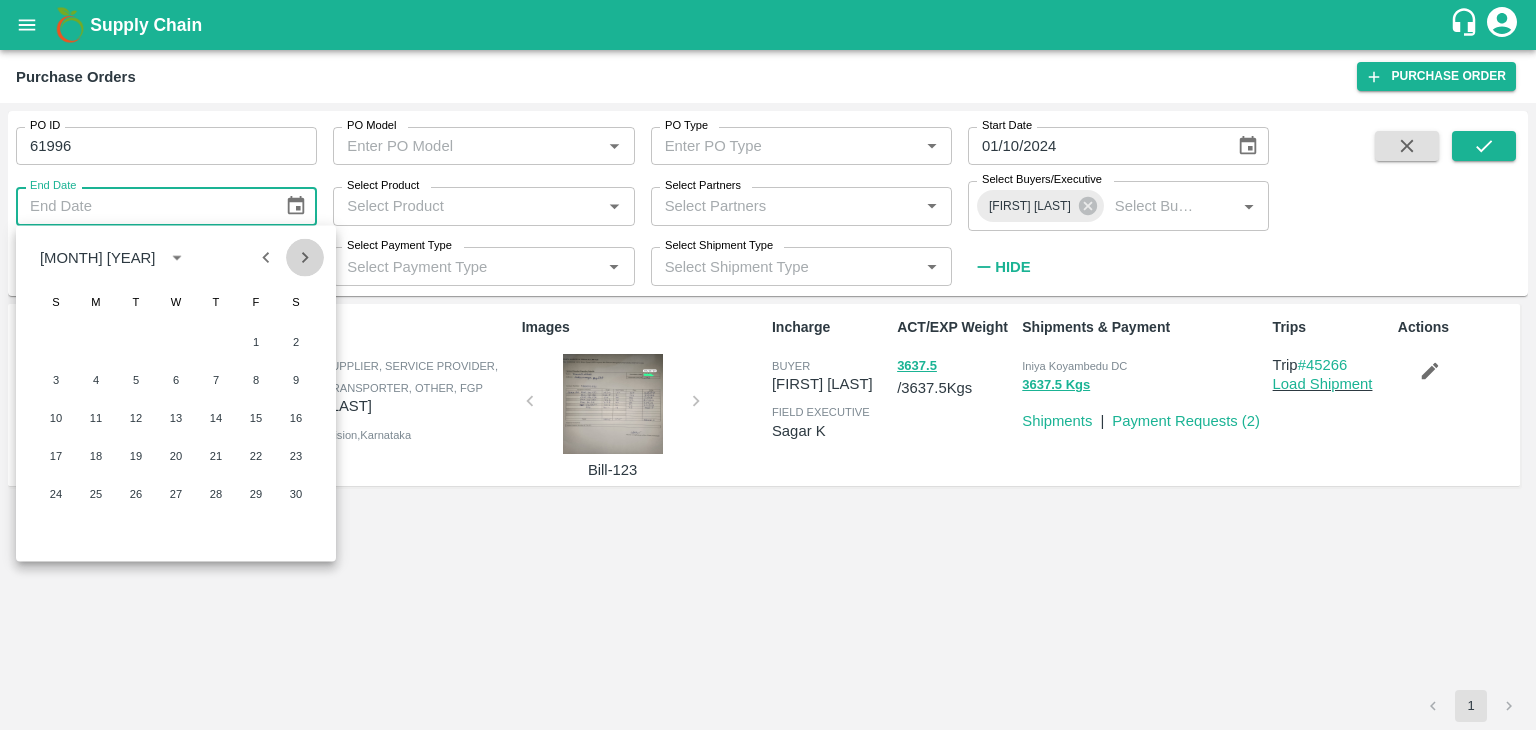 click 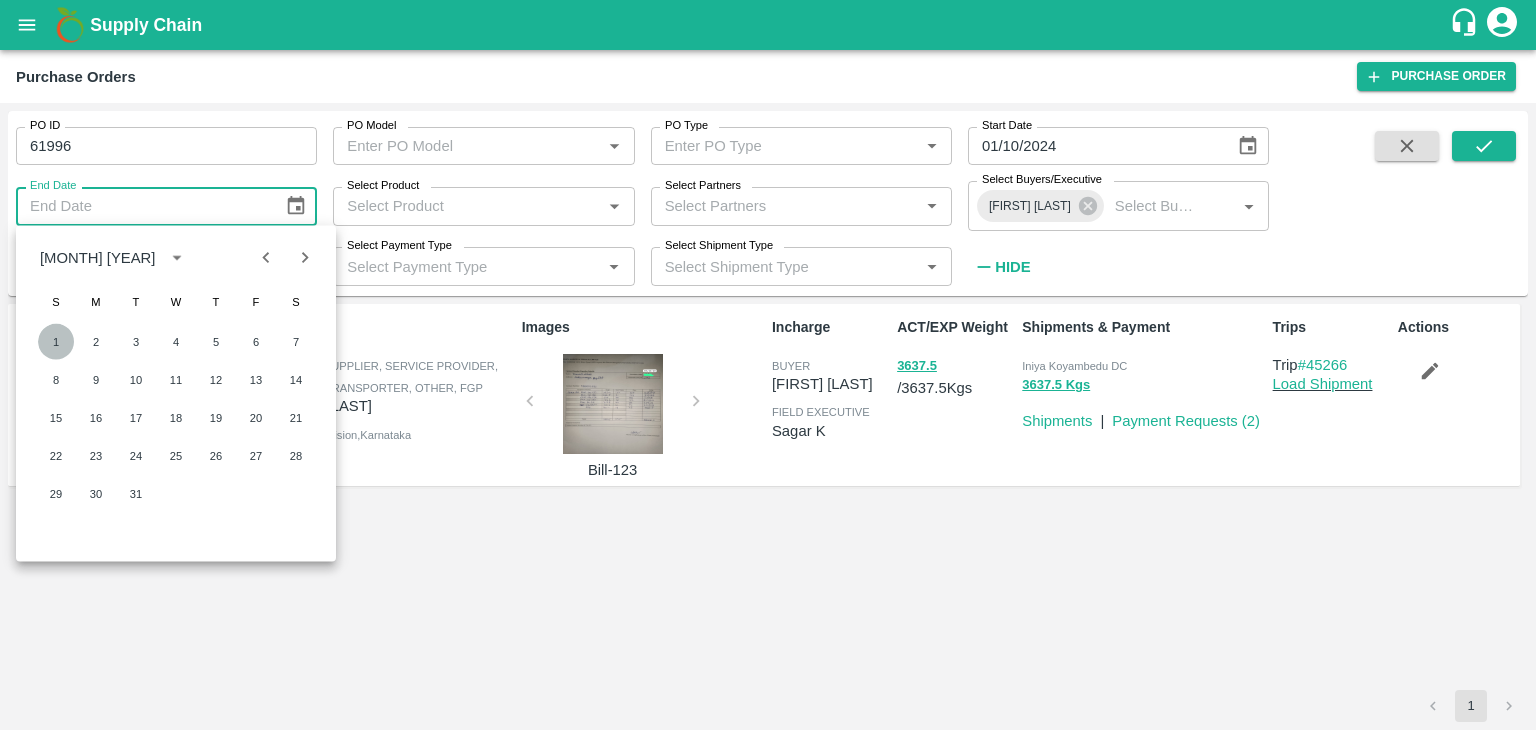 click on "1" at bounding box center [56, 342] 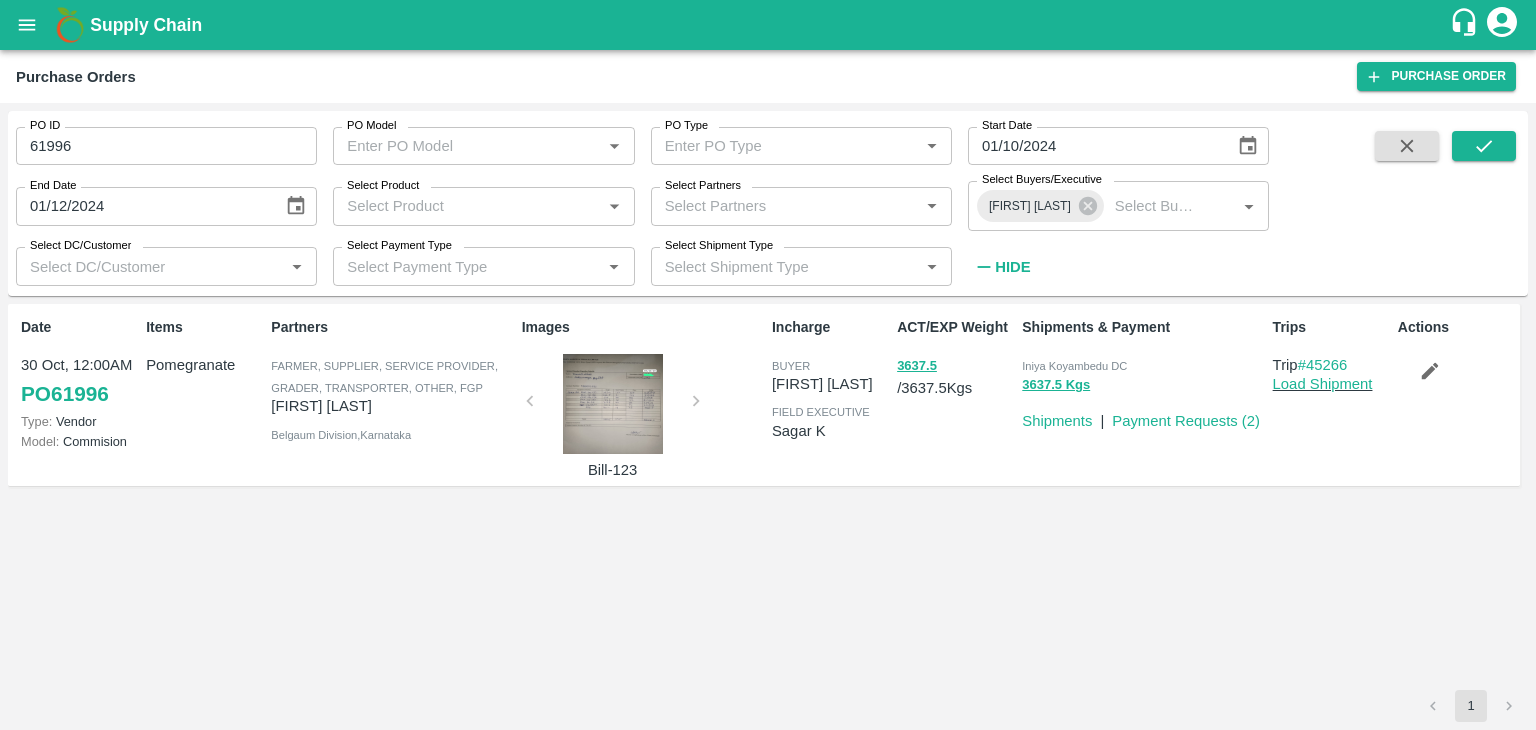 type on "01/12/2024" 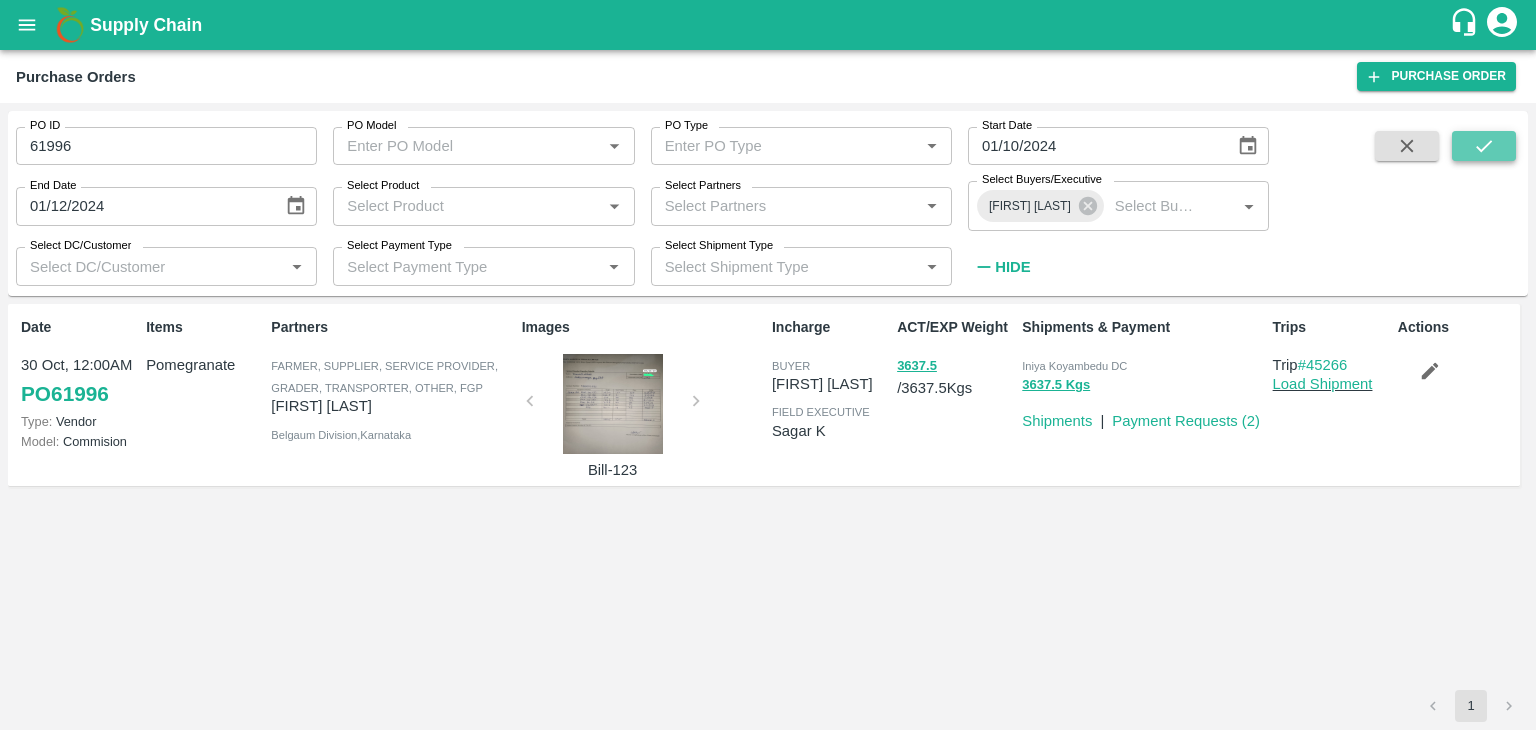 click 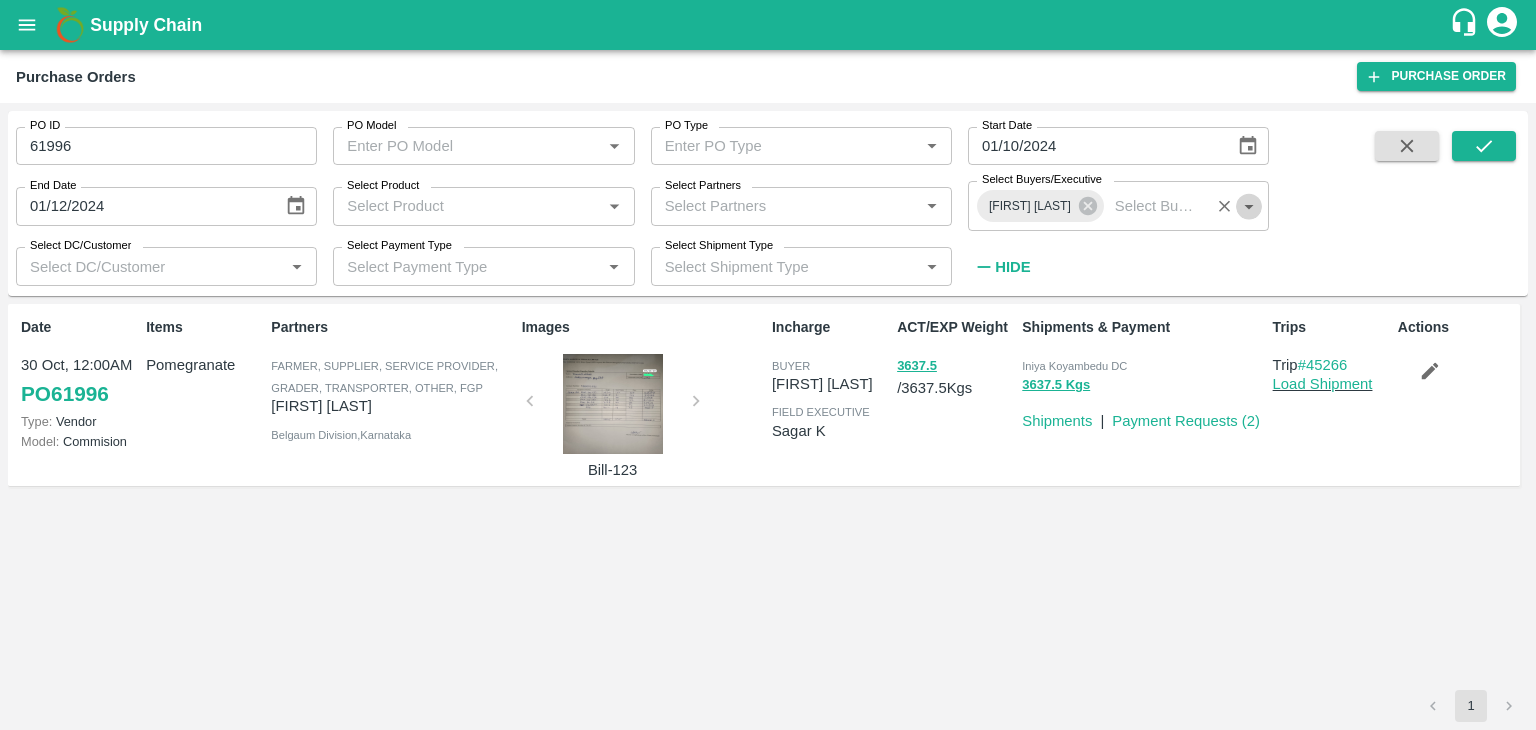 click 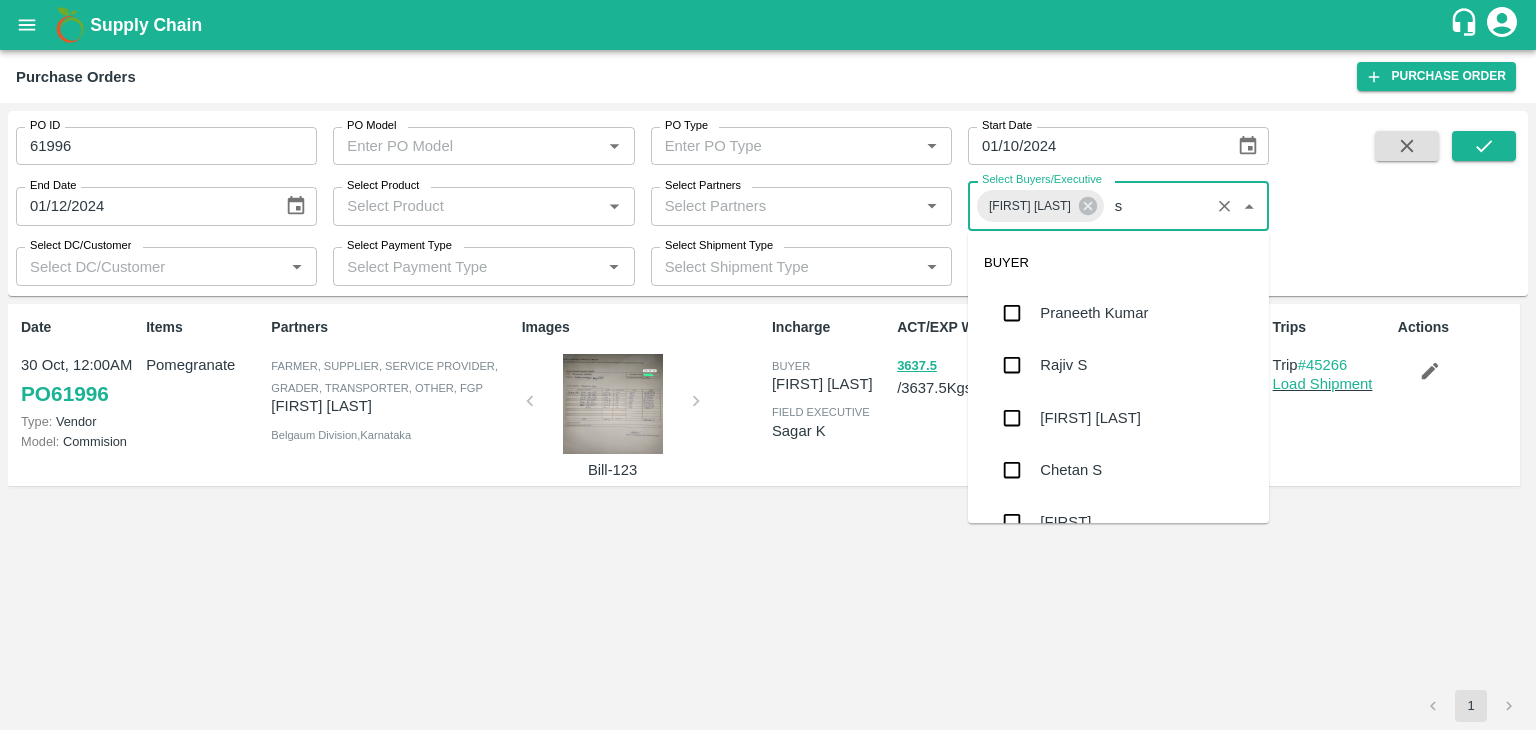 type on "sa" 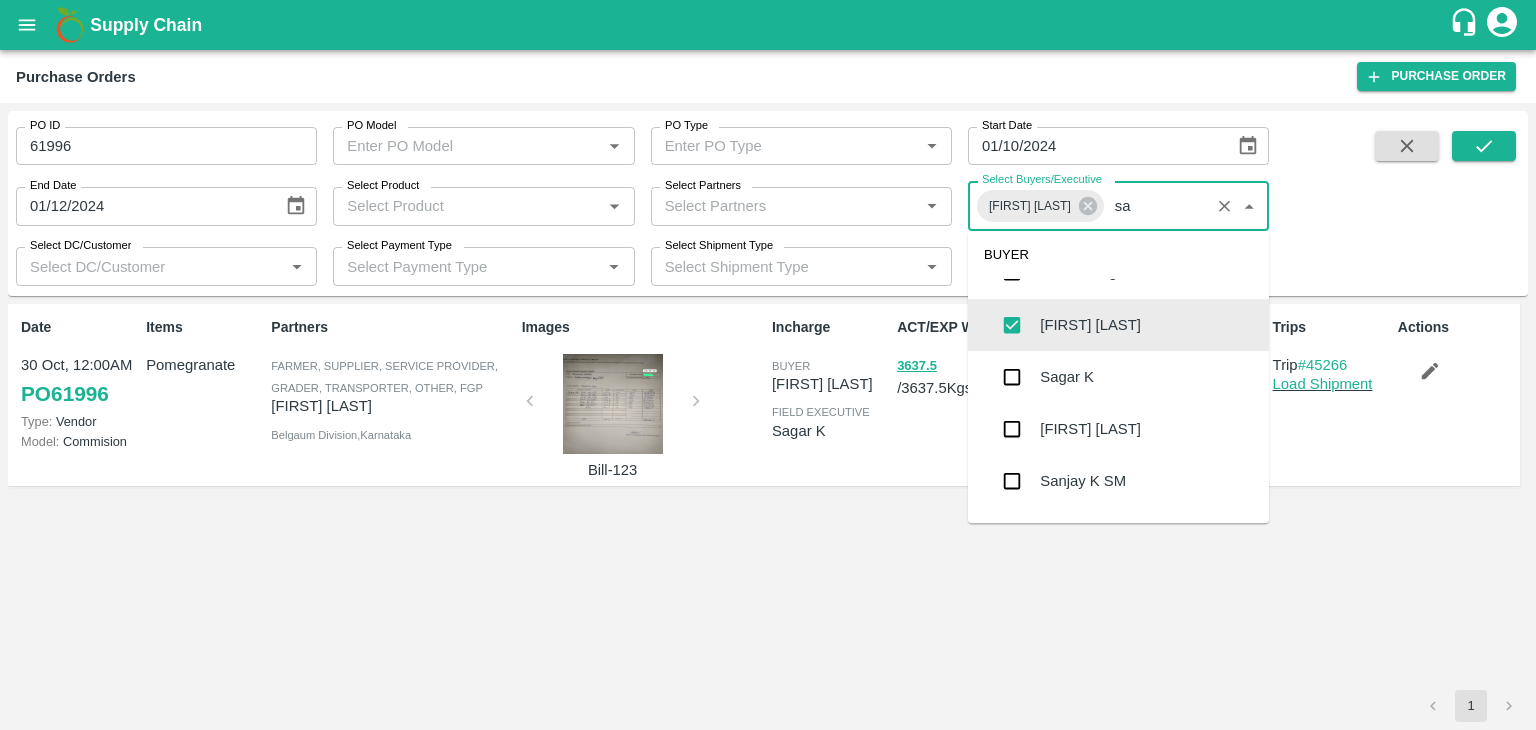 scroll, scrollTop: 1034, scrollLeft: 0, axis: vertical 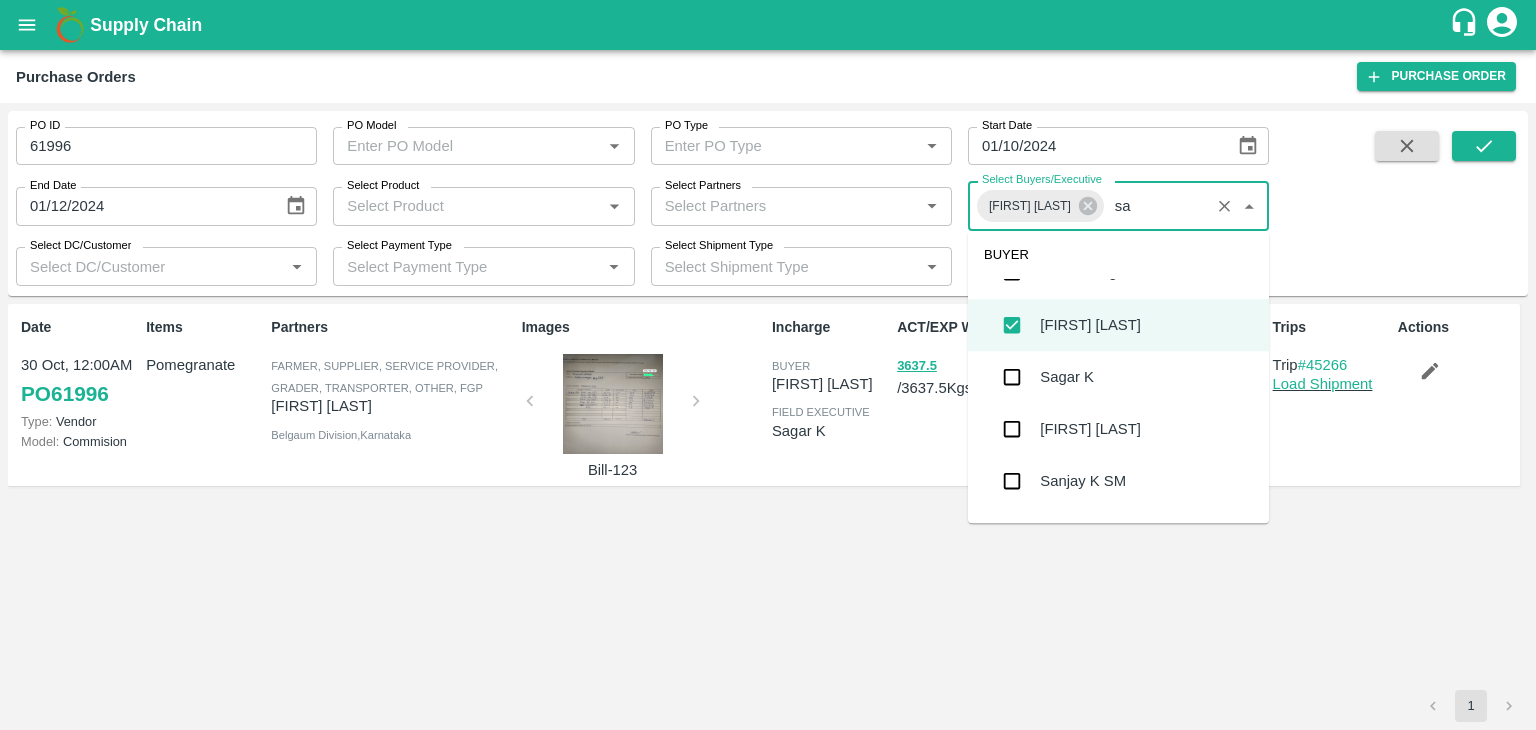click on "Sagar K" at bounding box center [1118, 377] 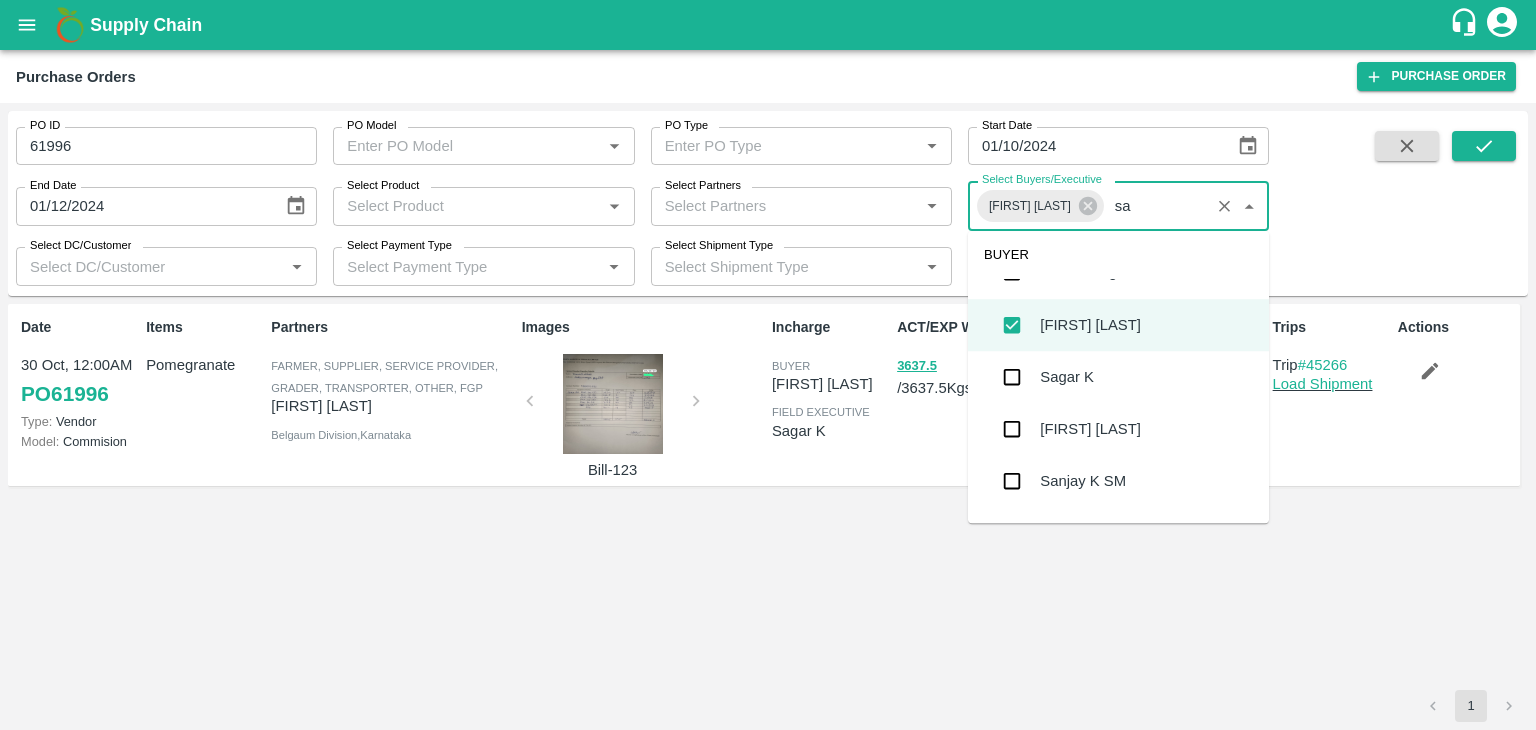 type 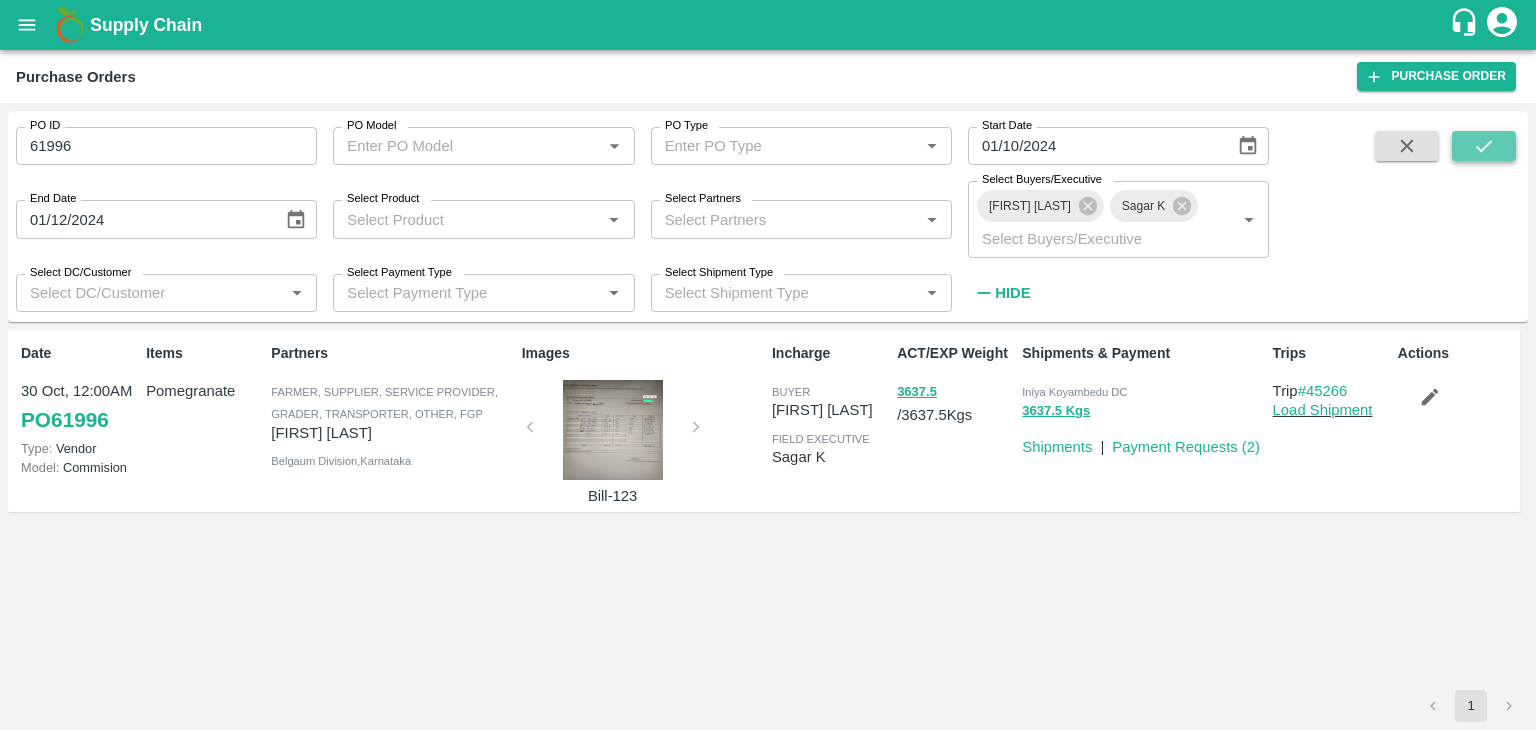 click at bounding box center [1484, 146] 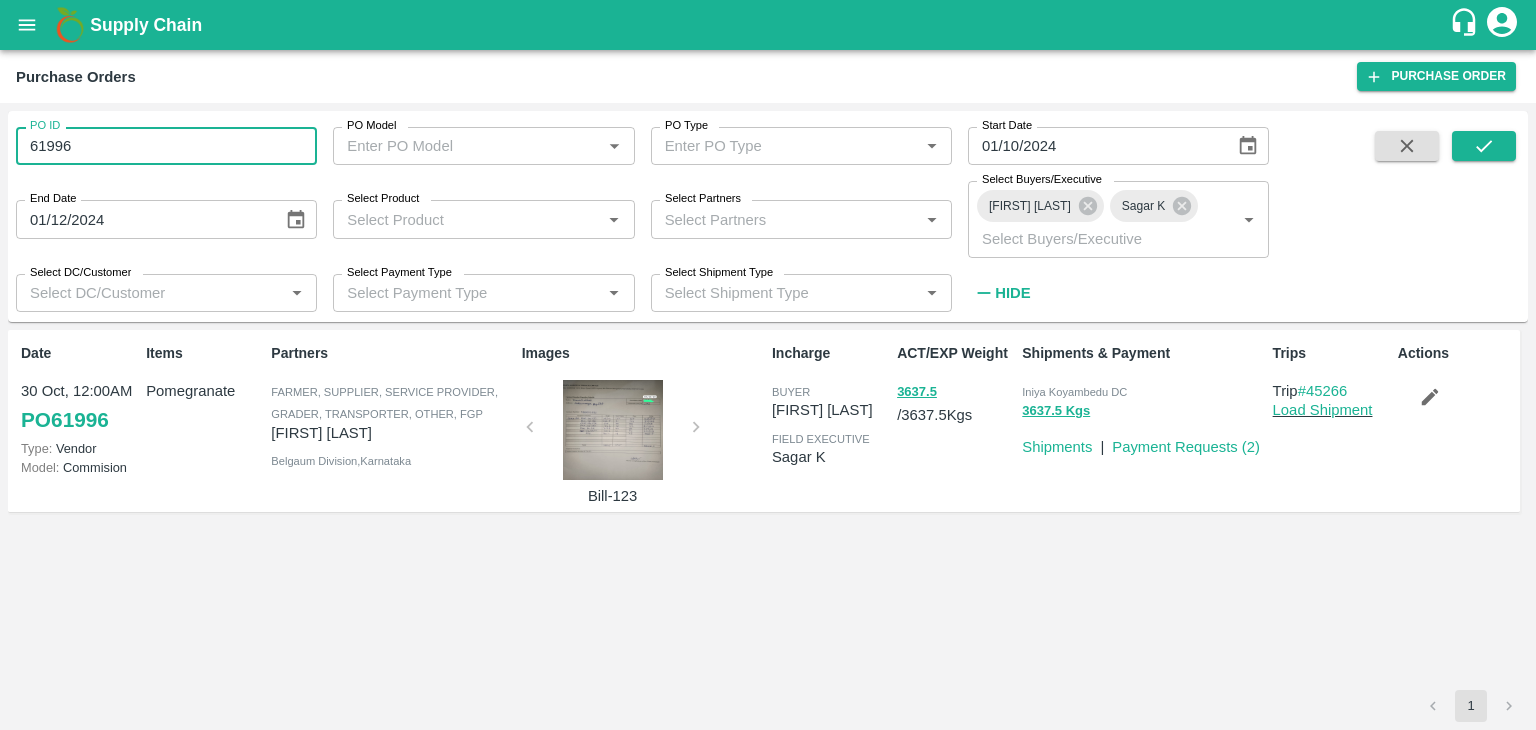 click on "61996" at bounding box center (166, 146) 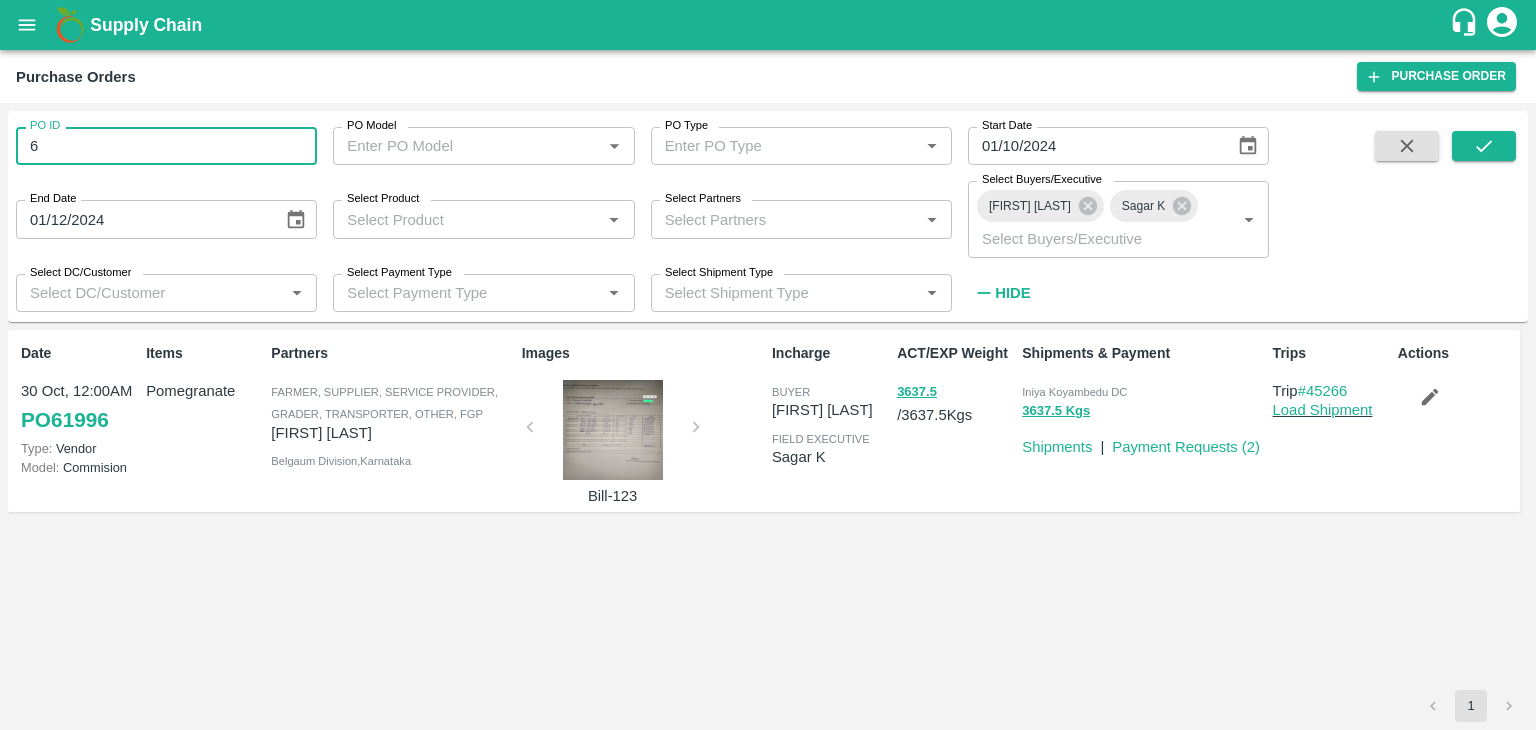 type on "6" 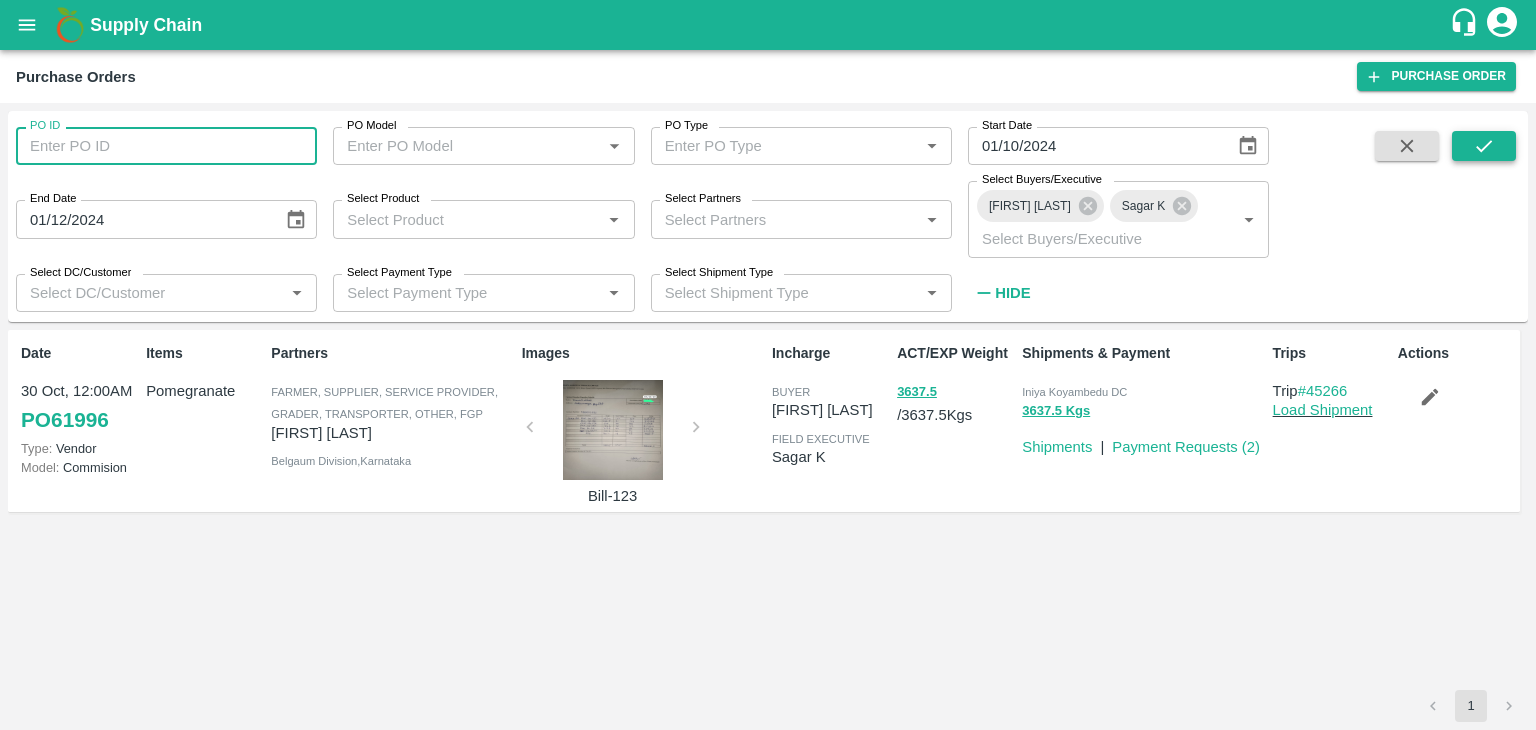 type 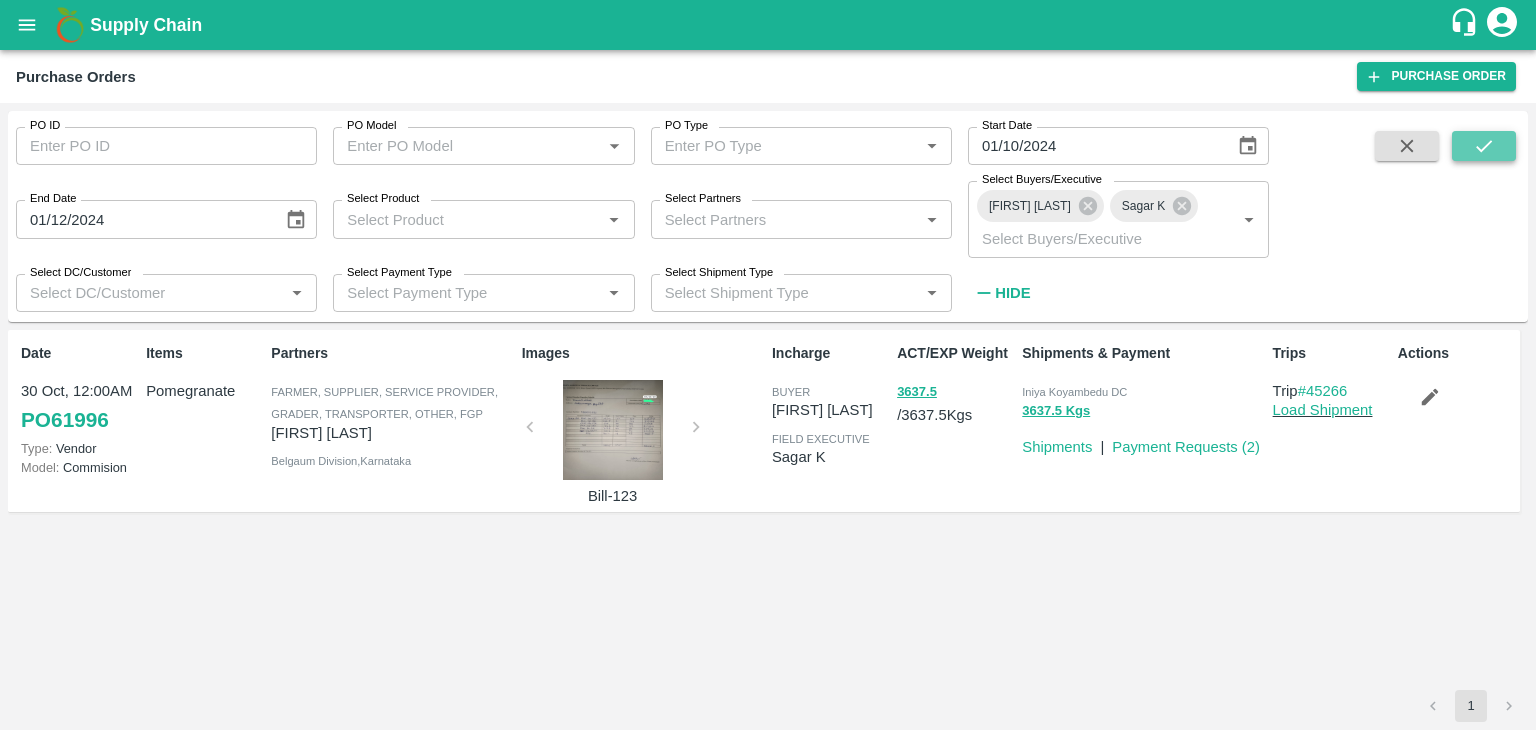 click 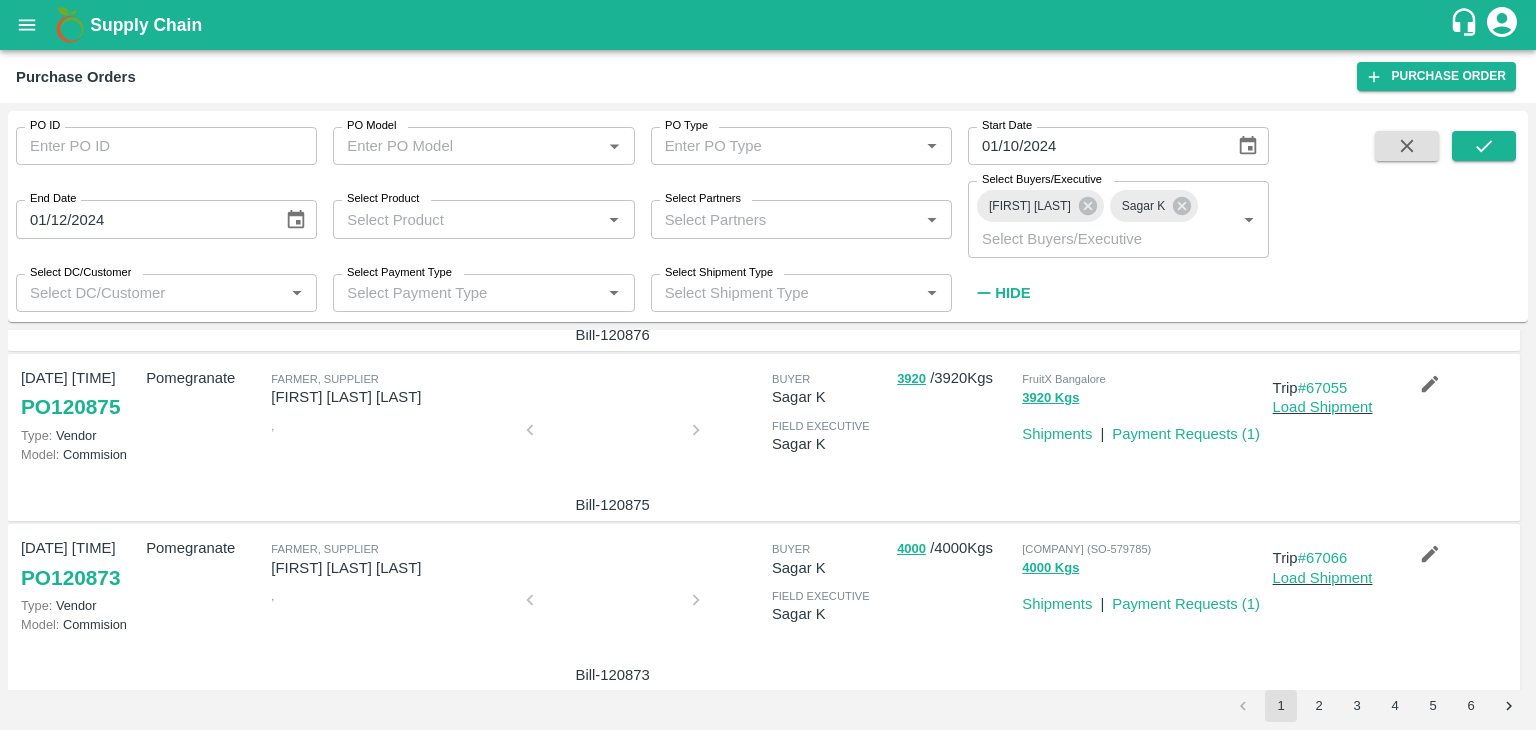 scroll, scrollTop: 1379, scrollLeft: 0, axis: vertical 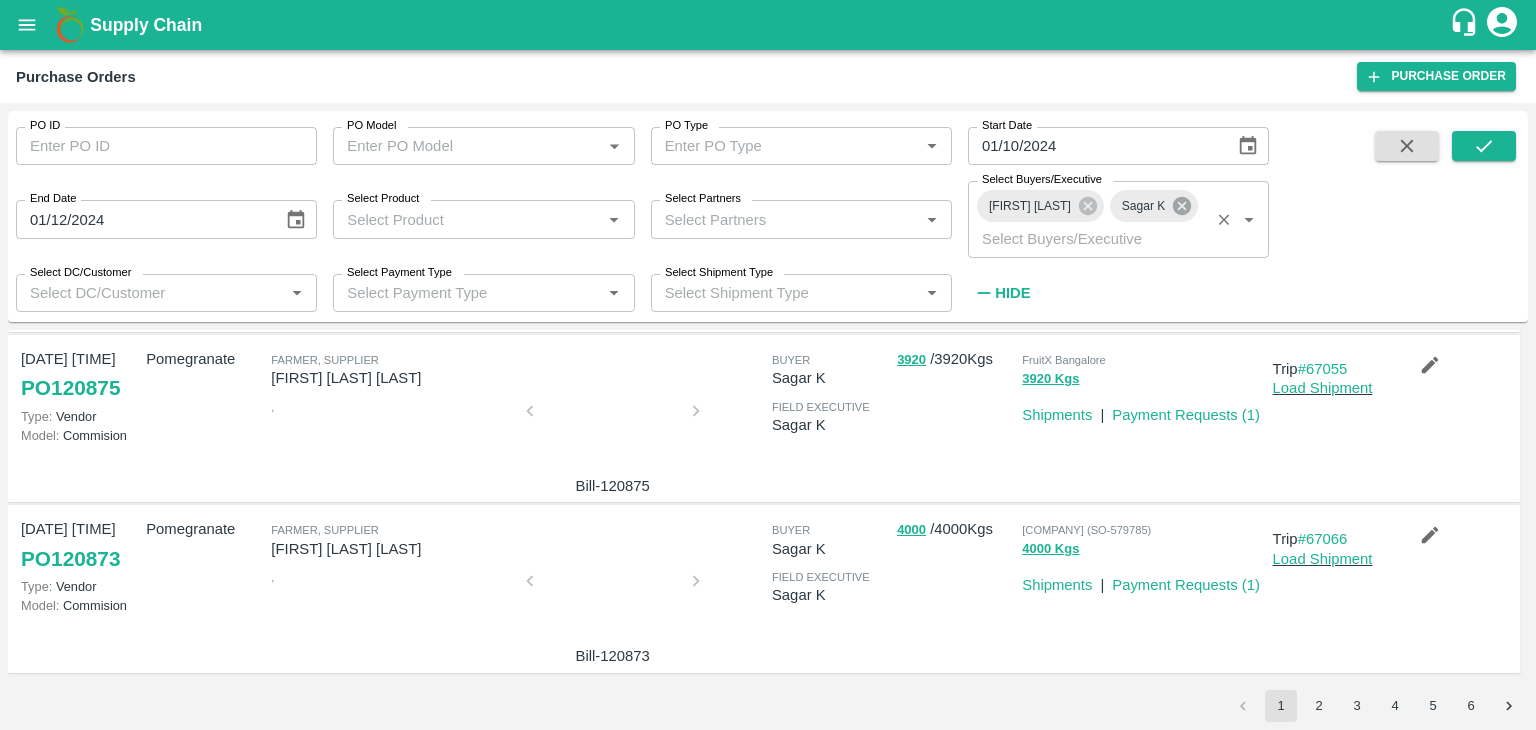 click 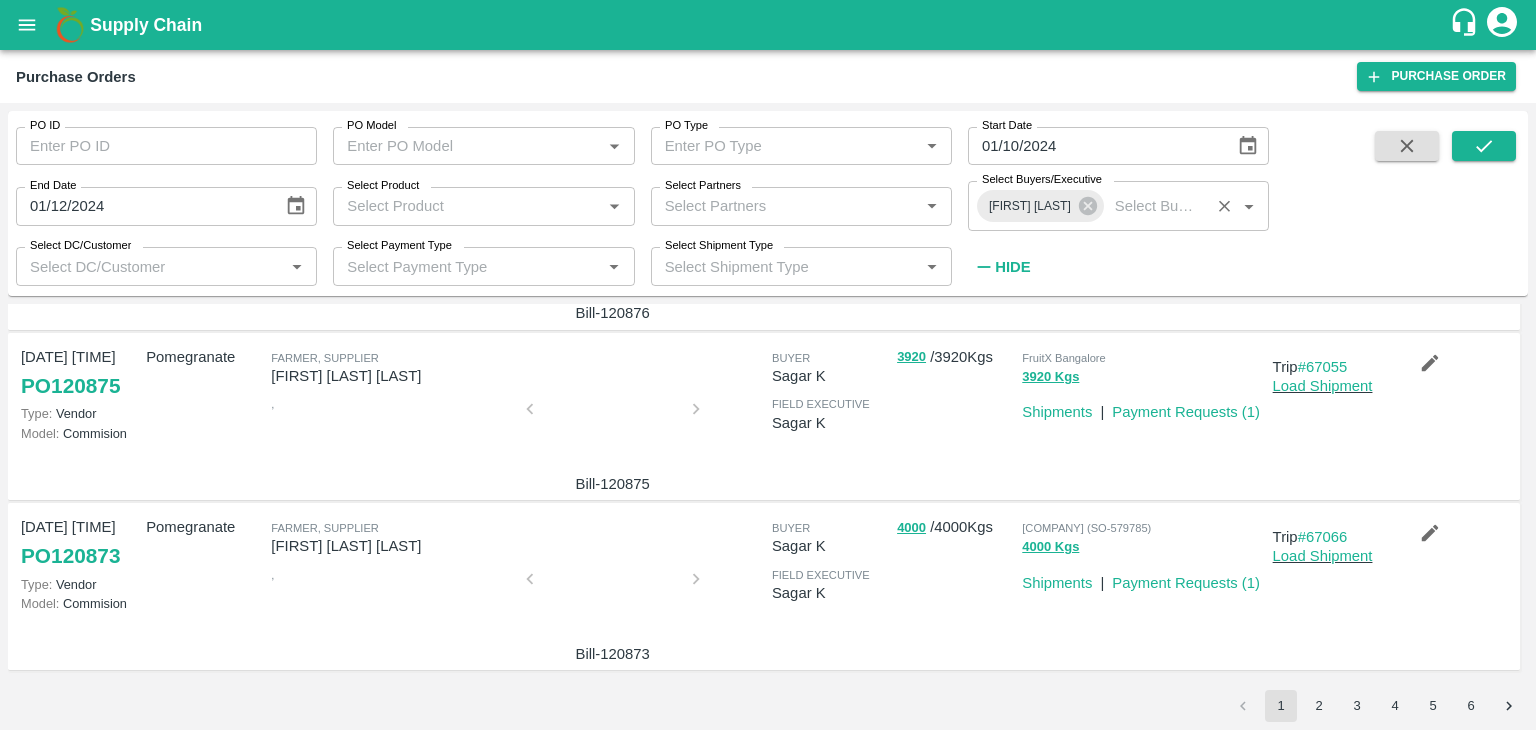scroll, scrollTop: 1352, scrollLeft: 0, axis: vertical 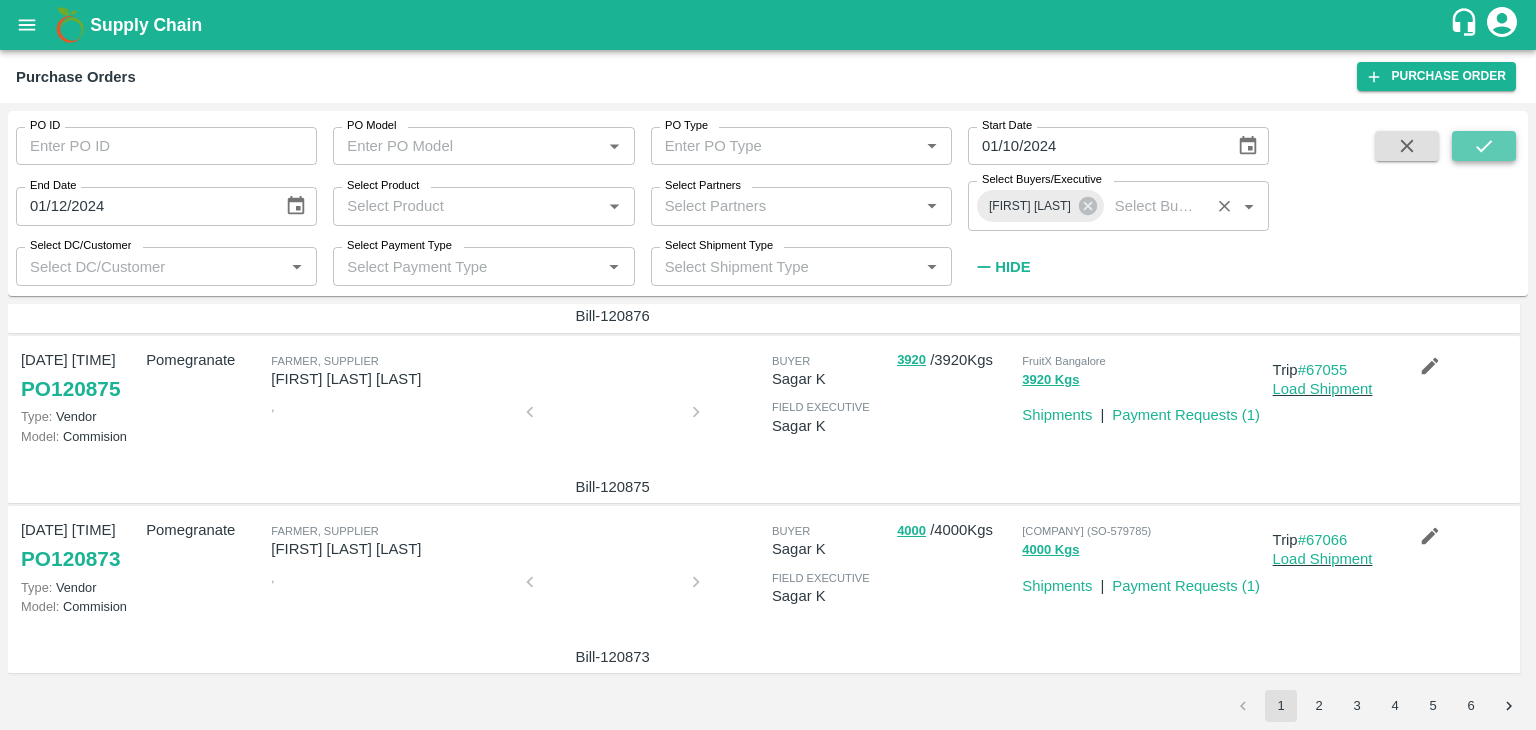 click 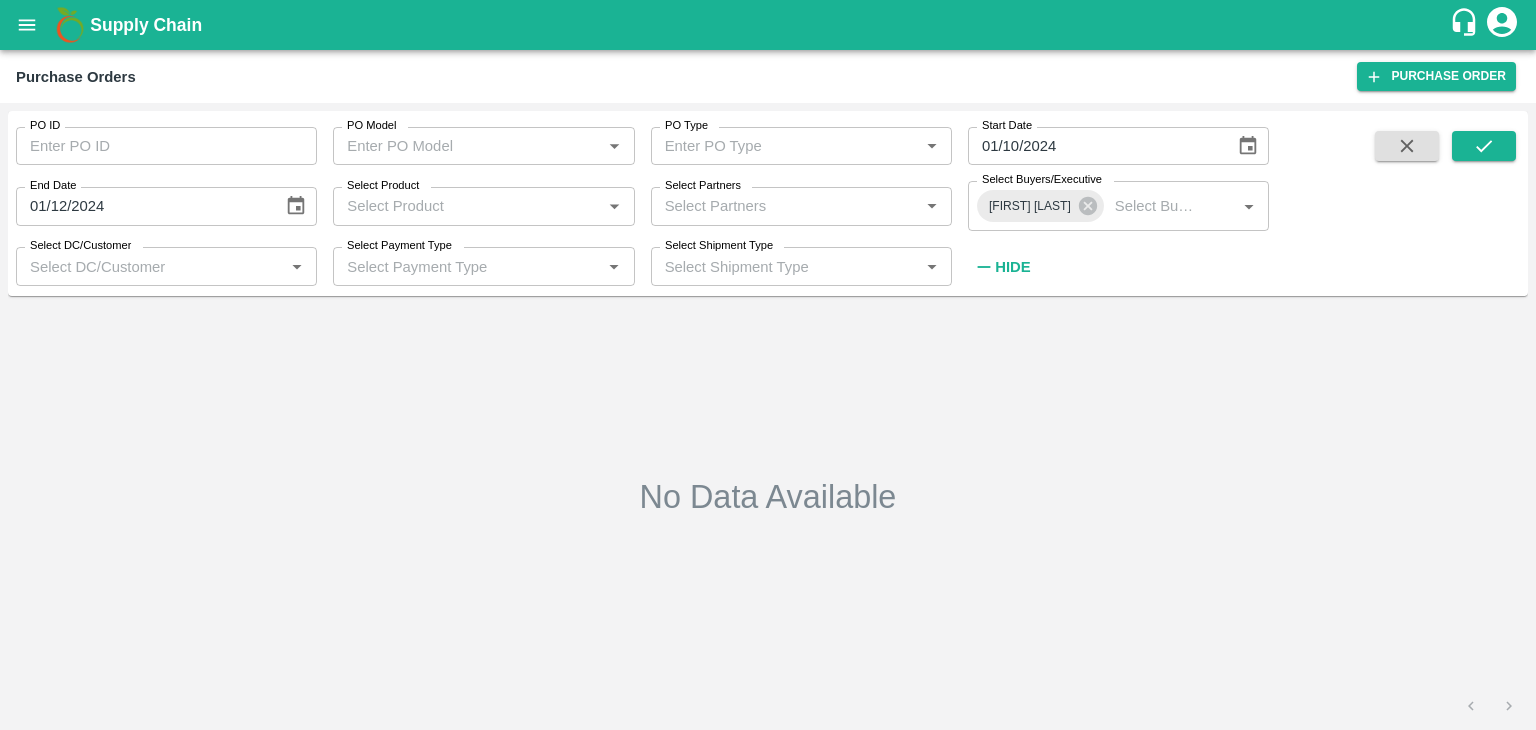 drag, startPoint x: 1142, startPoint y: 207, endPoint x: 1535, endPoint y: 136, distance: 399.362 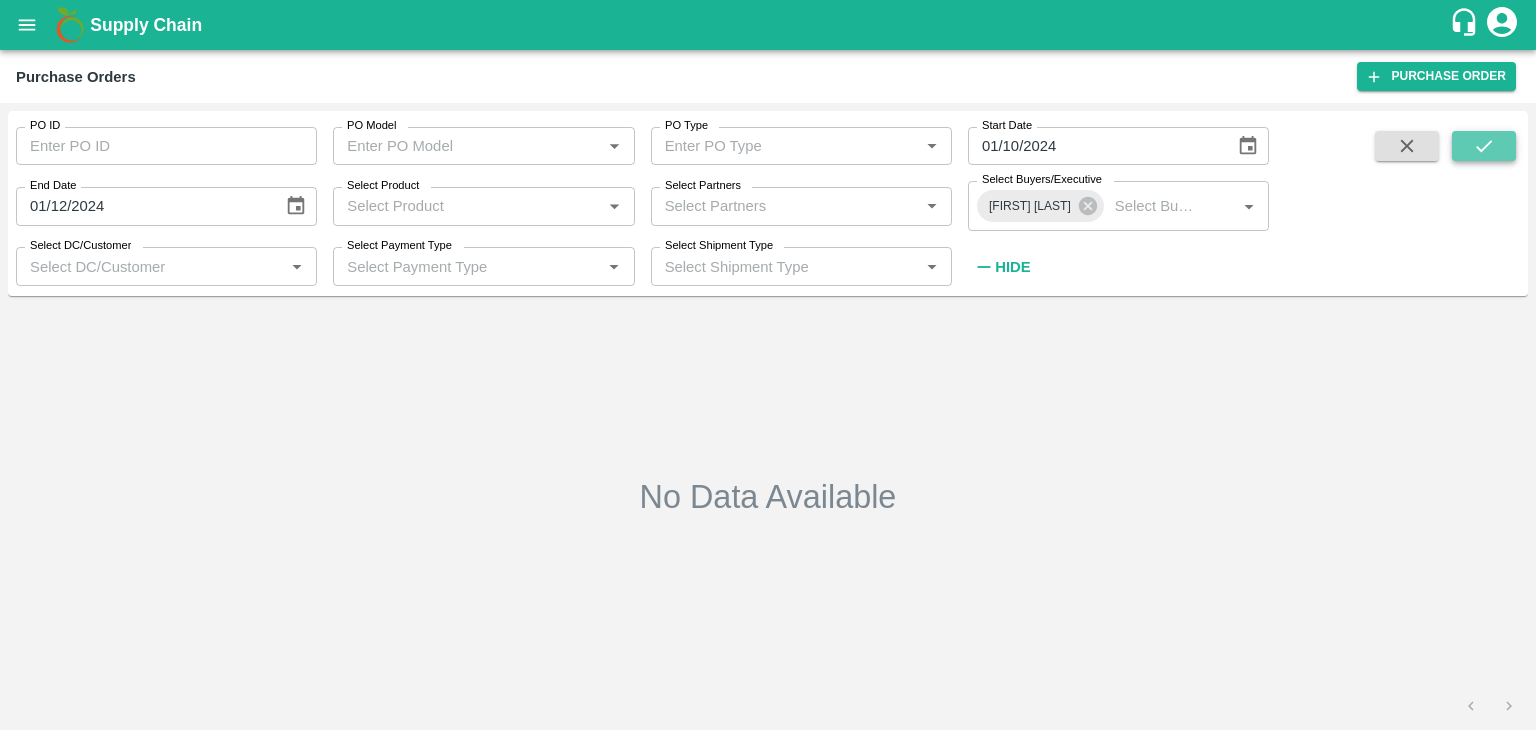 click 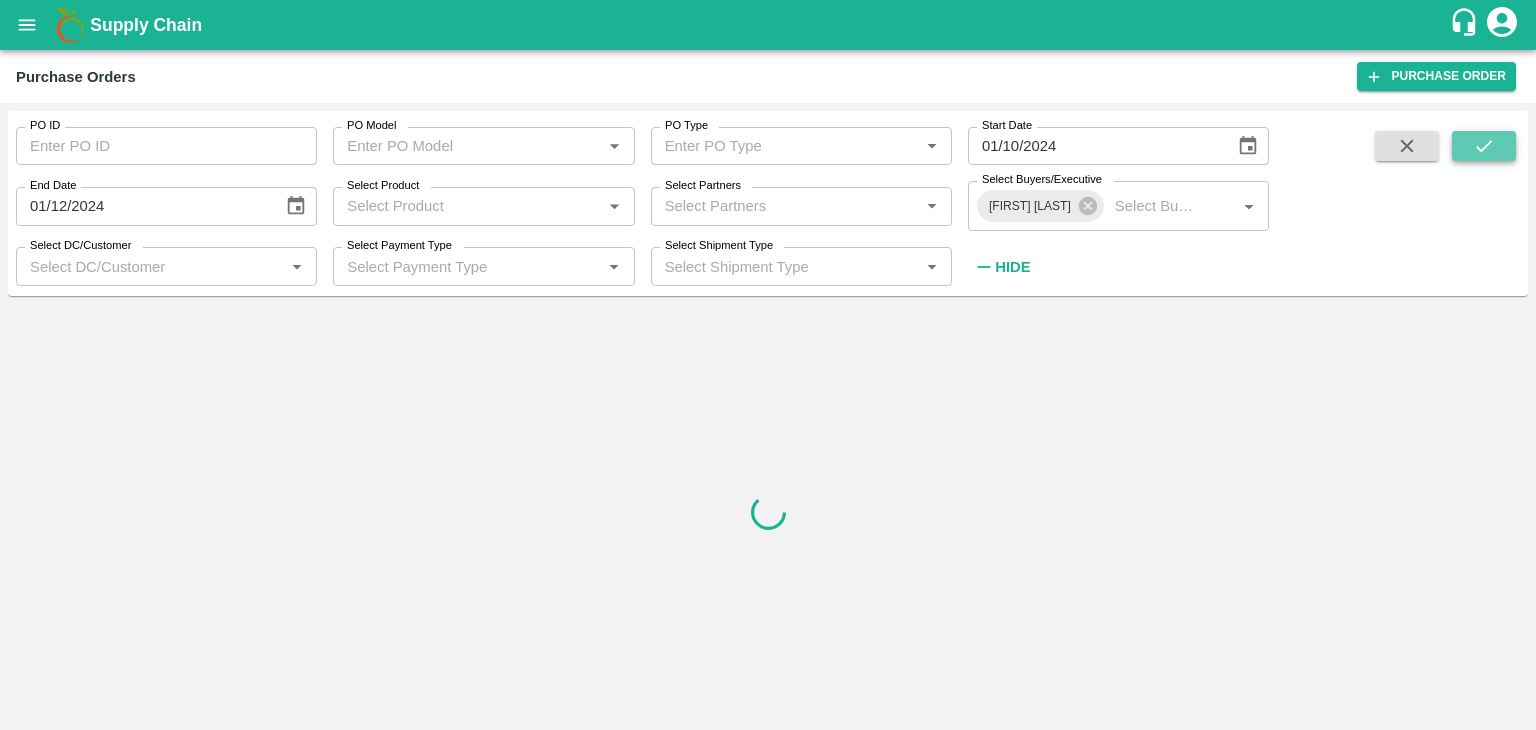 click 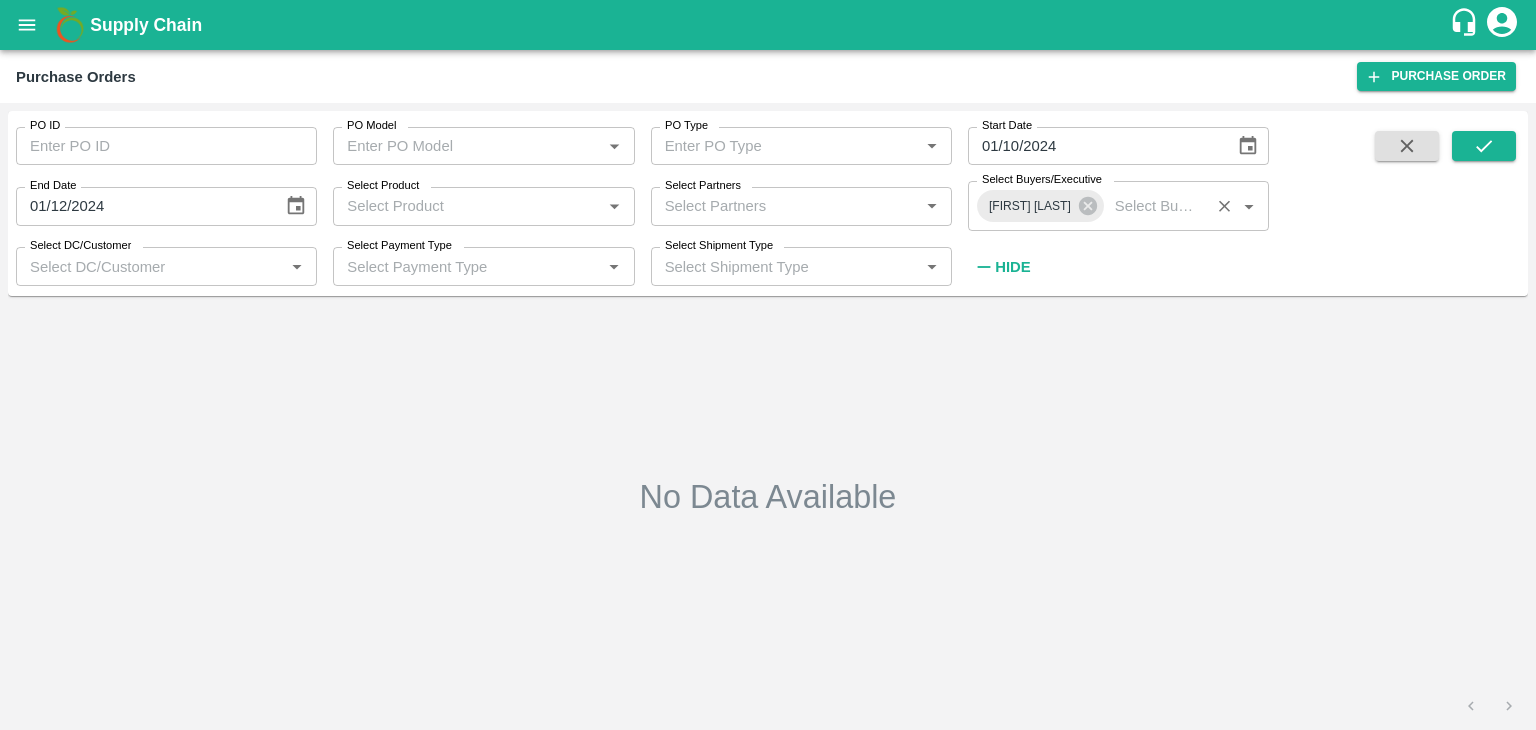 click on "Select Buyers/Executive" at bounding box center (1156, 206) 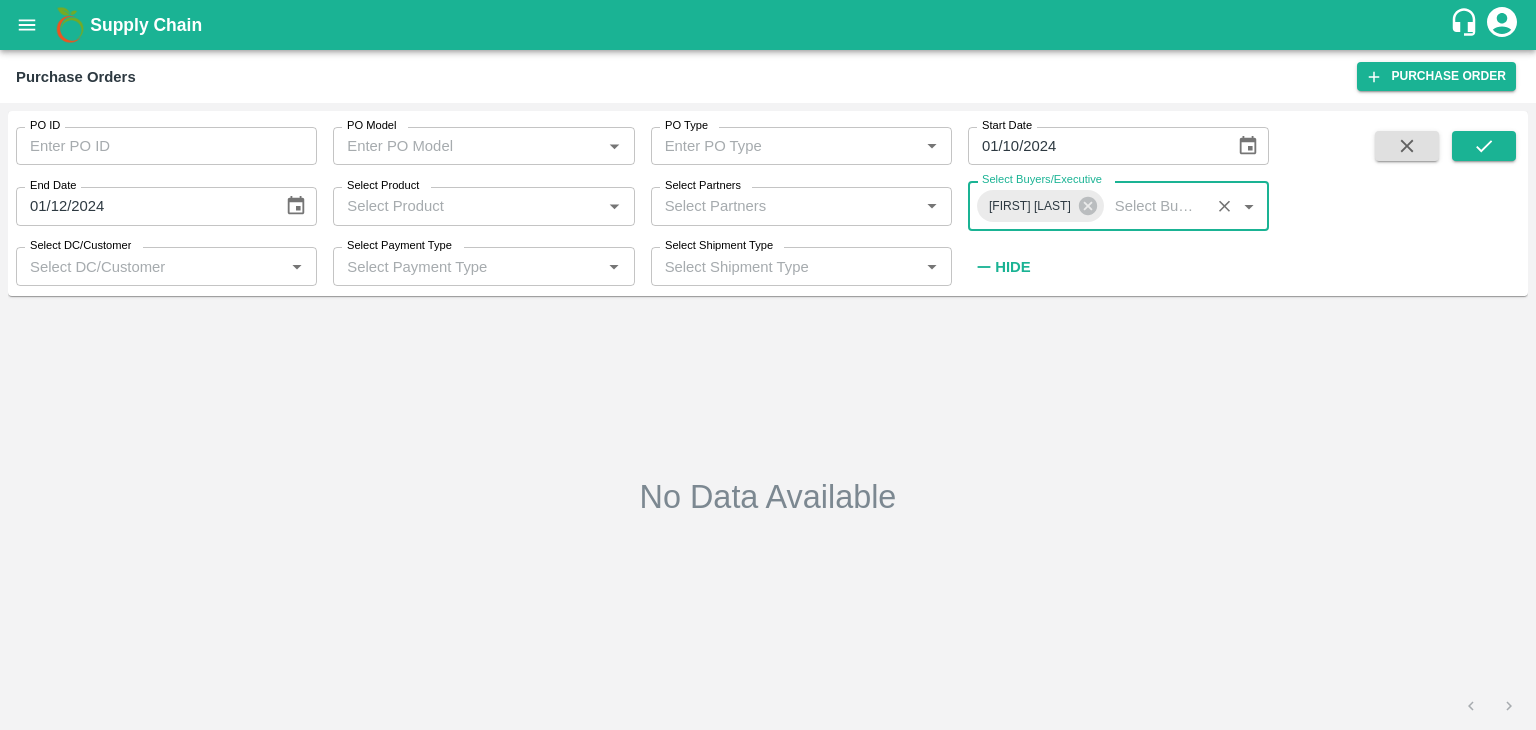 click on "Select Buyers/Executive" at bounding box center (1156, 206) 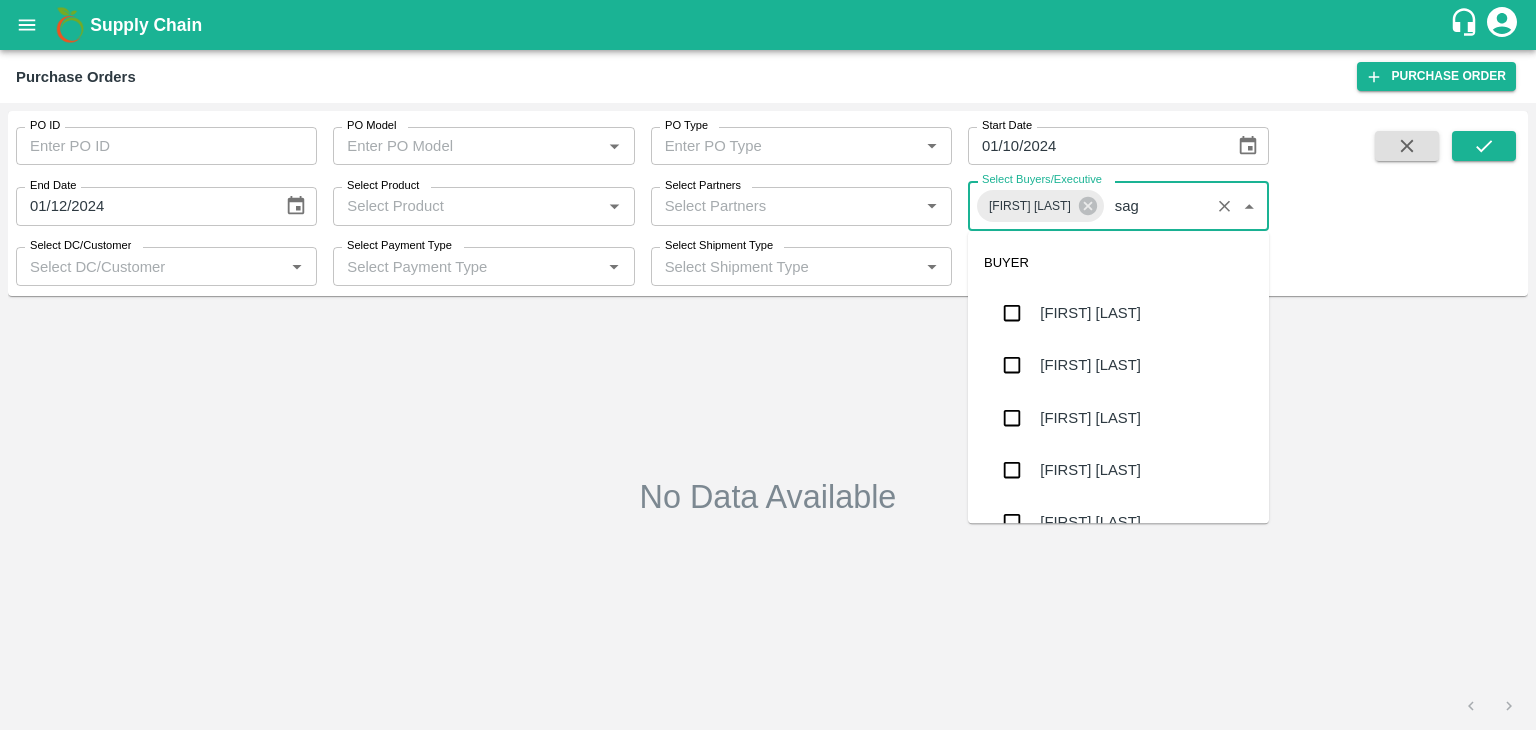 type on "saga" 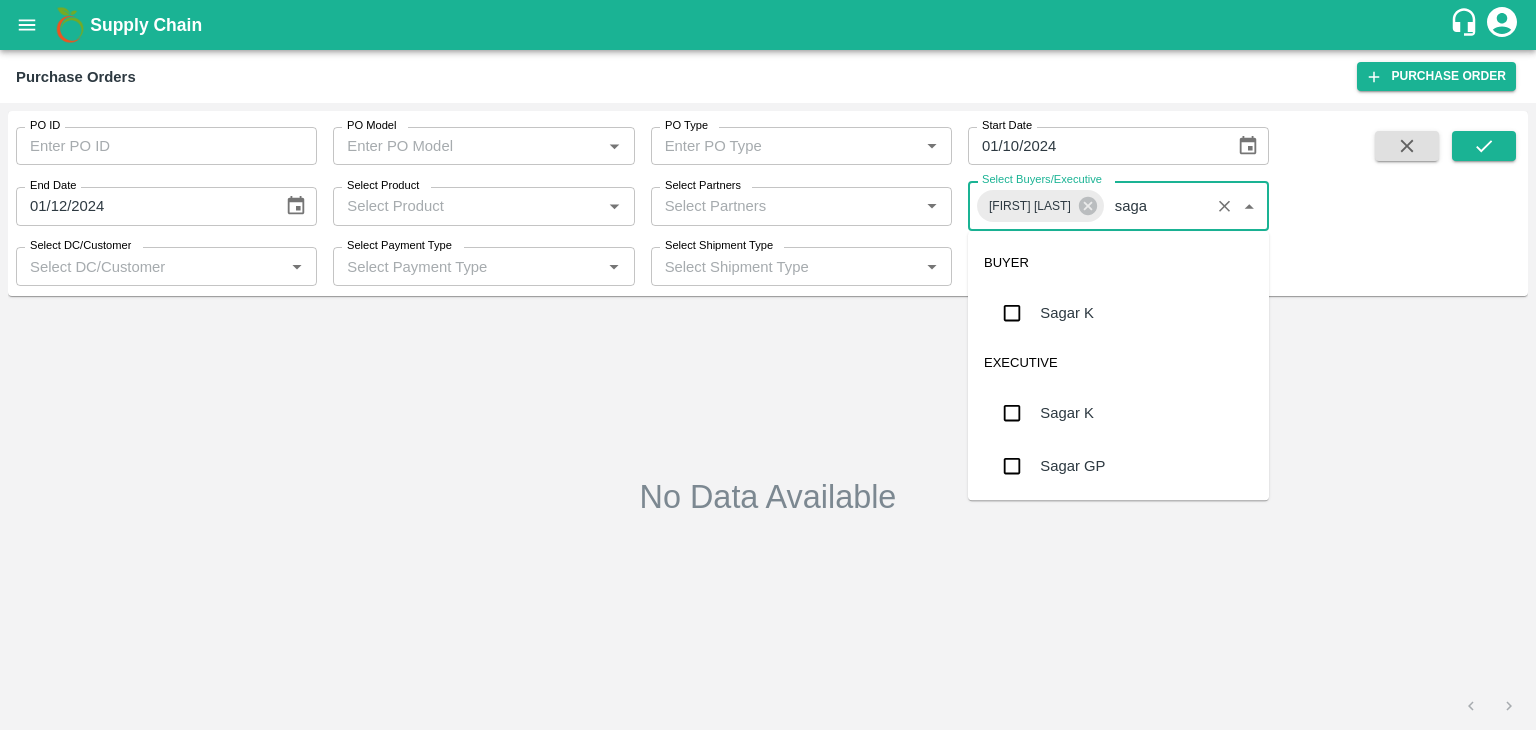 click on "Sagar K" at bounding box center [1118, 313] 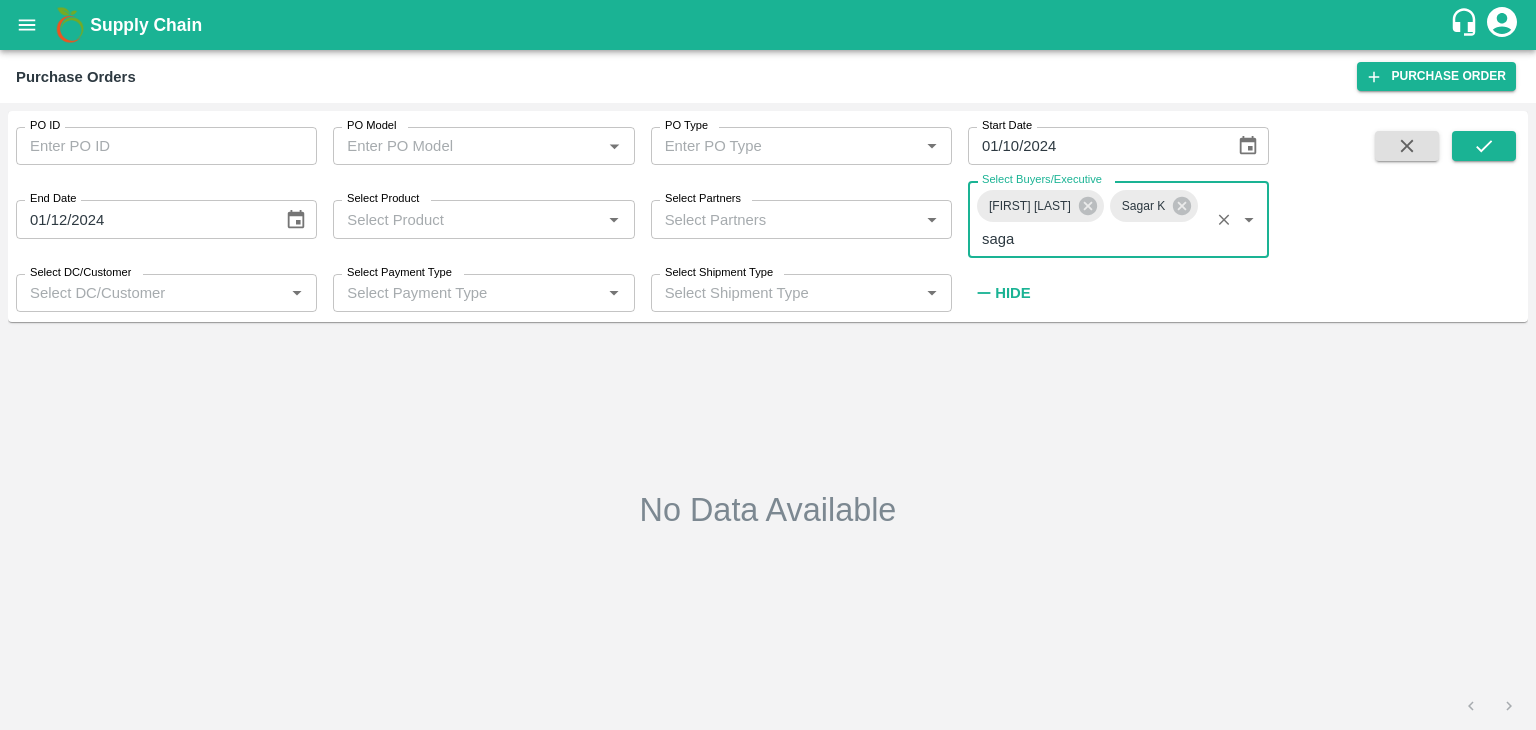 type 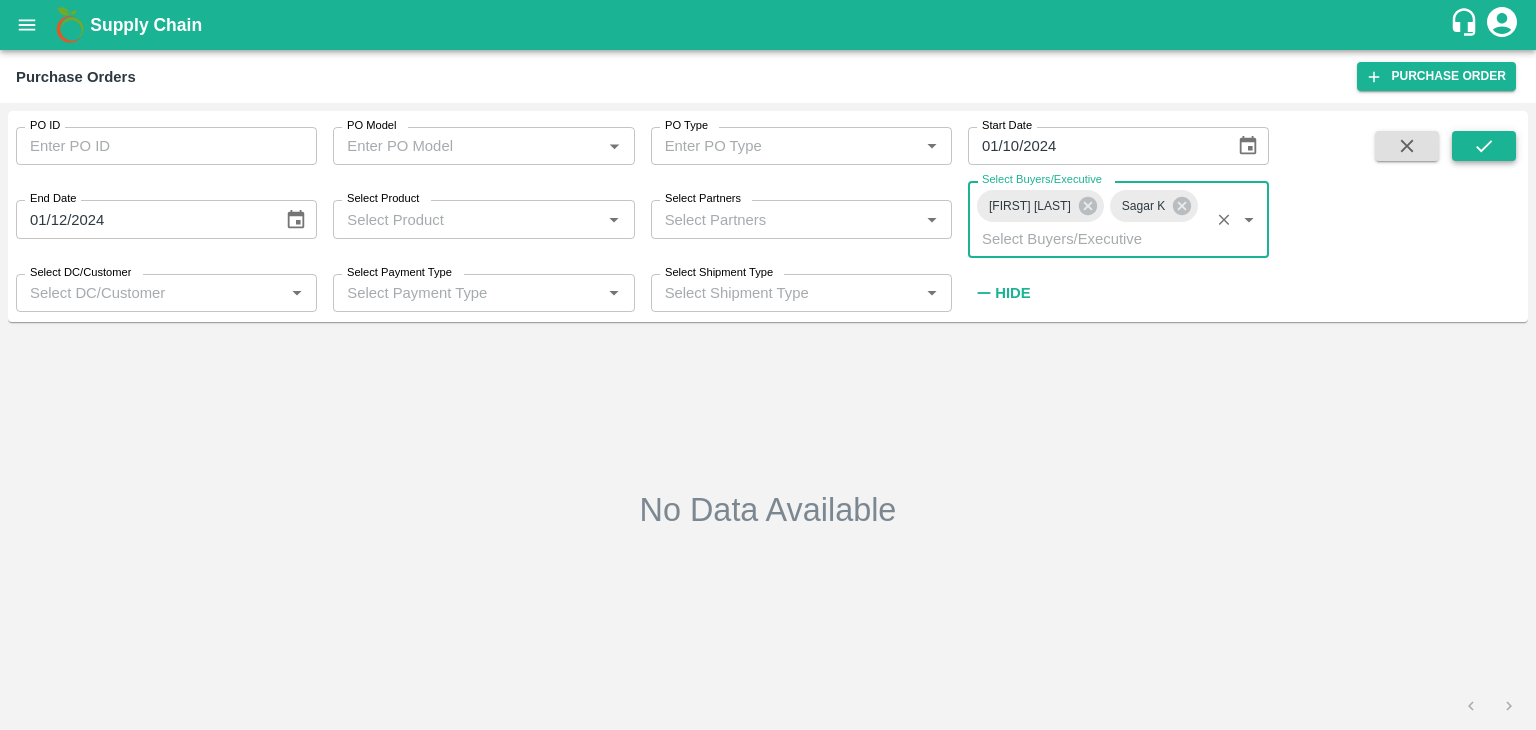 click 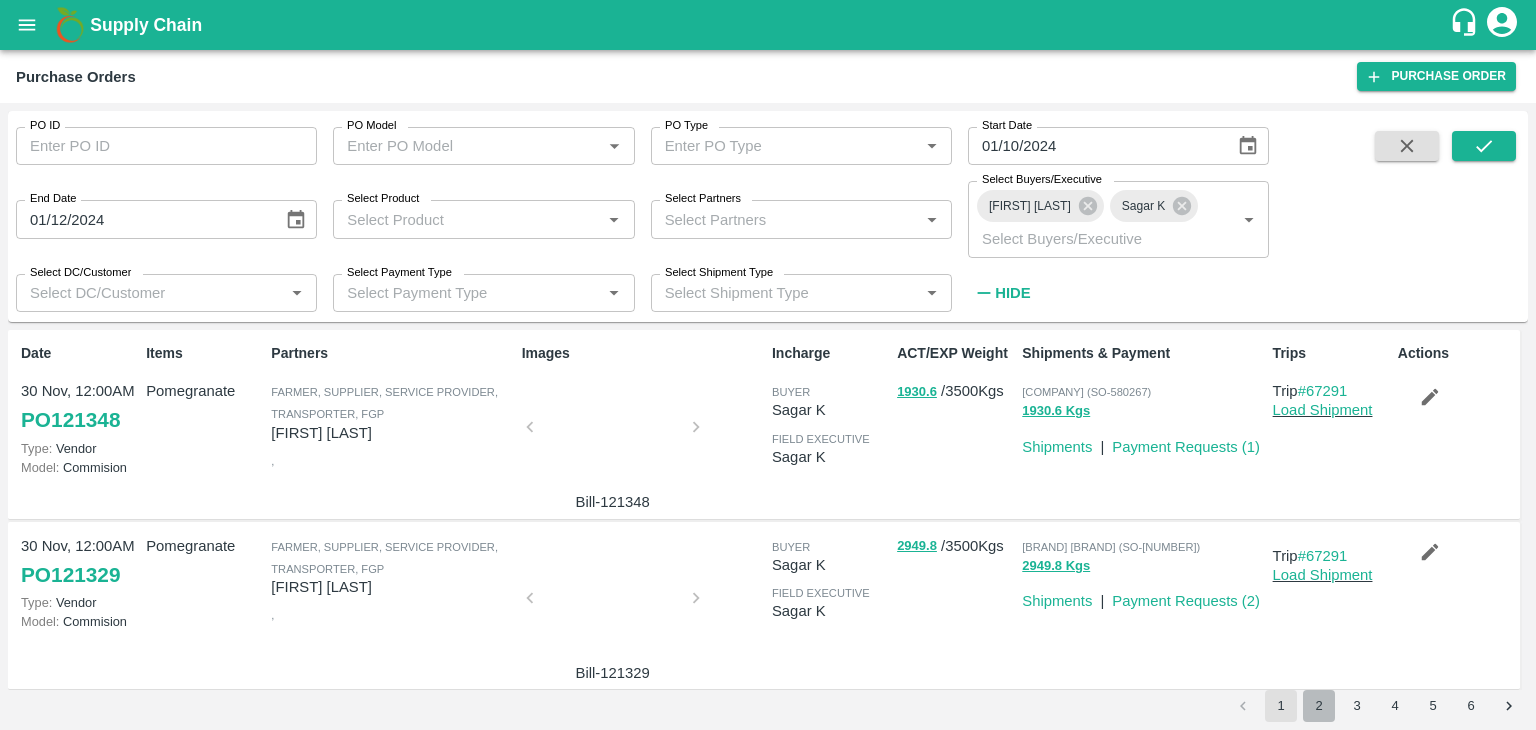 click on "2" at bounding box center (1319, 706) 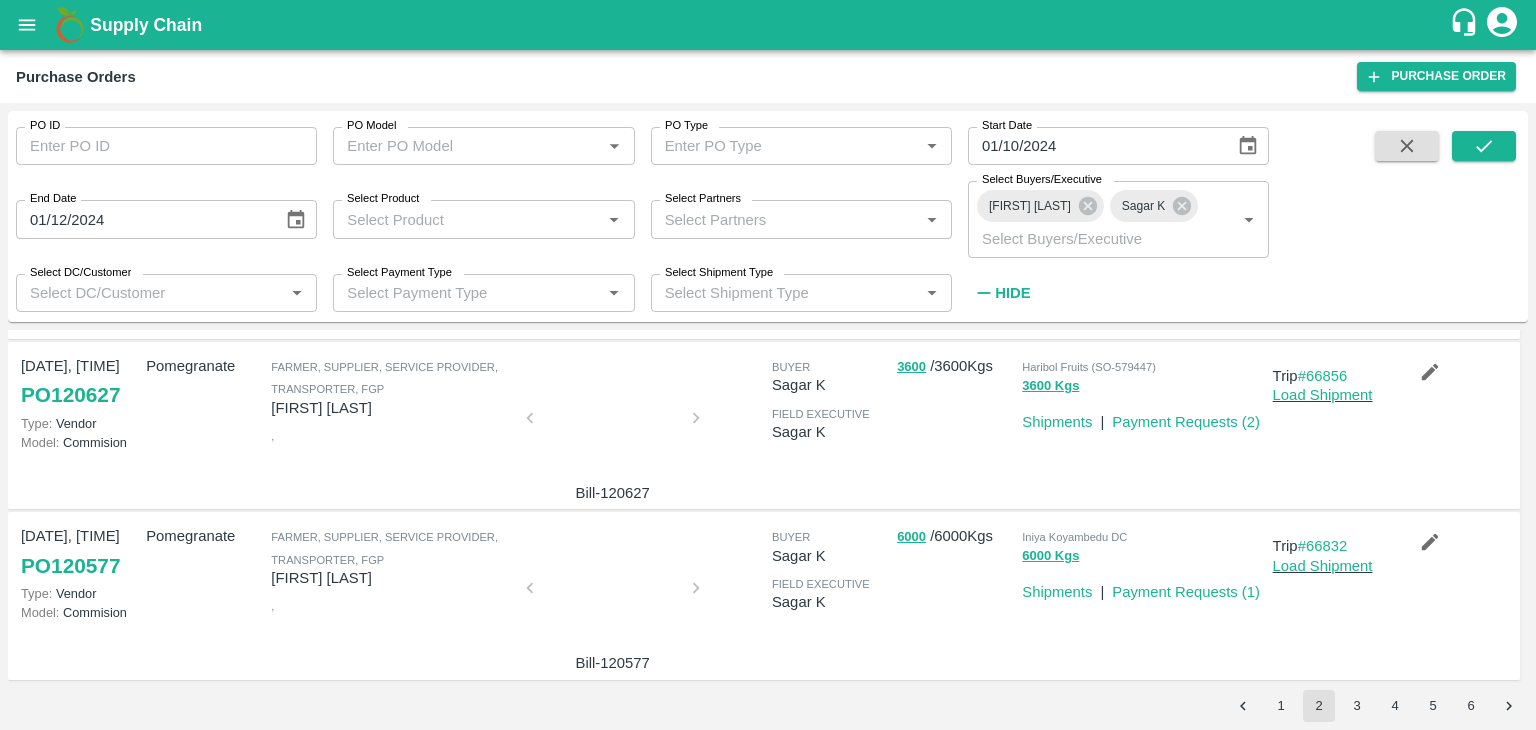 scroll, scrollTop: 1379, scrollLeft: 0, axis: vertical 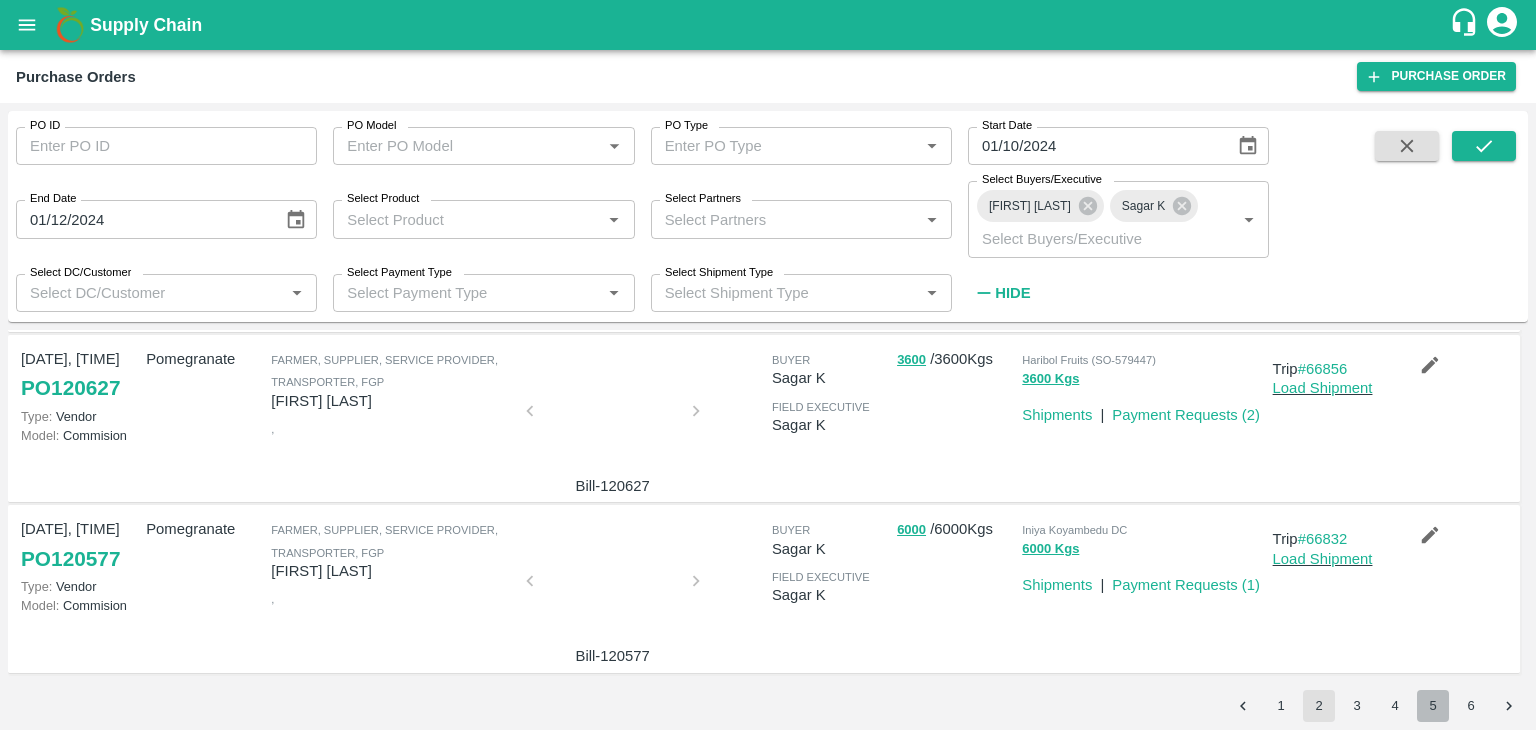 click on "5" at bounding box center (1433, 706) 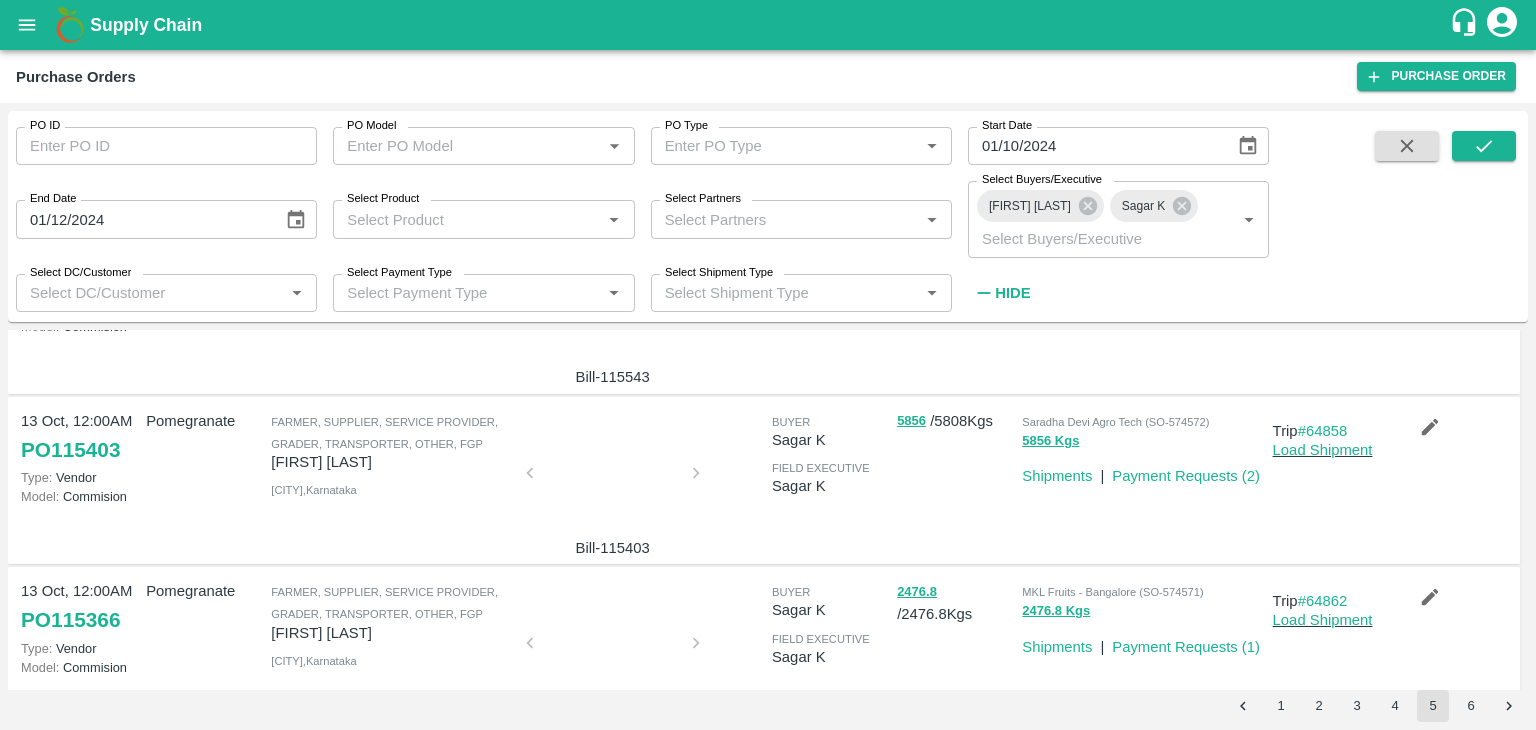 scroll, scrollTop: 612, scrollLeft: 0, axis: vertical 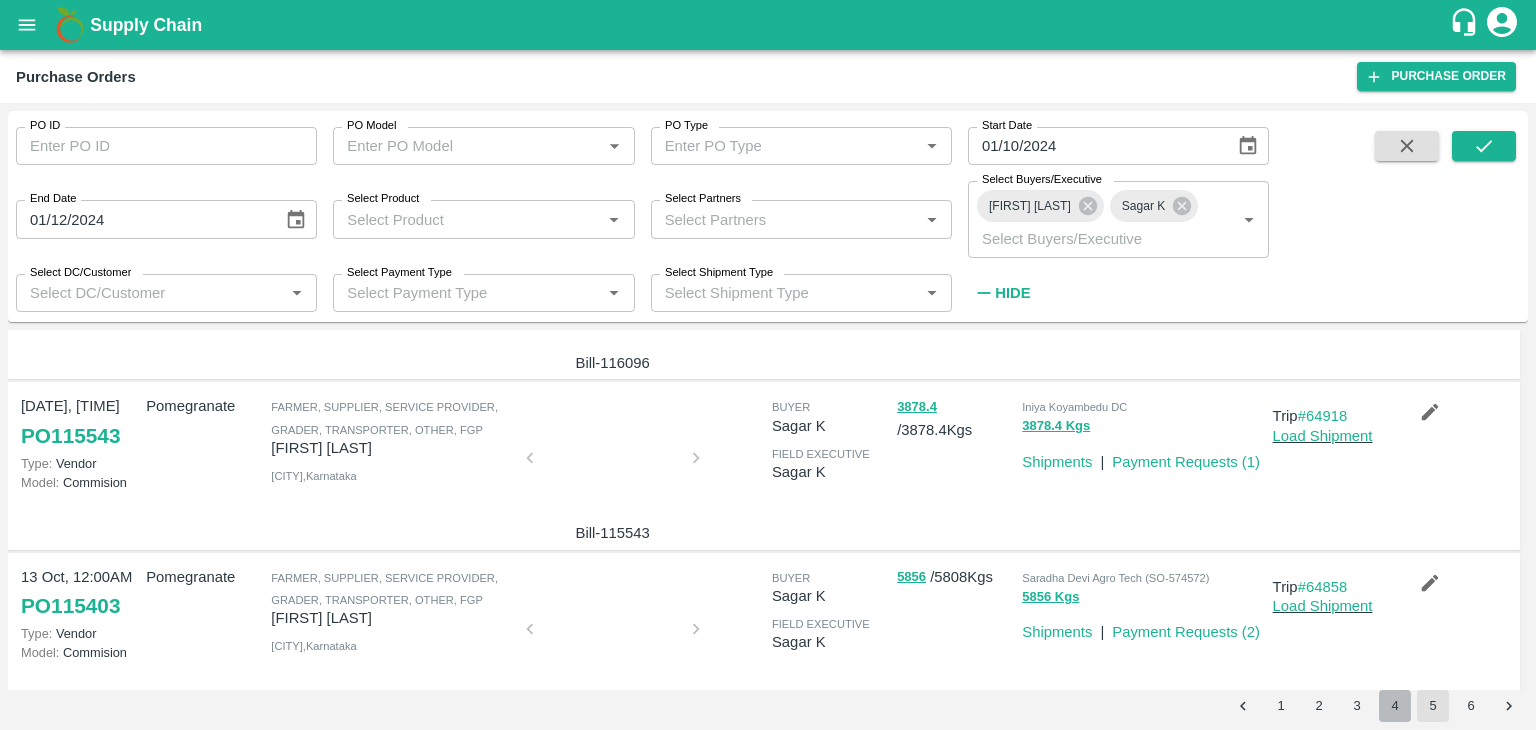click on "4" at bounding box center [1395, 706] 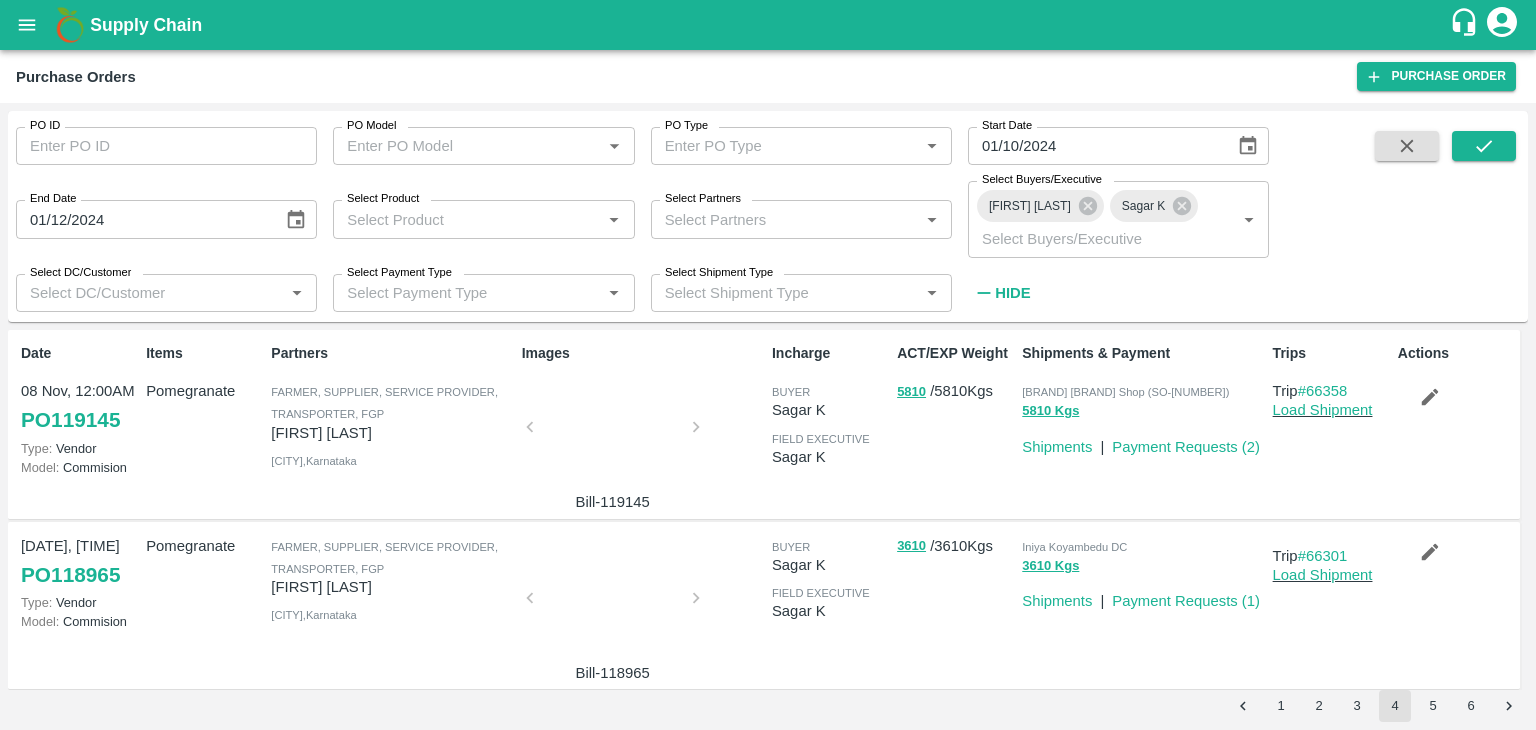 click on "Date 08 Nov, 12:00AM PO  119145 Type:    Vendor Model:    Commision Items   Pomegranate   Partners Farmer, Supplier, Service Provider, Transporter, FGP   Mohammedrafique Bagwan Vijayanagara , Karnataka Images Bill-119145 Incharge buyer Sagar K   field executive Sagar K   ACT/EXP Weight 5810   /  5810  Kgs Shipments & Payment   KR & Sons Fruit Shop (SO-578012) 5810  Kgs   Shipments | Payment Requests ( 2 ) Trips Trip  #66358     Load Shipment Actions 07 Nov, 12:00AM PO  118965 Type:    Vendor Model:    Commision   Pomegranate   Farmer, Supplier, Service Provider, Transporter, FGP   Mohammedrafique Bagwan Vijayanagara , Karnataka Bill-118965 buyer Sagar K   field executive Sagar K   3610   /  3610  Kgs   Iniya Koyambedu DC 3610  Kgs   Shipments | Payment Requests ( 1 ) Trip  #66301     Load Shipment 07 Nov, 12:00AM PO  118950 Type:    Vendor Model:    Commision   Pomegranate   Farmer, Supplier, Service Provider, Transporter, FGP   Mohammedrafique Bagwan Vijayanagara , Karnataka Bill-118950 buyer Sagar K" at bounding box center [768, 510] 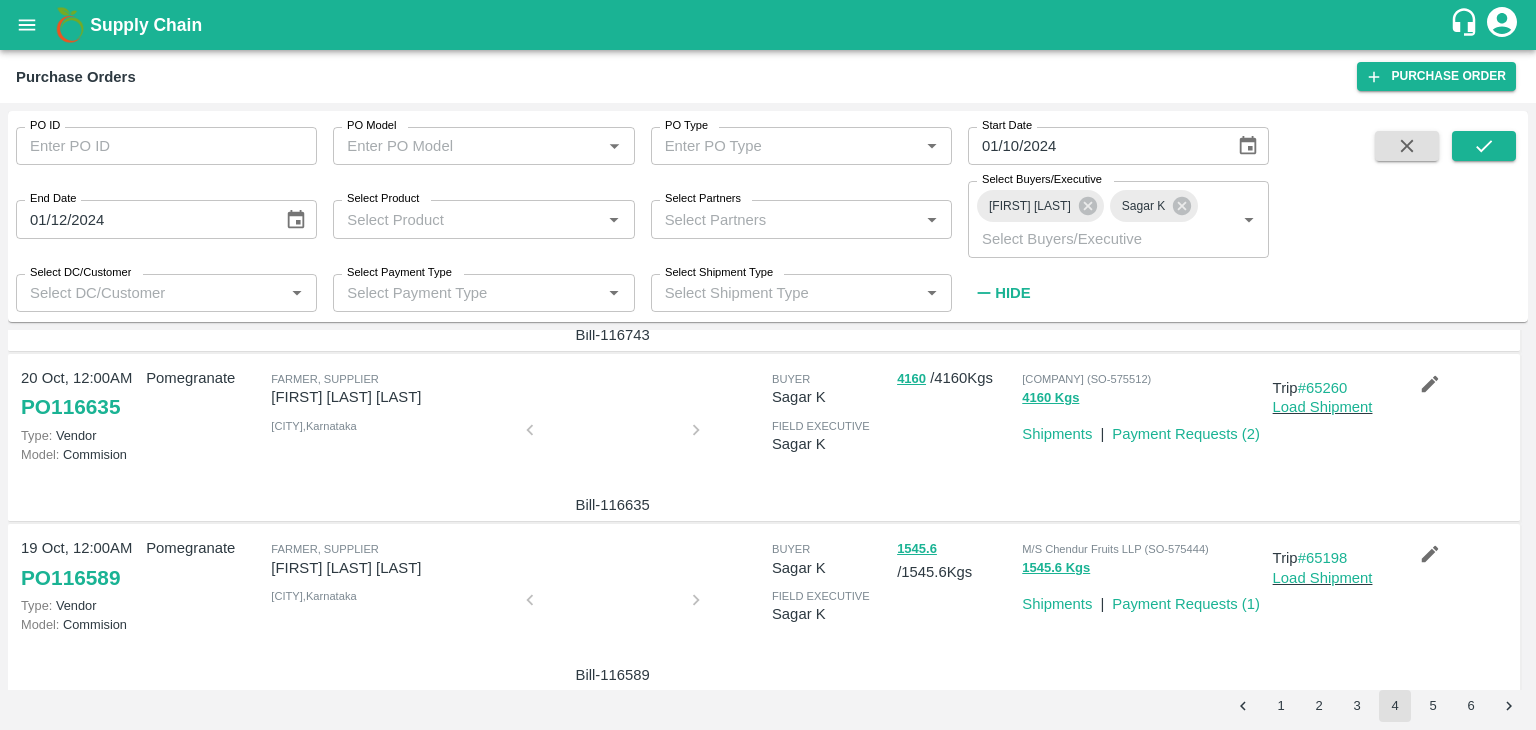 scroll, scrollTop: 1379, scrollLeft: 0, axis: vertical 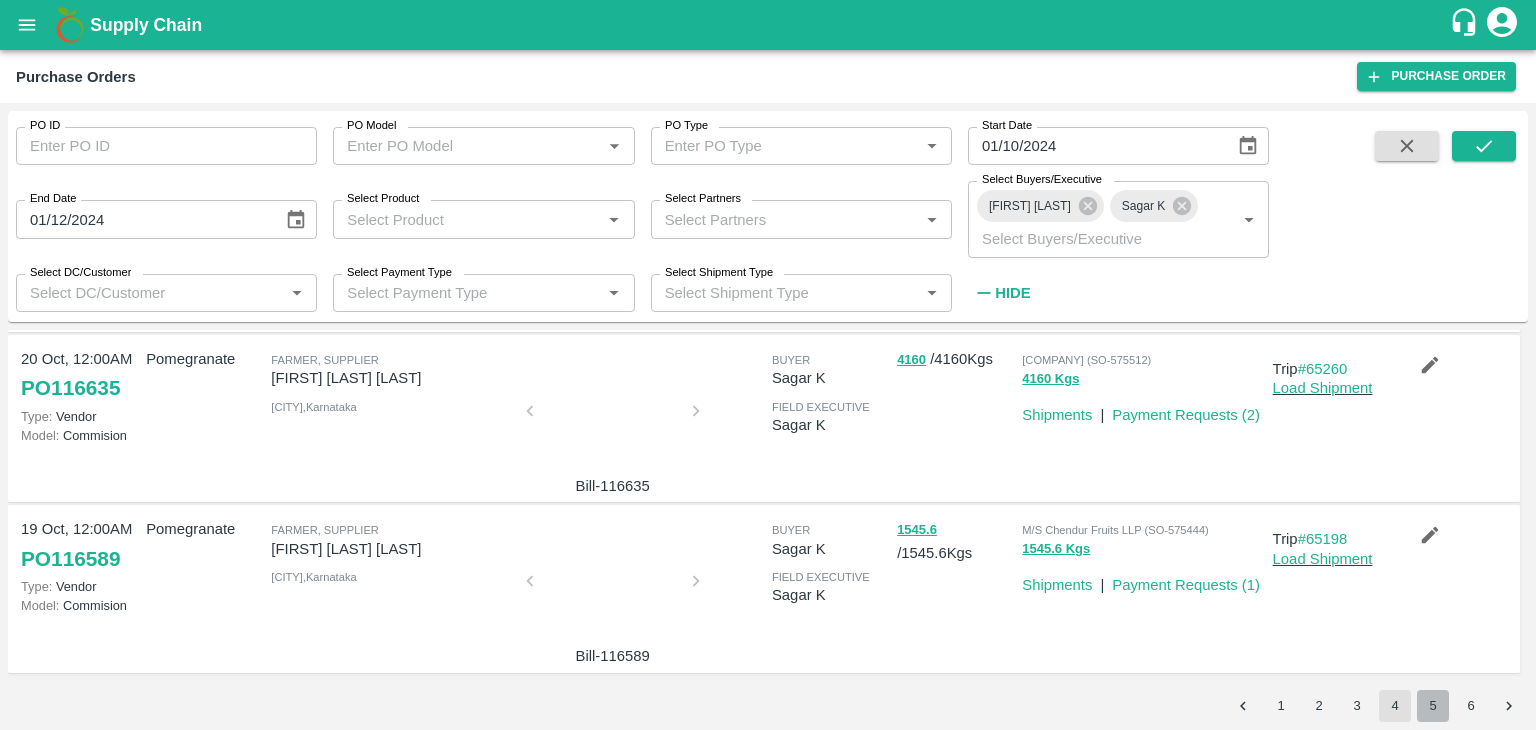 click on "5" at bounding box center [1433, 706] 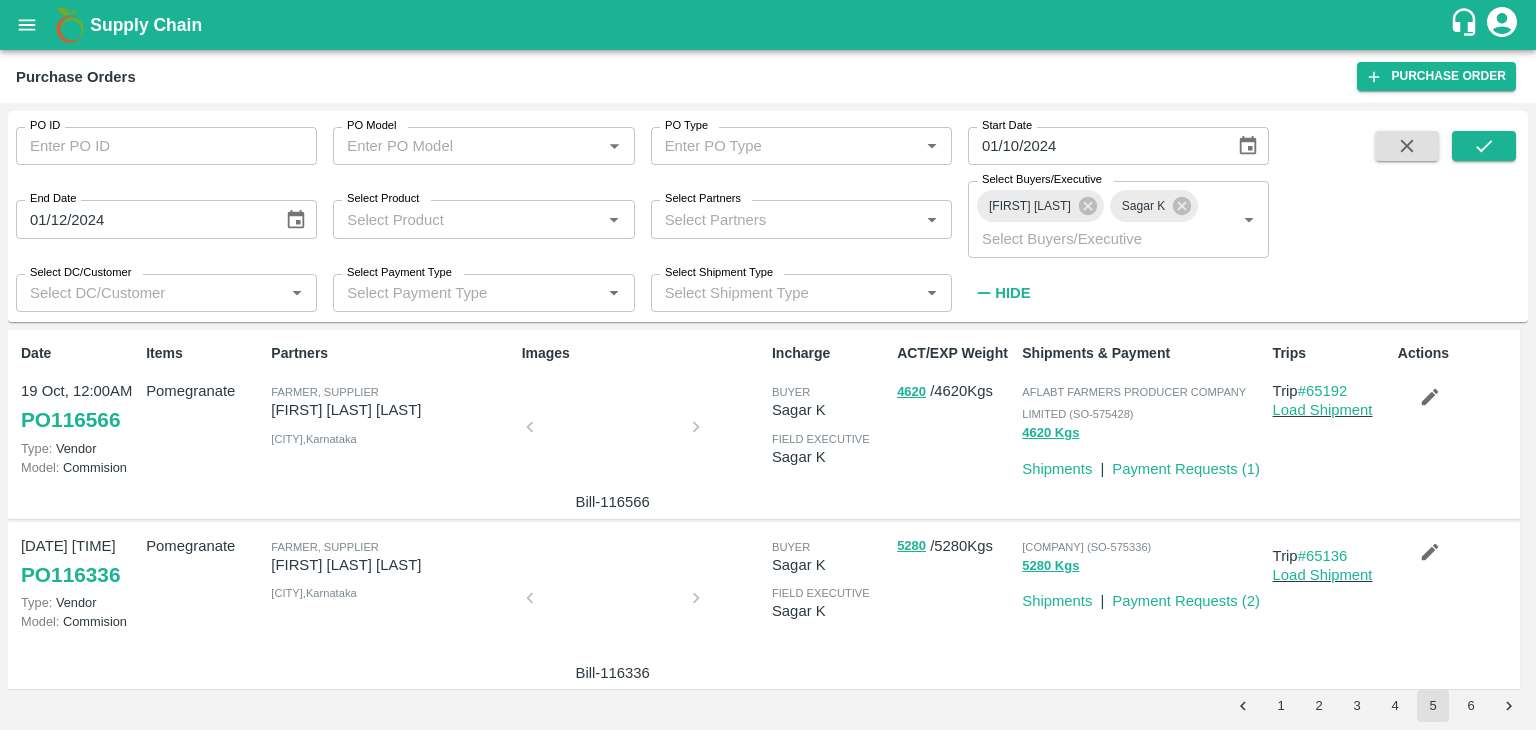 click on "Date 19 Oct, 12:00AM PO  116566 Type:    Vendor Model:    Commision Items   Pomegranate   Partners Farmer, Supplier   Ningappa Kallappa Madabhavi  Chikkaballapur , Karnataka Images Bill-116566 Incharge buyer Sagar K   field executive Sagar K   ACT/EXP Weight 4620   /  4620  Kgs Shipments & Payment   AFLABT FARMERS PRODUCER COMPANY LIMITED (SO-575428) 4620  Kgs   Shipments | Payment Requests ( 1 ) Trips Trip  #65192     Load Shipment Actions 18 Oct, 12:00AM PO  116336 Type:    Vendor Model:    Commision   Pomegranate   Farmer, Supplier   Ningappa Kallappa Madabhavi  Chikkaballapur , Karnataka Bill-116336 buyer Sagar K   field executive Sagar K   5280   /  5280  Kgs   Saradha Devi Agro Tech (SO-575336) 5280  Kgs   Shipments | Payment Requests ( 2 ) Trip  #65136     Load Shipment 17 Oct, 12:00AM PO  116096 Type:    Vendor Model:    Commision   Pomegranate   Farmer, Supplier   Ningappa Kallappa Madabhavi  Chikkaballapur , Karnataka Bill-116096 buyer Sagar K   field executive Sagar K   2899.2   /  2899.2  Kgs" at bounding box center (768, 510) 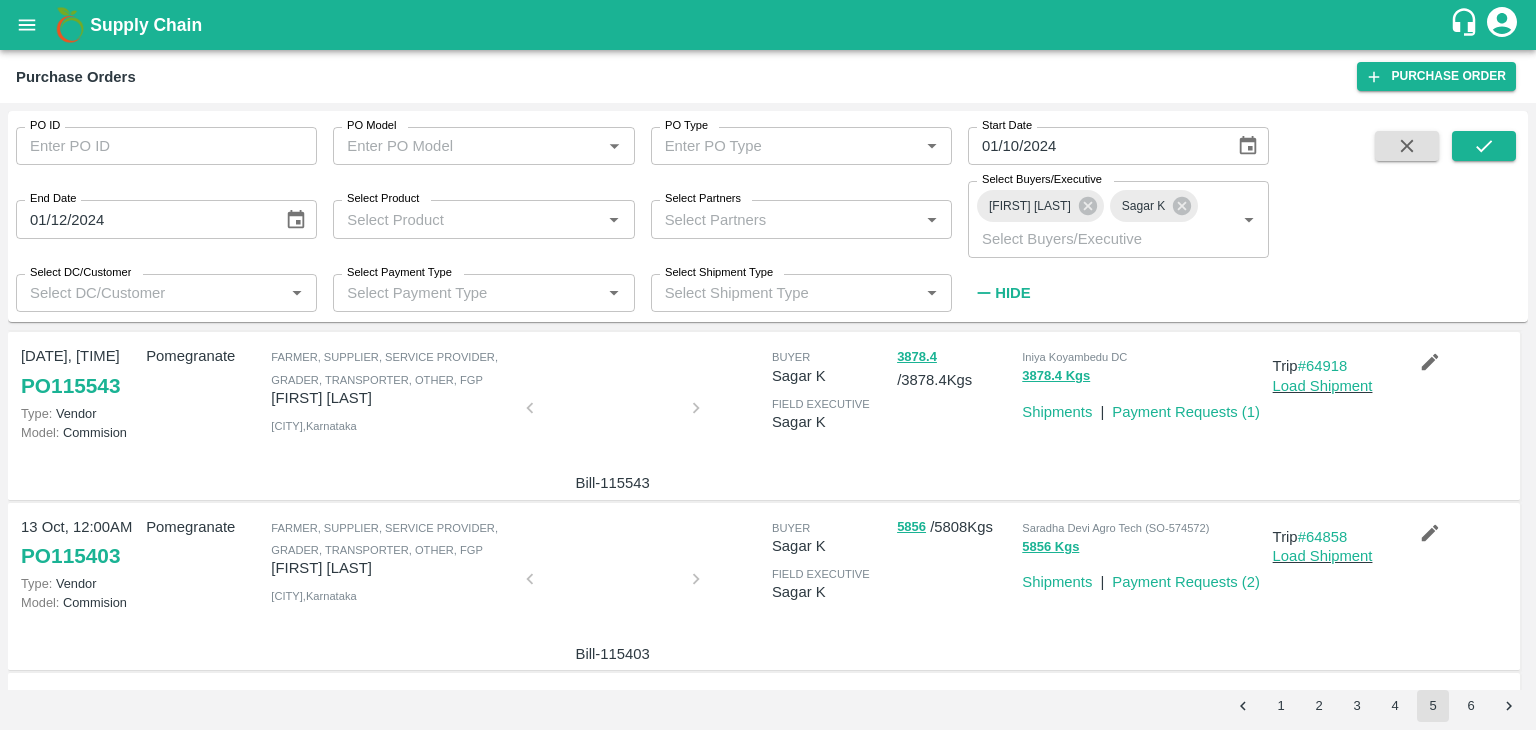 scroll, scrollTop: 523, scrollLeft: 0, axis: vertical 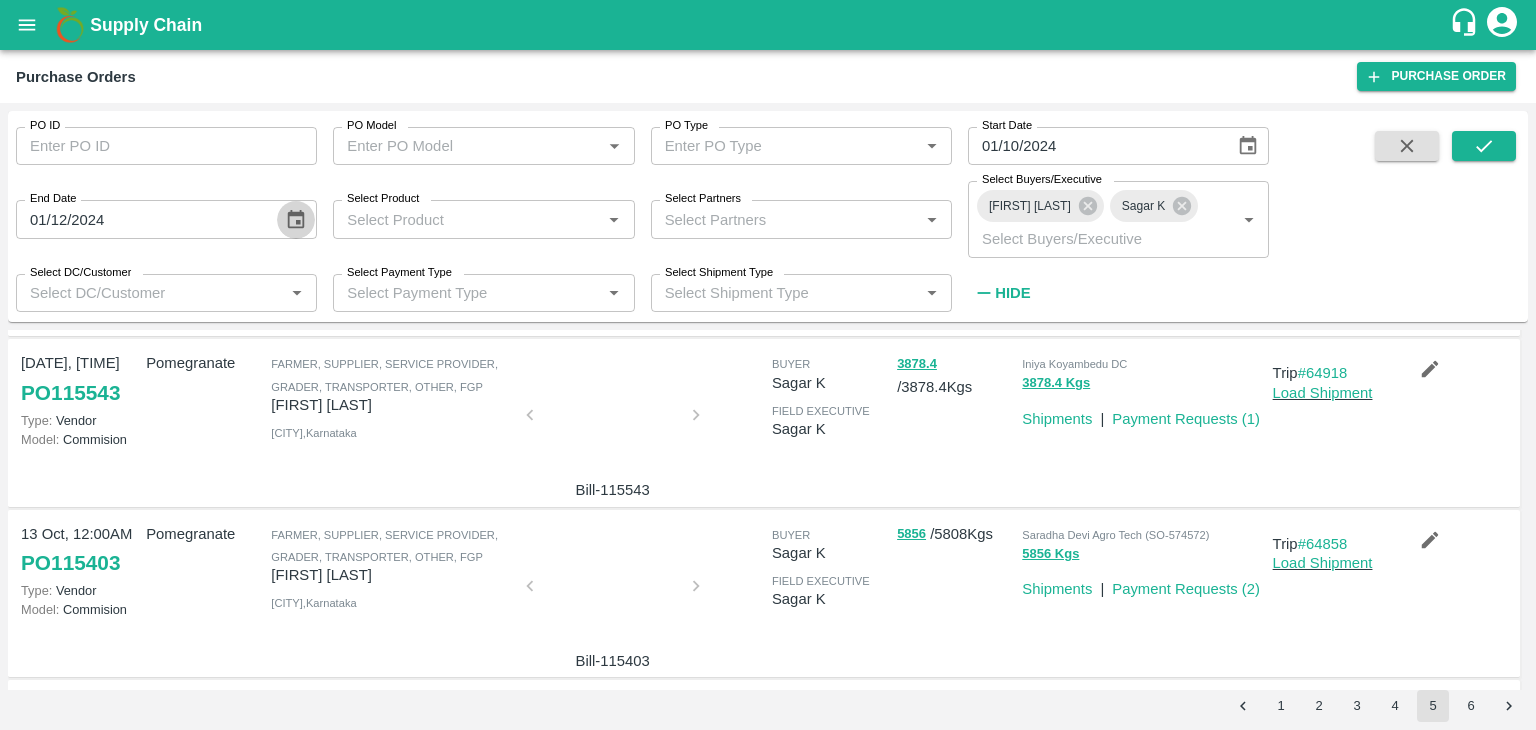 click 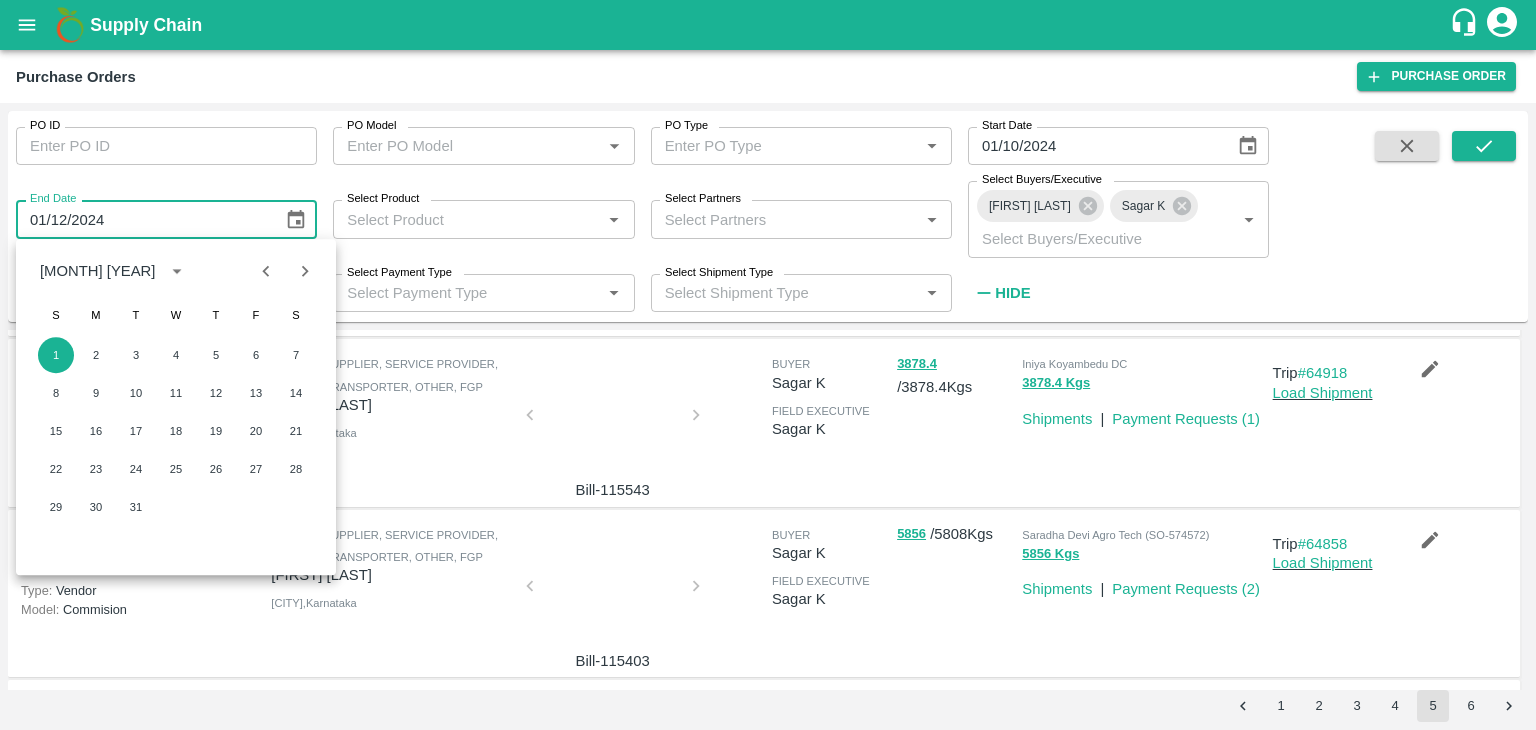 click 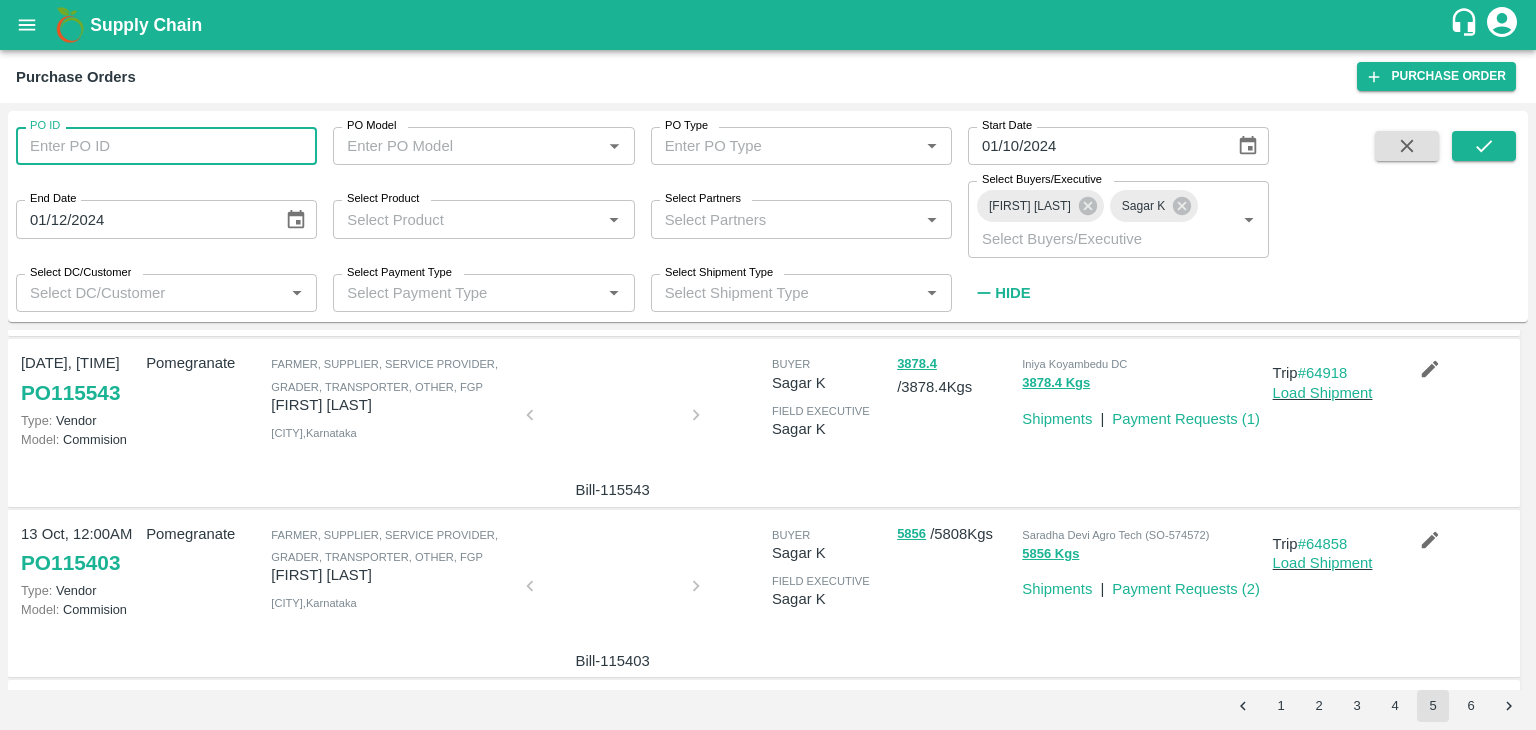 click on "PO ID" at bounding box center [166, 146] 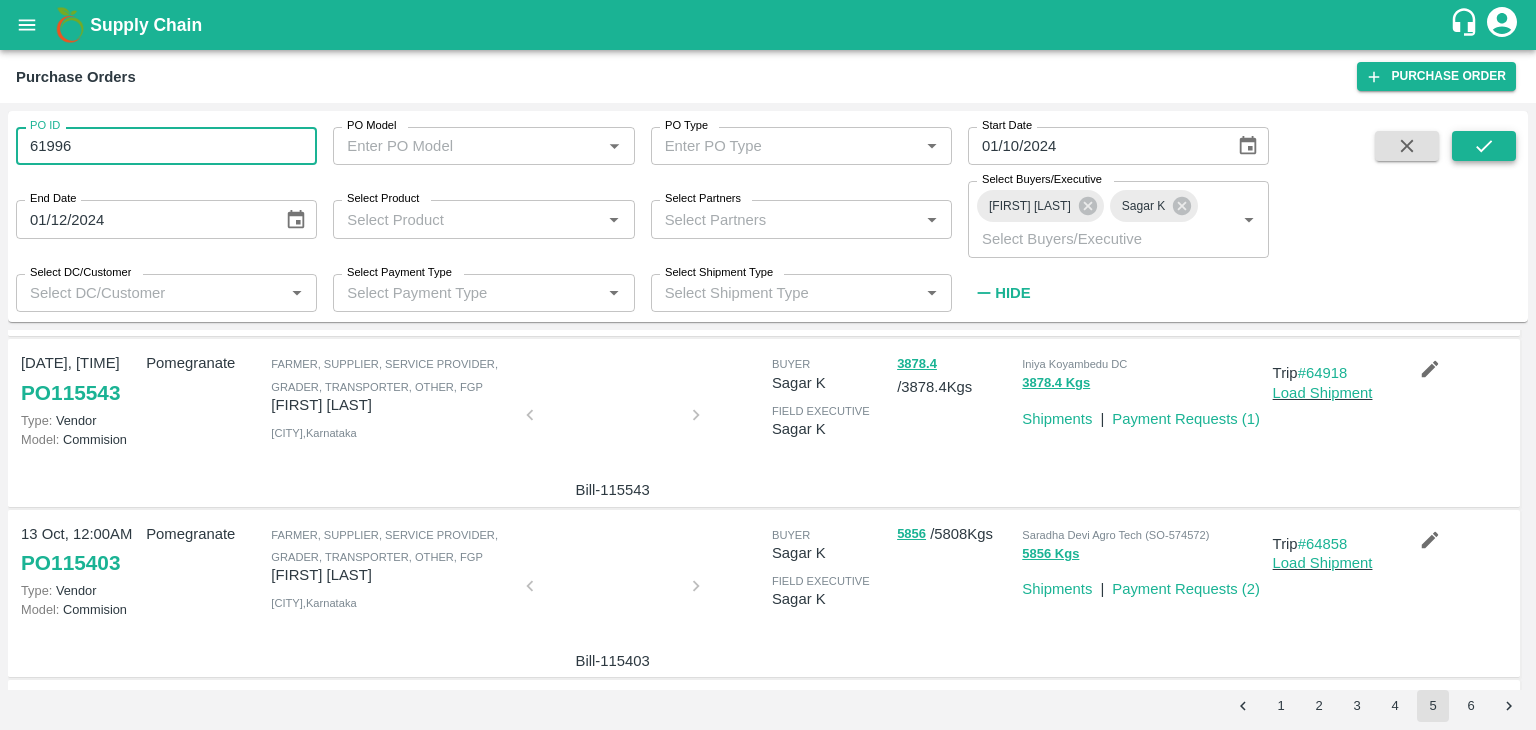 type on "61996" 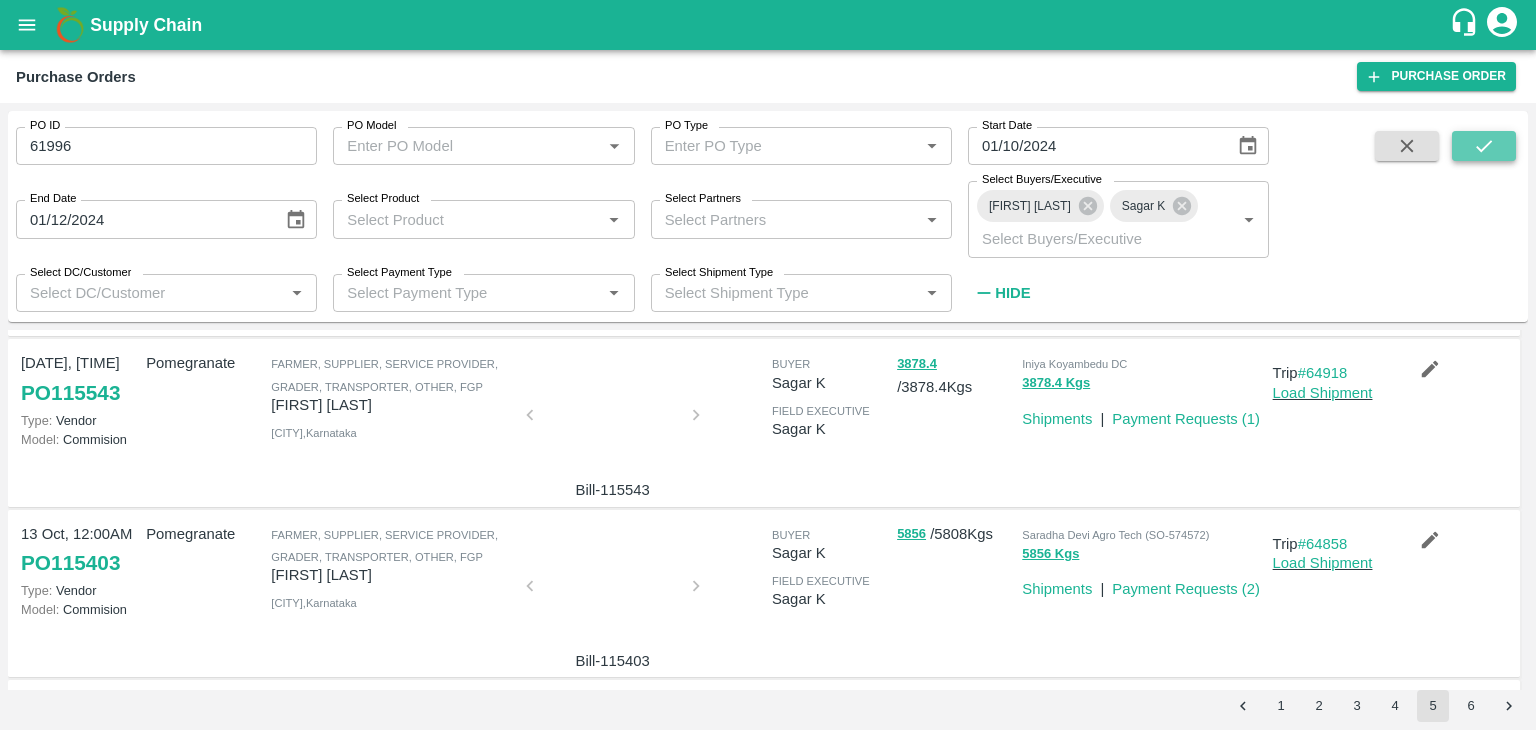 click 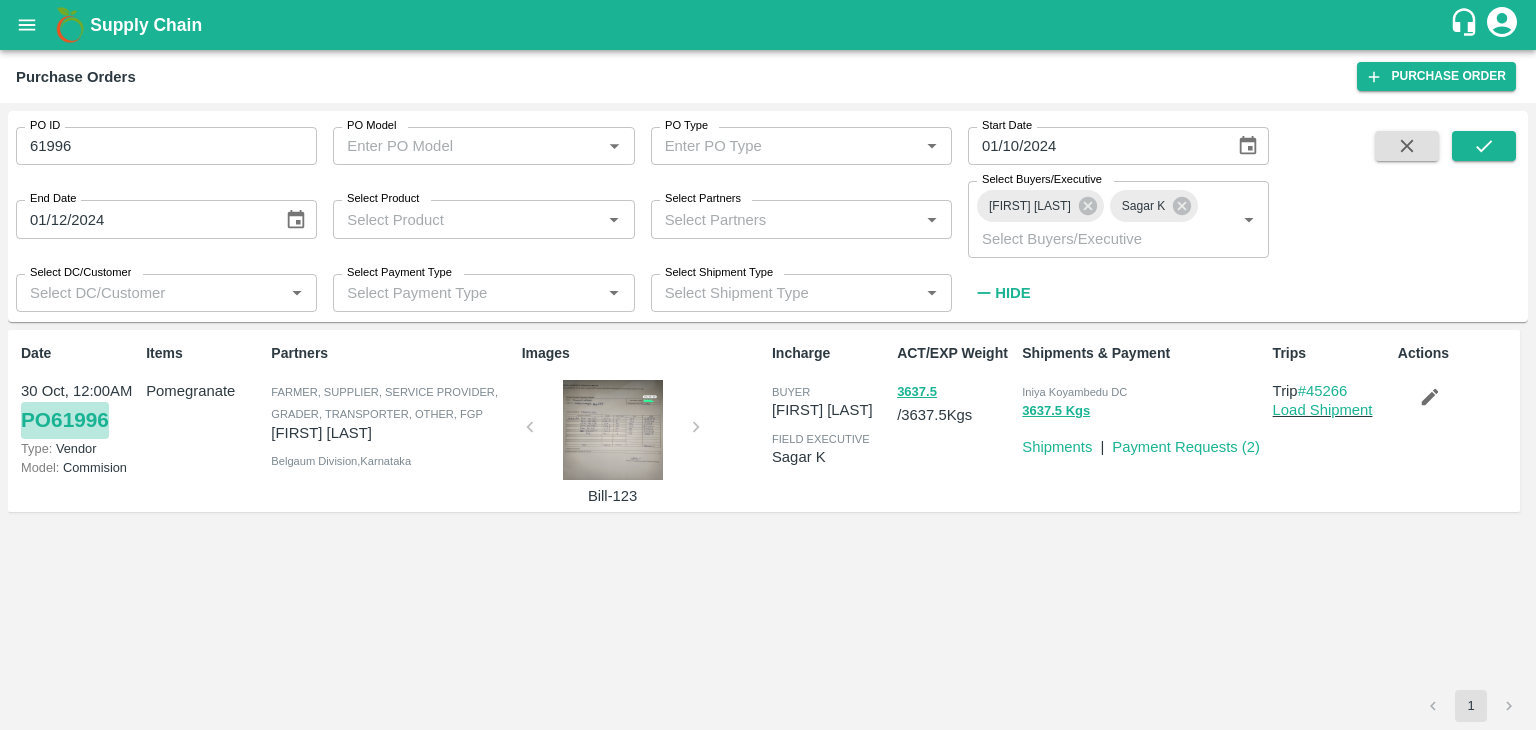 click on "PO  61996" at bounding box center [65, 420] 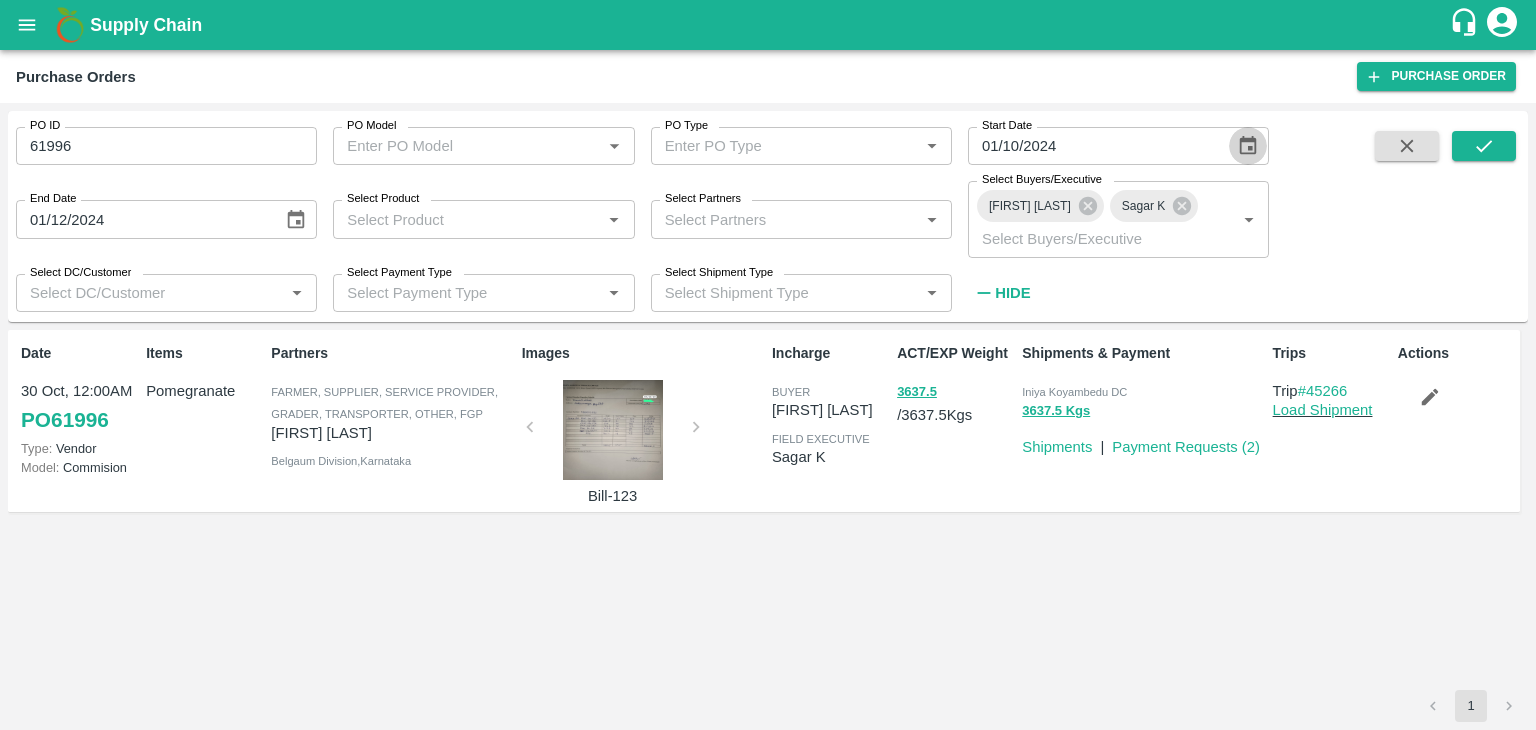 click 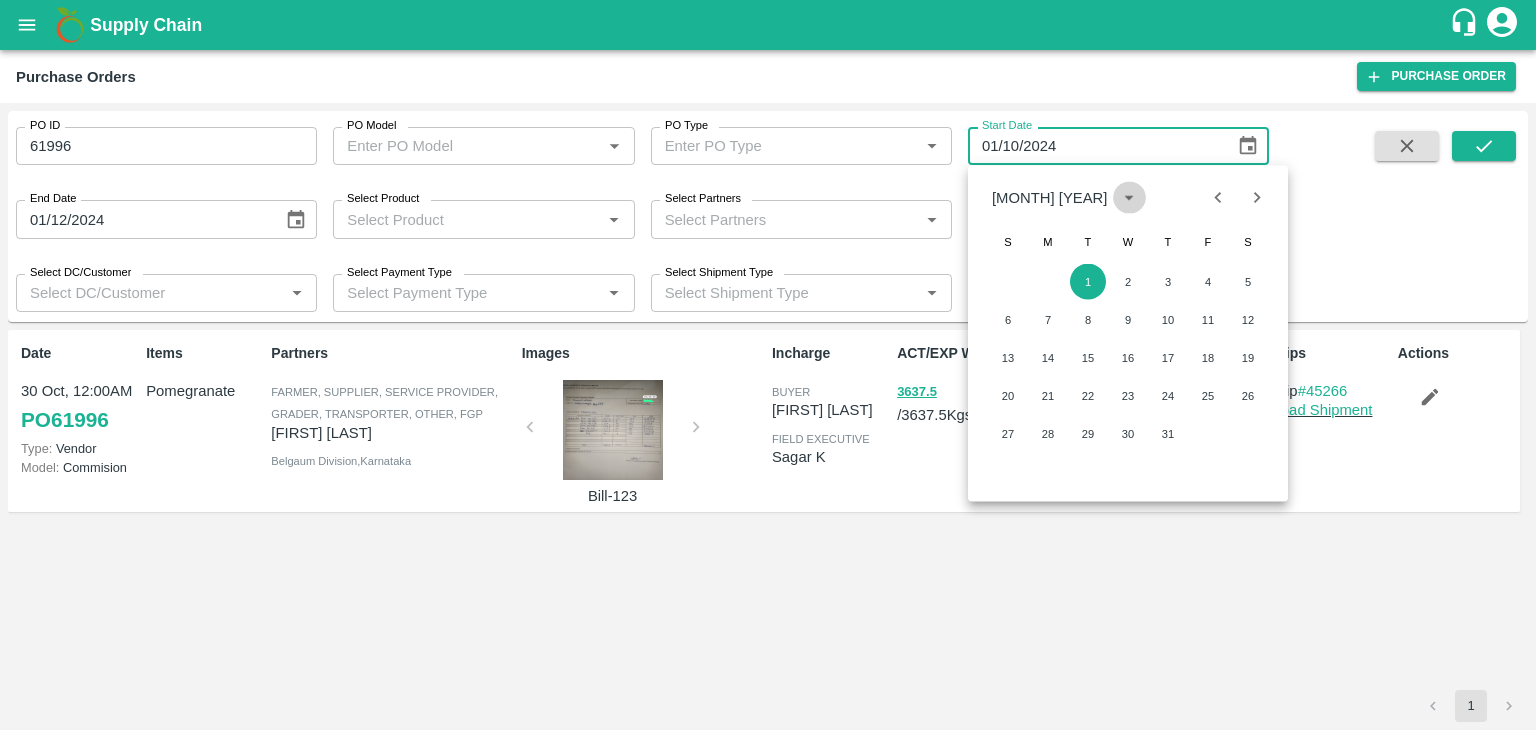 click 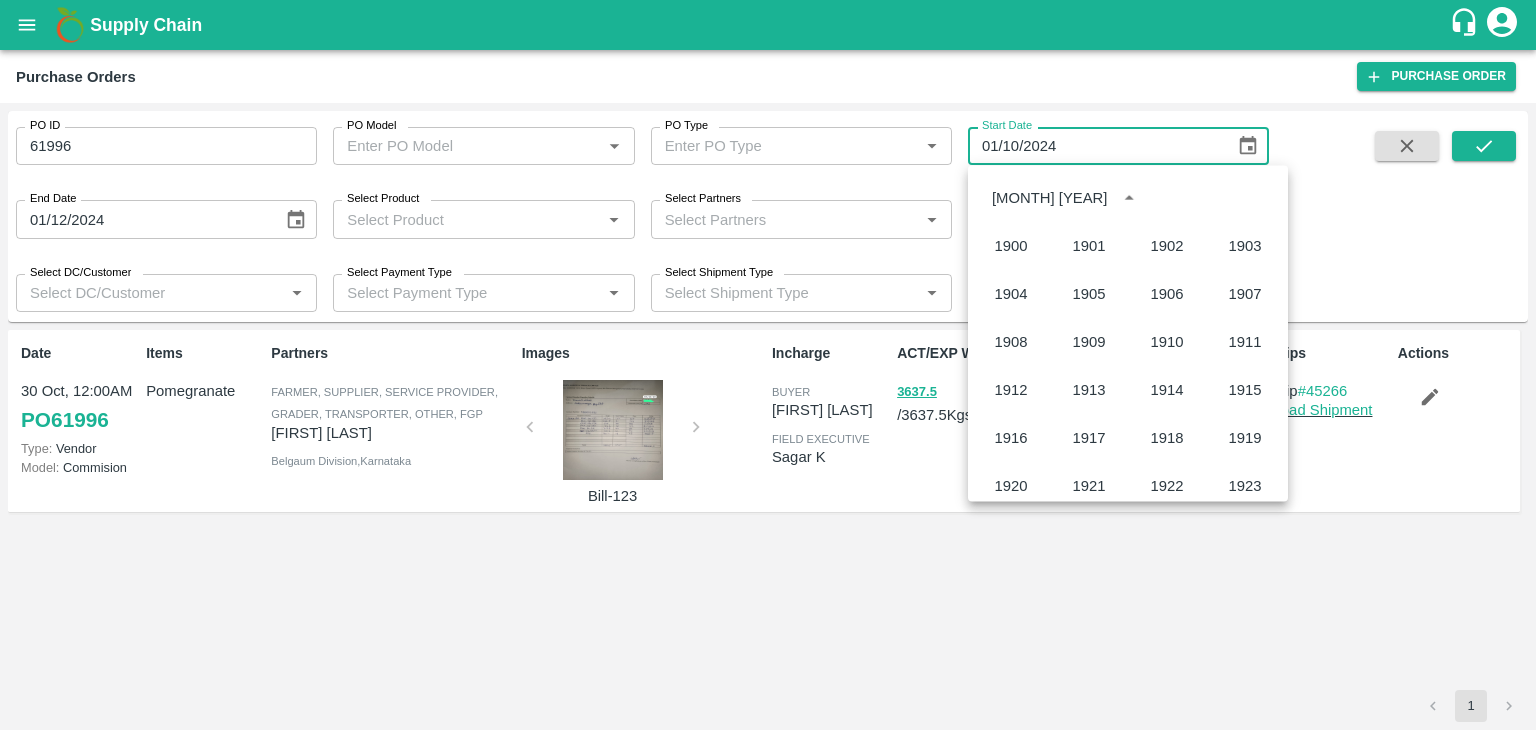 scroll, scrollTop: 1372, scrollLeft: 0, axis: vertical 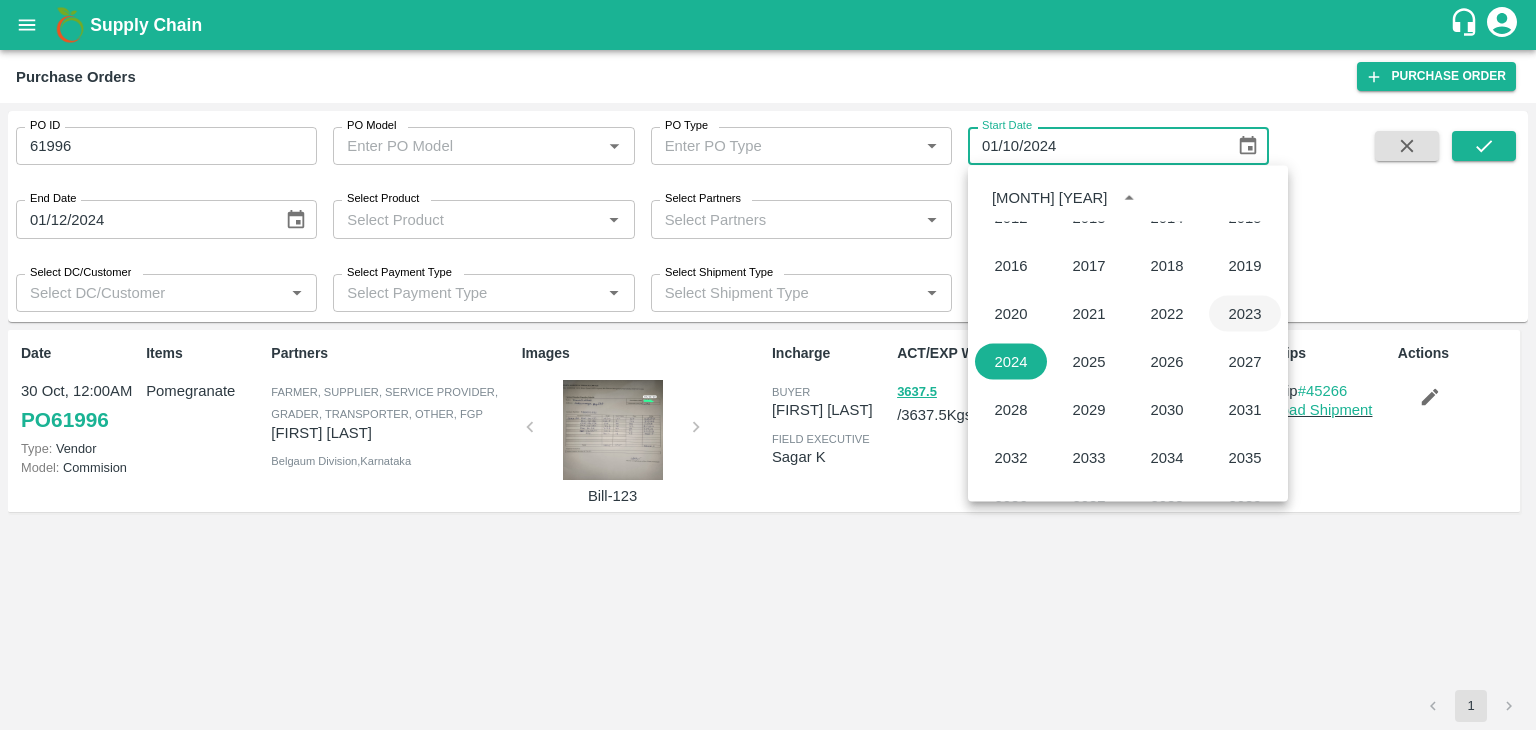 click on "2023" at bounding box center (1245, 314) 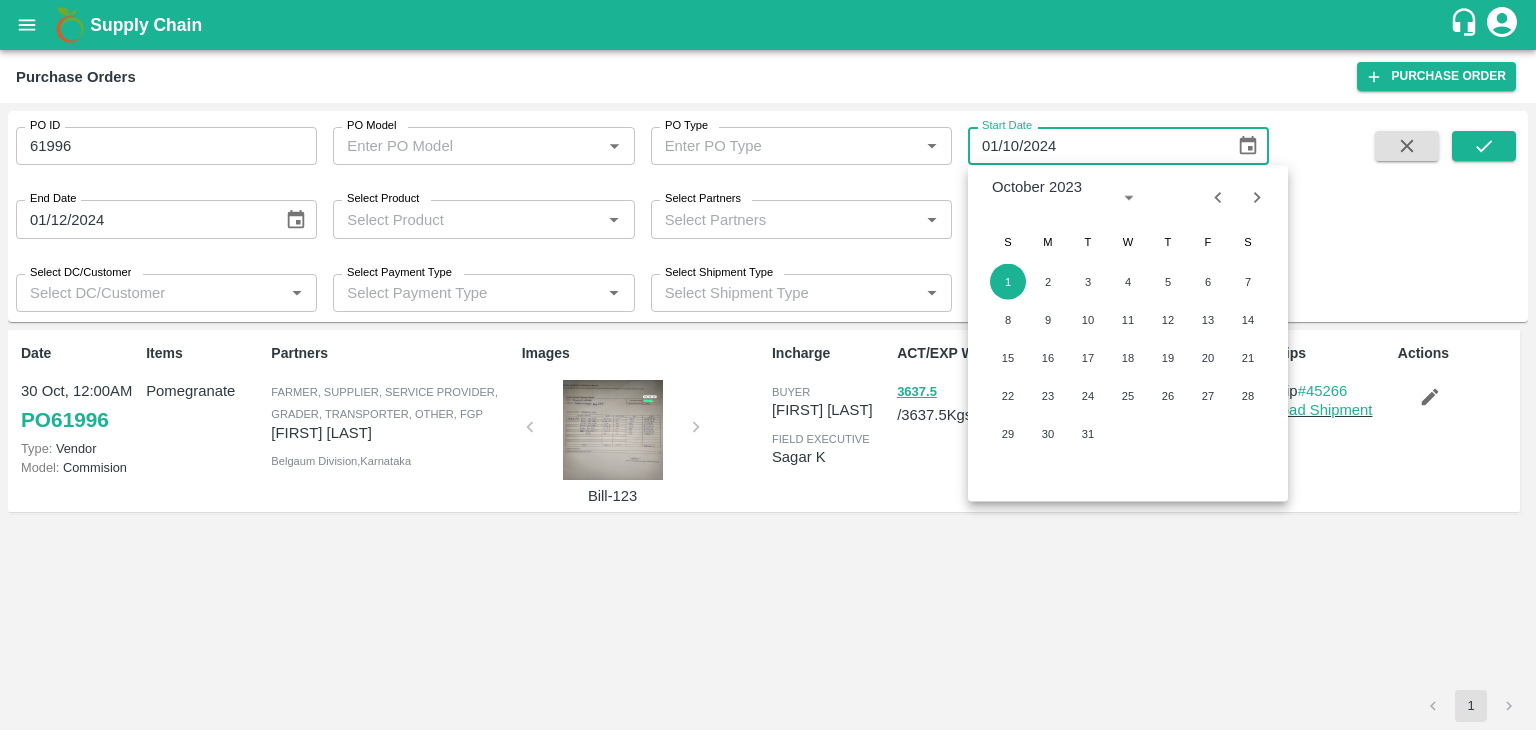 type on "01/10/2023" 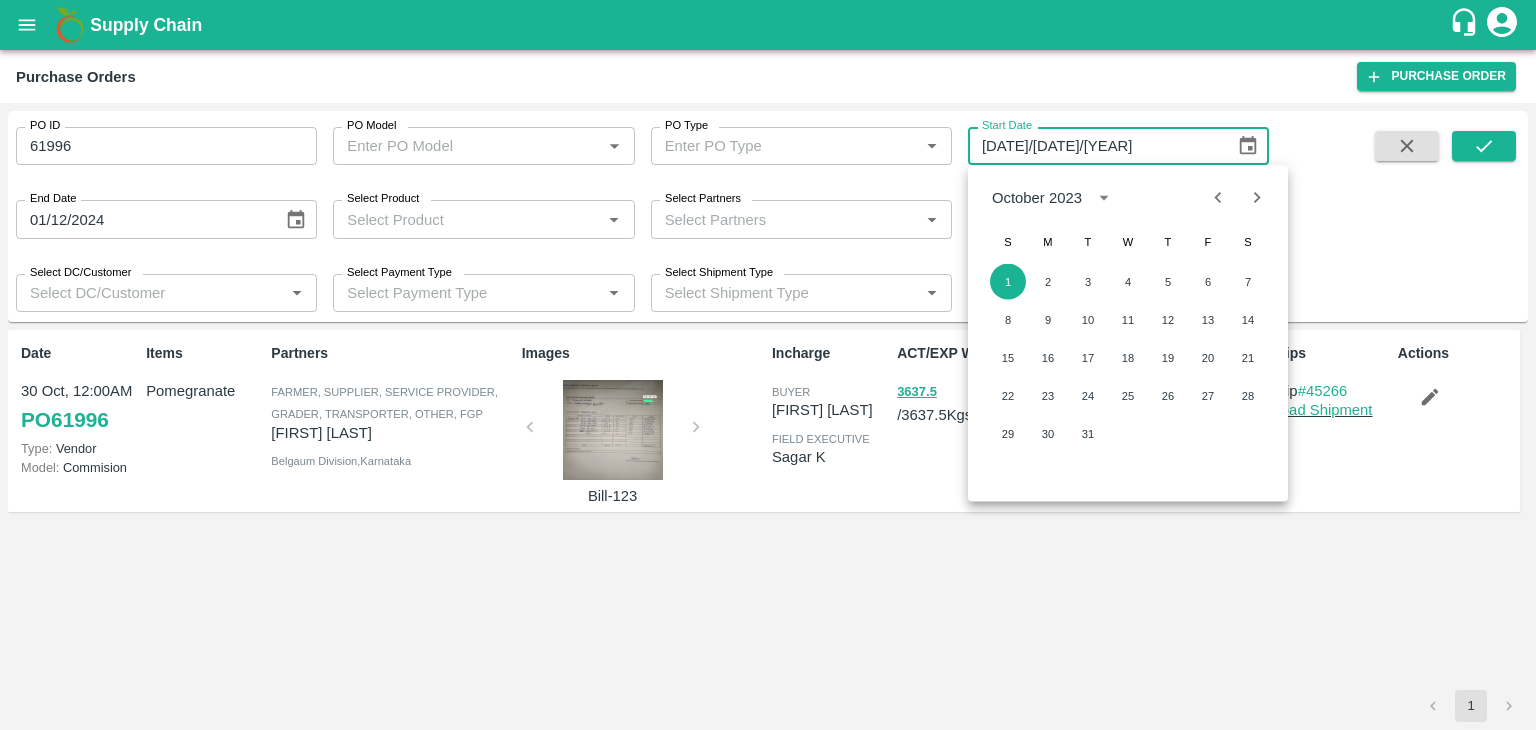 click 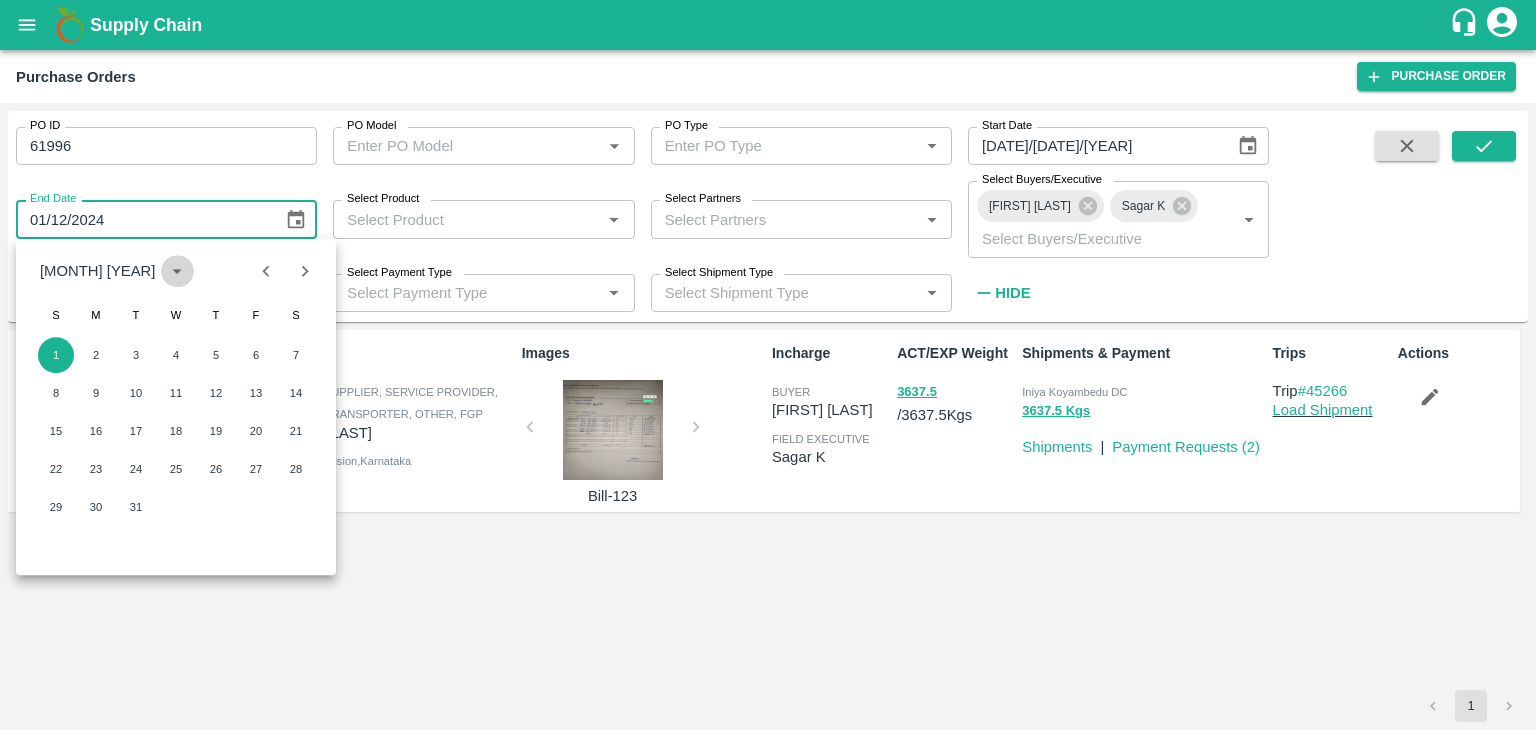 click 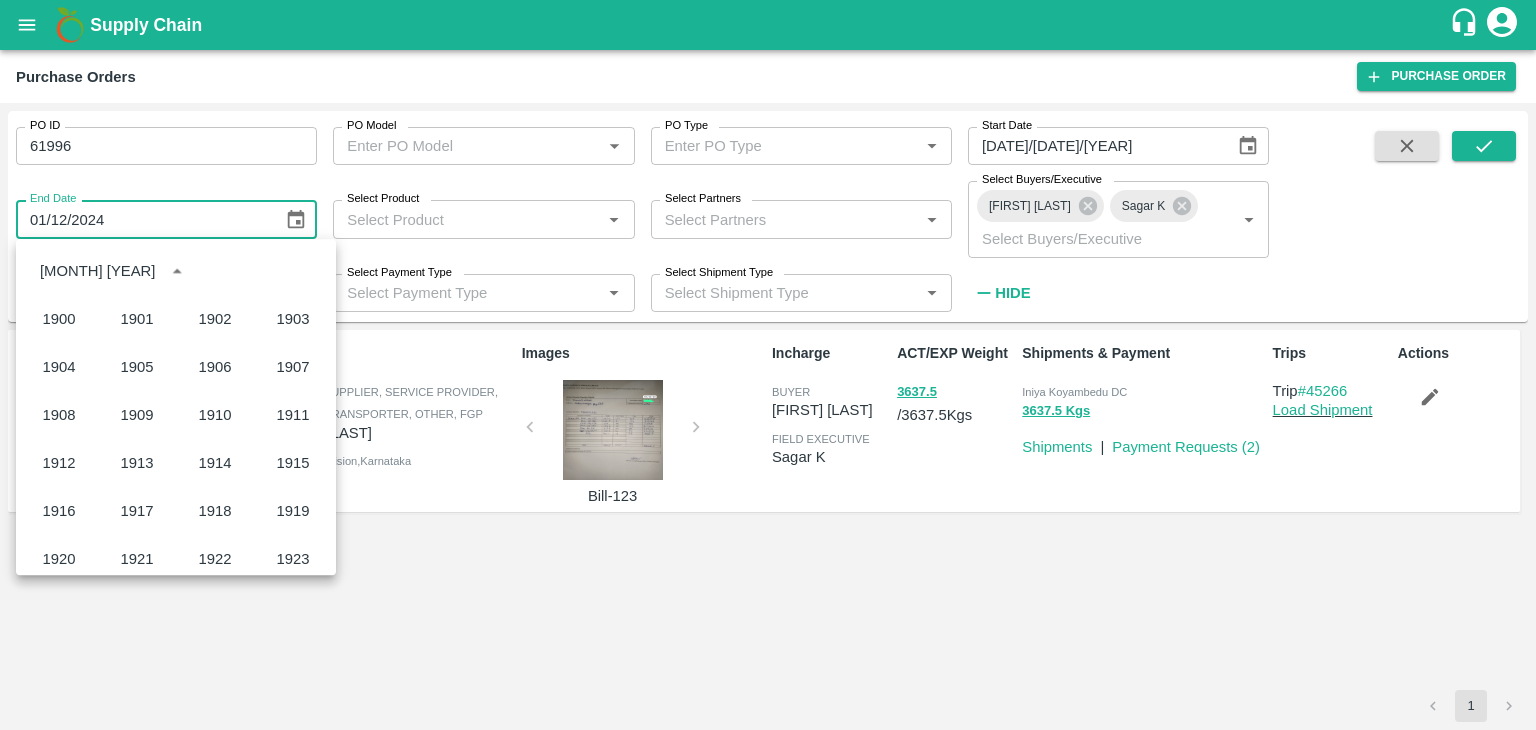 scroll, scrollTop: 1372, scrollLeft: 0, axis: vertical 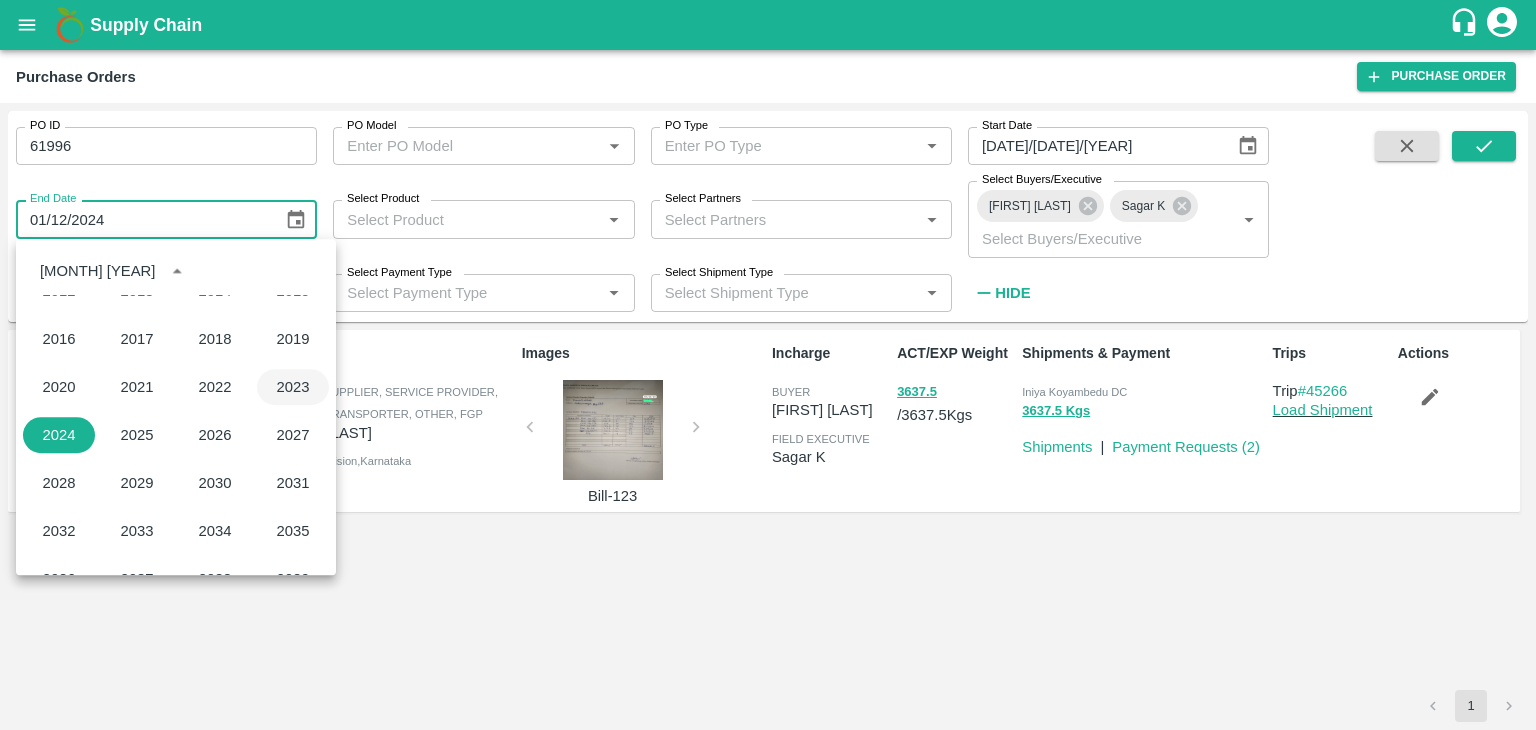 click on "2023" at bounding box center (293, 387) 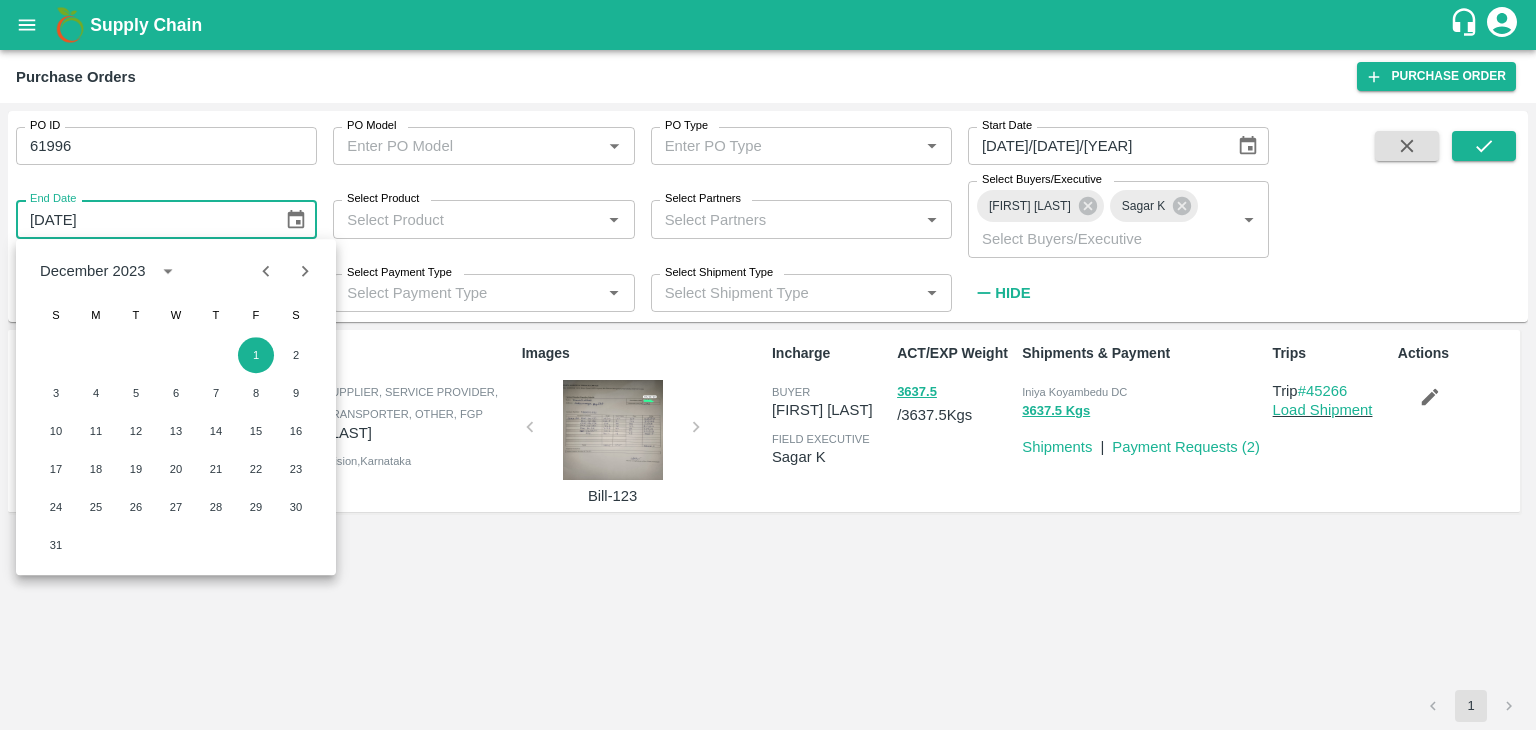 click on "PO ID 61996 PO ID PO Model PO Model   * PO Type PO Type   * Start Date 01/10/2023 Start Date End Date 01/12/2023 End Date Select Product Select Product   * Select Partners Select Partners   * Select Buyers/Executive Satish Paidi    Sagar K Select Buyers/Executive   * Select DC/Customer Select DC/Customer   * Select Payment Type Select Payment Type   * Select Shipment Type Select Shipment Type   * Hide" at bounding box center (768, 216) 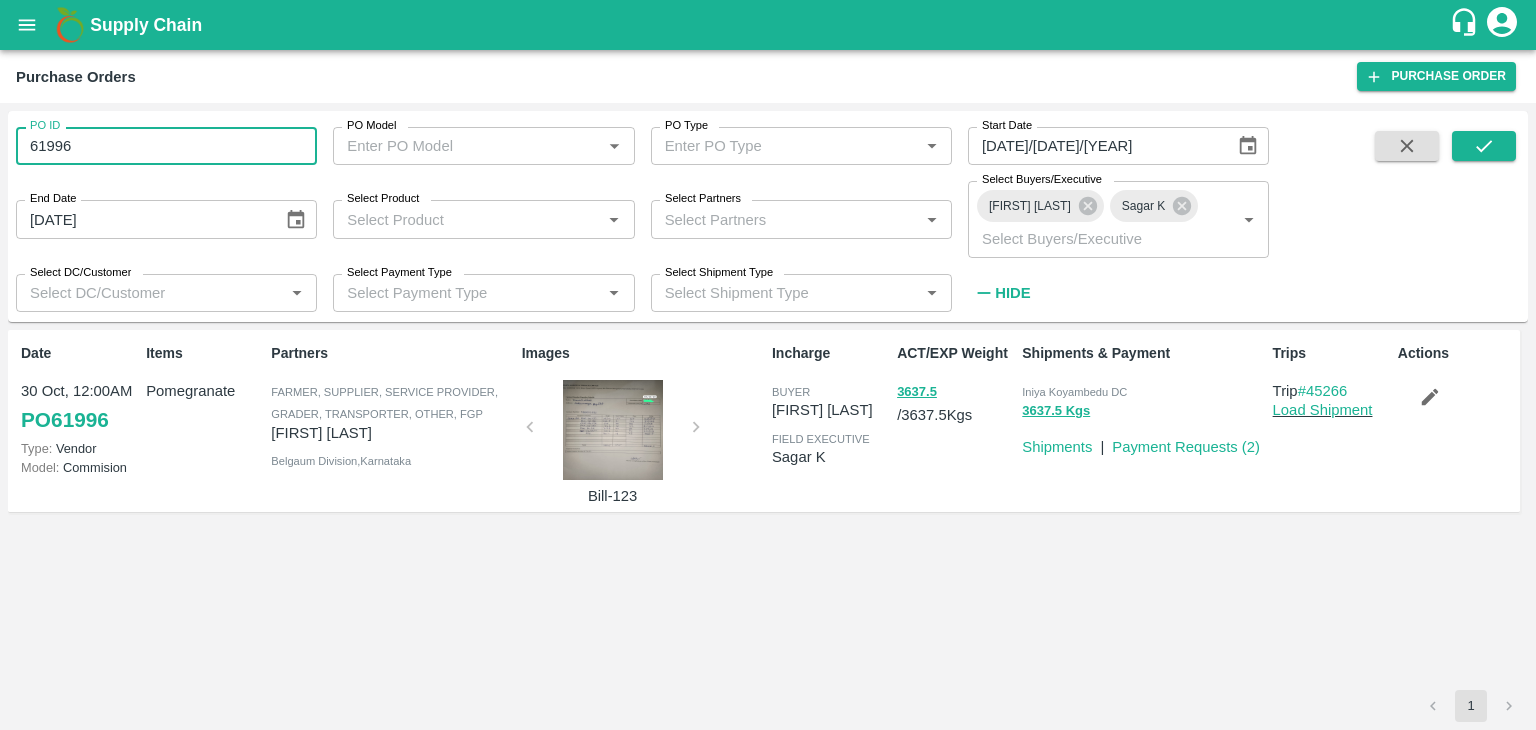 click on "61996" at bounding box center [166, 146] 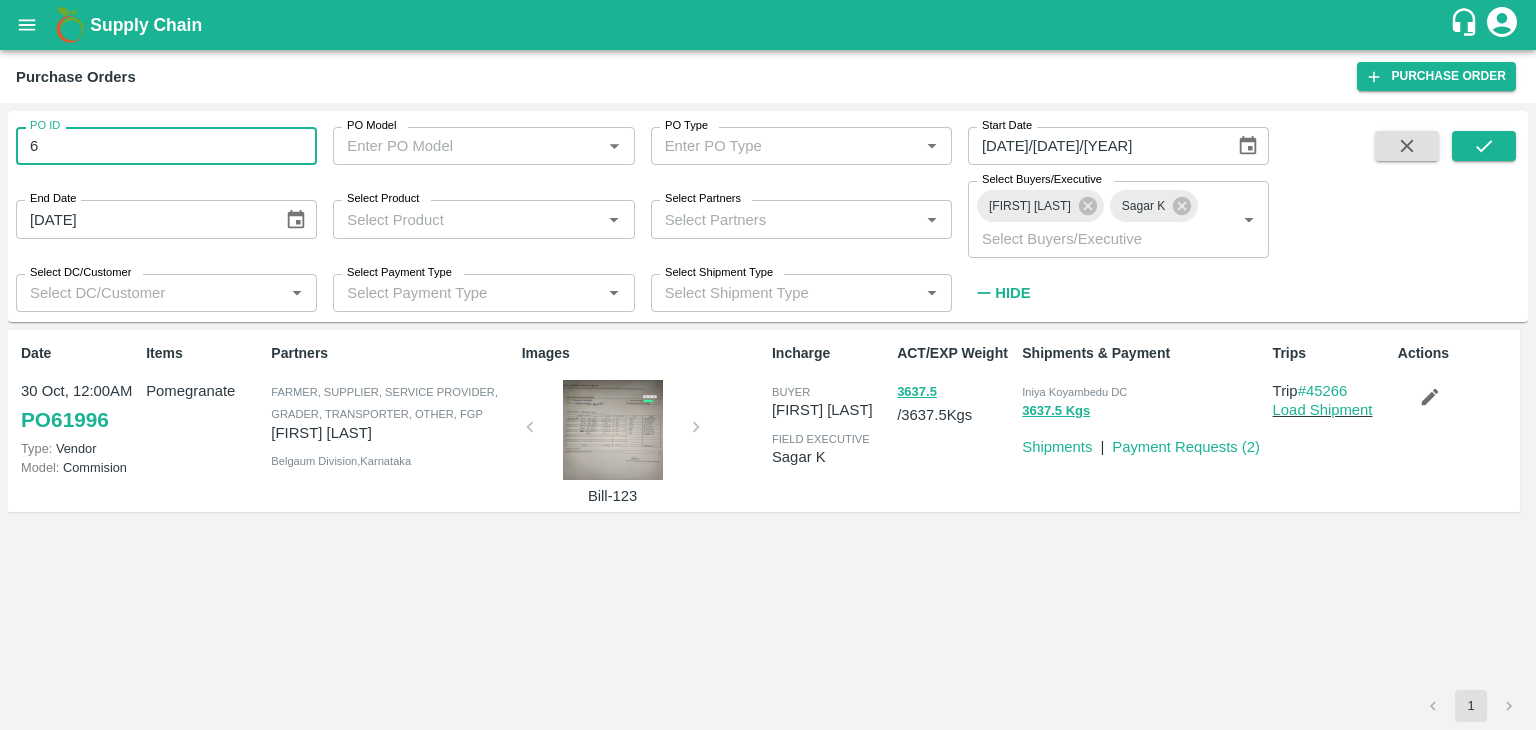 type on "6" 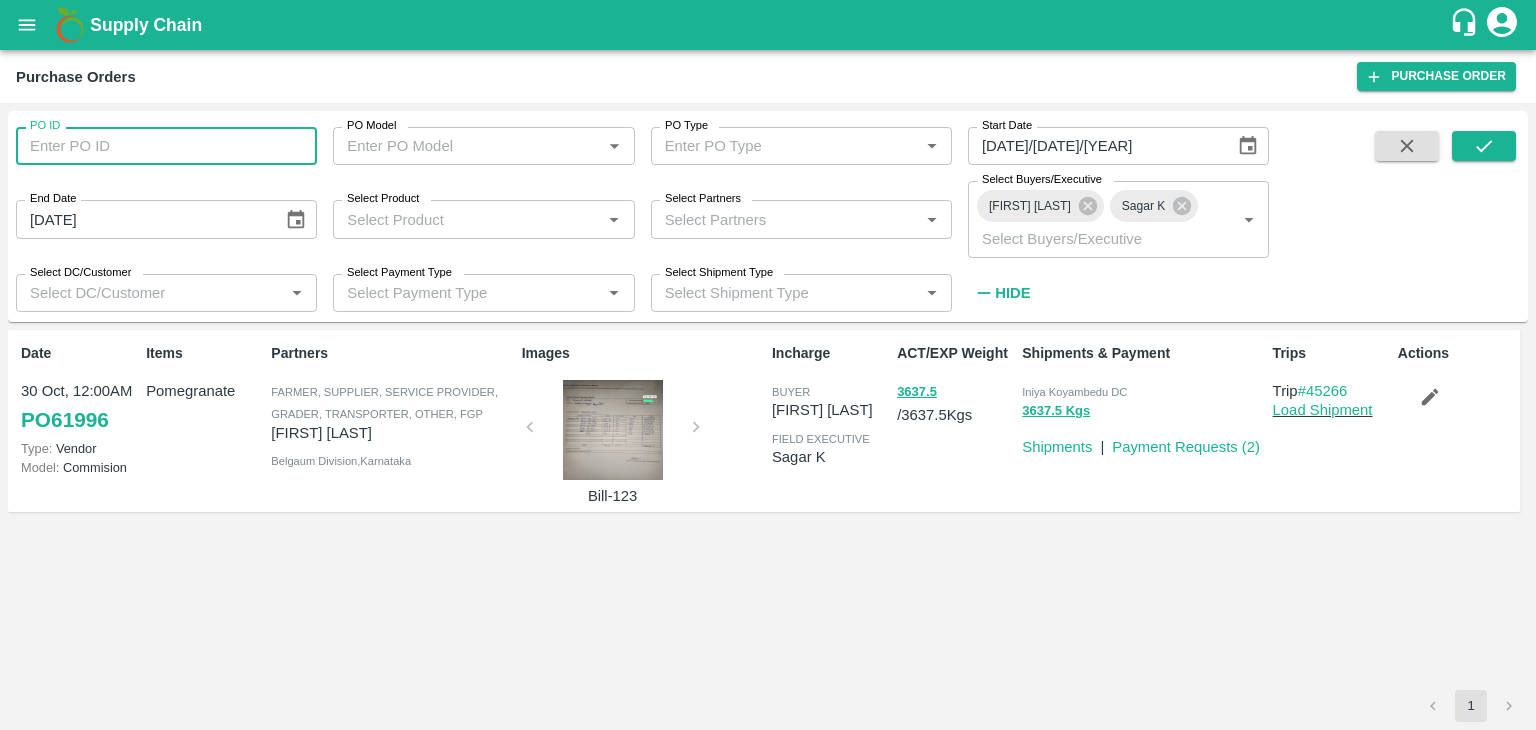 type 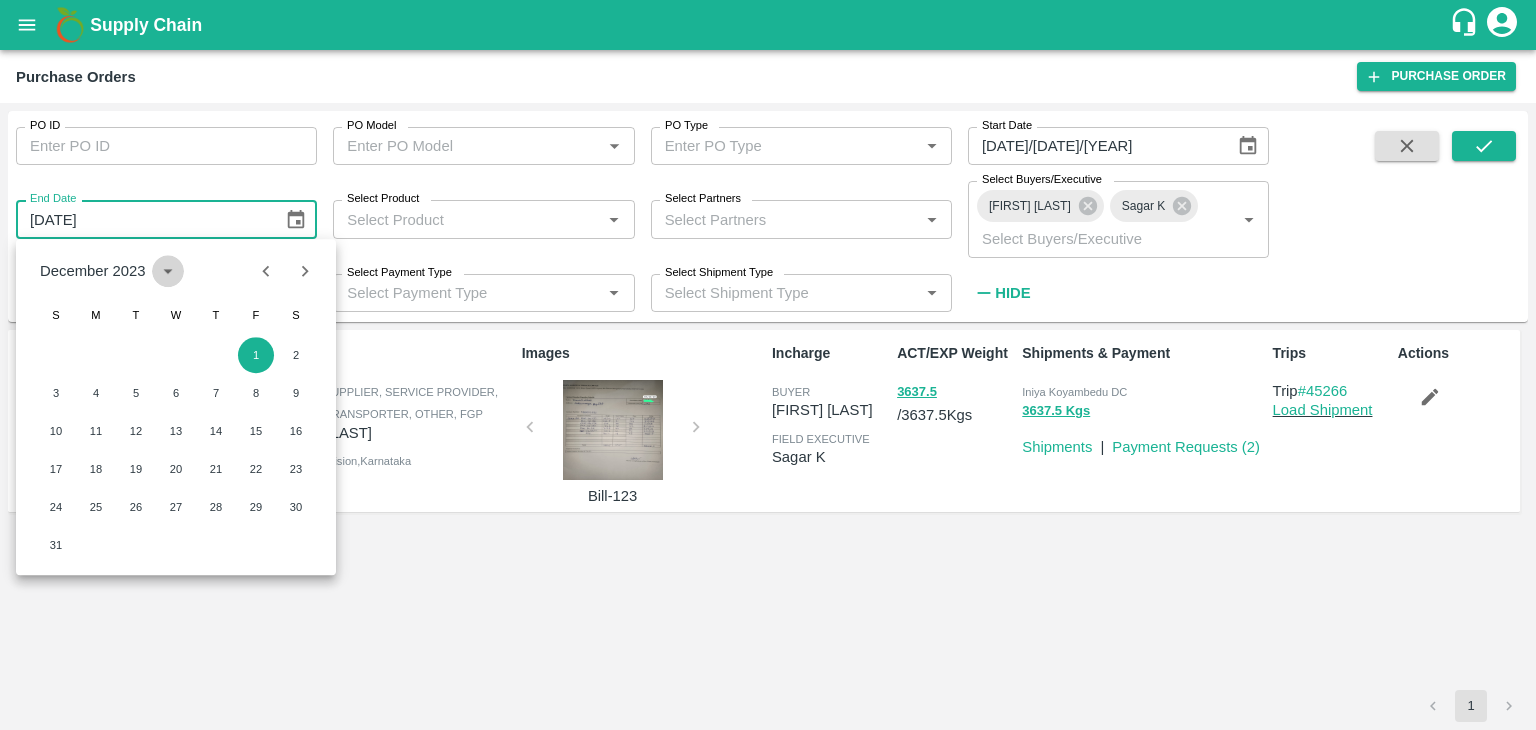 click 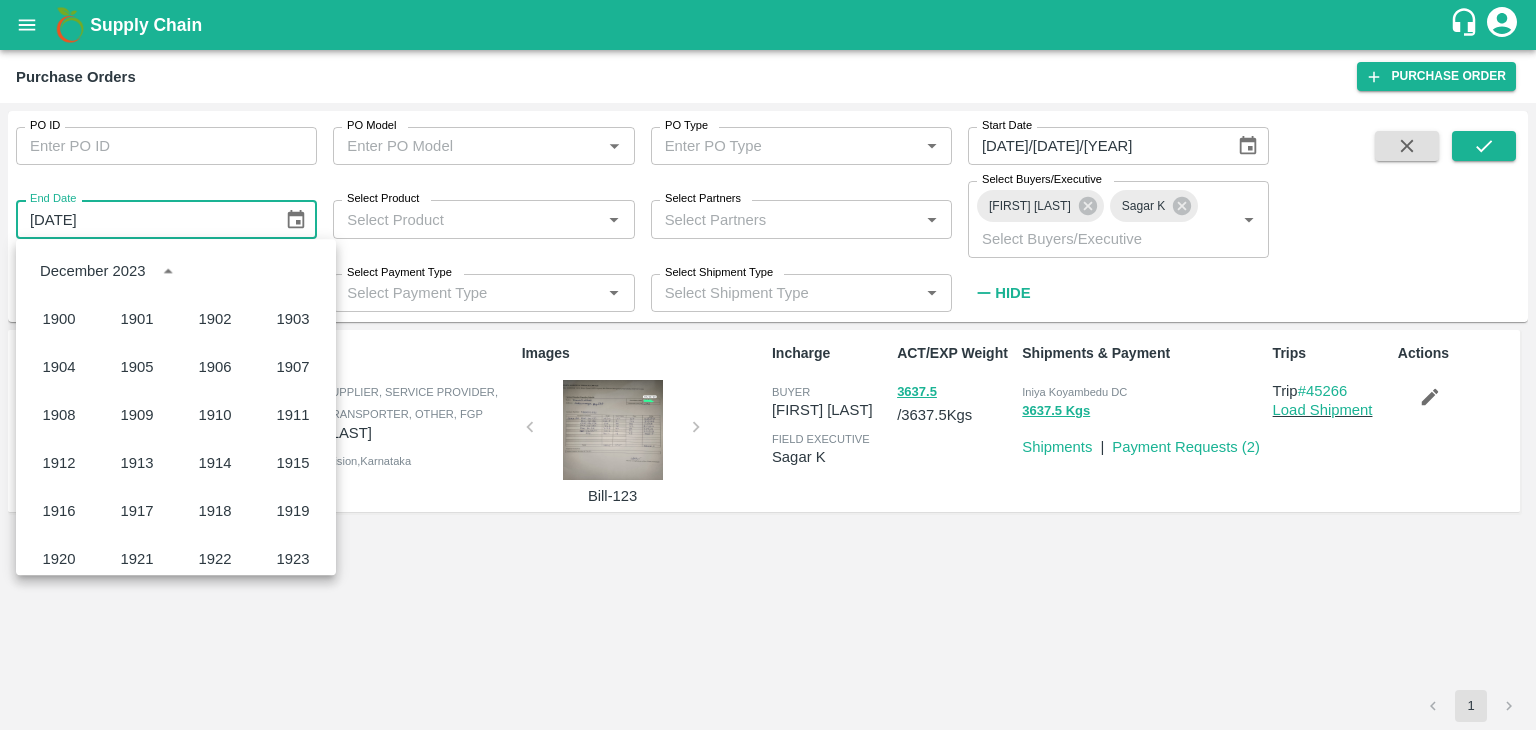 scroll, scrollTop: 1324, scrollLeft: 0, axis: vertical 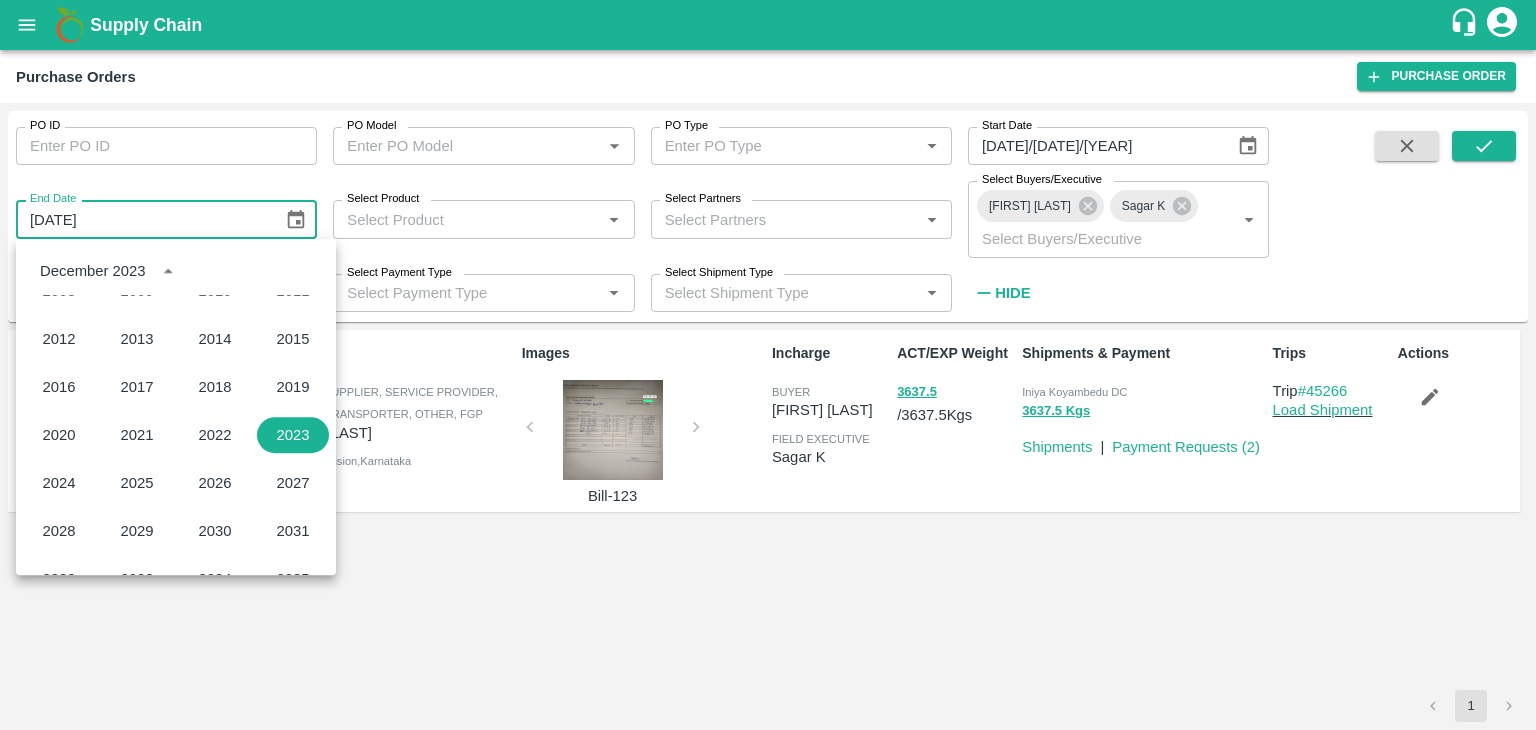 click on "December 2023" at bounding box center (176, 271) 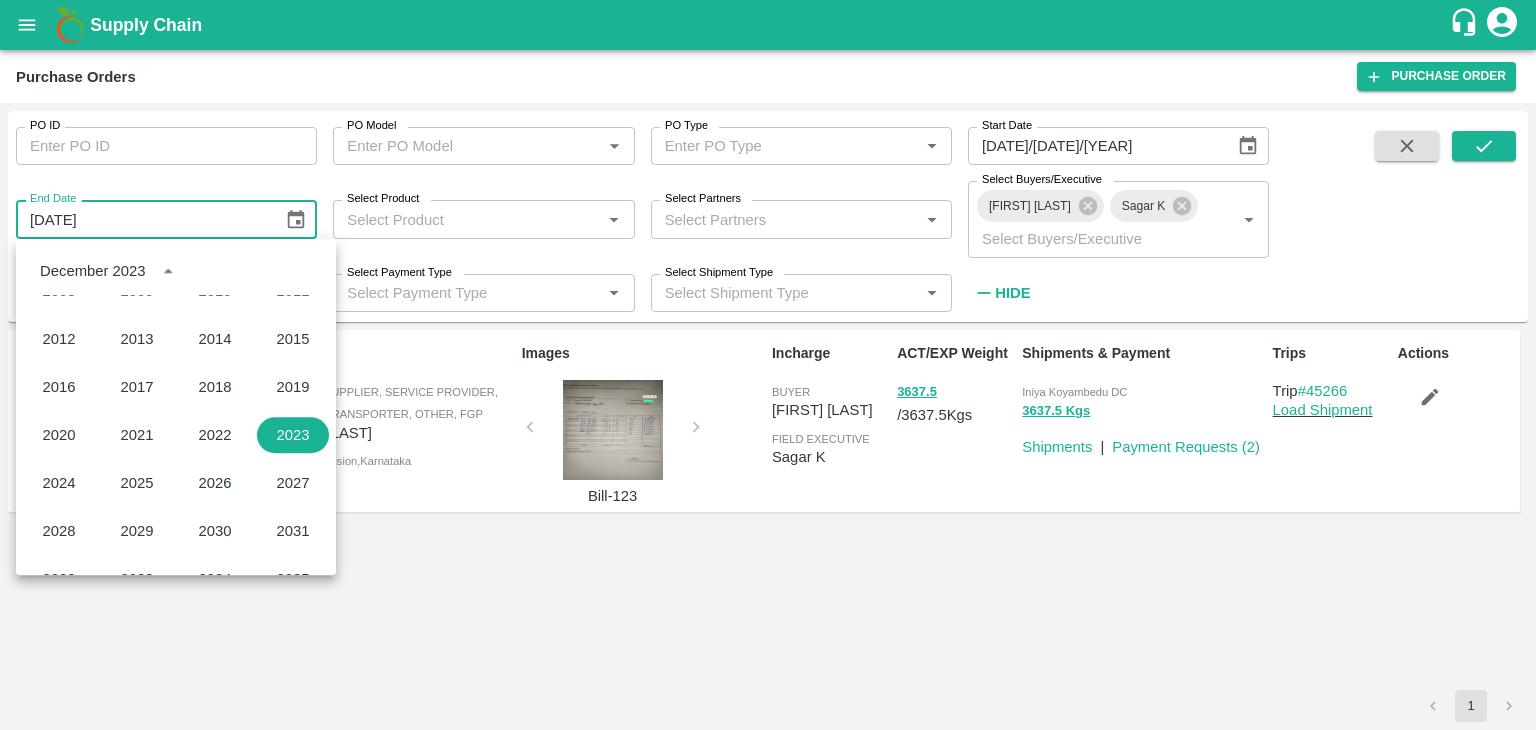 click on "Partners" at bounding box center (392, 353) 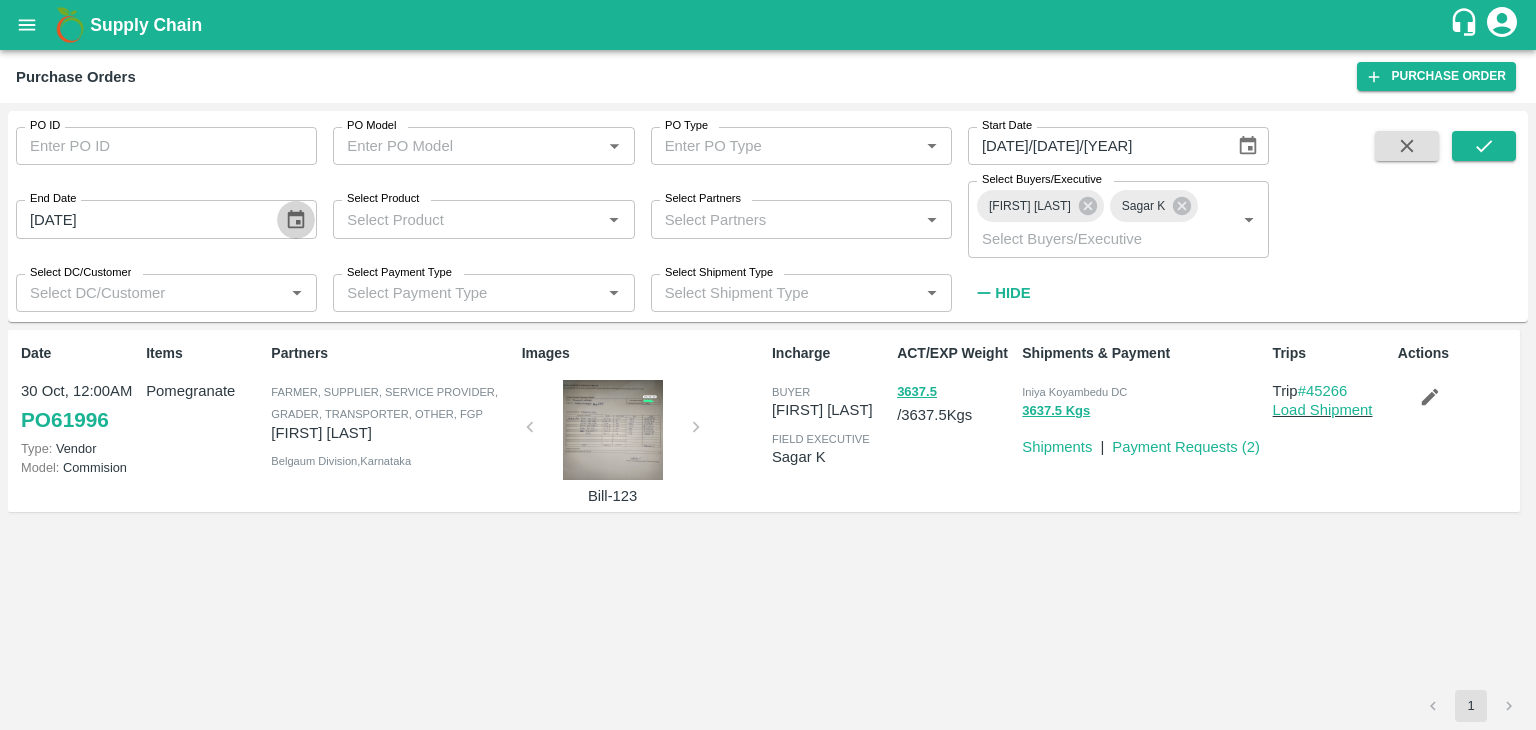 click at bounding box center [296, 220] 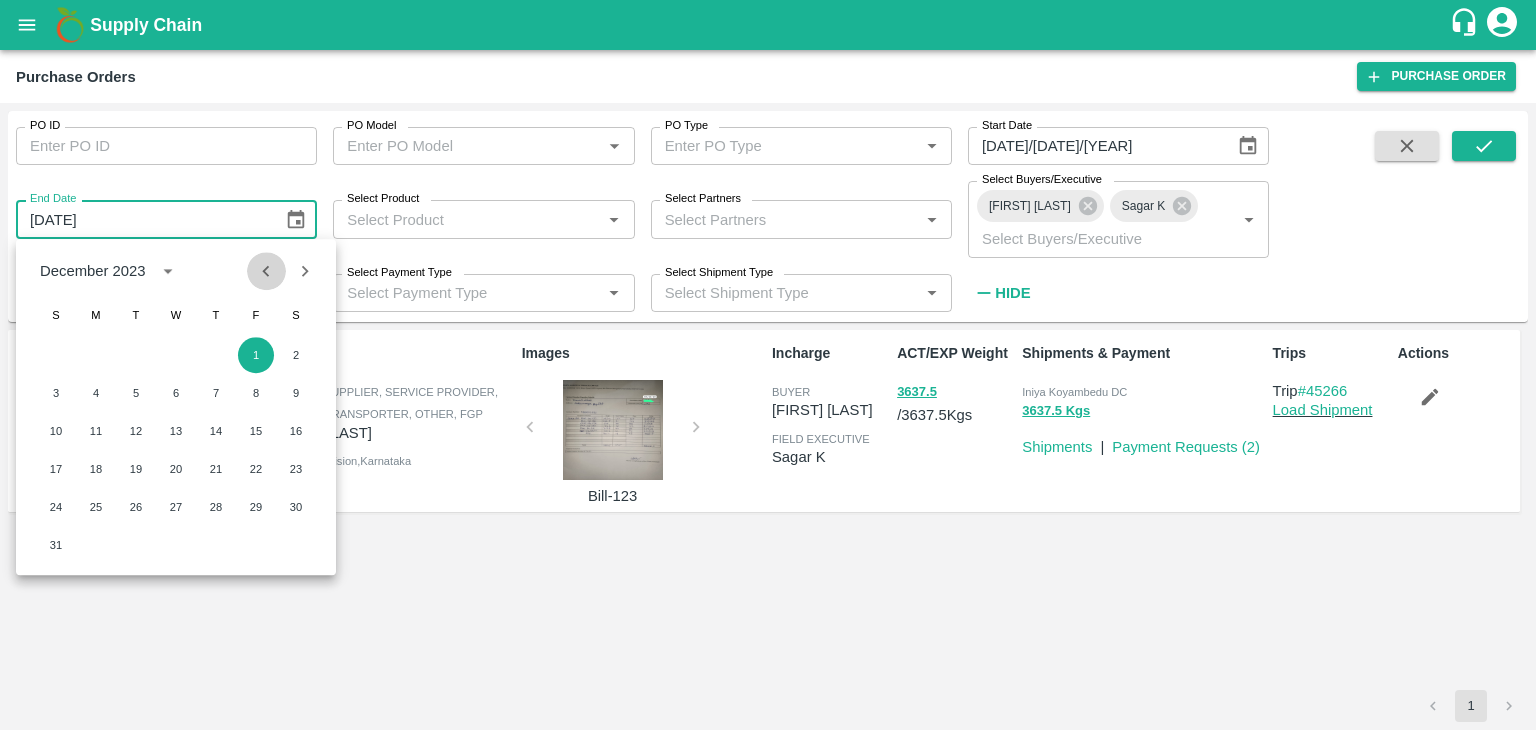 click 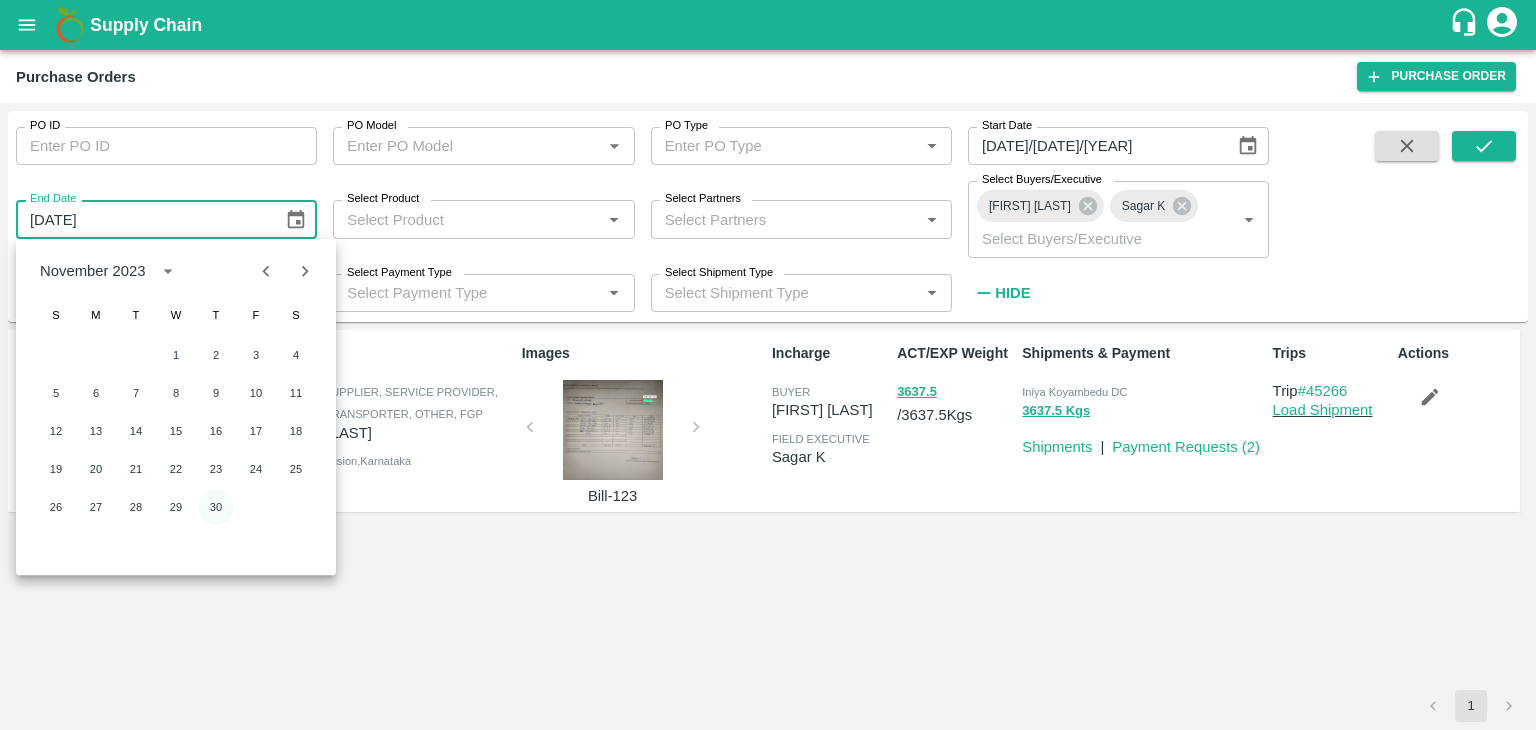 click on "30" at bounding box center (216, 507) 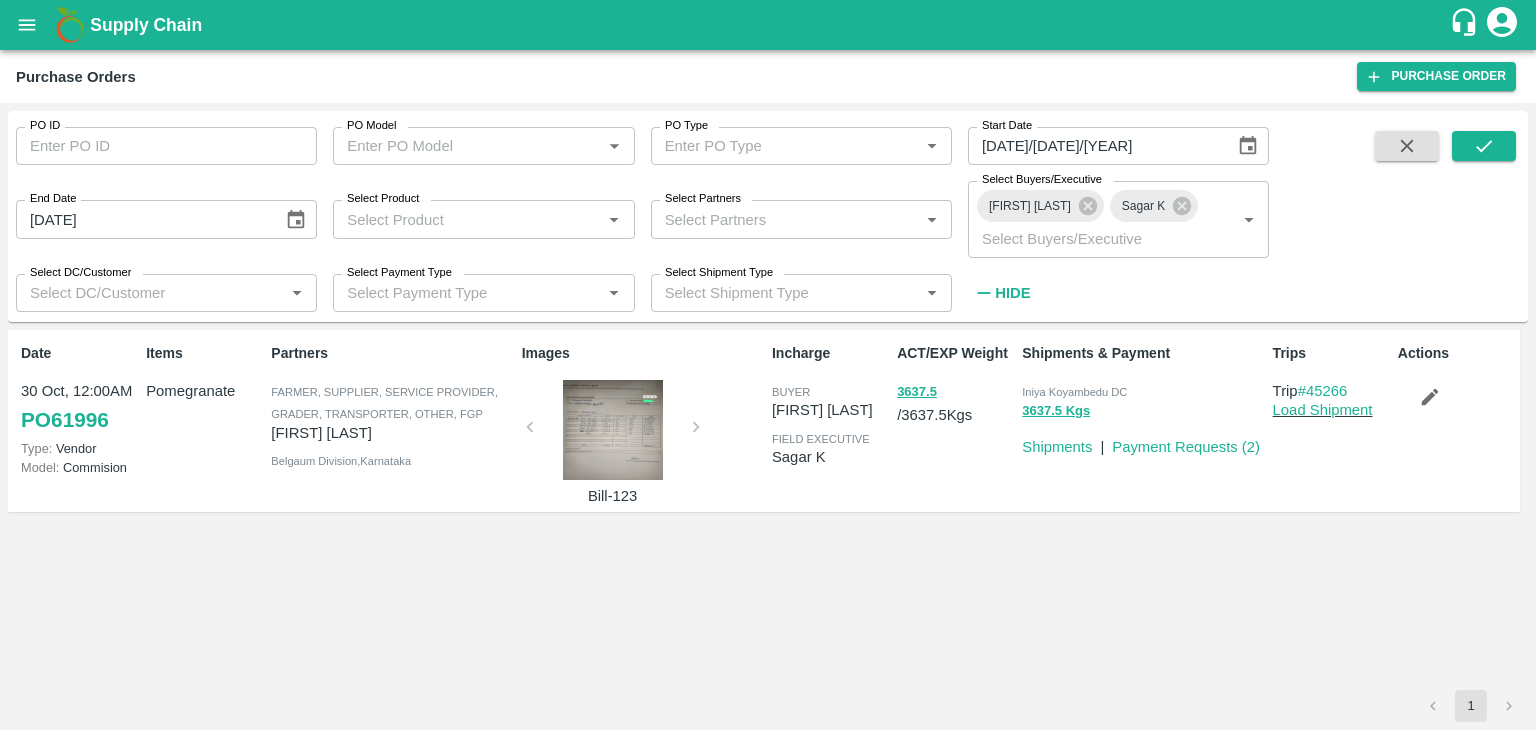 type on "30/11/2023" 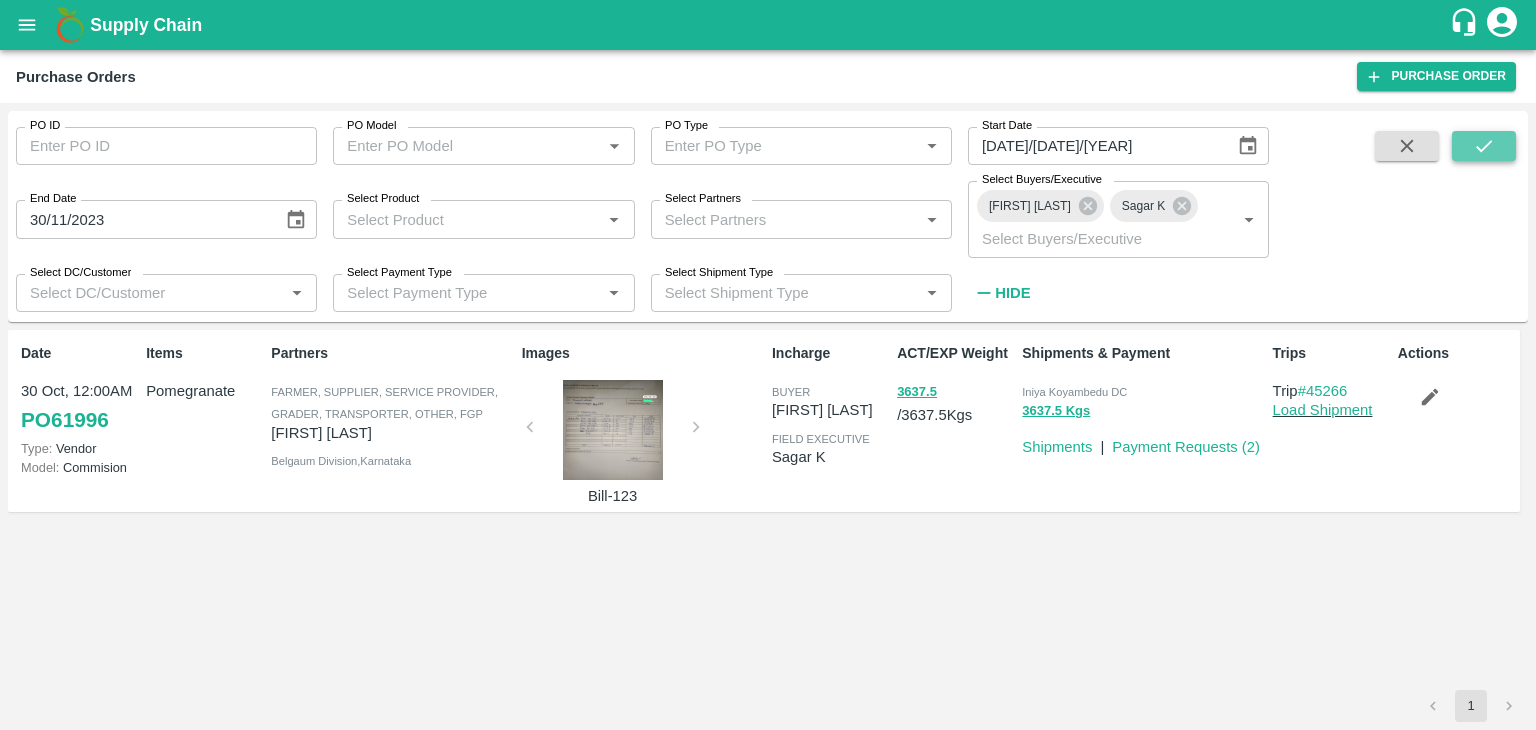 click 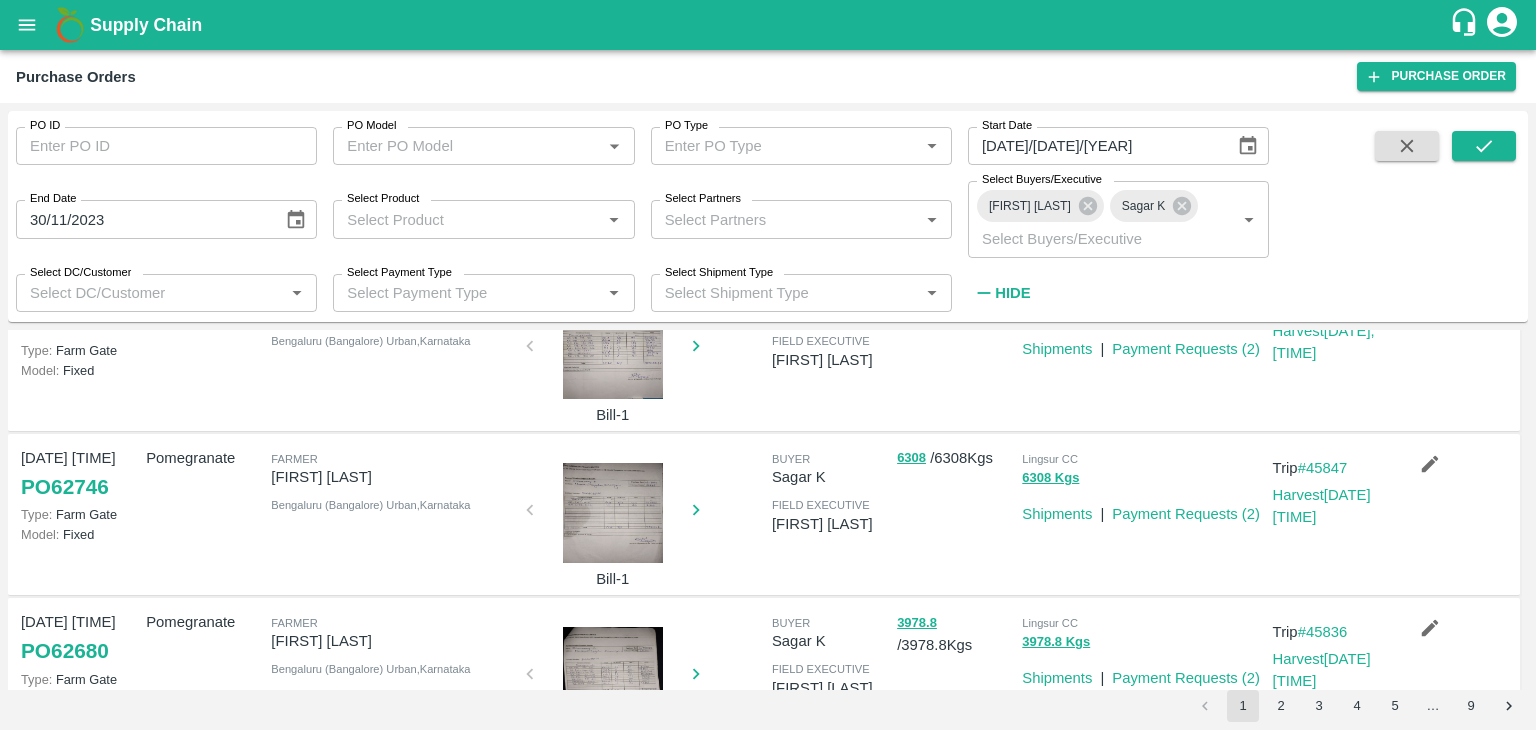 scroll, scrollTop: 1316, scrollLeft: 0, axis: vertical 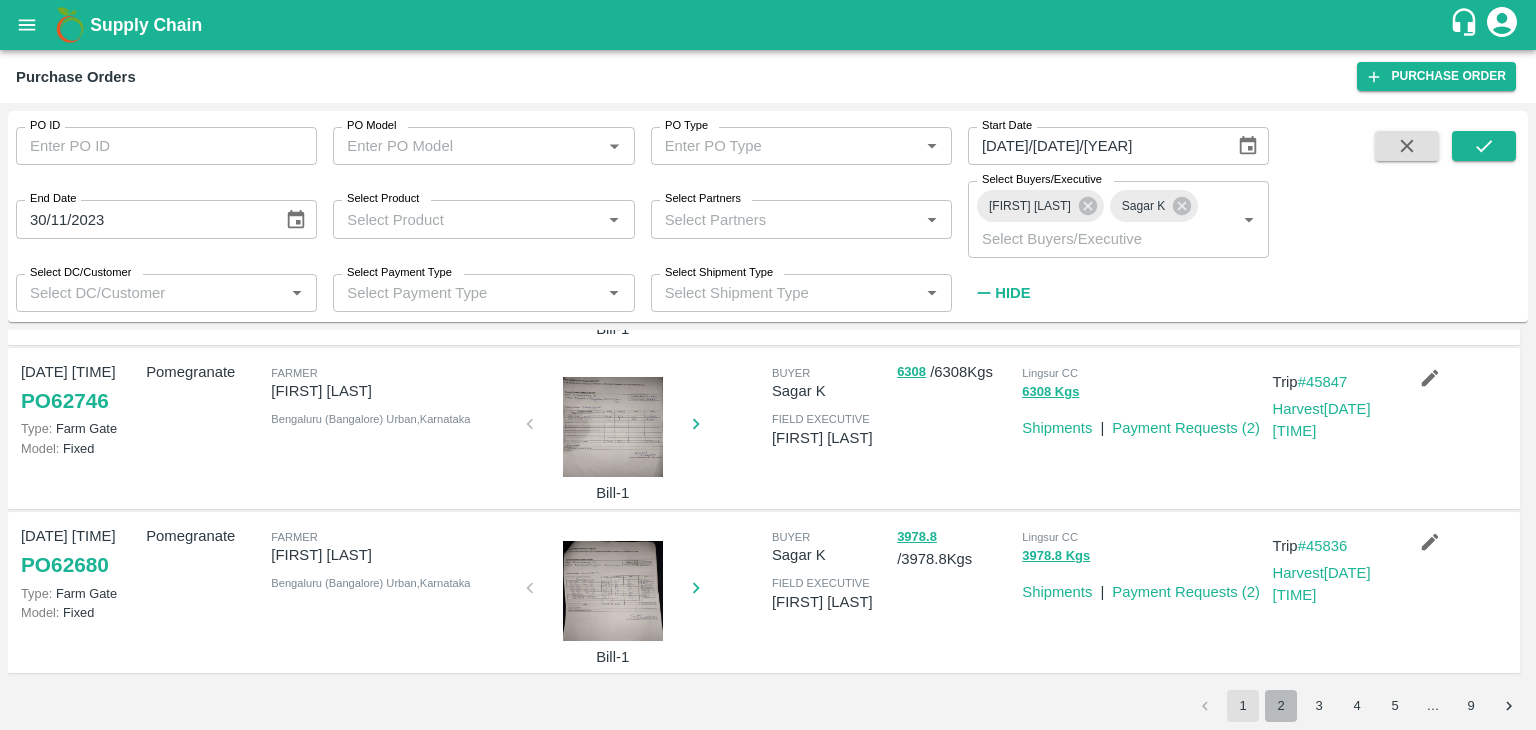 click on "2" at bounding box center [1281, 706] 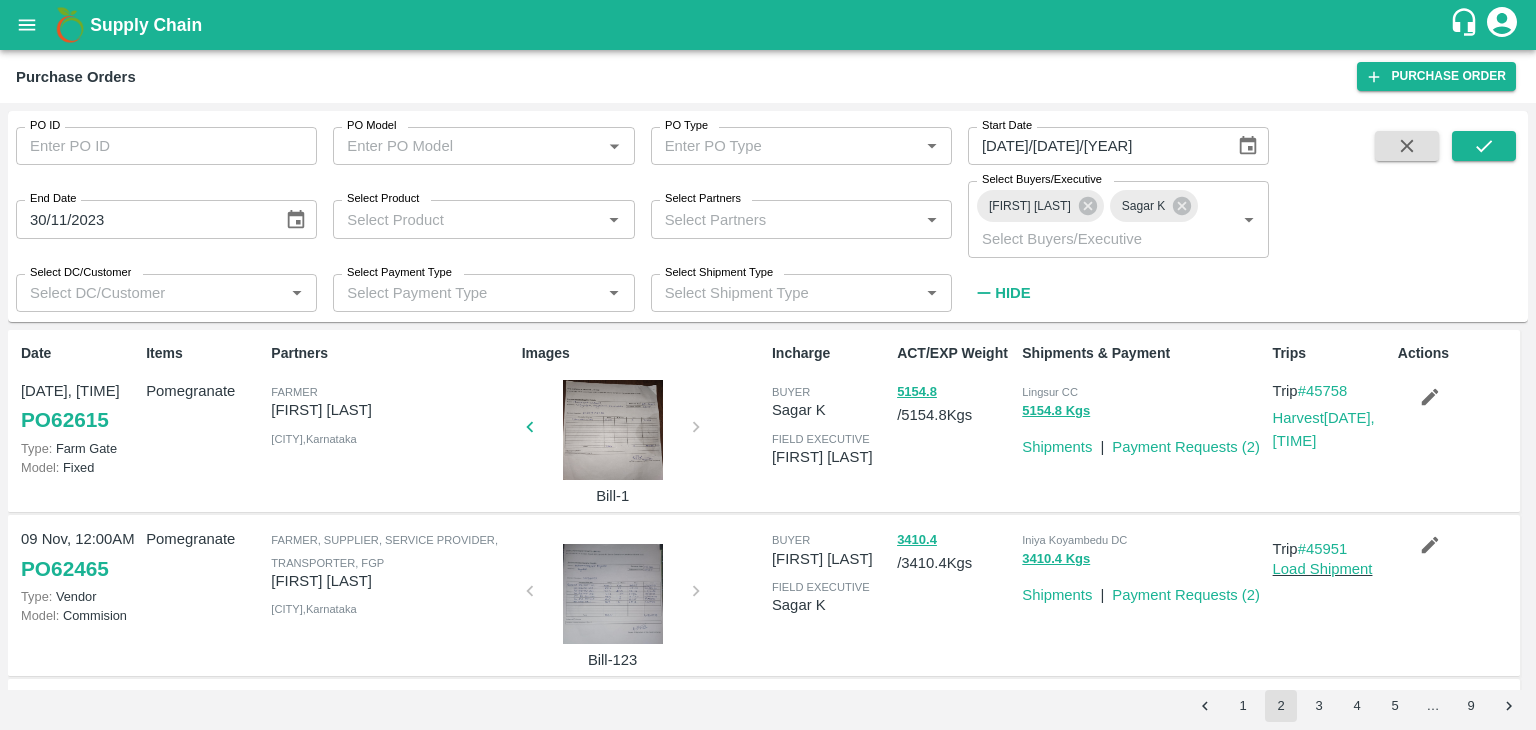 click on "Date 09 Nov, 05:30AM PO  62615 Type:    Farm Gate Model:    Fixed Items   Pomegranate   Partners Farmer   Ravi KN  Davanegere , Karnataka Images Bill-1 Incharge buyer Sagar K   field executive kiran kumar   ACT/EXP Weight 5154.8   /  5154.8  Kgs Shipments & Payment   Lingsur CC 5154.8  Kgs   Shipments | Payment Requests ( 2 ) Trips Trip  #45758     Harvest  09 Nov, 05:30AM Actions 09 Nov, 12:00AM PO  62465 Type:    Vendor Model:    Commision   Pomegranate   Farmer, Supplier, Service Provider, Transporter, FGP   Mohammedrafique Bagwan Bagalkot , Karnataka Bill-123 buyer Satish Paidi      field executive Sagar K   3410.4   /  3410.4  Kgs   Iniya Koyambedu DC 3410.4  Kgs   Shipments | Payment Requests ( 2 ) Trip  #45951     Load Shipment 07 Nov, 12:00AM PO  62448 Type:    Vendor Model:    Commision   Pomegranate   Farmer, Supplier, Service Provider, Transporter, FGP   Mohammedrafique Bagwan Bagalkot , Karnataka Bill-123 buyer Satish Paidi      field executive Sagar K   3234   /  3234  Kgs   Iniya Koyambedu DC" at bounding box center [768, 510] 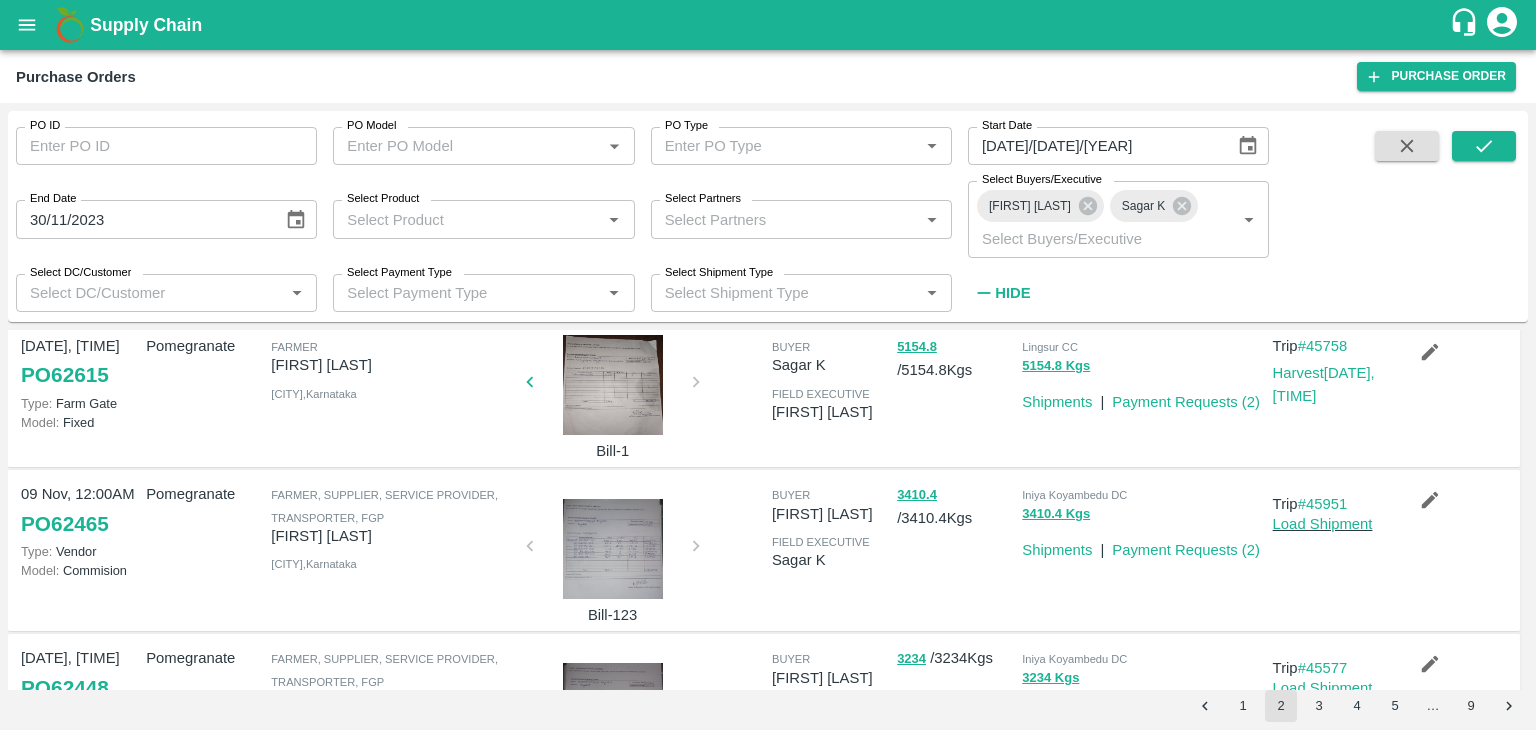 scroll, scrollTop: 0, scrollLeft: 0, axis: both 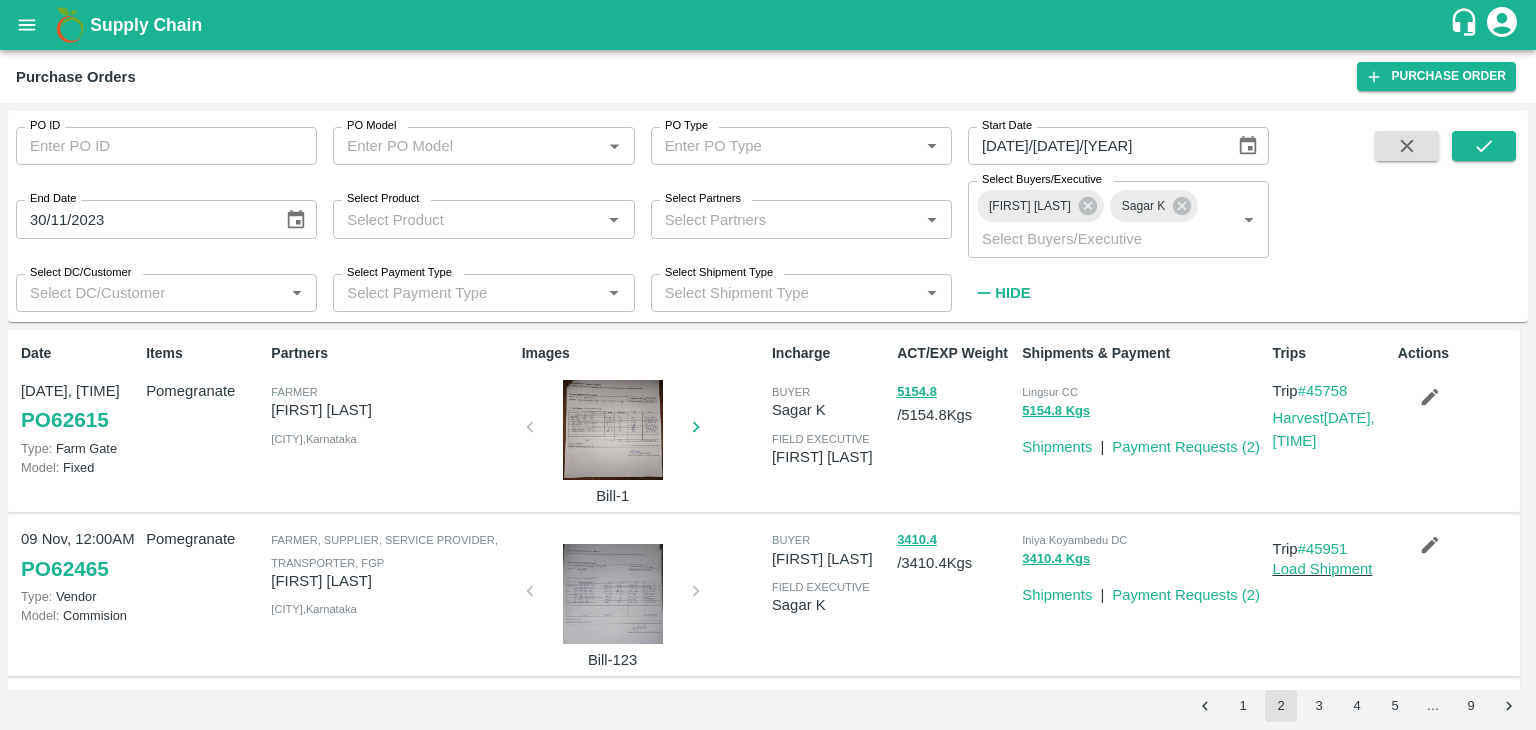 click on "1" at bounding box center [1243, 706] 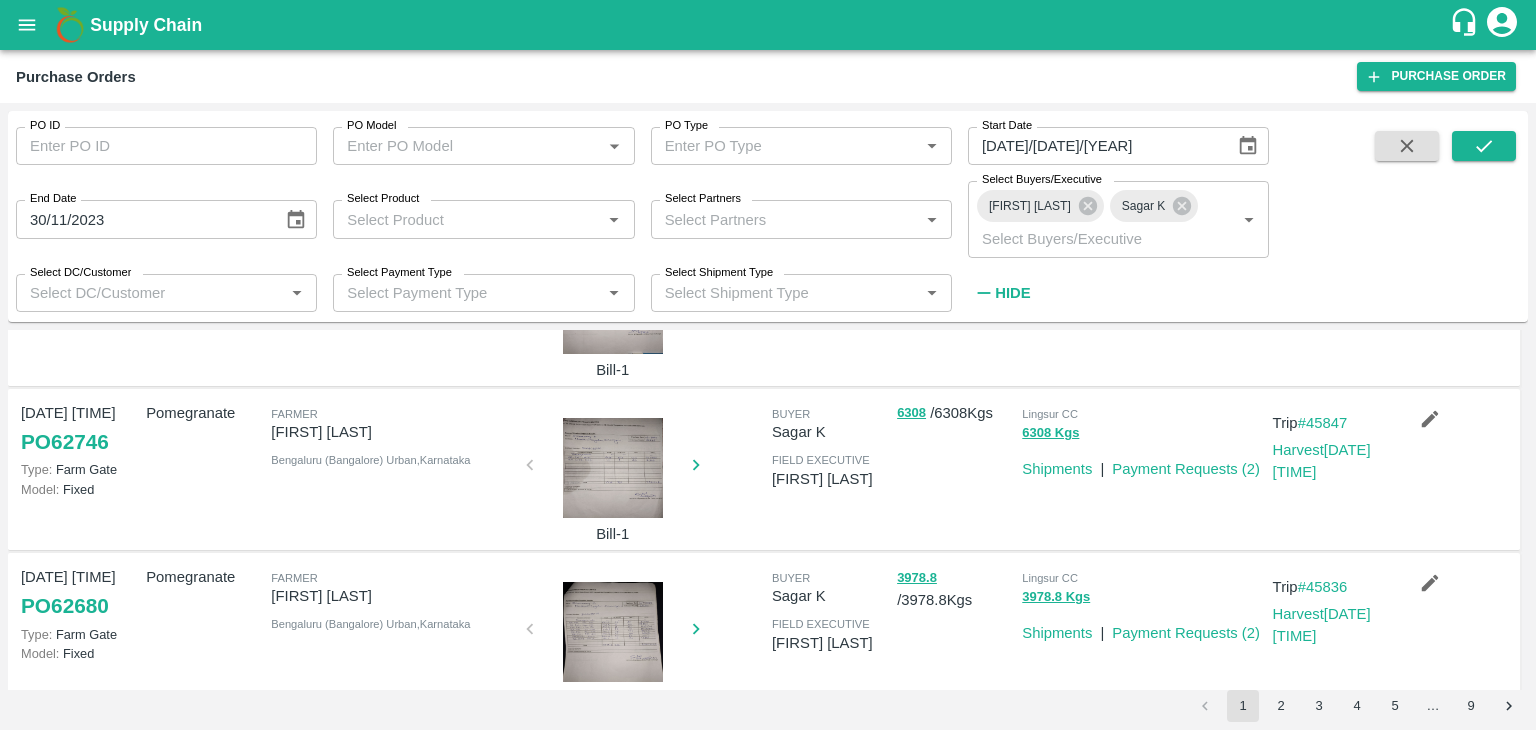 scroll, scrollTop: 1316, scrollLeft: 0, axis: vertical 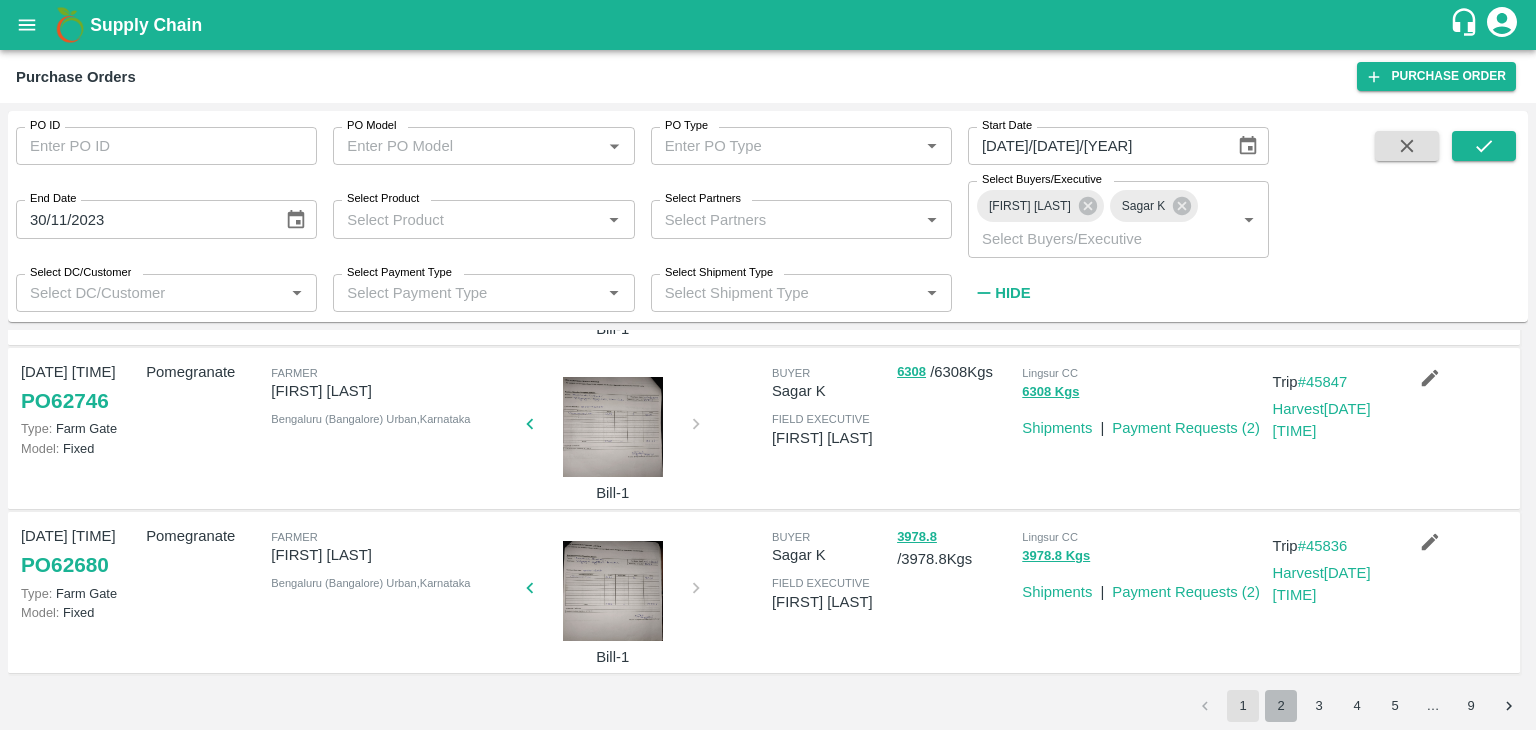 click on "2" at bounding box center [1281, 706] 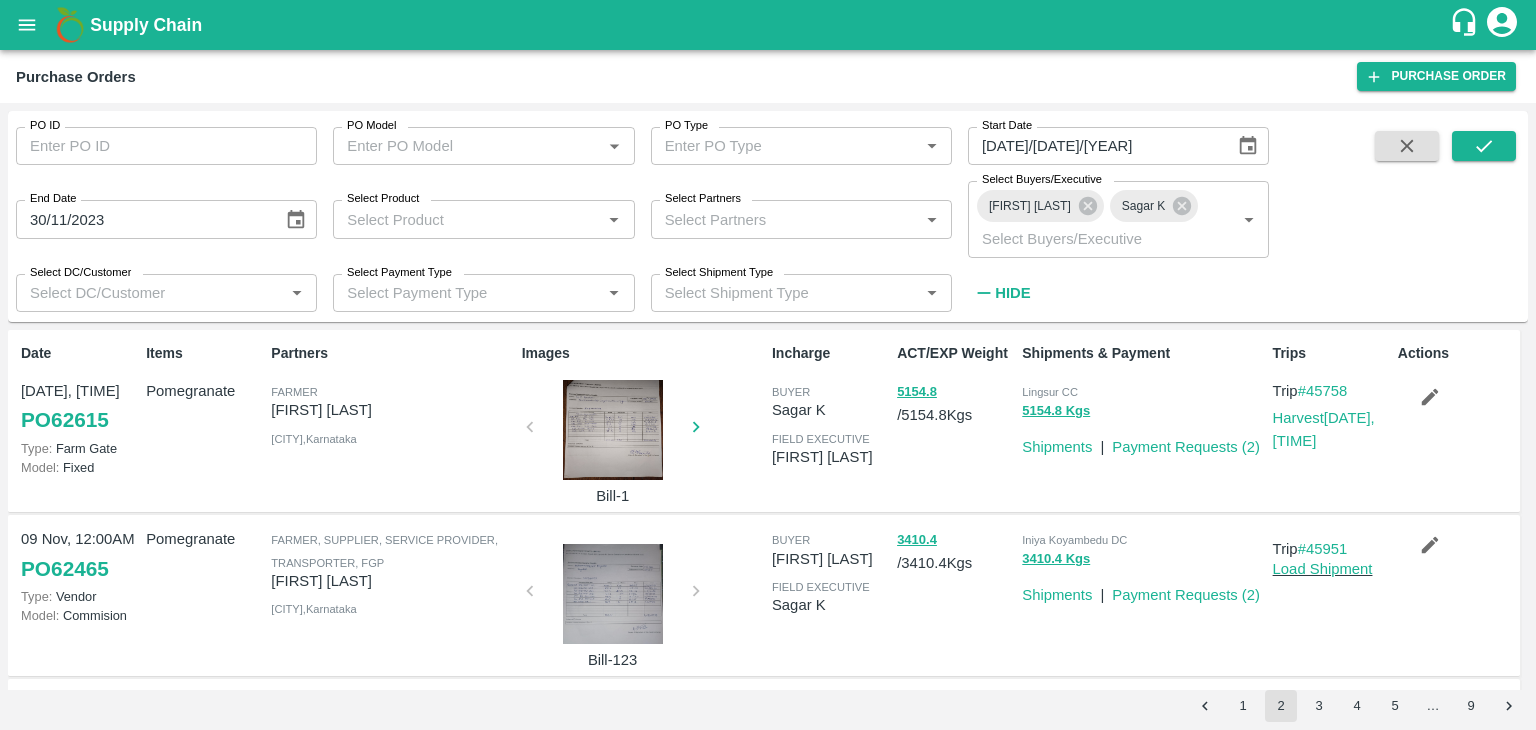 click on "Date 09 Nov, 05:30AM PO  62615 Type:    Farm Gate Model:    Fixed Items   Pomegranate   Partners Farmer   Ravi KN  Davanegere , Karnataka Images Bill-1 Incharge buyer Sagar K   field executive kiran kumar   ACT/EXP Weight 5154.8   /  5154.8  Kgs Shipments & Payment   Lingsur CC 5154.8  Kgs   Shipments | Payment Requests ( 2 ) Trips Trip  #45758     Harvest  09 Nov, 05:30AM Actions 09 Nov, 12:00AM PO  62465 Type:    Vendor Model:    Commision   Pomegranate   Farmer, Supplier, Service Provider, Transporter, FGP   Mohammedrafique Bagwan Bagalkot , Karnataka Bill-123 buyer Satish Paidi      field executive Sagar K   3410.4   /  3410.4  Kgs   Iniya Koyambedu DC 3410.4  Kgs   Shipments | Payment Requests ( 2 ) Trip  #45951     Load Shipment 07 Nov, 12:00AM PO  62448 Type:    Vendor Model:    Commision   Pomegranate   Farmer, Supplier, Service Provider, Transporter, FGP   Mohammedrafique Bagwan Bagalkot , Karnataka Bill-123 buyer Satish Paidi      field executive Sagar K   3234   /  3234  Kgs   Iniya Koyambedu DC" at bounding box center (768, 510) 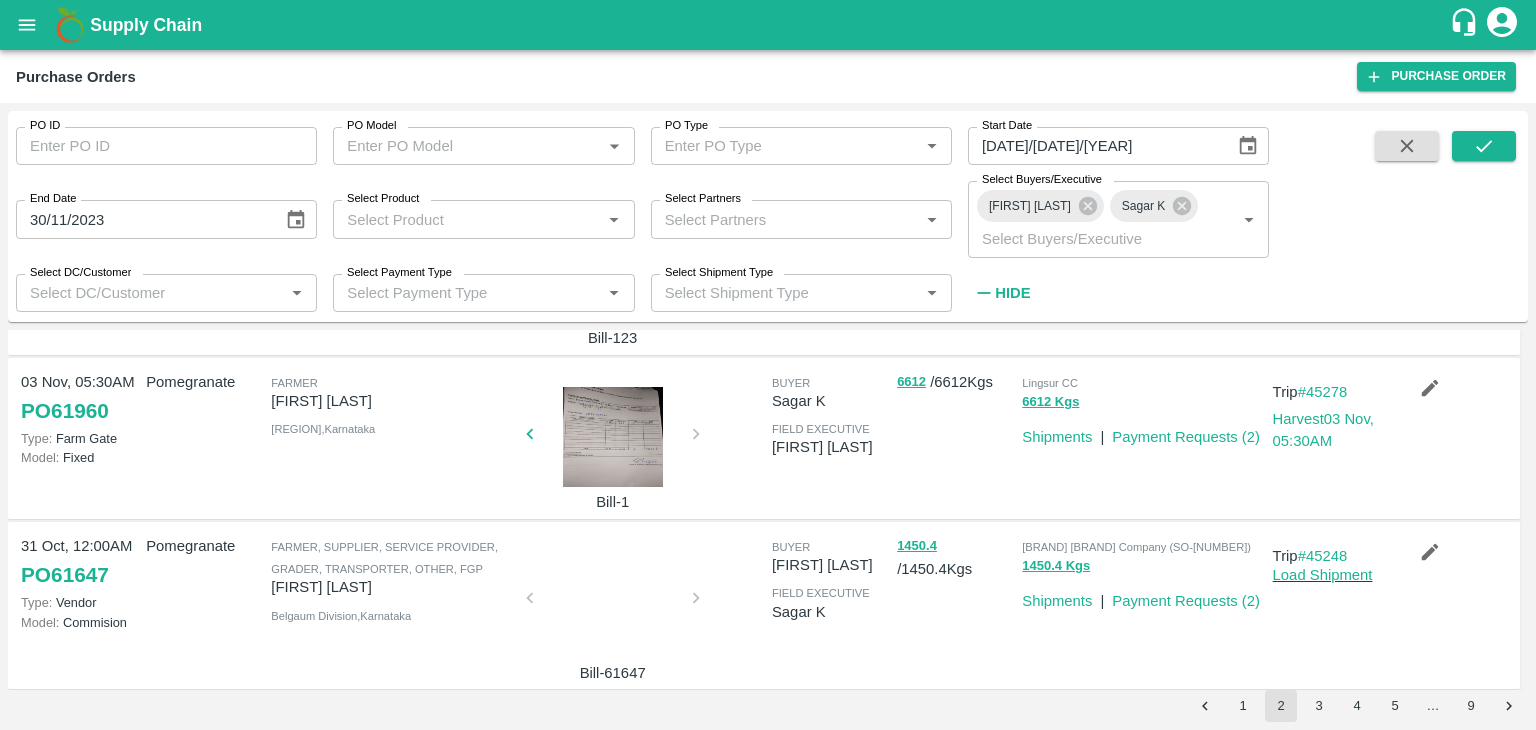 scroll, scrollTop: 956, scrollLeft: 0, axis: vertical 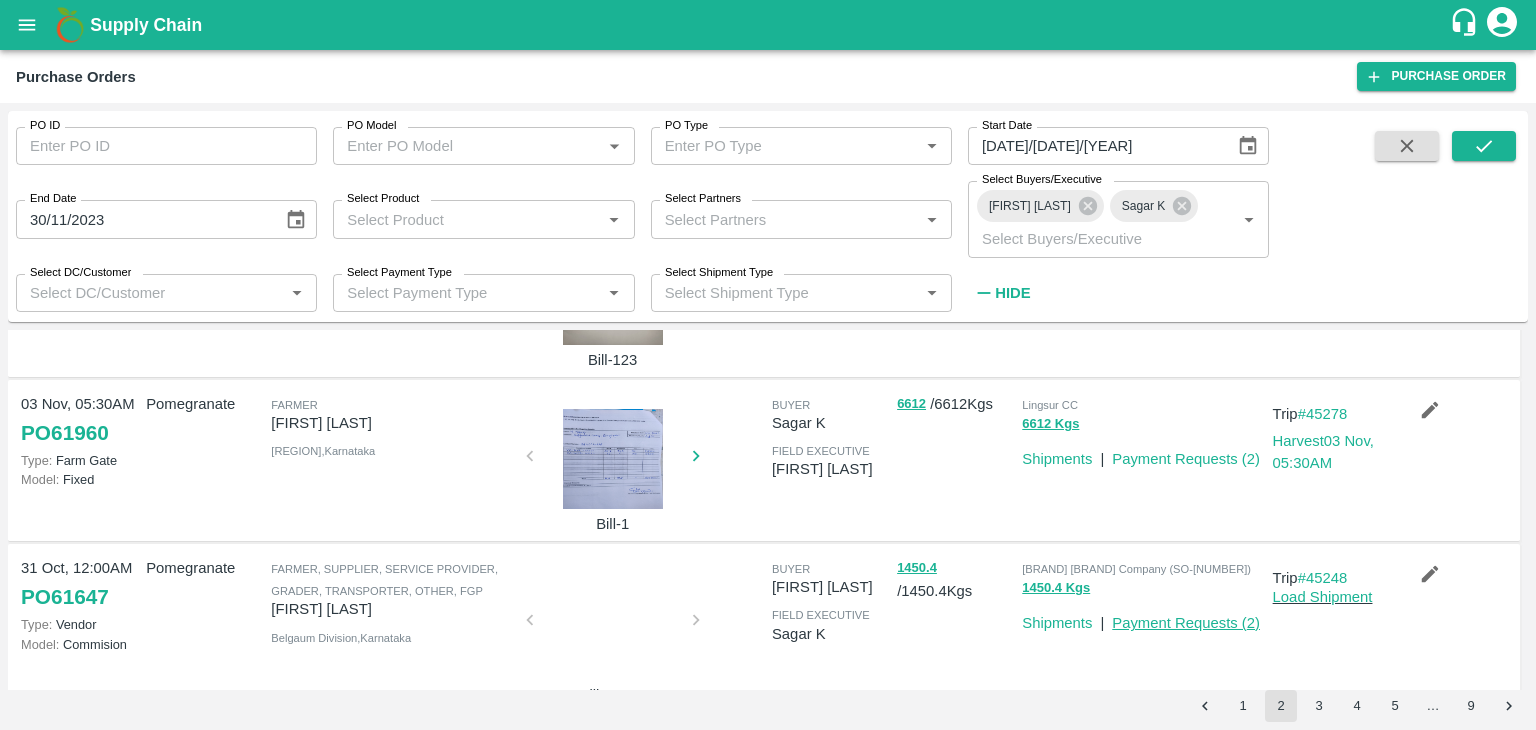 click on "Payment Requests ( 2 )" at bounding box center (1186, 623) 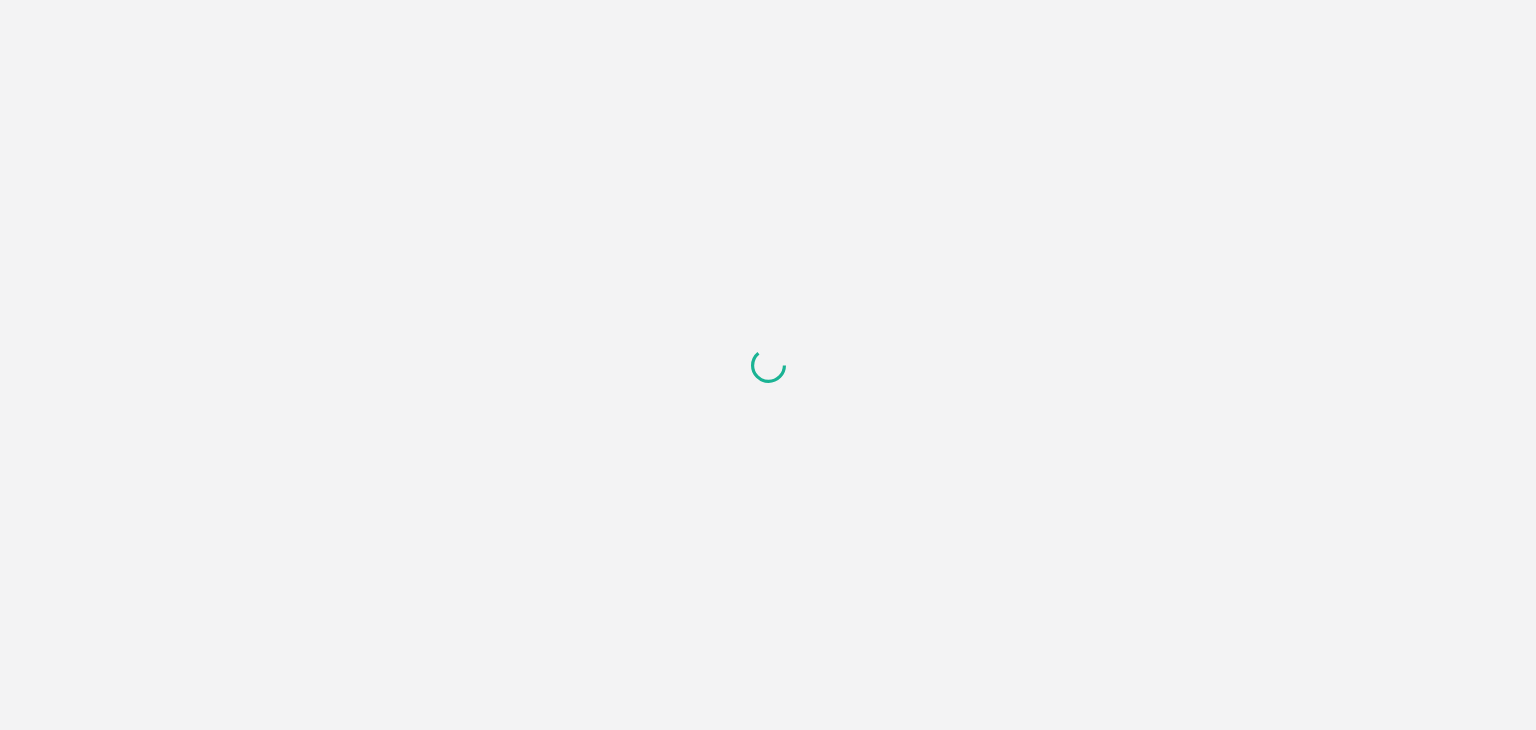 scroll, scrollTop: 0, scrollLeft: 0, axis: both 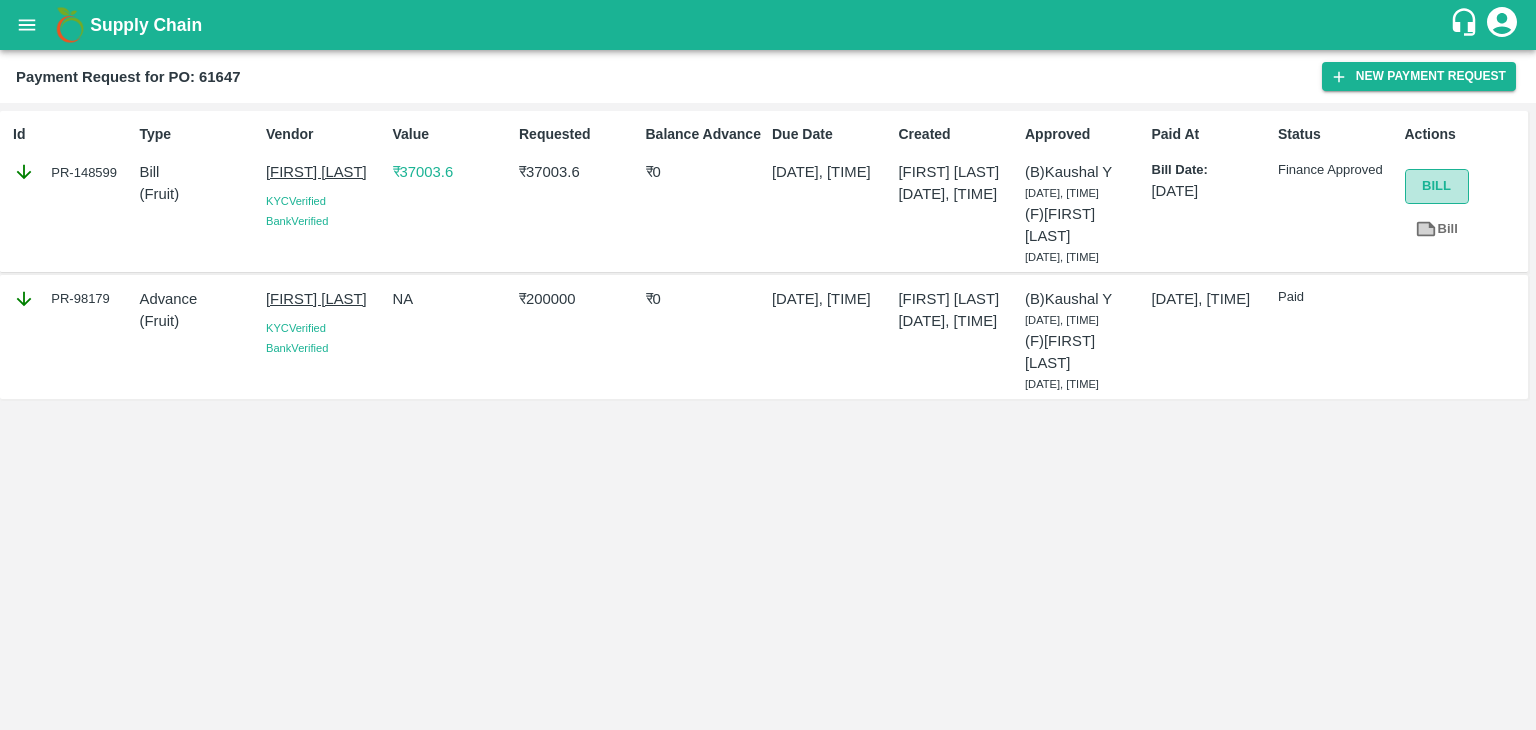 click on "Bill" at bounding box center [1437, 186] 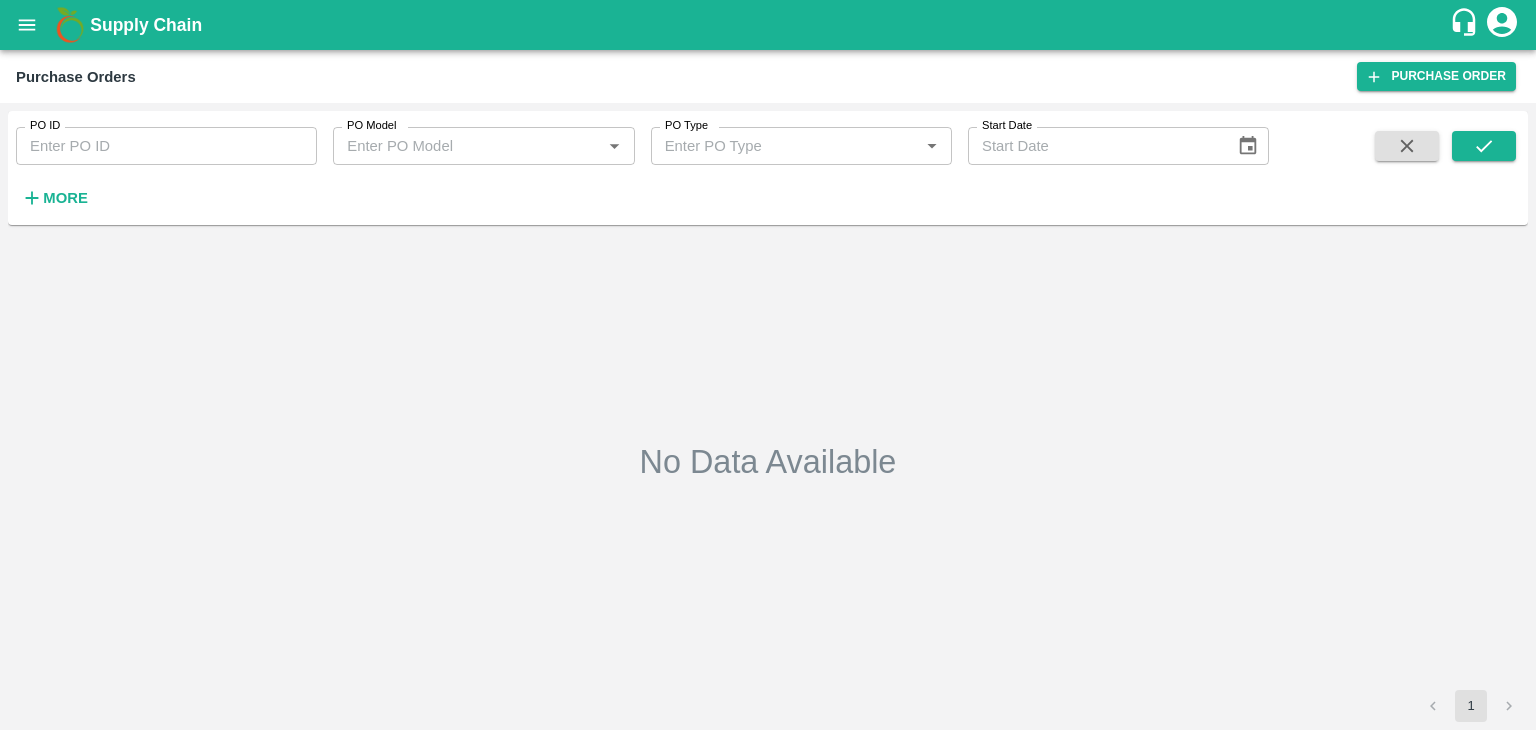 scroll, scrollTop: 0, scrollLeft: 0, axis: both 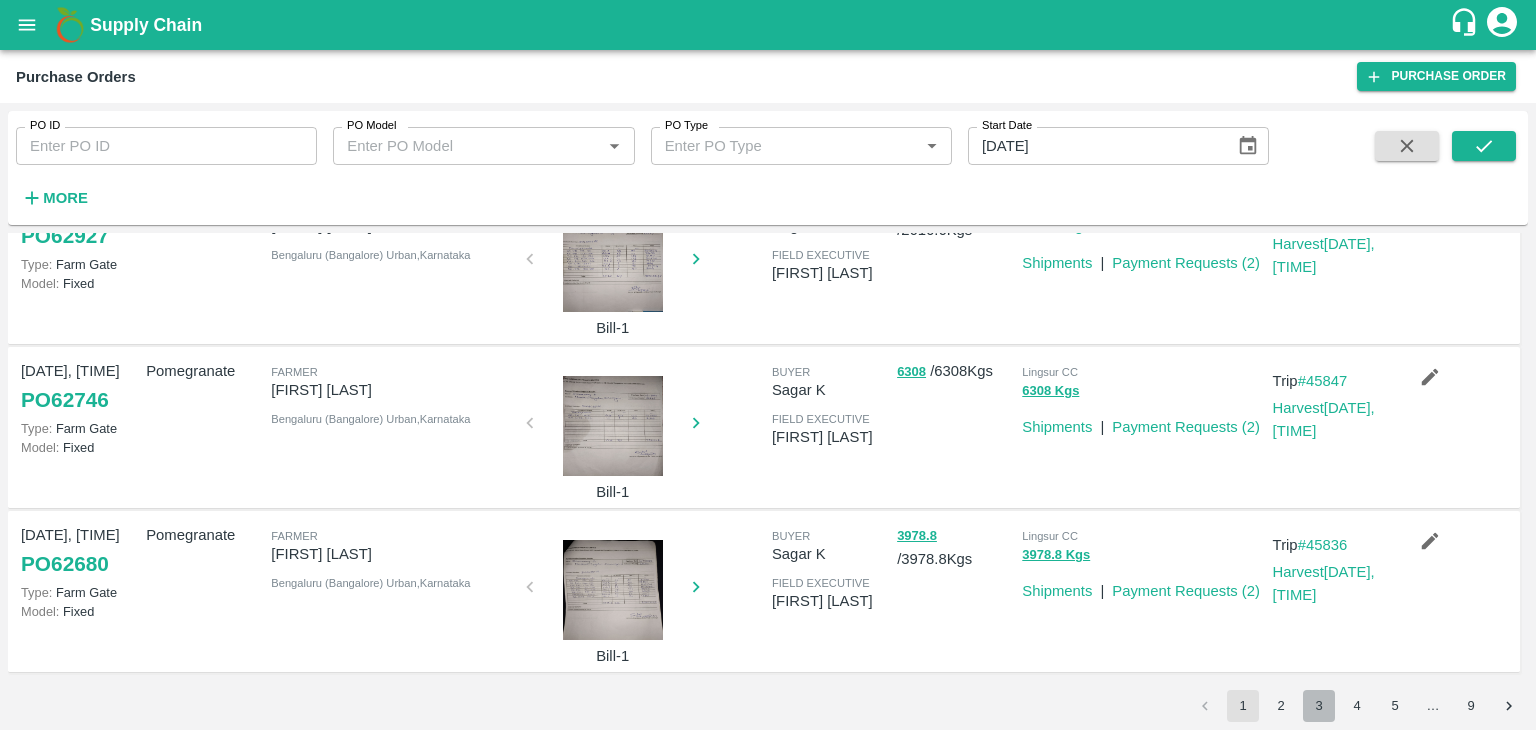 click on "3" at bounding box center [1319, 706] 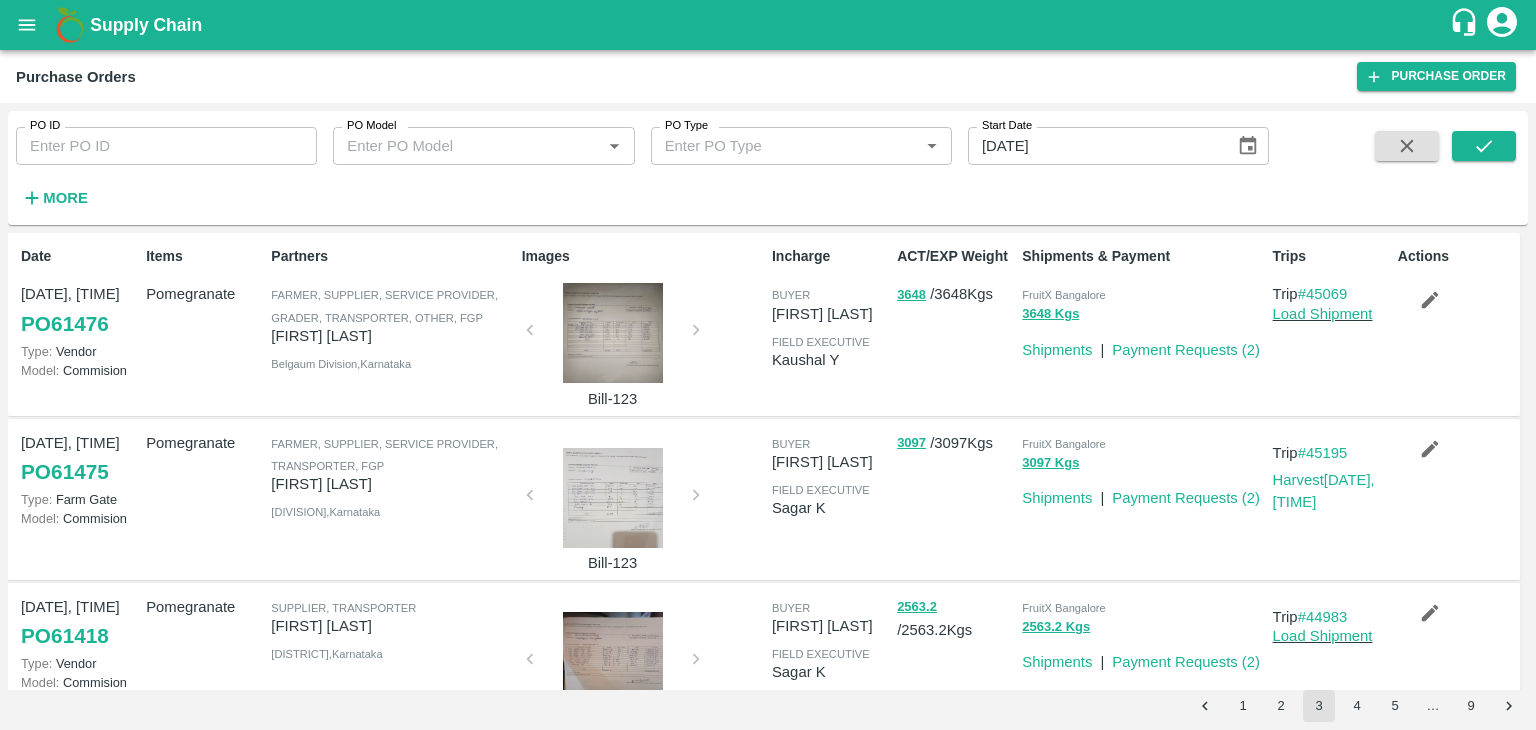 drag, startPoint x: 1528, startPoint y: 338, endPoint x: 1528, endPoint y: 368, distance: 30 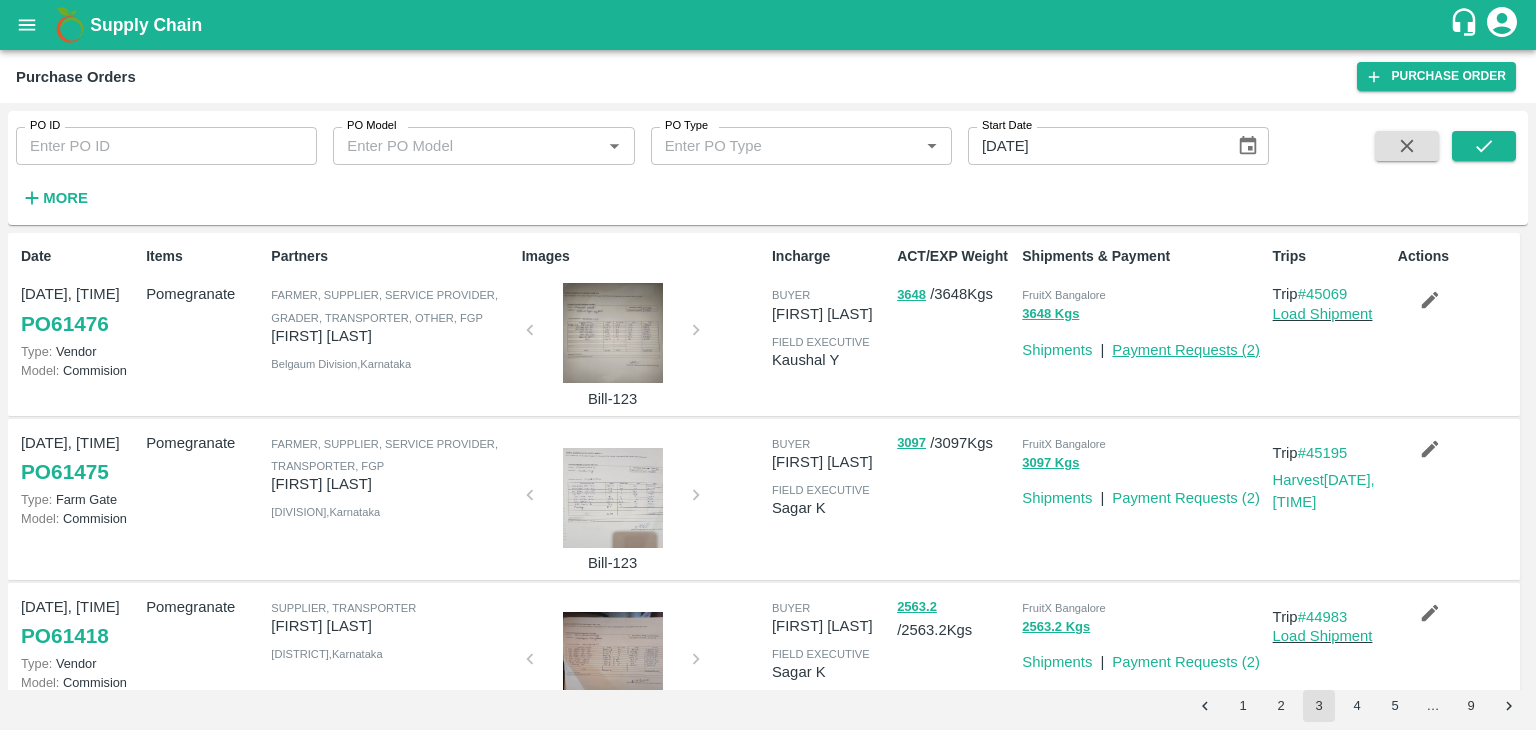 click on "Payment Requests ( 2 )" at bounding box center [1186, 350] 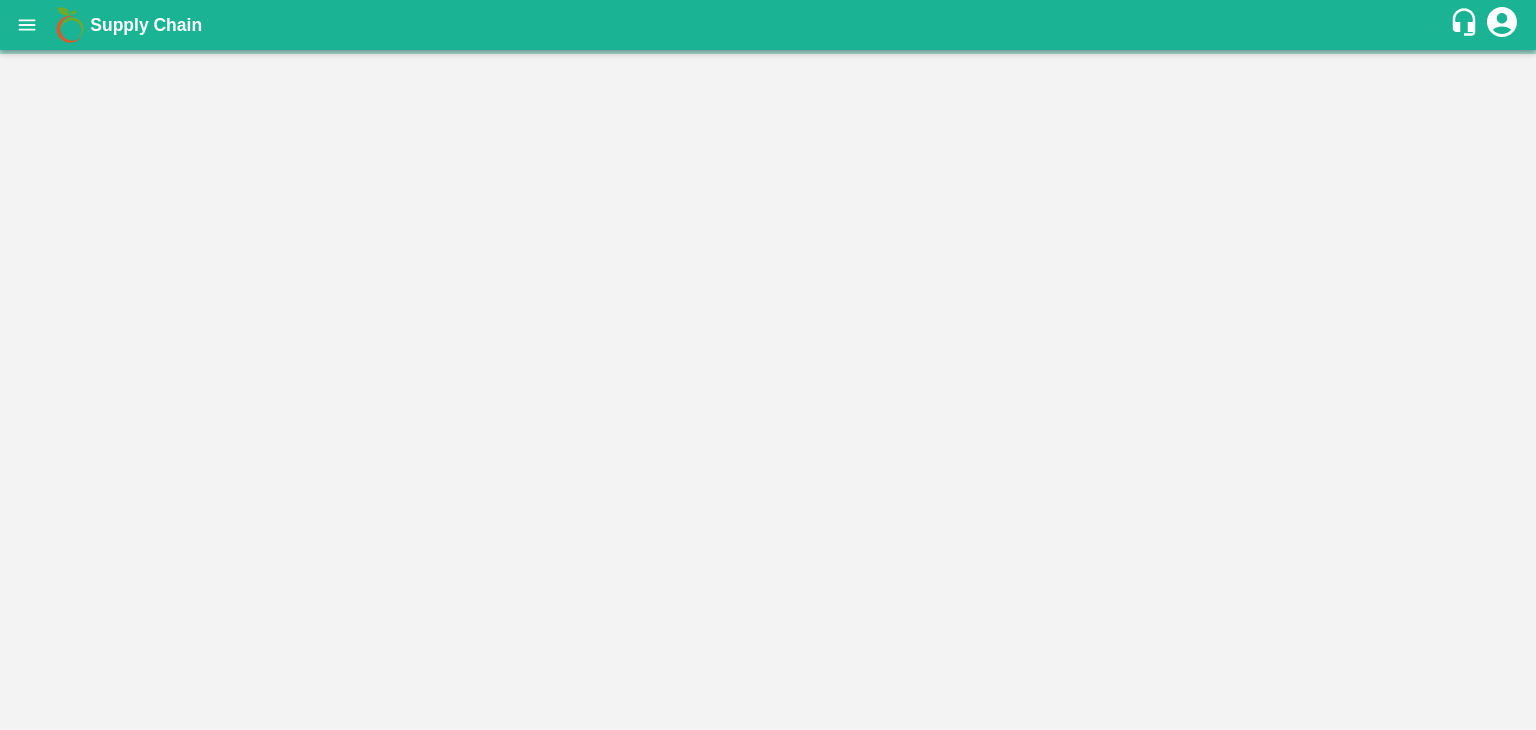 scroll, scrollTop: 0, scrollLeft: 0, axis: both 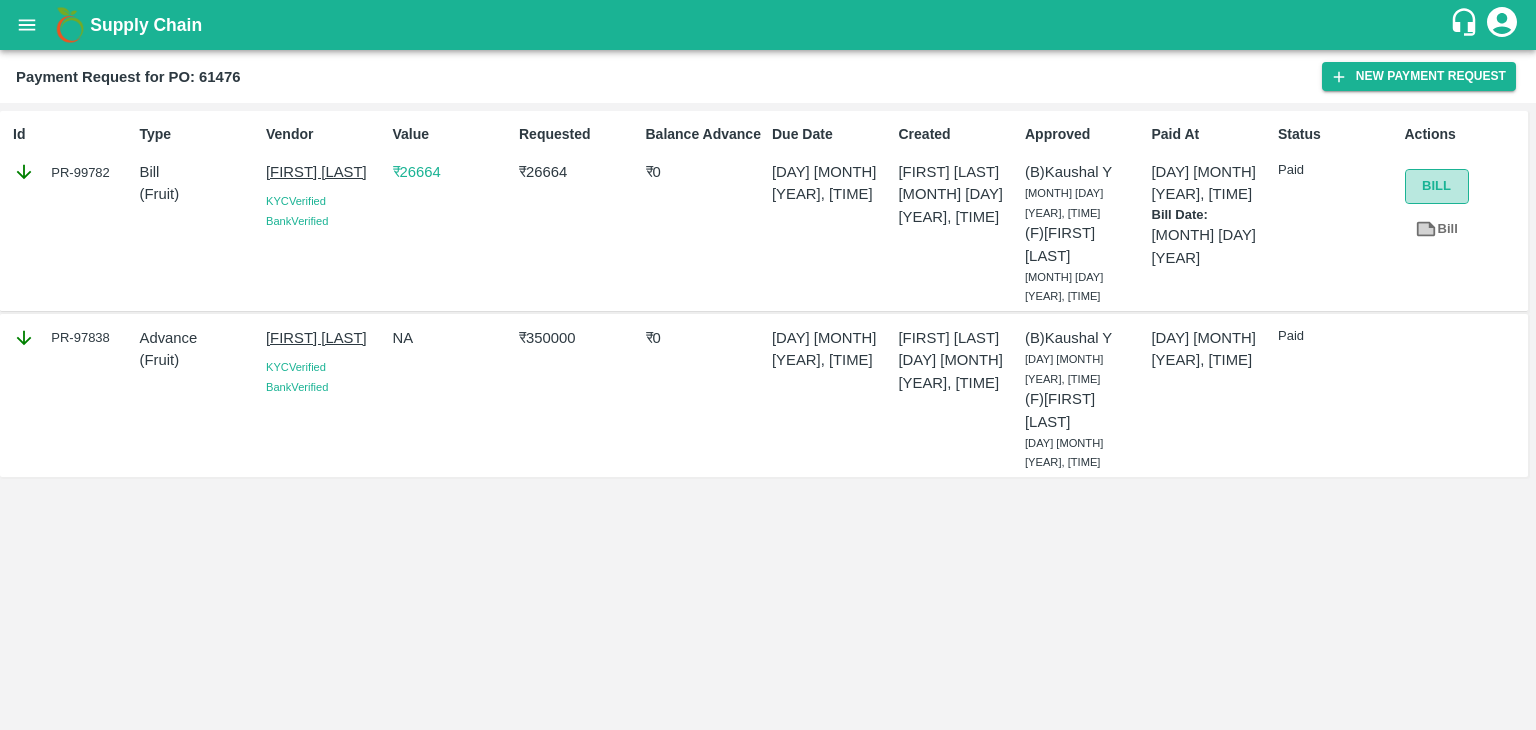 click on "Bill" at bounding box center [1437, 186] 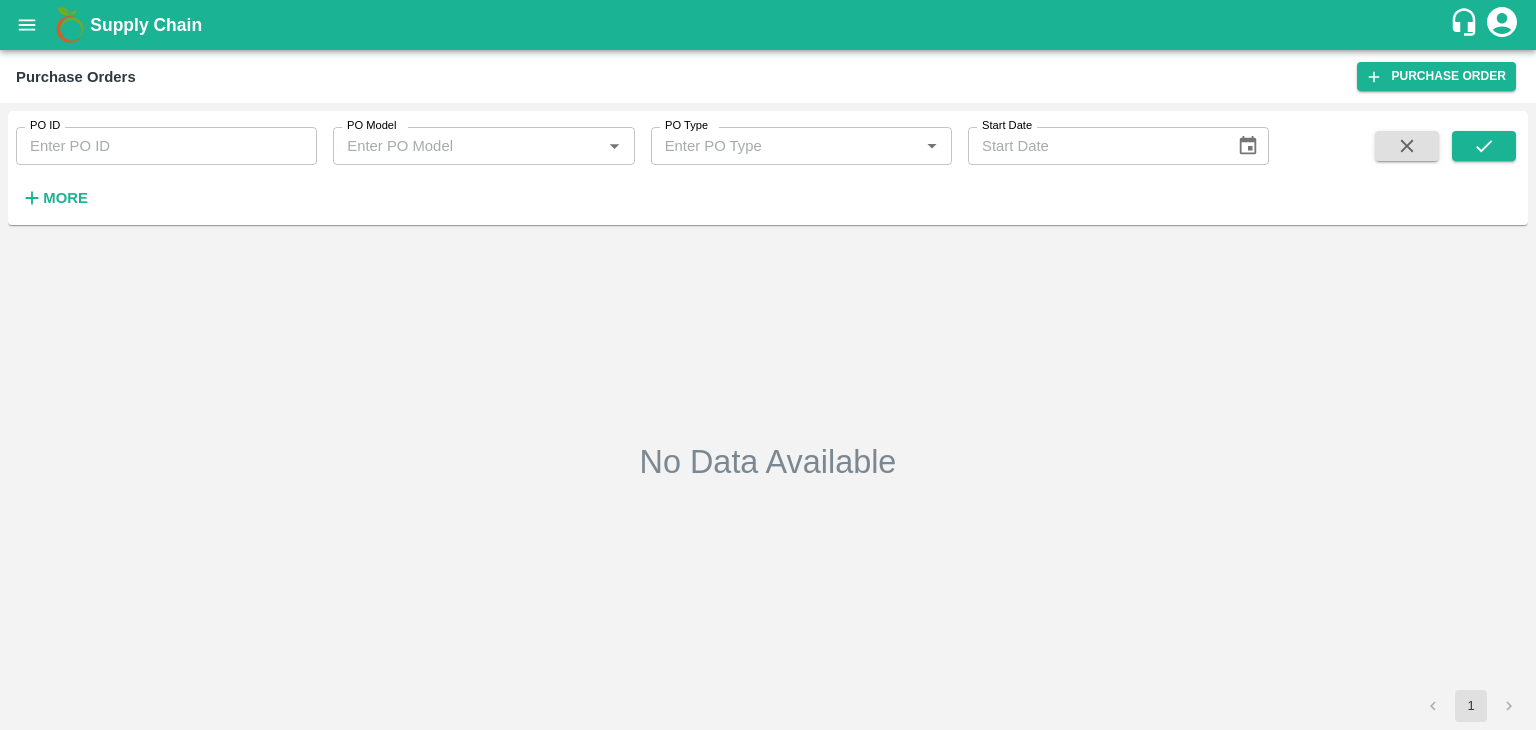 type on "[DATE]" 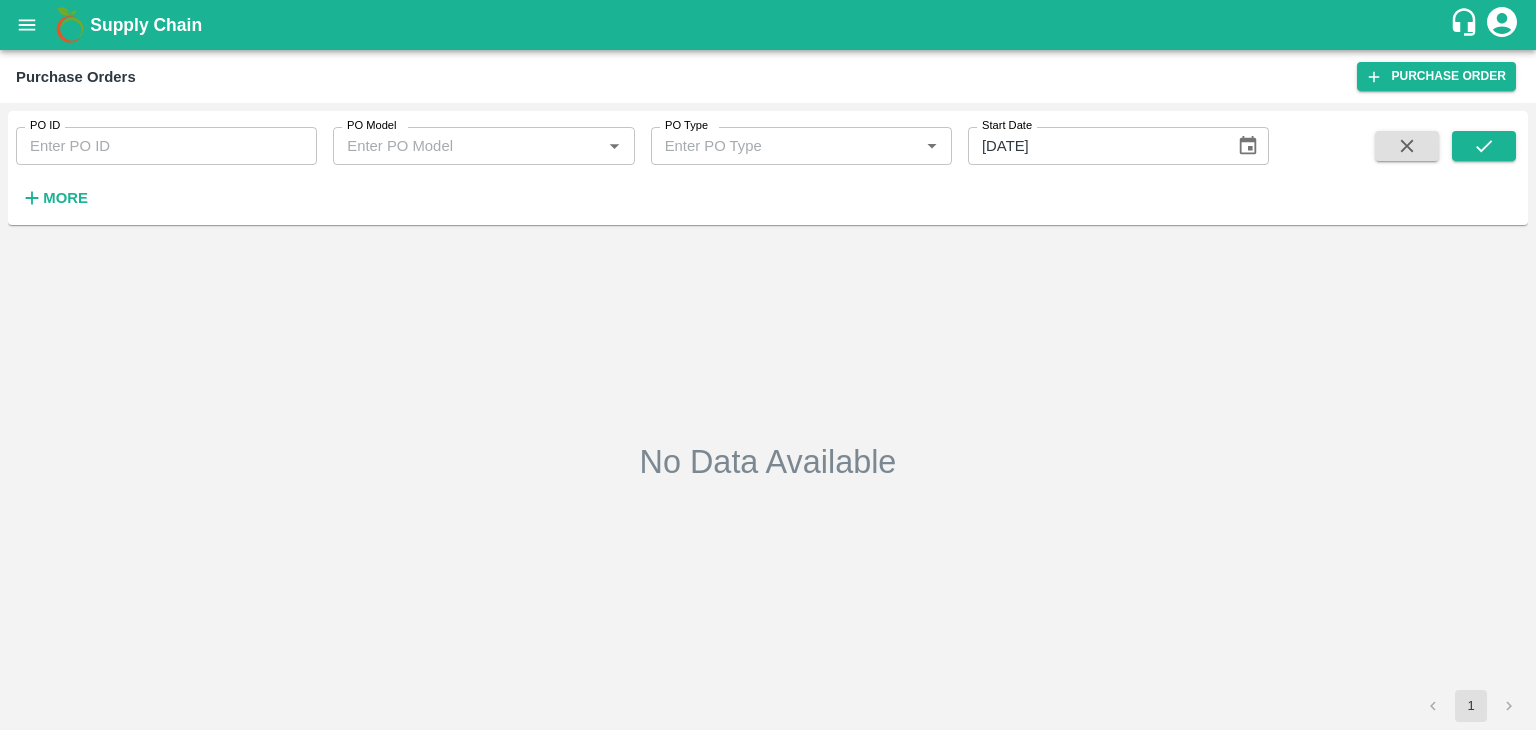 scroll, scrollTop: 0, scrollLeft: 0, axis: both 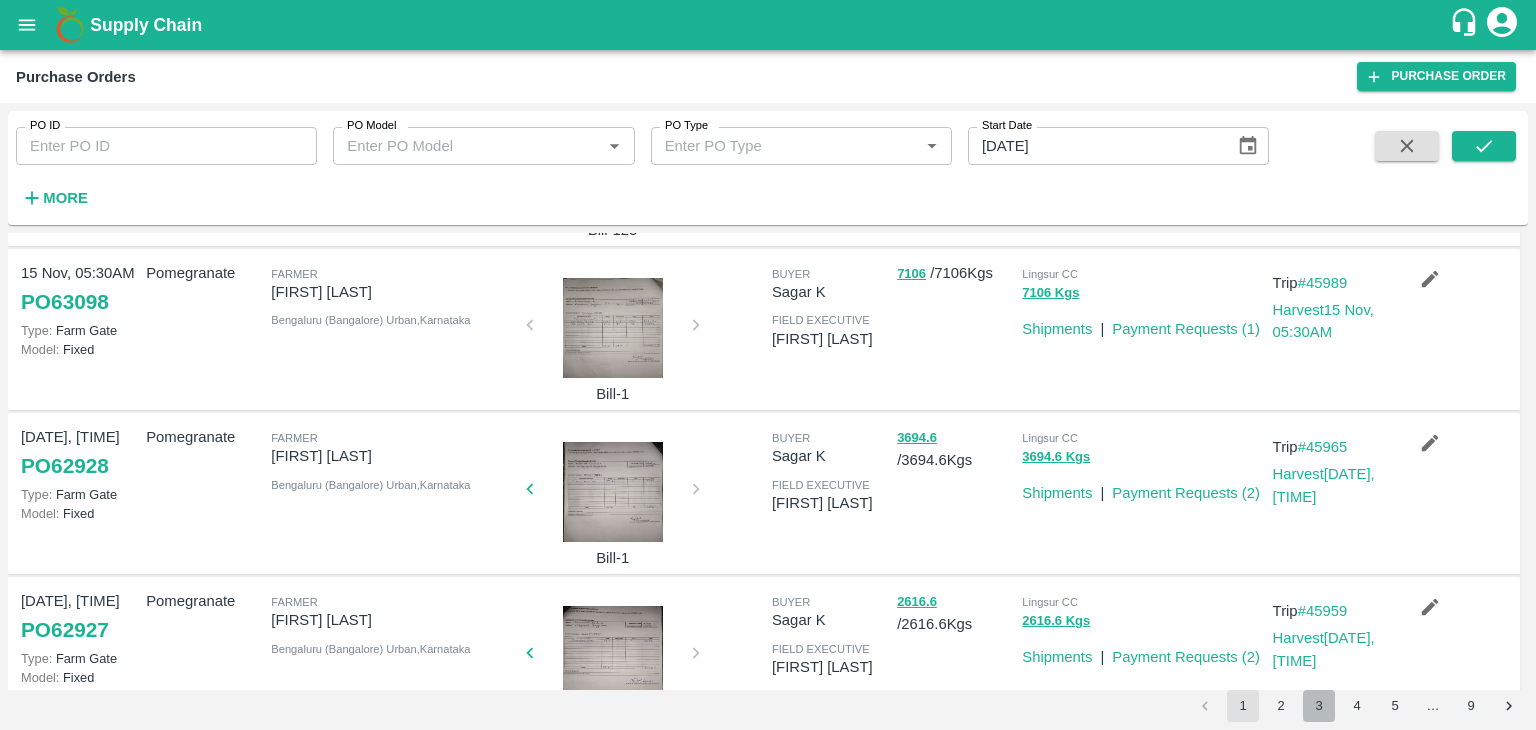 click on "3" at bounding box center (1319, 706) 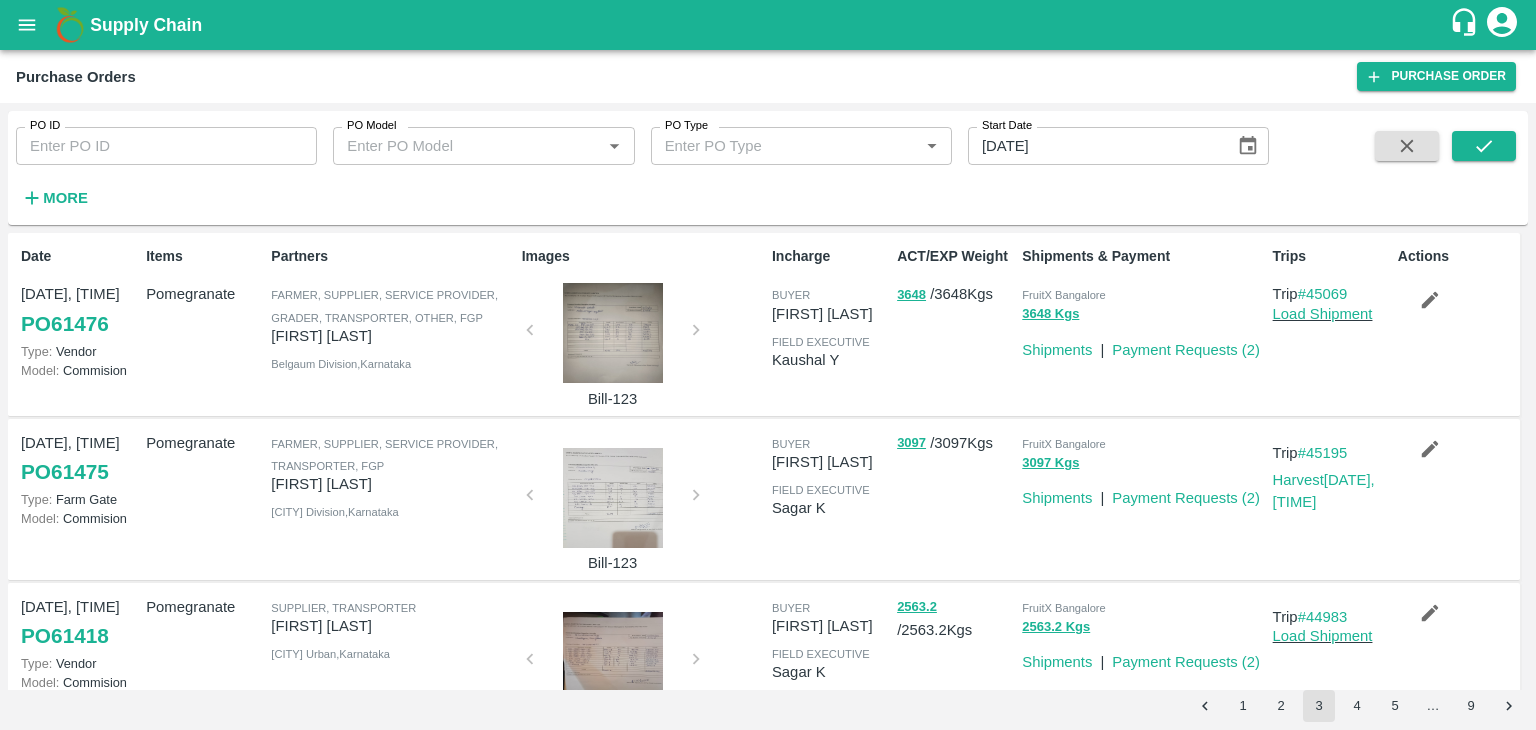 drag, startPoint x: 1523, startPoint y: 321, endPoint x: 1517, endPoint y: 279, distance: 42.426407 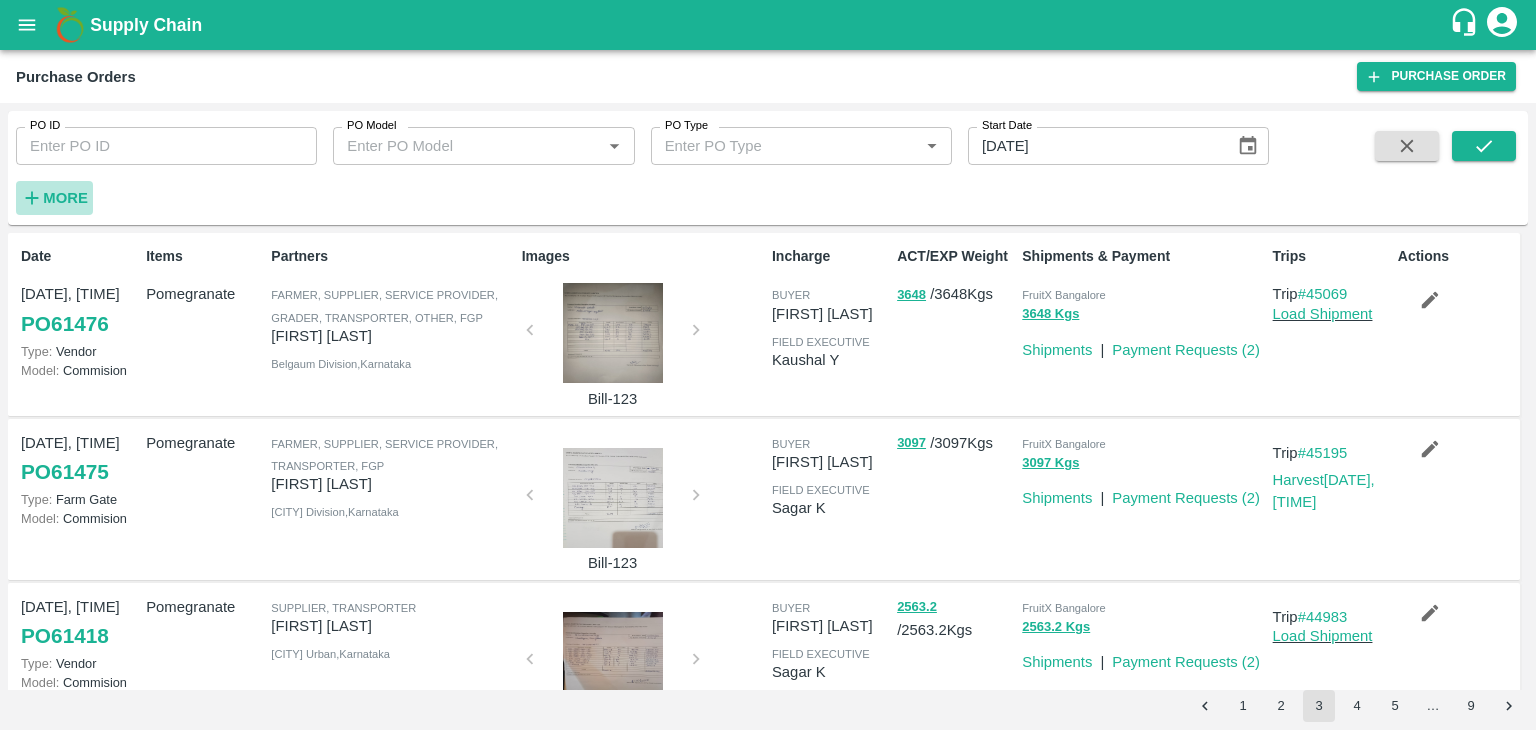 click on "More" at bounding box center (65, 198) 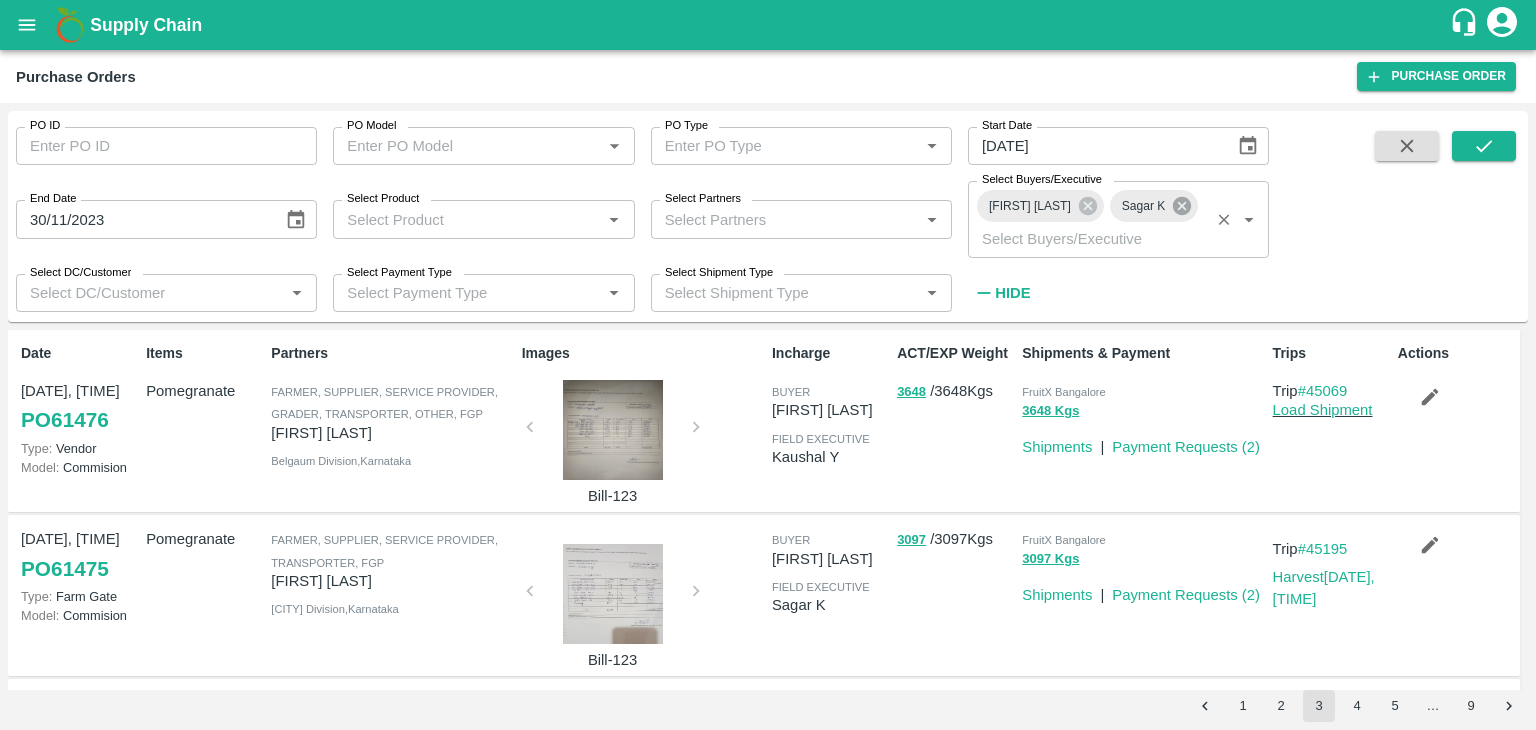 click 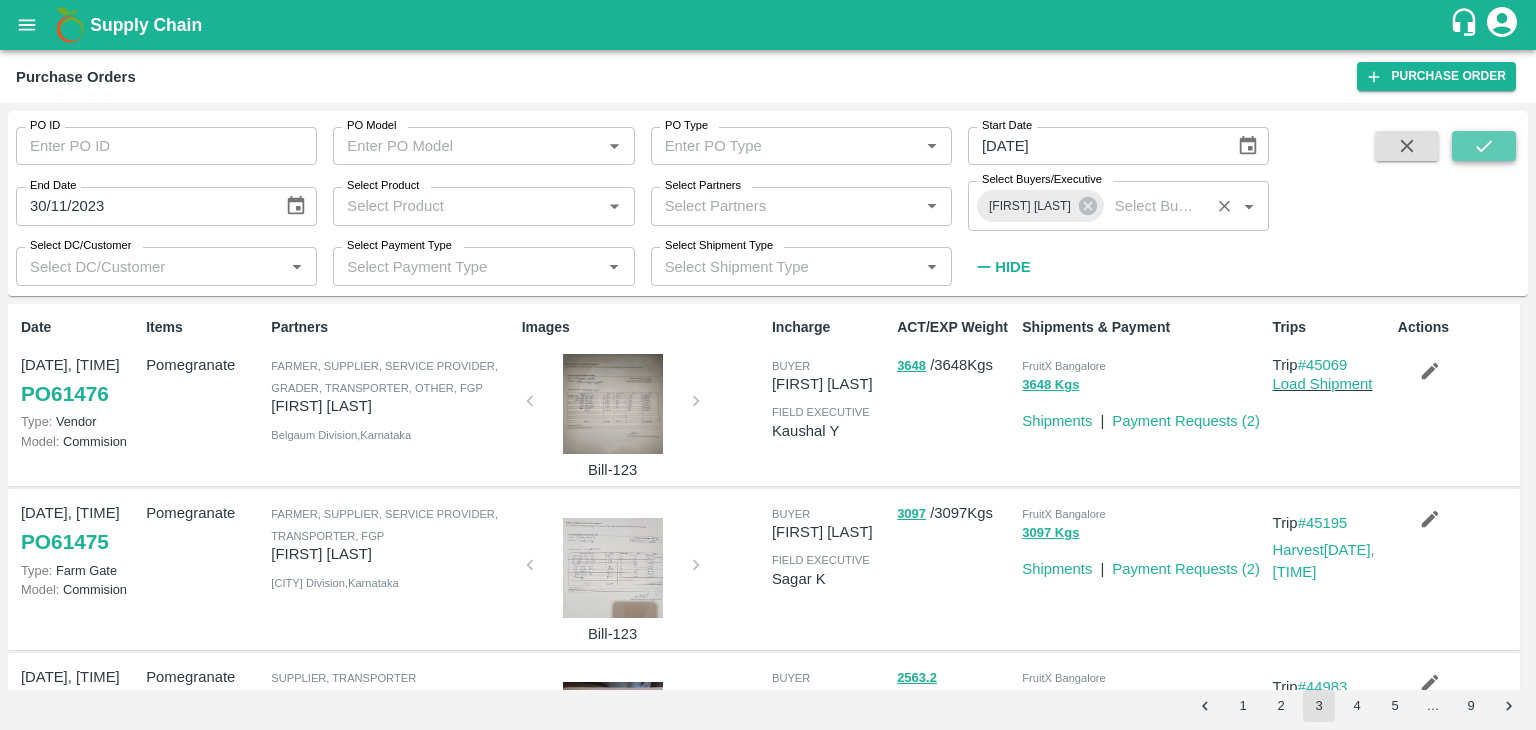 click at bounding box center [1484, 146] 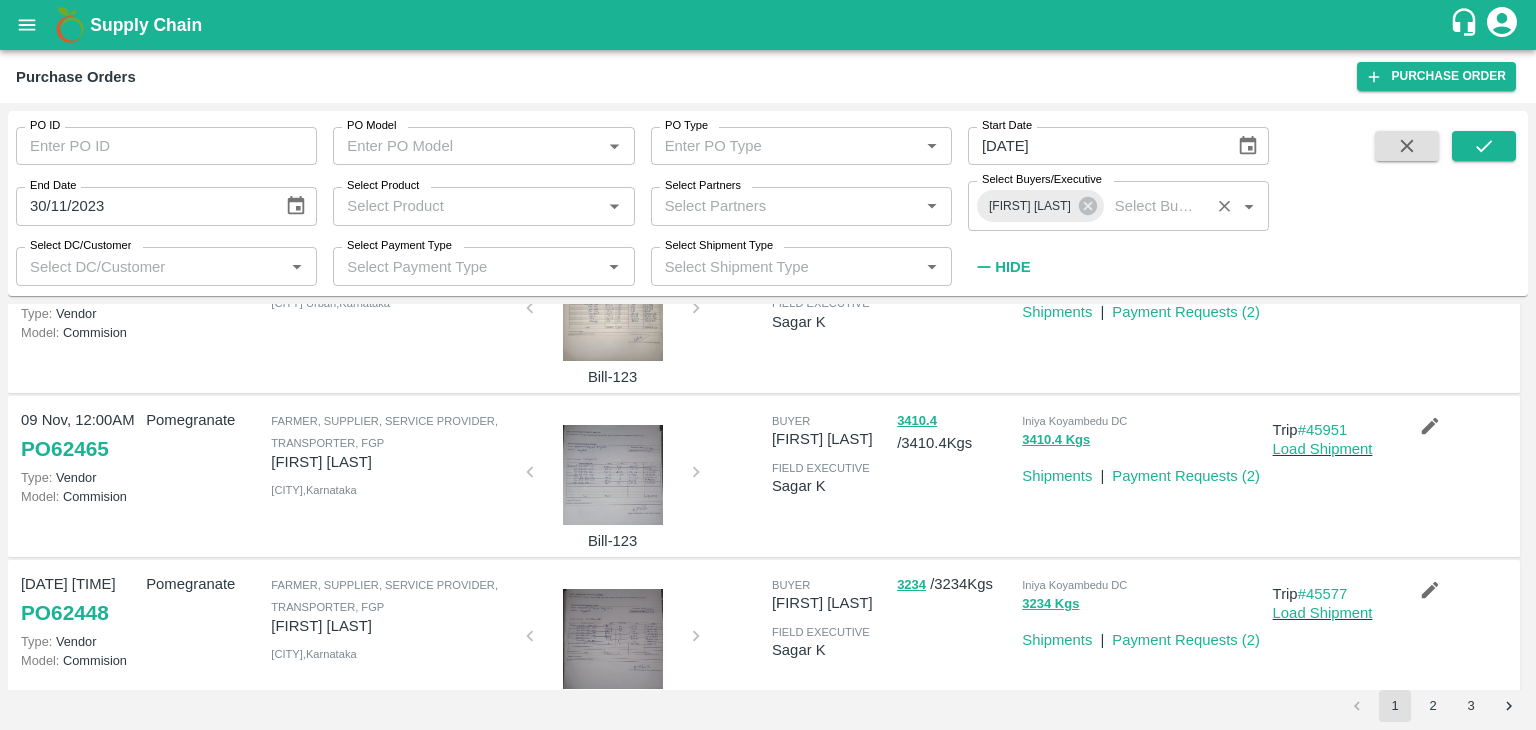 scroll, scrollTop: 230, scrollLeft: 0, axis: vertical 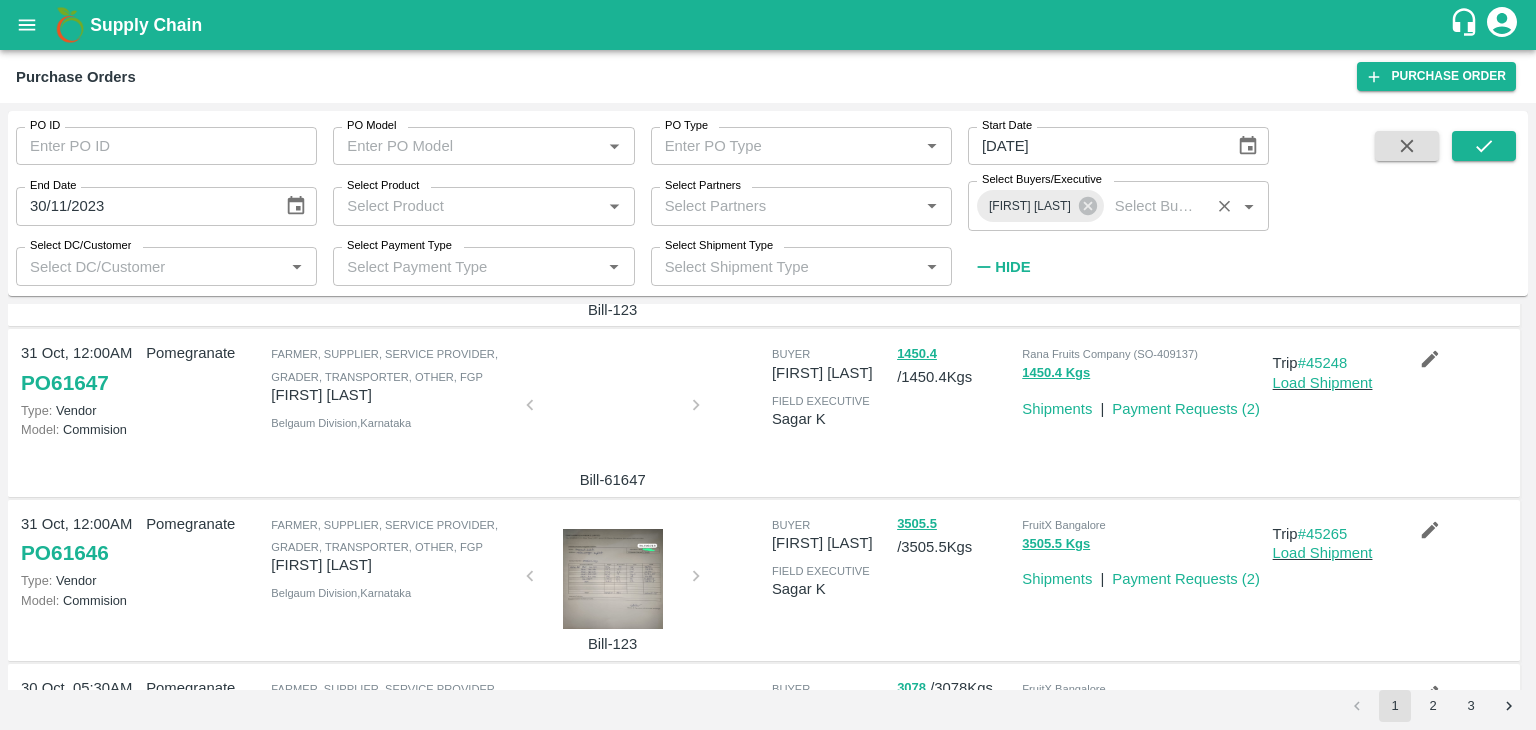 click on "FruitX Bangalore 3505.5  Kgs   Shipments | Payment Requests ( 2 )" at bounding box center (1139, 580) 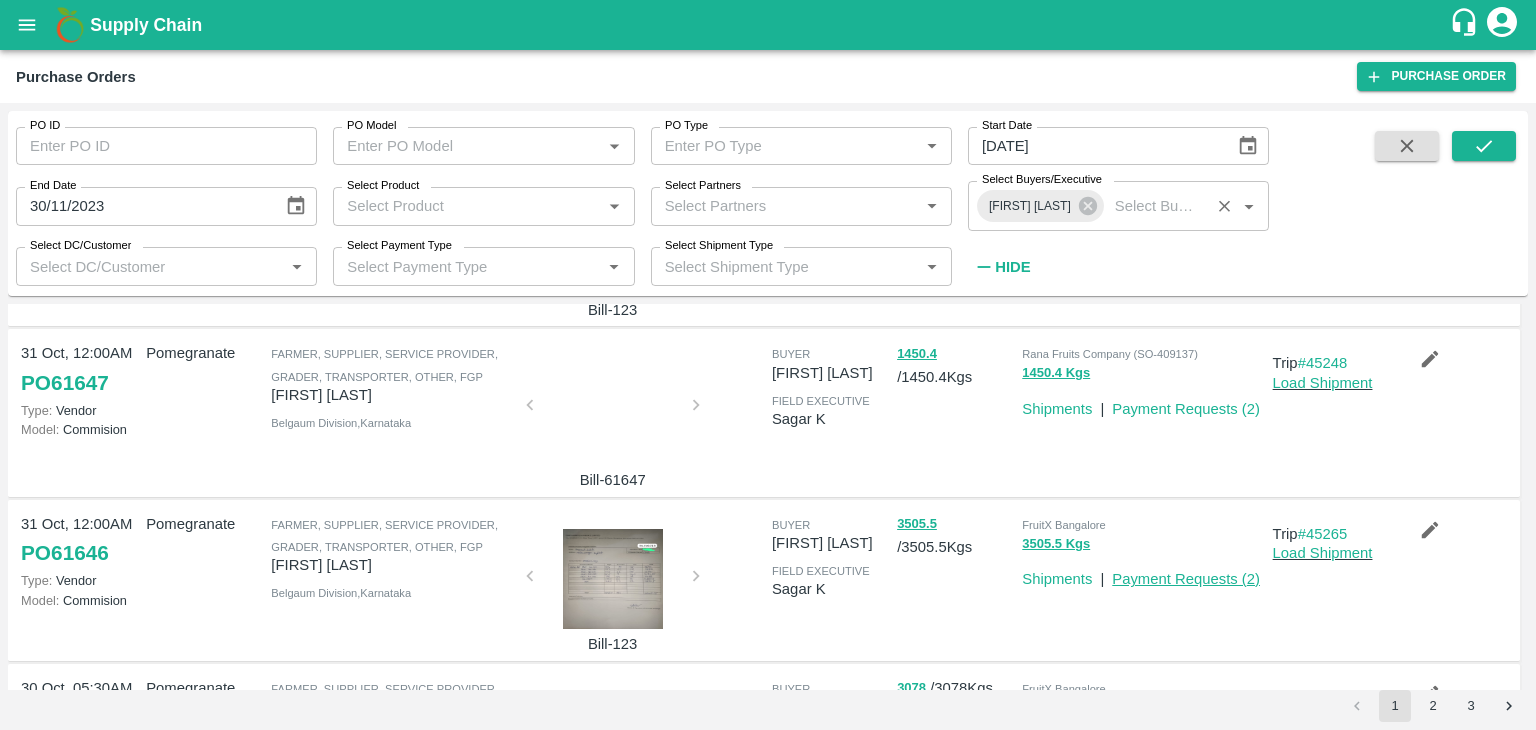 click on "Payment Requests ( 2 )" at bounding box center [1186, 579] 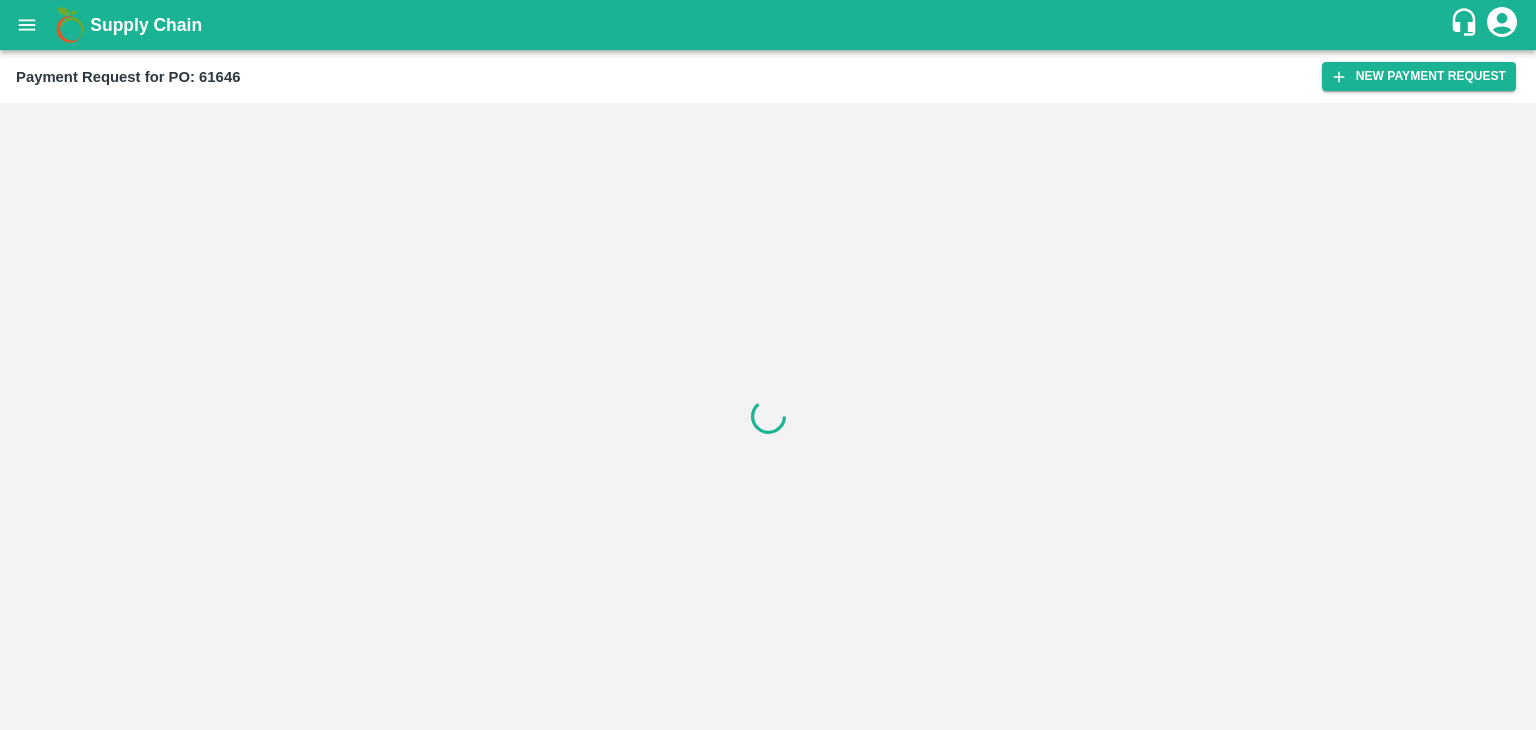 scroll, scrollTop: 0, scrollLeft: 0, axis: both 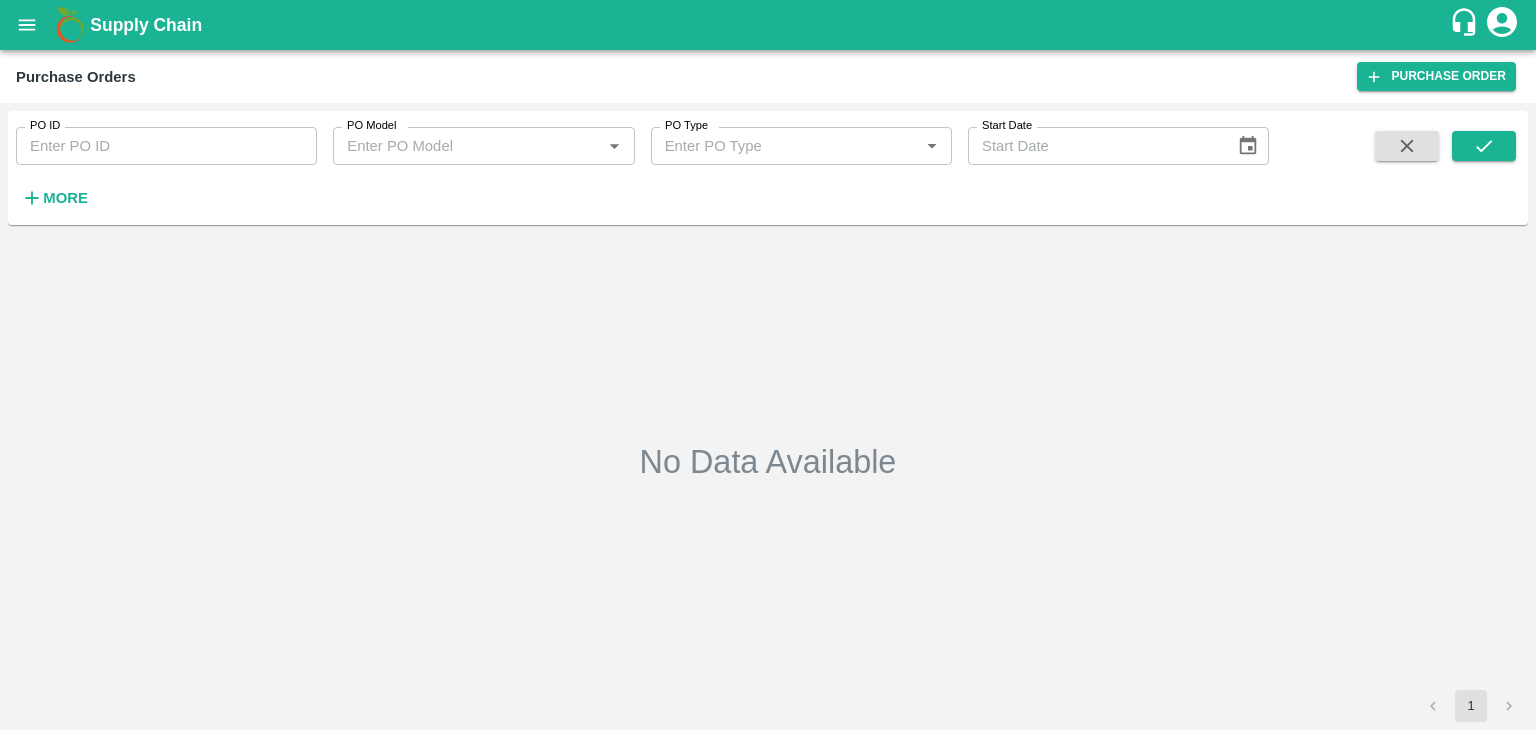 type on "01/10/2023" 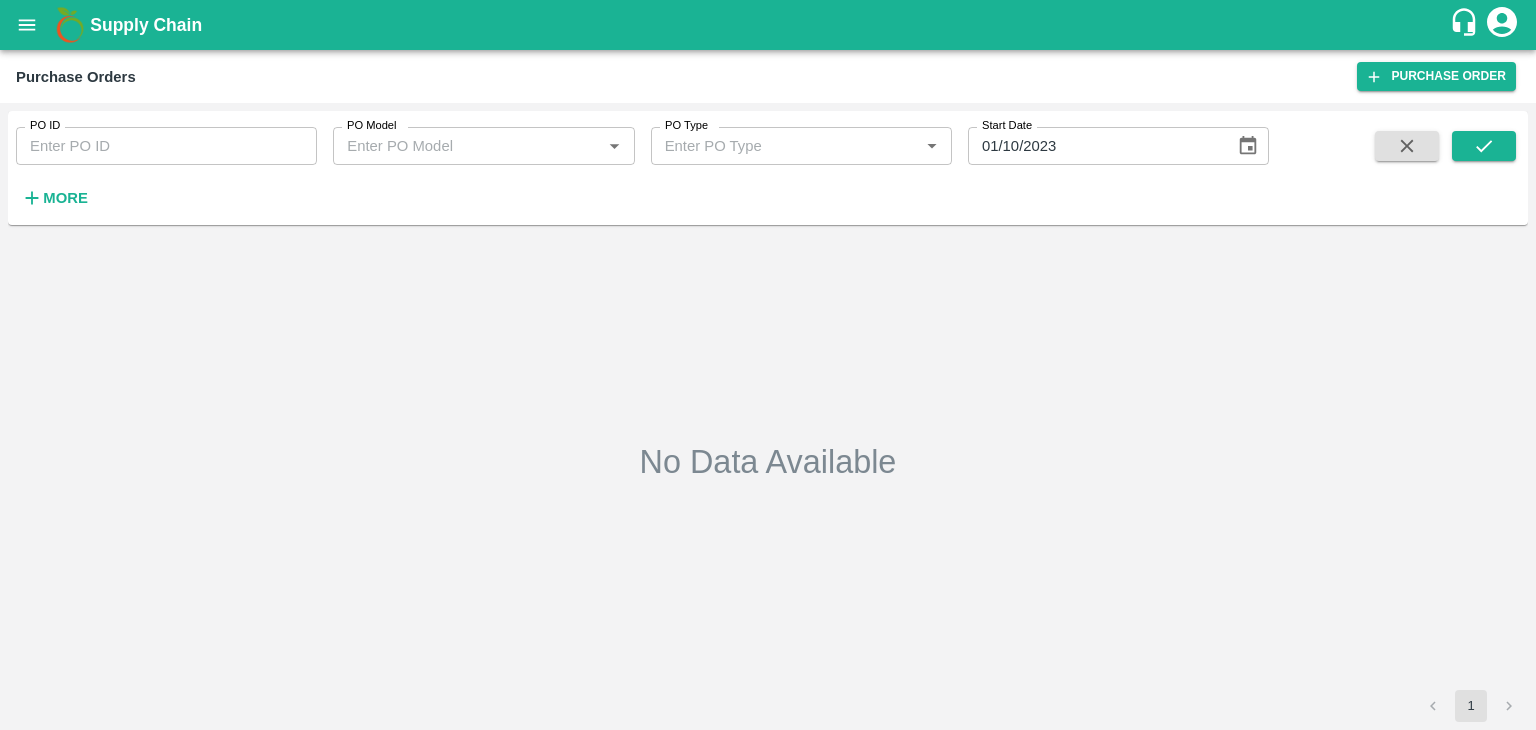scroll, scrollTop: 0, scrollLeft: 0, axis: both 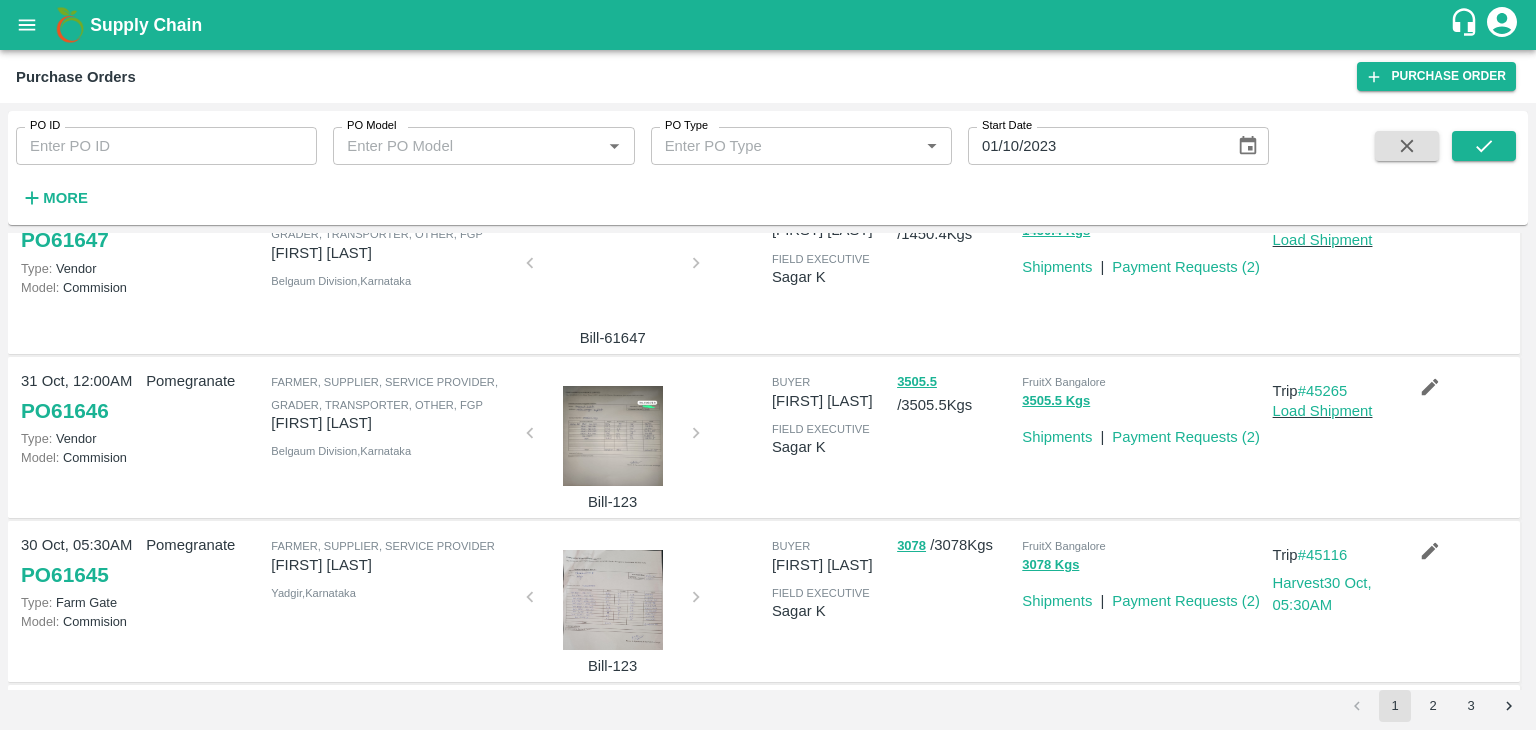drag, startPoint x: 272, startPoint y: 421, endPoint x: 392, endPoint y: 428, distance: 120.203995 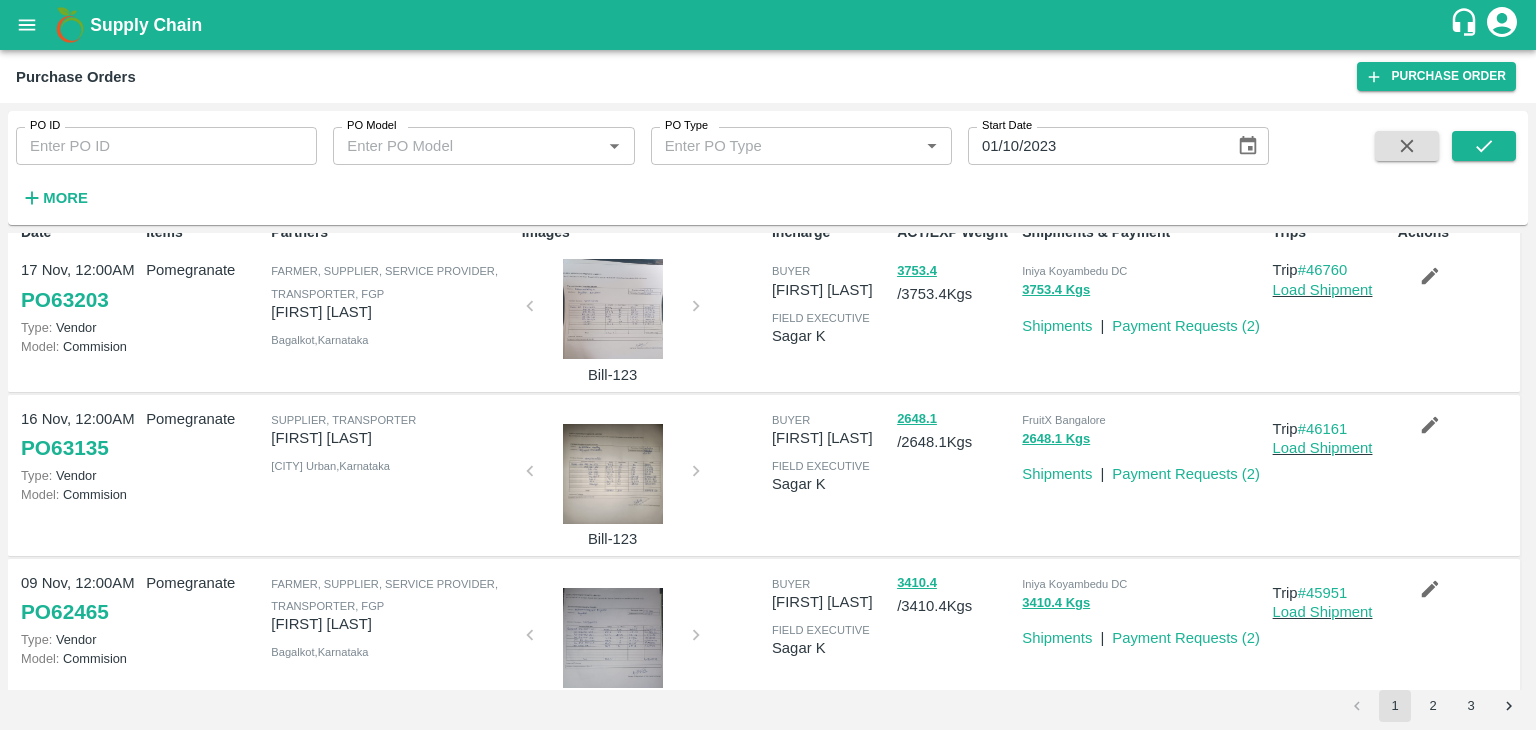 scroll, scrollTop: 0, scrollLeft: 0, axis: both 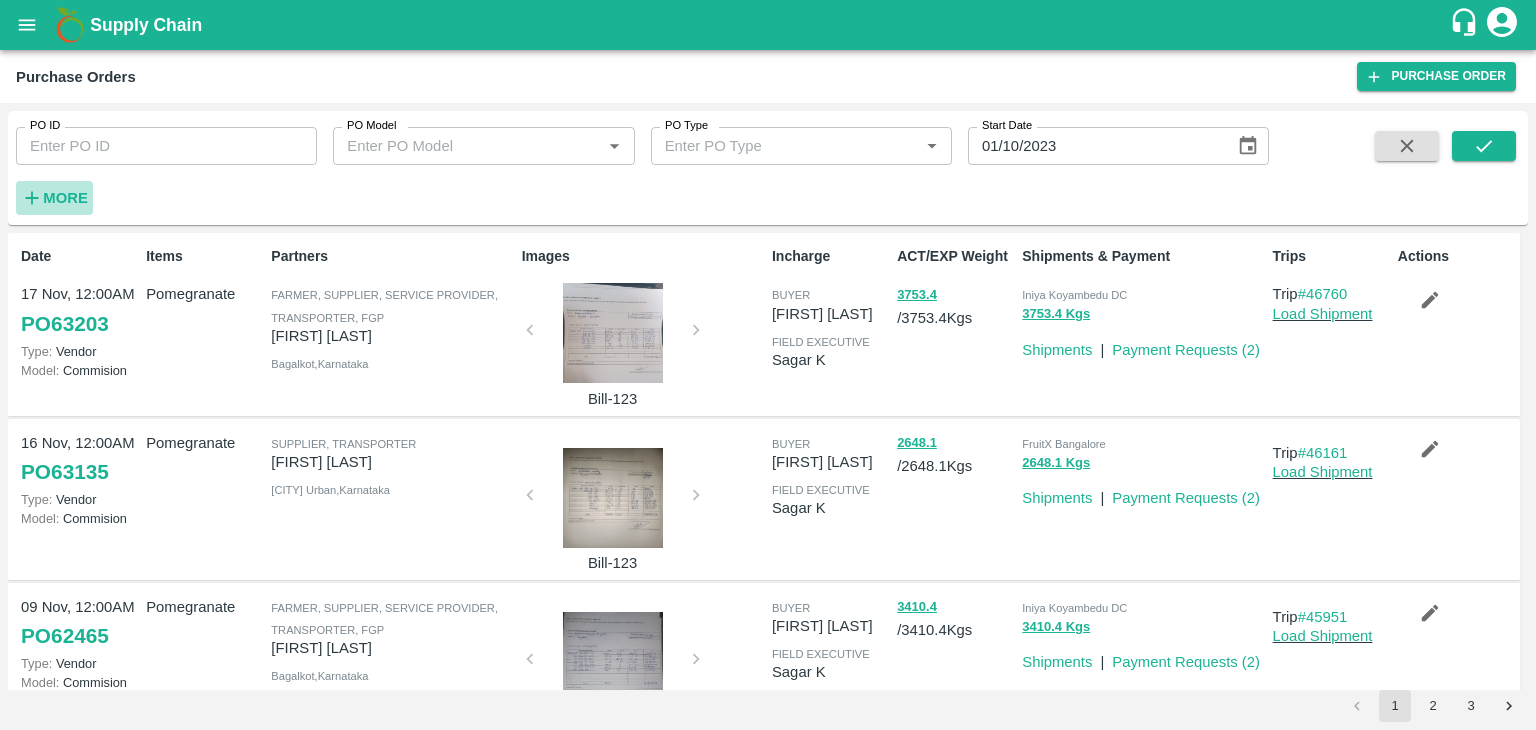 click on "More" at bounding box center [65, 198] 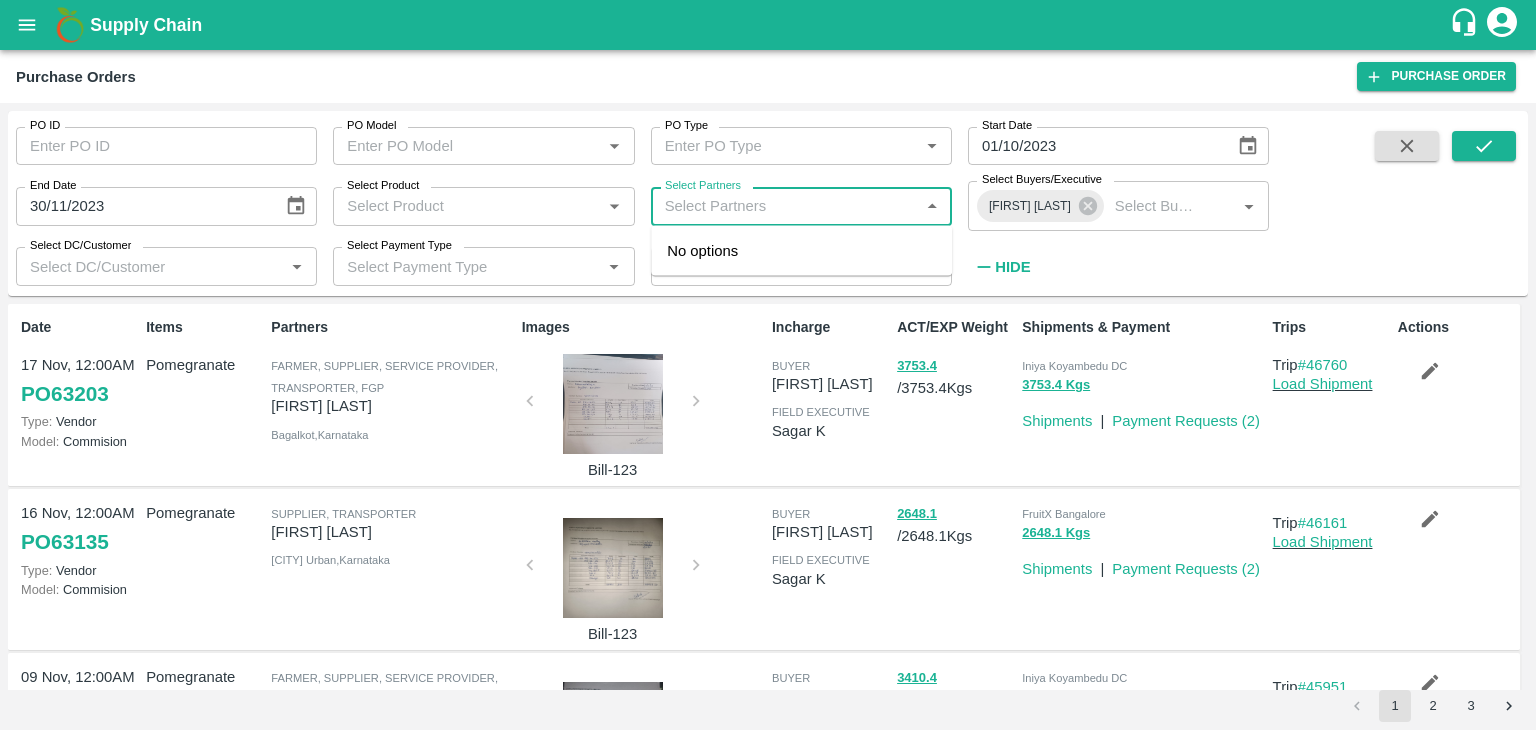 click on "Select Partners" at bounding box center (785, 206) 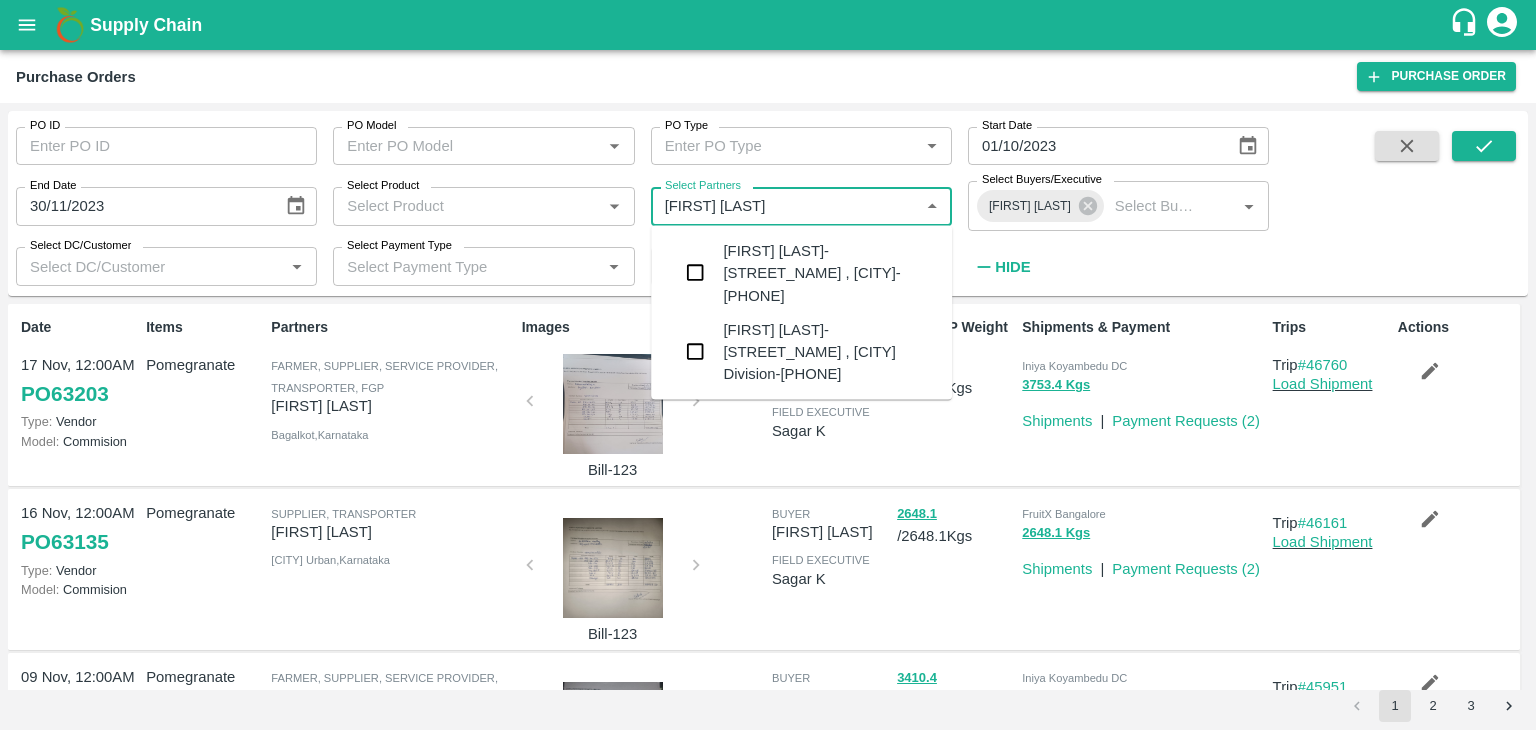 click on "Husensab dabadi-nandishwar nagar, Bagalkot-8088778388" at bounding box center [829, 273] 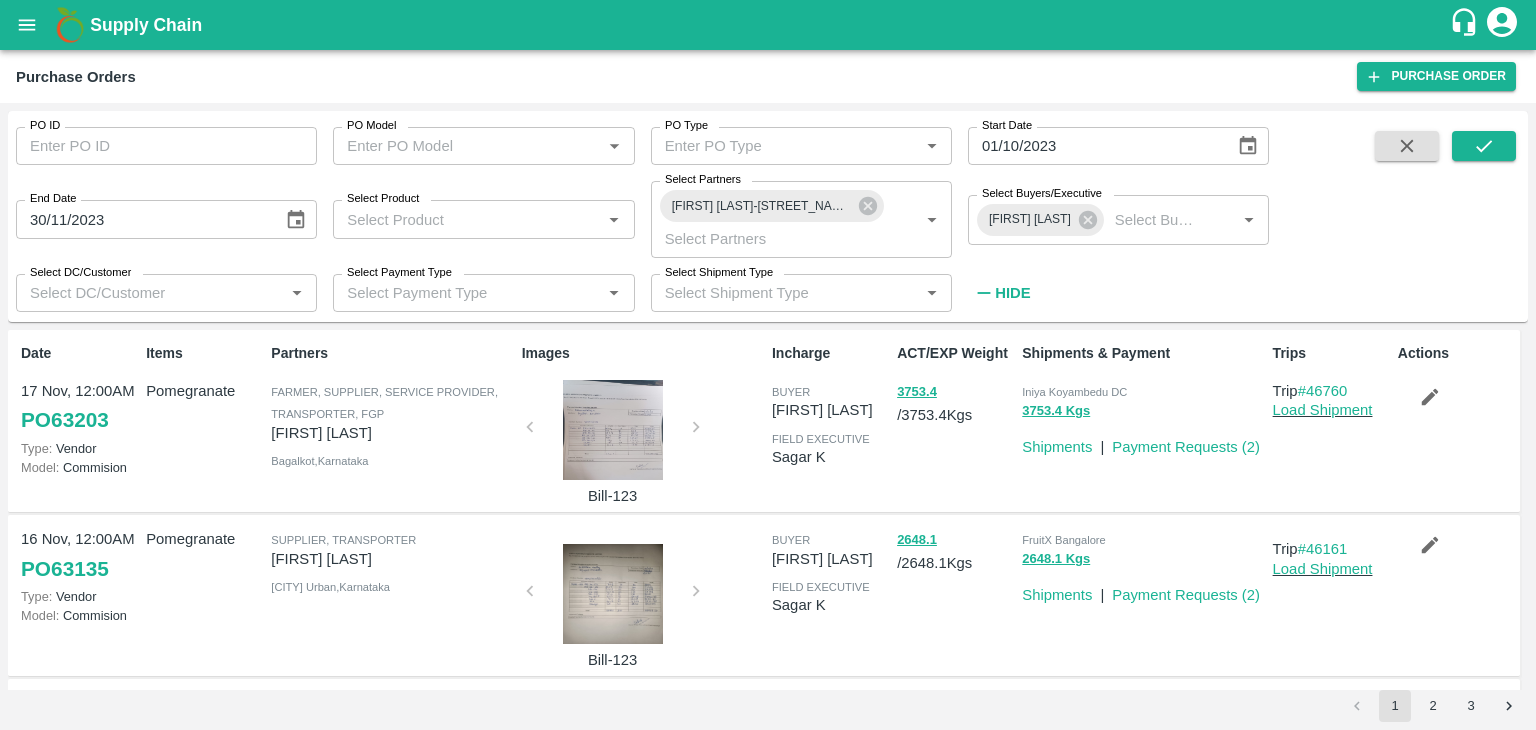 click on "Date 17 Nov, 12:00AM PO  63203 Type:    Vendor Model:    Commision Items   Pomegranate   Partners Farmer, Supplier, Service Provider, Transporter, FGP   Mohammedrafique Bagwan Bagalkot , Karnataka Images Bill-123 Incharge buyer Satish Paidi      field executive Sagar K   ACT/EXP Weight 3753.4   /  3753.4  Kgs Shipments & Payment   Iniya Koyambedu DC 3753.4  Kgs   Shipments | Payment Requests ( 2 ) Trips Trip  #46760     Load Shipment Actions 16 Nov, 12:00AM PO  63135 Type:    Vendor Model:    Commision   Pomegranate   Supplier, Transporter   N Krishnamurthy  Bangalore Urban , Karnataka Bill-123 buyer Satish Paidi      field executive Sagar K   2648.1   /  2648.1  Kgs   FruitX Bangalore 2648.1  Kgs   Shipments | Payment Requests ( 2 ) Trip  #46161     Load Shipment 09 Nov, 12:00AM PO  62465 Type:    Vendor Model:    Commision   Pomegranate   Farmer, Supplier, Service Provider, Transporter, FGP   Mohammedrafique Bagwan Bagalkot , Karnataka Bill-123 buyer Satish Paidi      field executive Sagar K   3410.4   /" at bounding box center [768, 510] 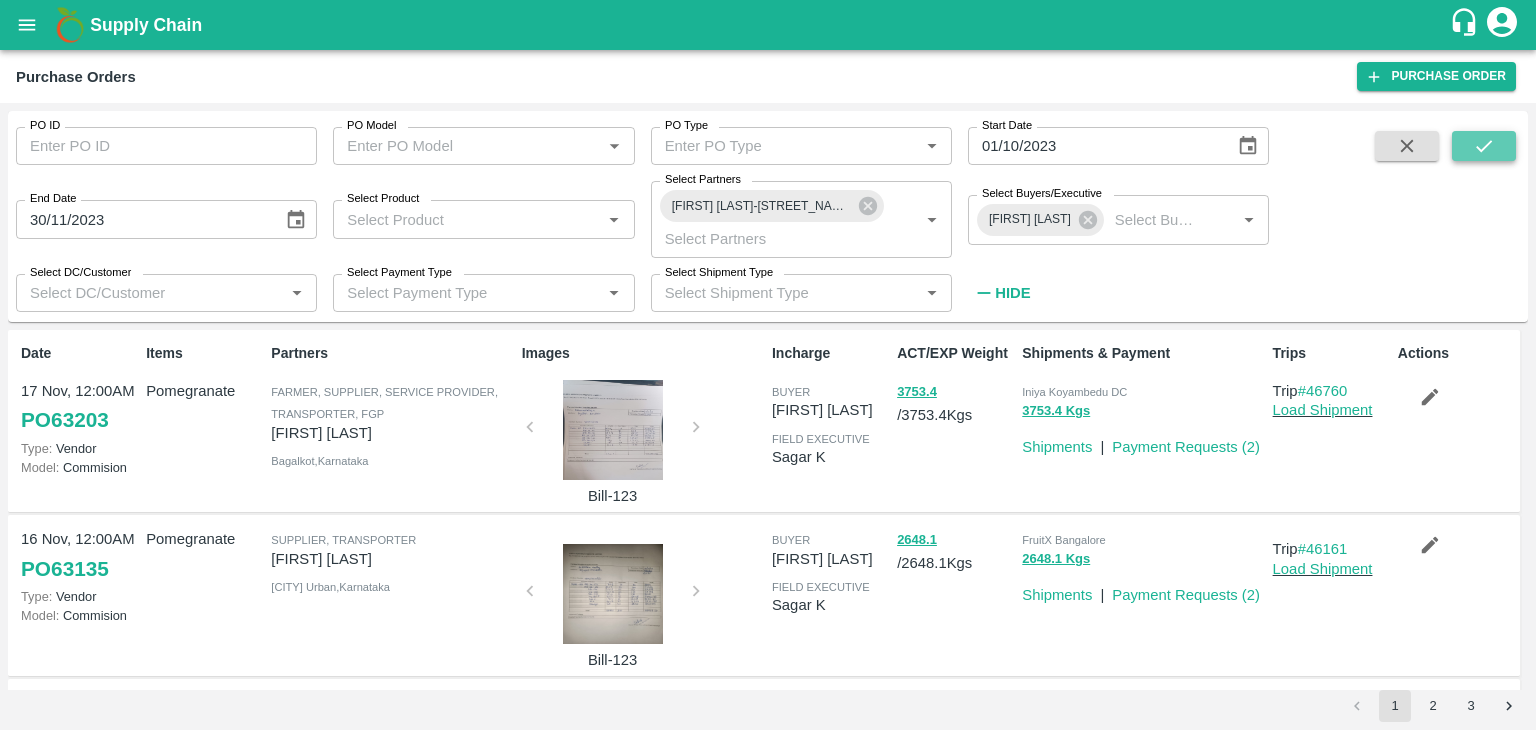 click 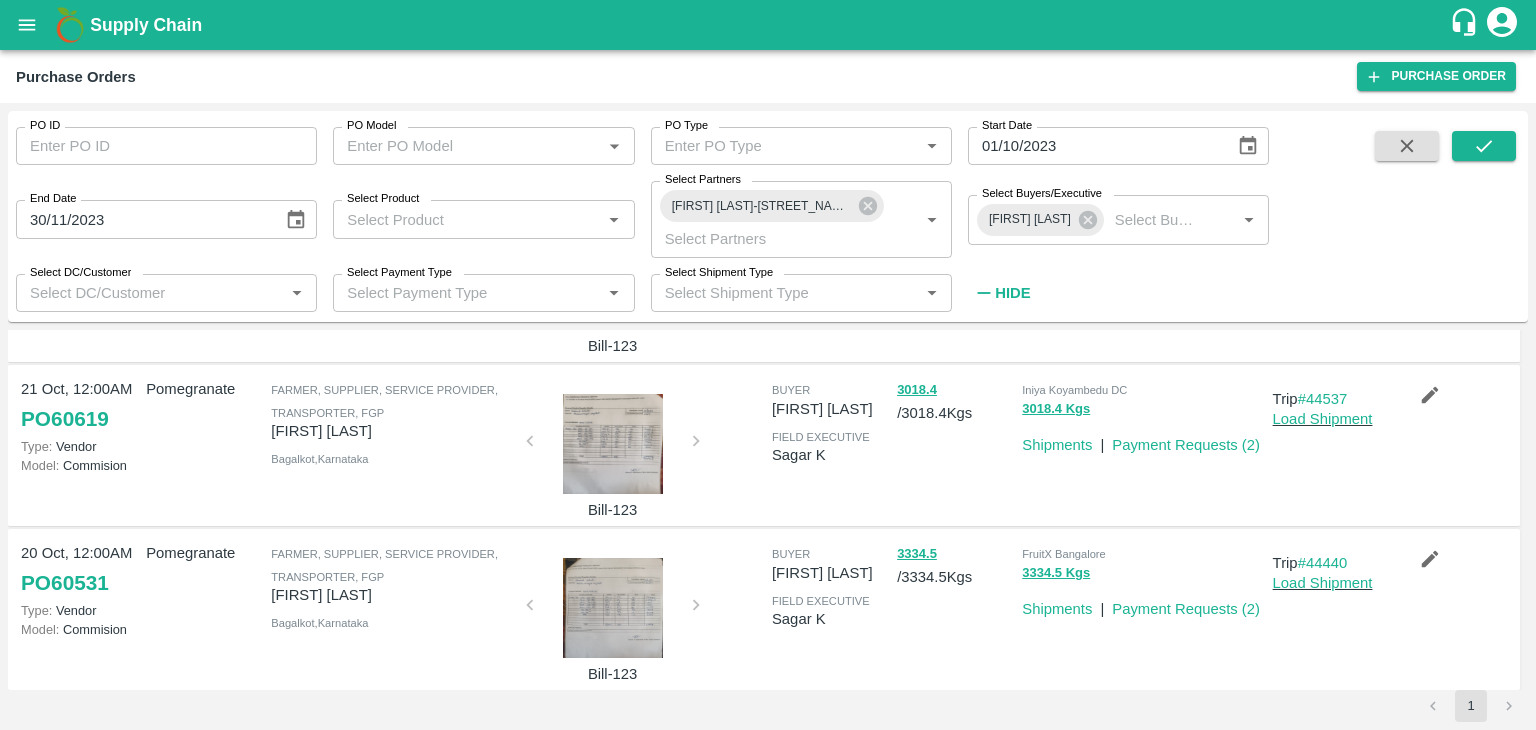 scroll, scrollTop: 0, scrollLeft: 0, axis: both 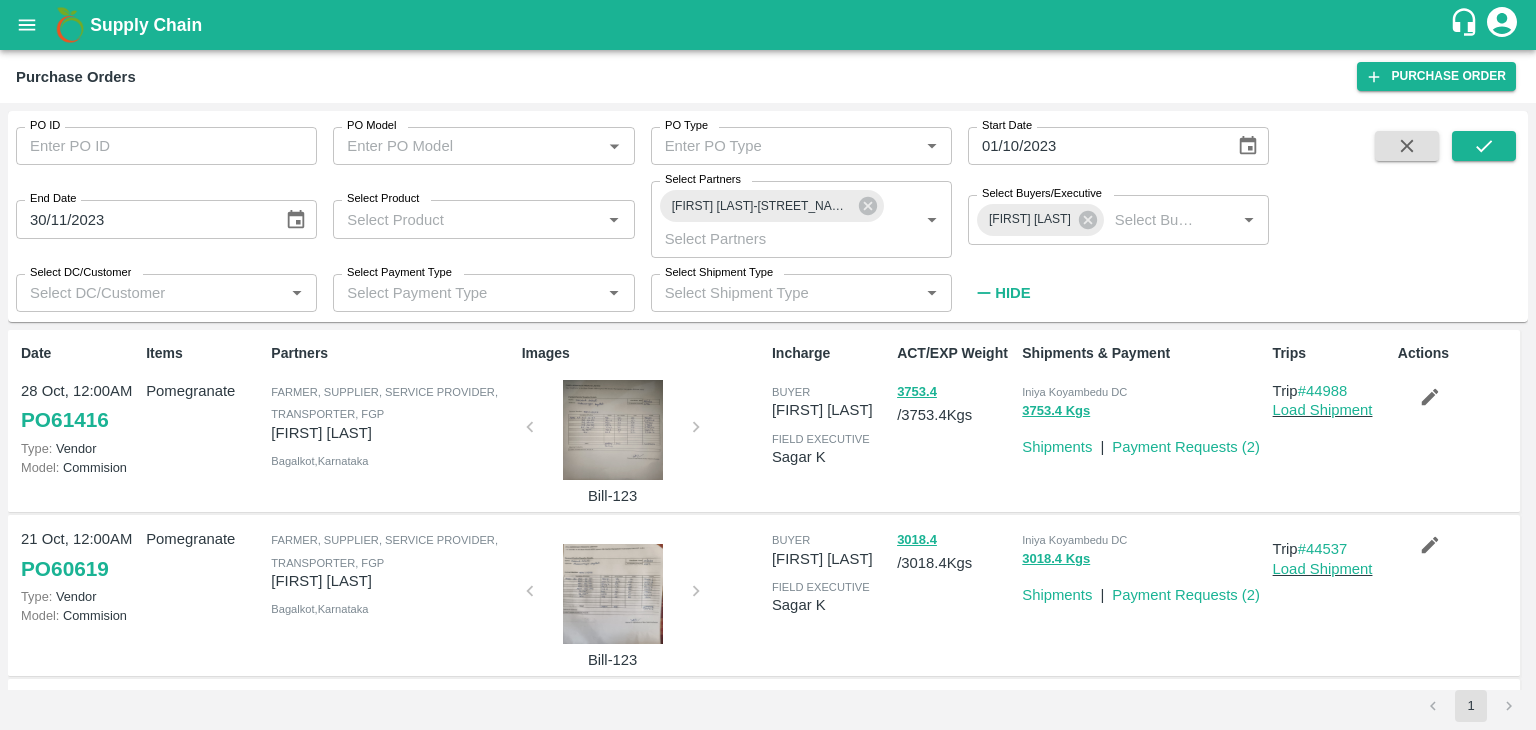 click at bounding box center [1509, 706] 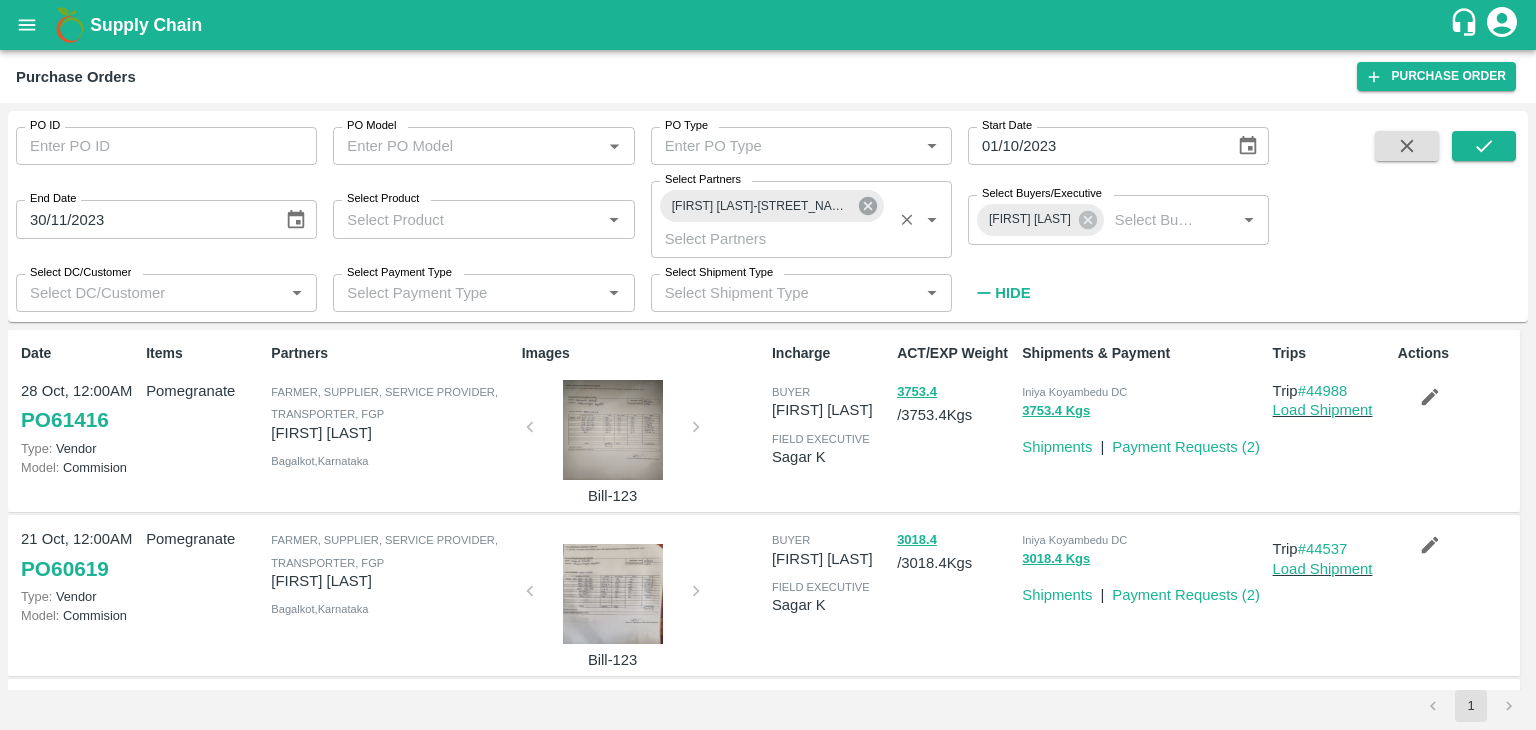 click 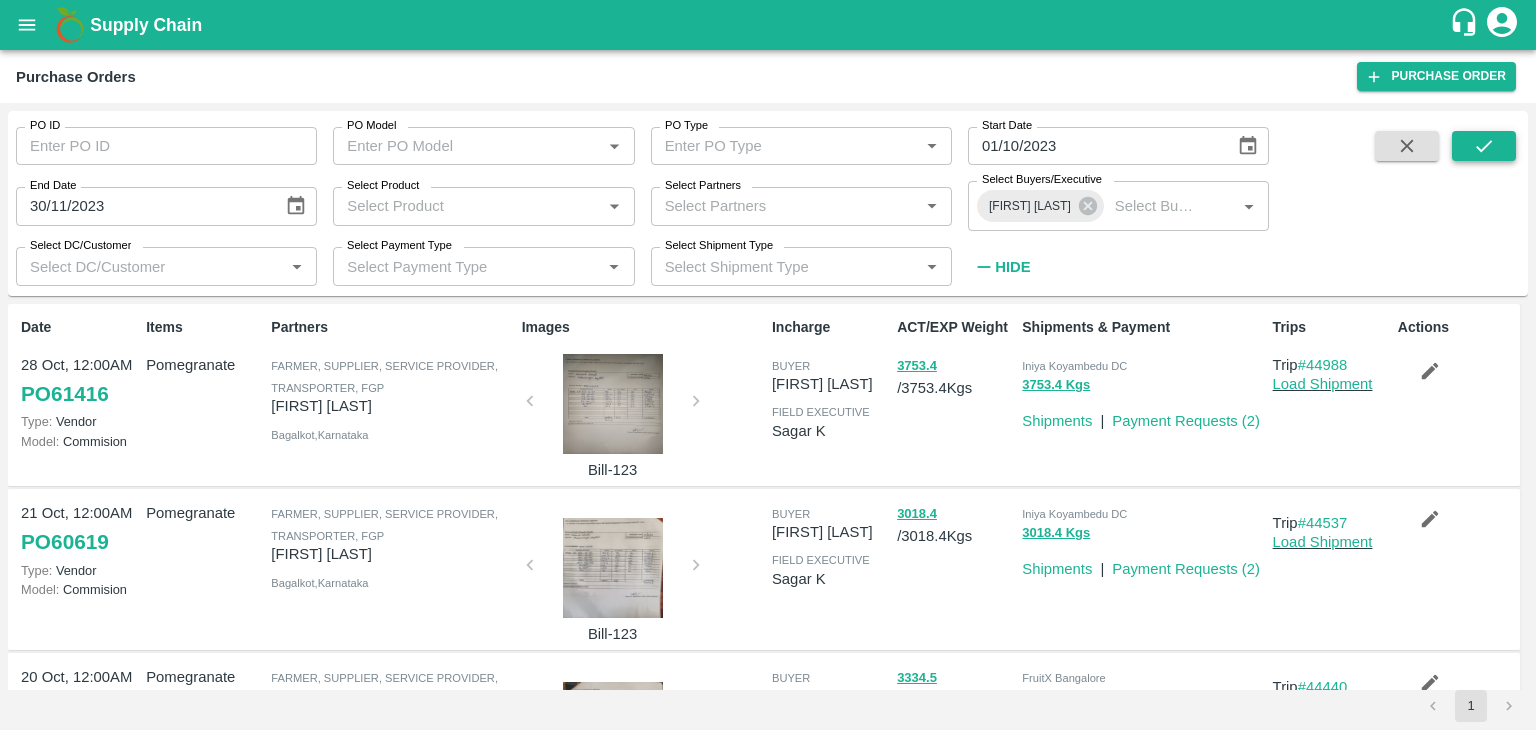 click 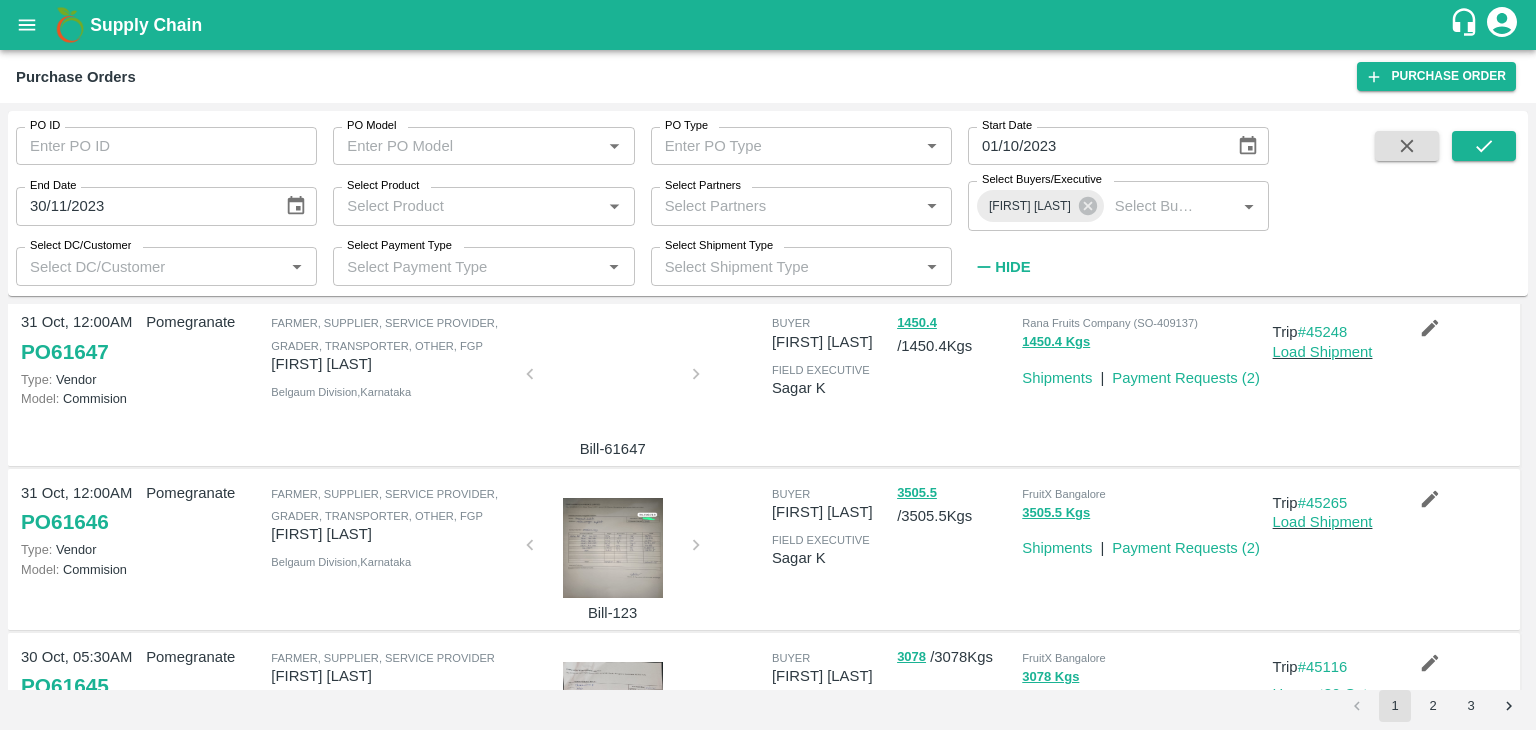 scroll, scrollTop: 1014, scrollLeft: 0, axis: vertical 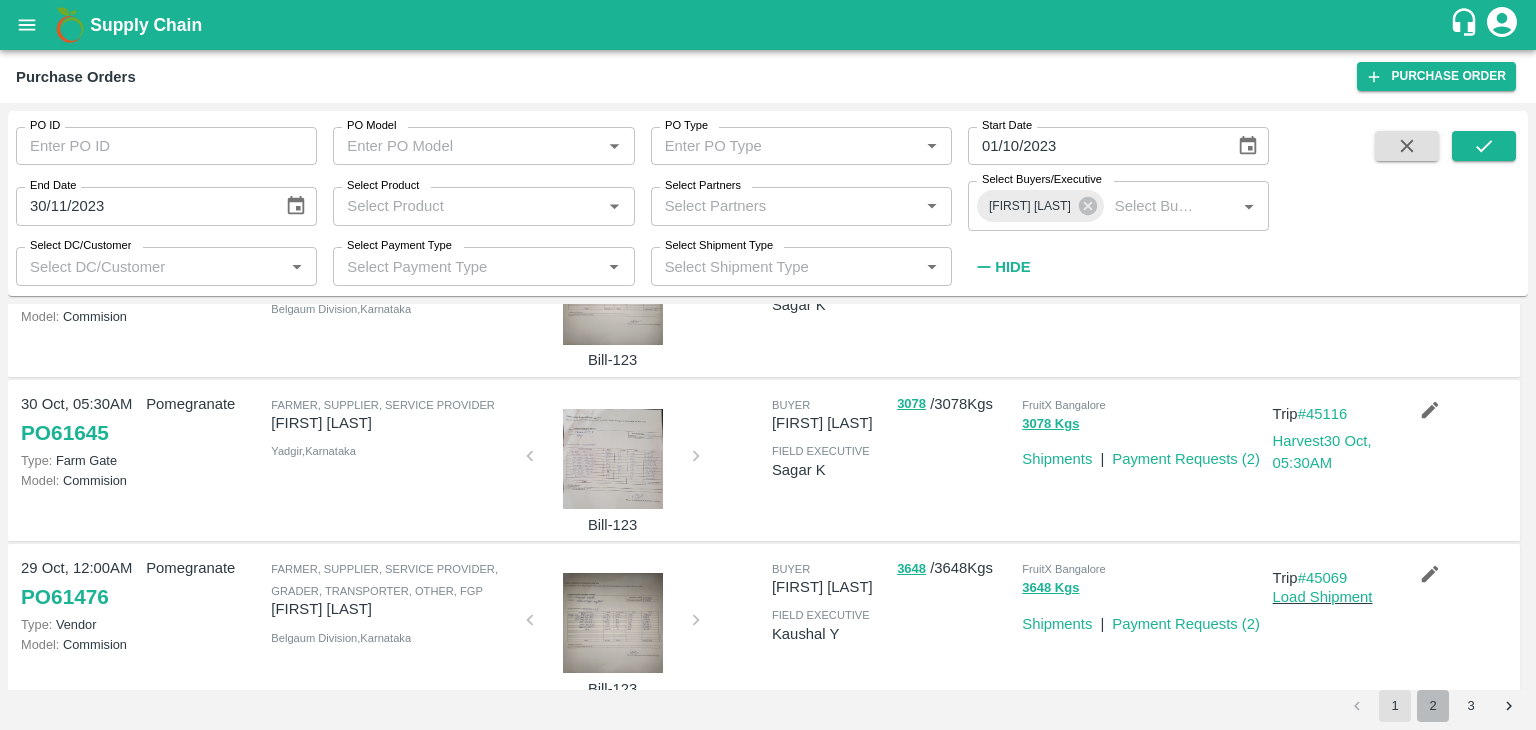 click on "2" at bounding box center [1433, 706] 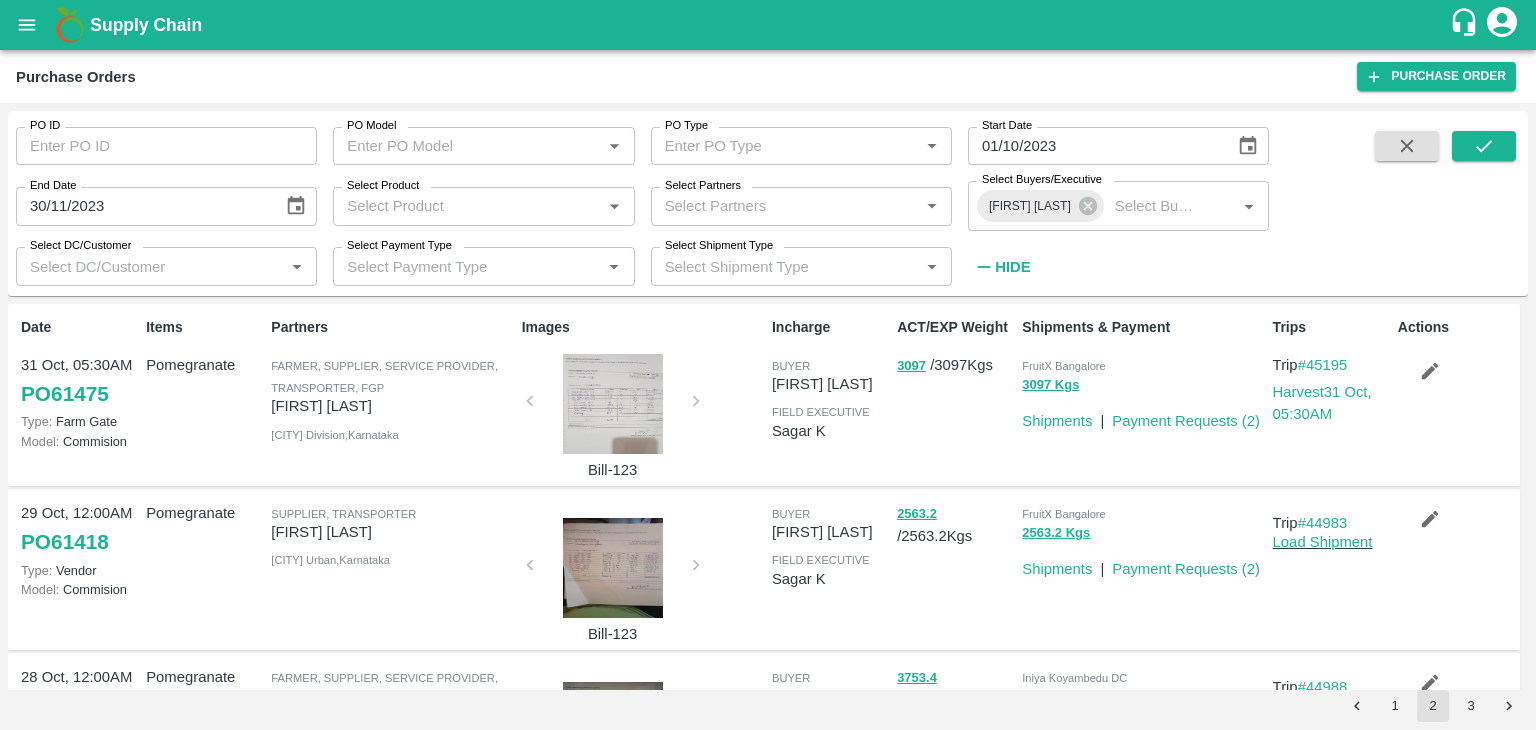 click on "Date 31 Oct, 05:30AM PO  61475 Type:    Farm Gate Model:    Commision Items   Pomegranate   Partners Farmer, Supplier, Service Provider, Transporter, FGP   Shivakrishna K Kalaburagi Division , Karnataka Images Bill-123 Incharge buyer Satish Paidi      field executive Sagar K   ACT/EXP Weight 3097   /  3097  Kgs Shipments & Payment   FruitX Bangalore 3097  Kgs   Shipments | Payment Requests ( 2 ) Trips Trip  #45195     Harvest  31 Oct, 05:30AM Actions 29 Oct, 12:00AM PO  61418 Type:    Vendor Model:    Commision   Pomegranate   Supplier, Transporter   N Krishnamurthy  Bangalore Urban , Karnataka Bill-123 buyer Satish Paidi      field executive Sagar K   2563.2   /  2563.2  Kgs   FruitX Bangalore 2563.2  Kgs   Shipments | Payment Requests ( 2 ) Trip  #44983     Load Shipment 28 Oct, 12:00AM PO  61416 Type:    Vendor Model:    Commision   Pomegranate   Farmer, Supplier, Service Provider, Transporter, FGP   Husensab dabadi Bagalkot , Karnataka Bill-123 buyer Satish Paidi      field executive Sagar K   3753.4   /" at bounding box center [768, 497] 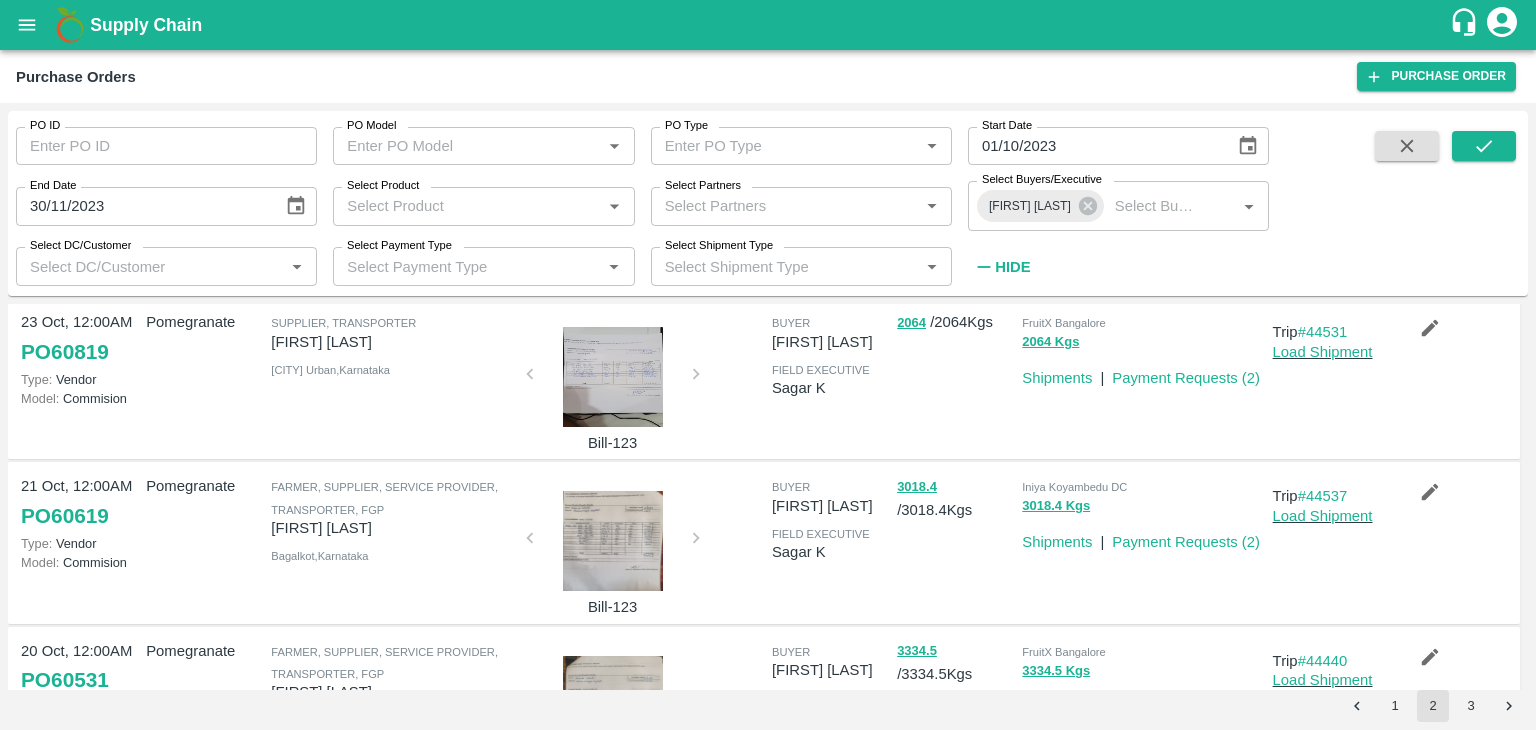scroll, scrollTop: 1192, scrollLeft: 0, axis: vertical 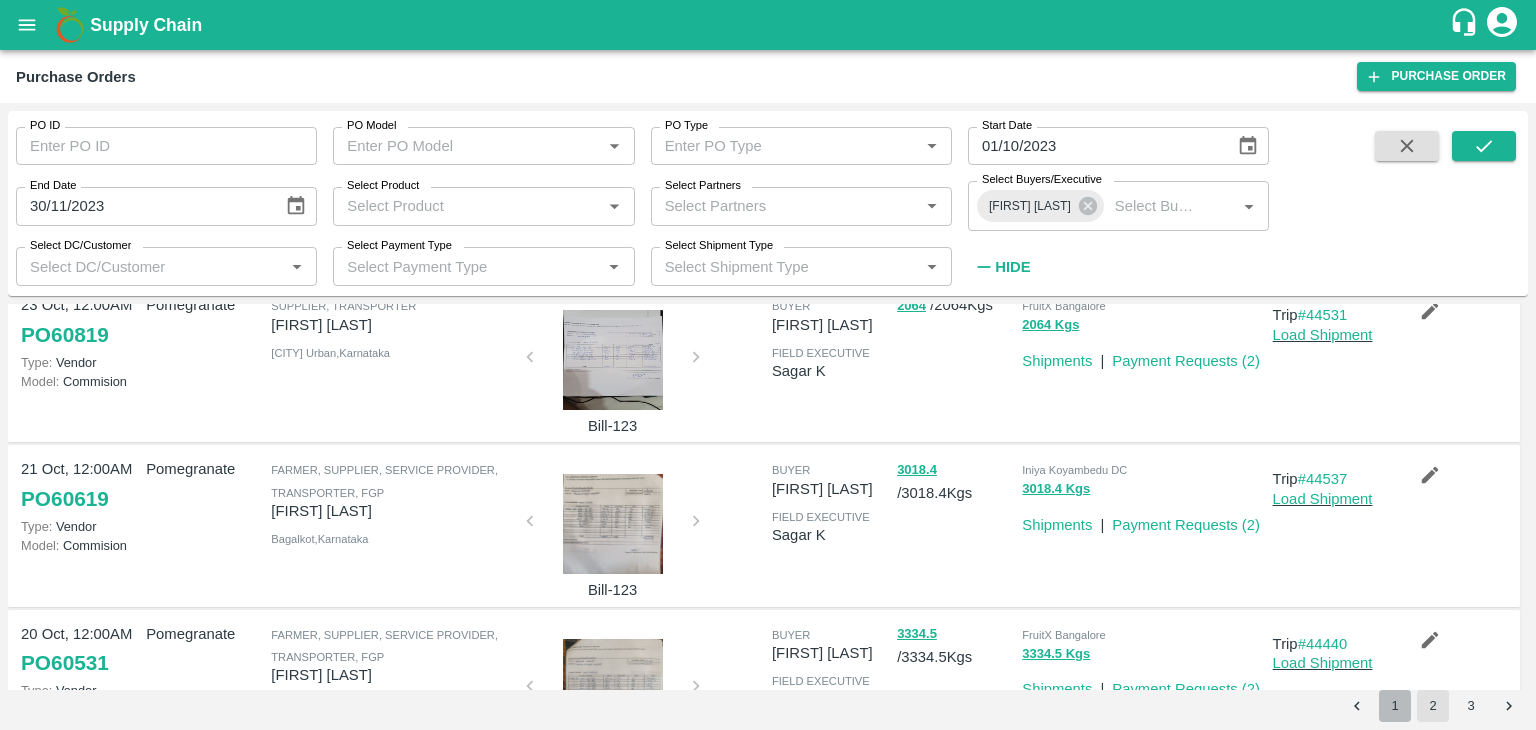 click on "1" at bounding box center [1395, 706] 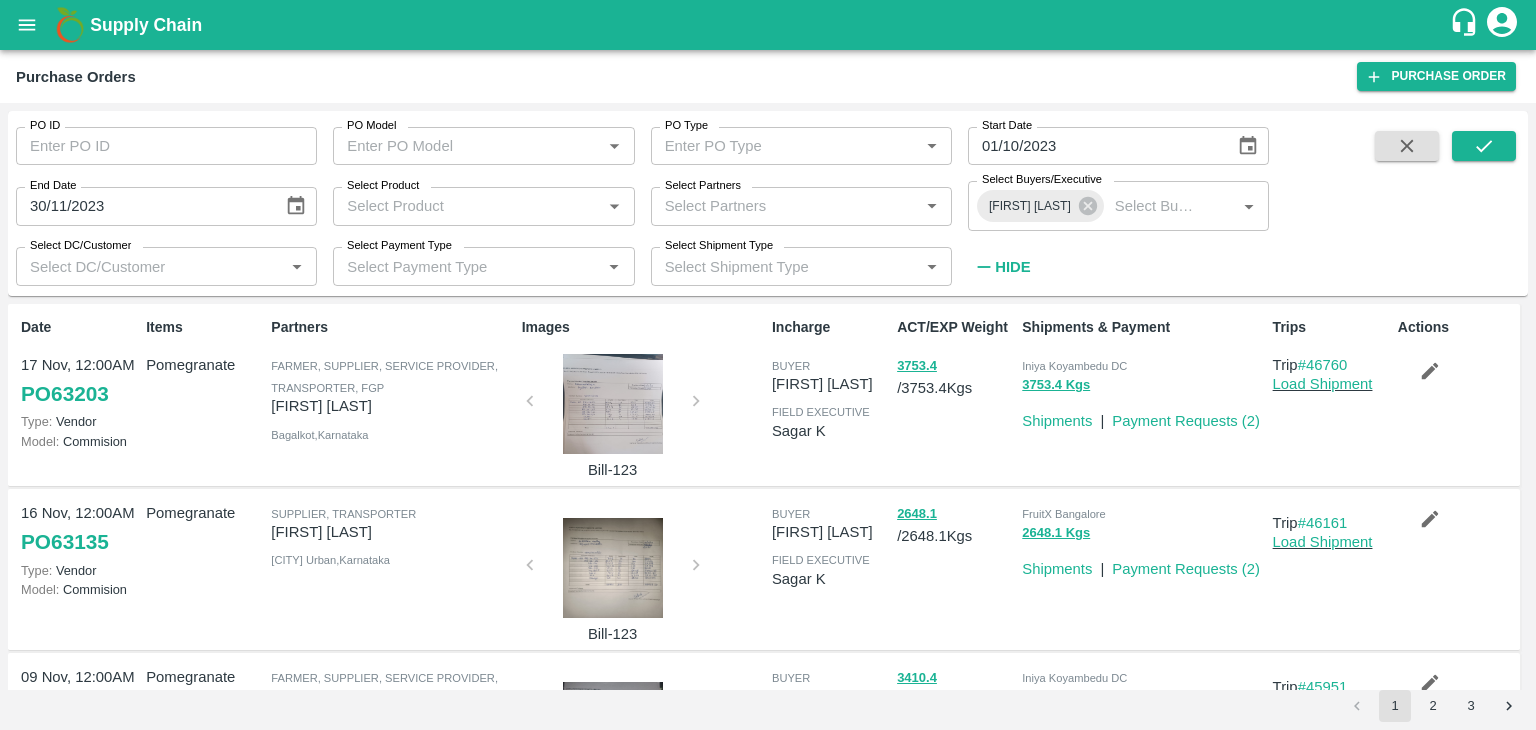 drag, startPoint x: 1521, startPoint y: 353, endPoint x: 1520, endPoint y: 373, distance: 20.024984 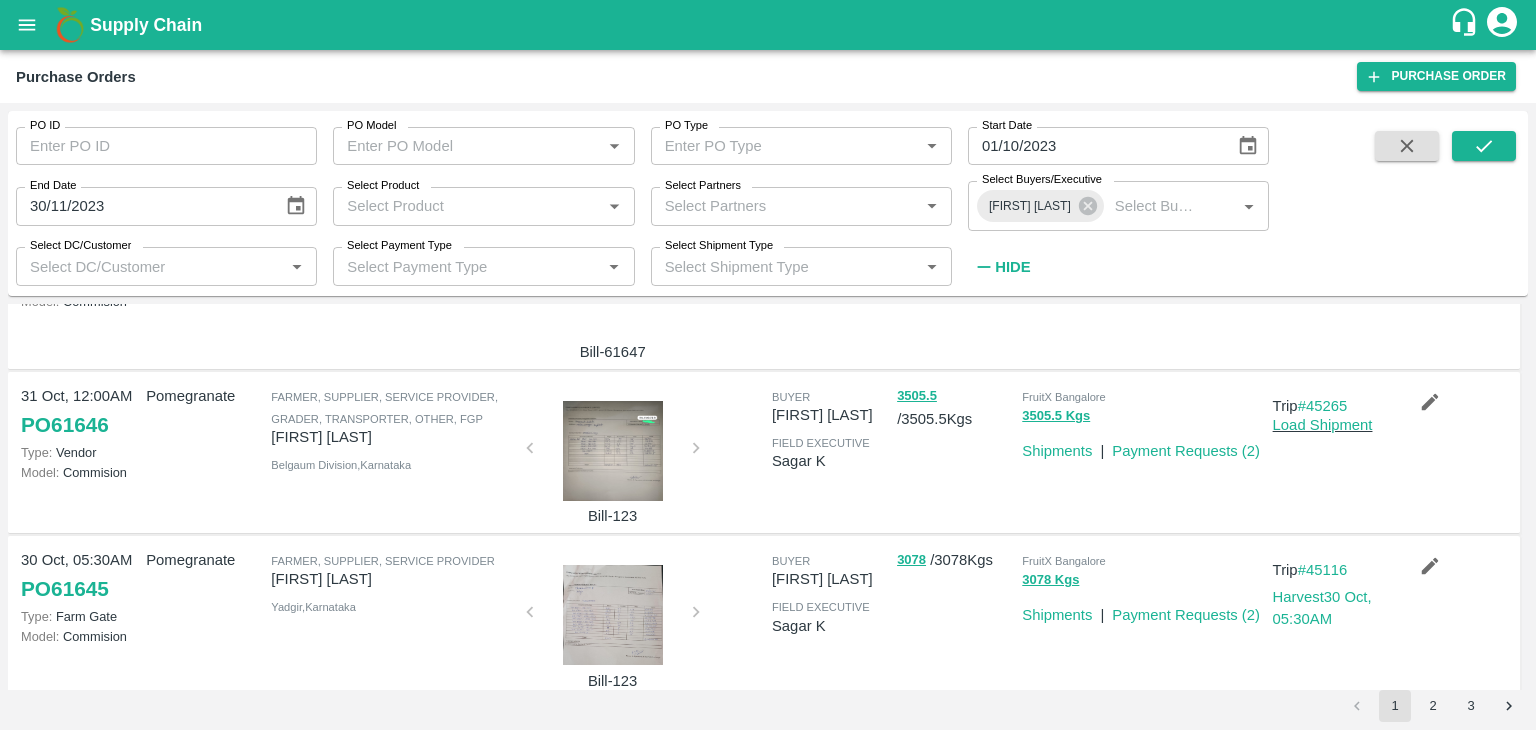 scroll, scrollTop: 1115, scrollLeft: 0, axis: vertical 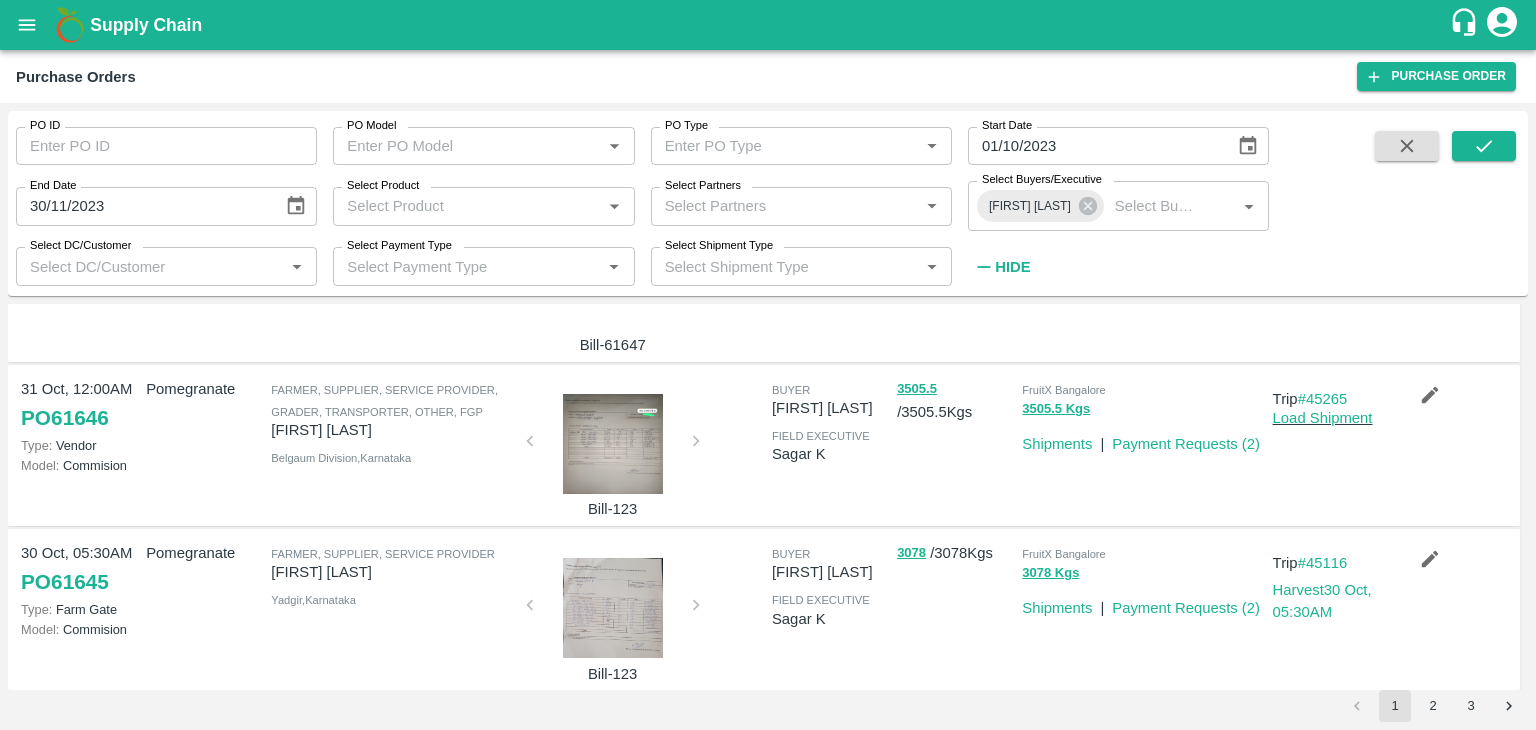 drag, startPoint x: 1528, startPoint y: 605, endPoint x: 1535, endPoint y: 621, distance: 17.464249 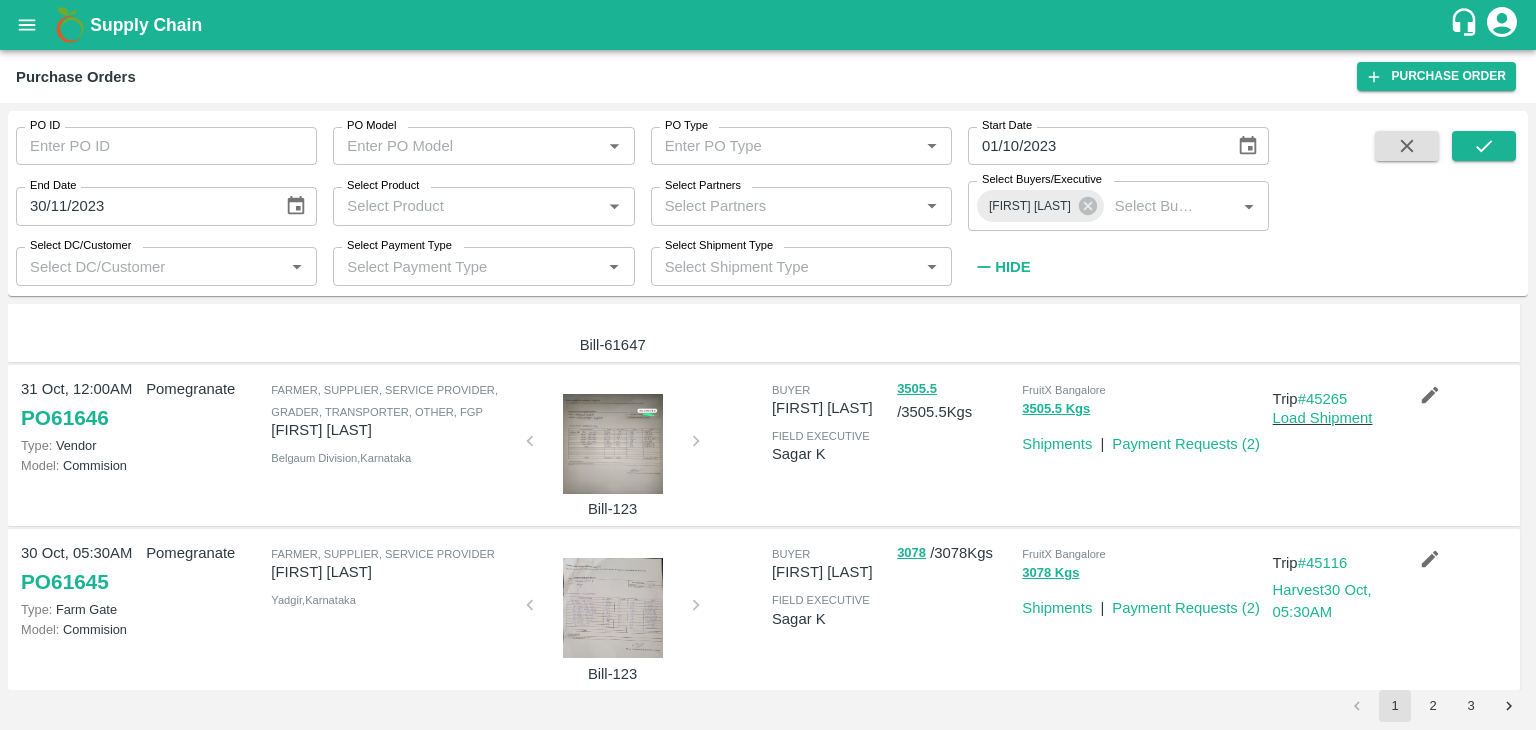 click on "PO ID PO ID PO Model PO Model   * PO Type PO Type   * Start Date 01/10/2023 Start Date End Date 30/11/2023 End Date Select Product Select Product   * Select Partners Select Partners   * Select Buyers/Executive Satish Paidi    Select Buyers/Executive   * Select DC/Customer Select DC/Customer   * Select Payment Type Select Payment Type   * Select Shipment Type Select Shipment Type   * Hide Date 17 Nov, 12:00AM PO  63203 Type:    Vendor Model:    Commision Items   Pomegranate   Partners Farmer, Supplier, Service Provider, Transporter, FGP   Mohammedrafique Bagwan Bagalkot , Karnataka Images Bill-123 Incharge buyer Satish Paidi      field executive Sagar K   ACT/EXP Weight 3753.4   /  3753.4  Kgs Shipments & Payment   Iniya Koyambedu DC 3753.4  Kgs   Shipments | Payment Requests ( 2 ) Trips Trip  #46760     Load Shipment Actions 16 Nov, 12:00AM PO  63135 Type:    Vendor Model:    Commision   Pomegranate   Supplier, Transporter   N Krishnamurthy  Bangalore Urban , Karnataka Bill-123 buyer   Sagar K" at bounding box center (768, 416) 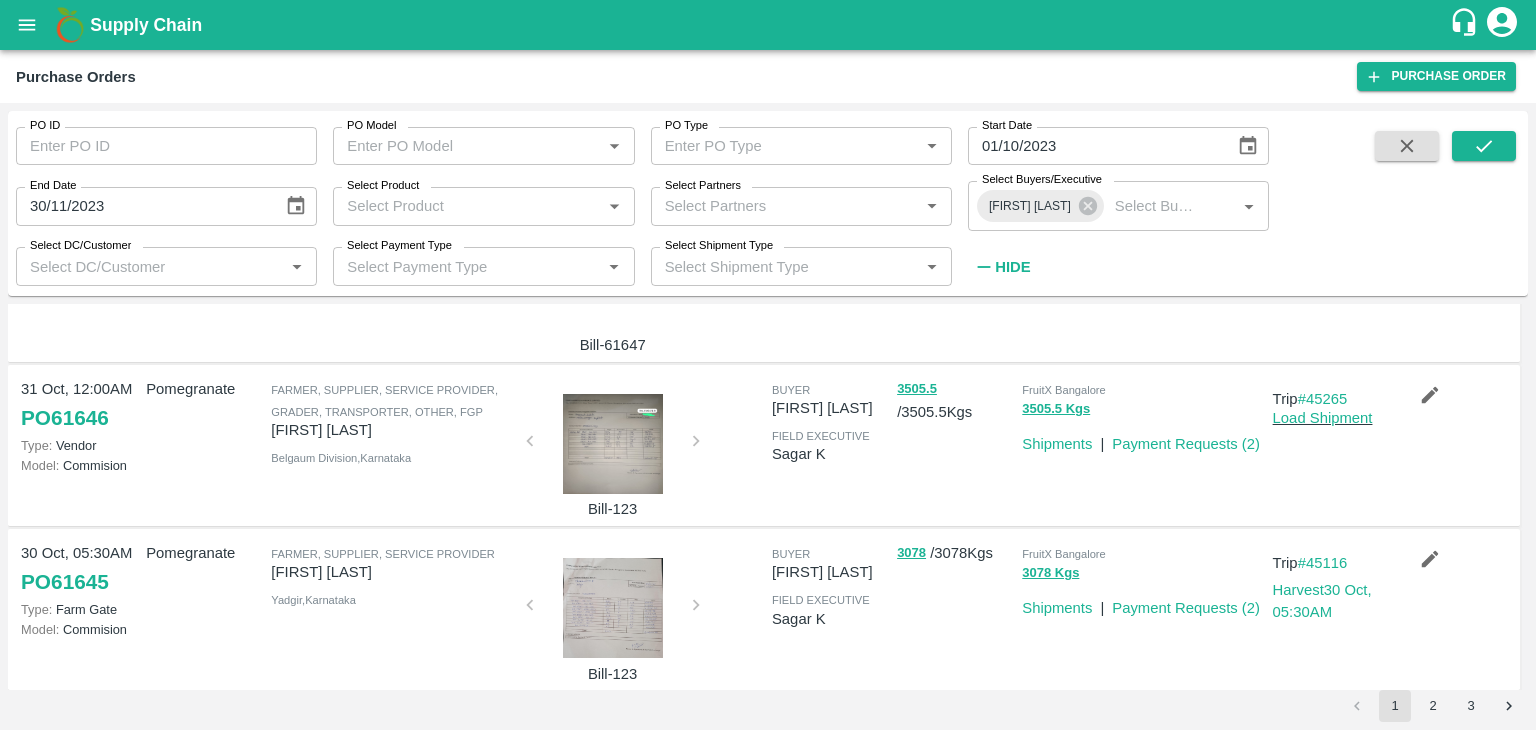 click at bounding box center [613, 608] 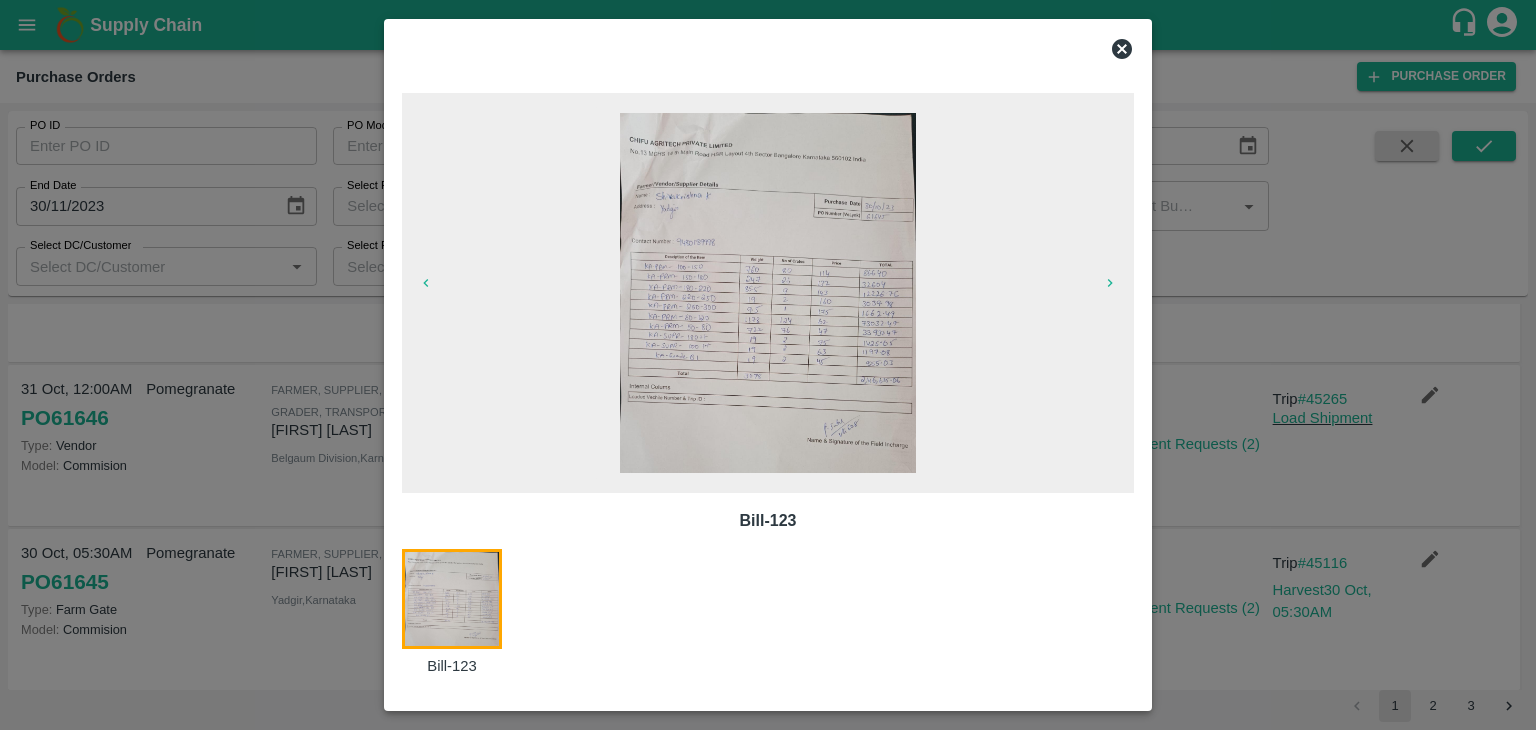 click 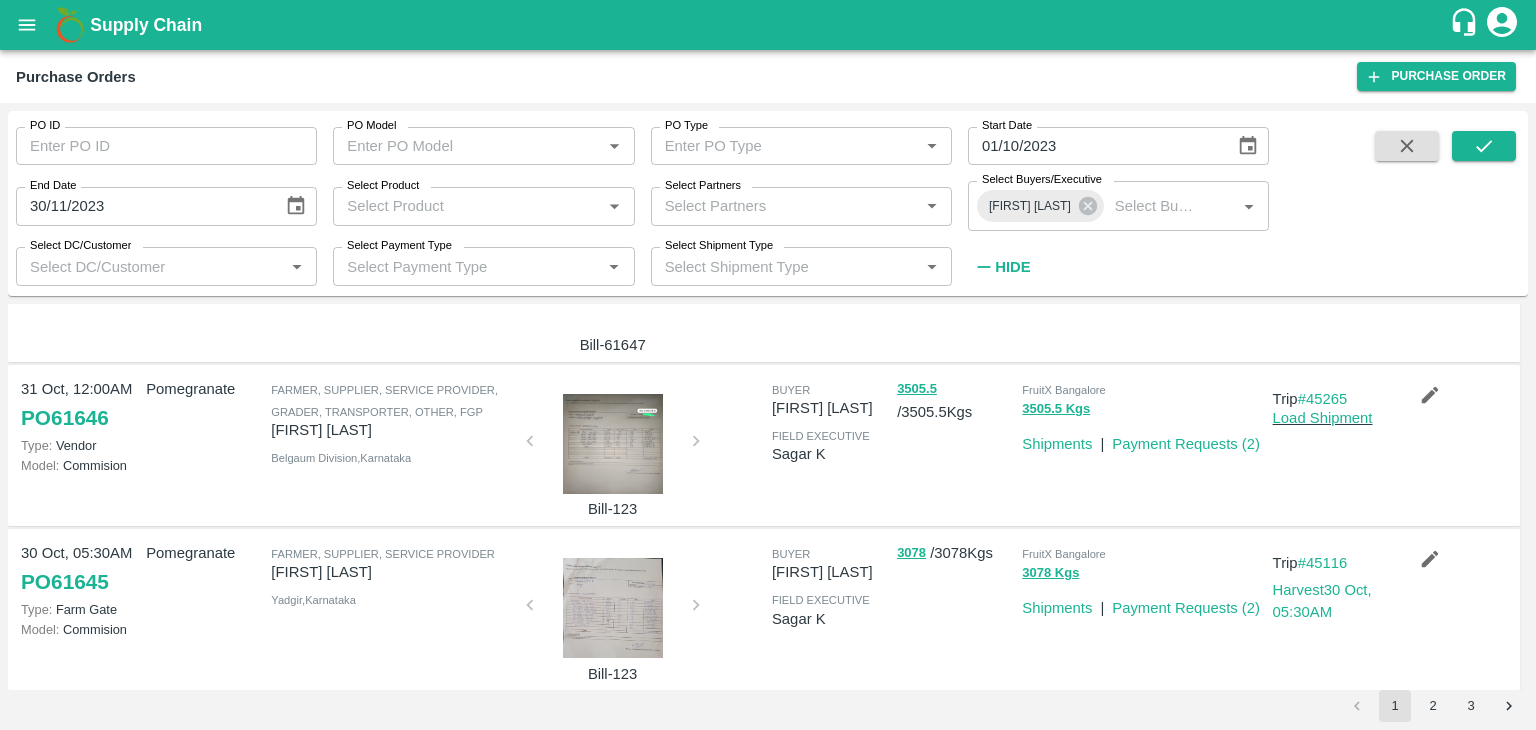 click at bounding box center (613, 444) 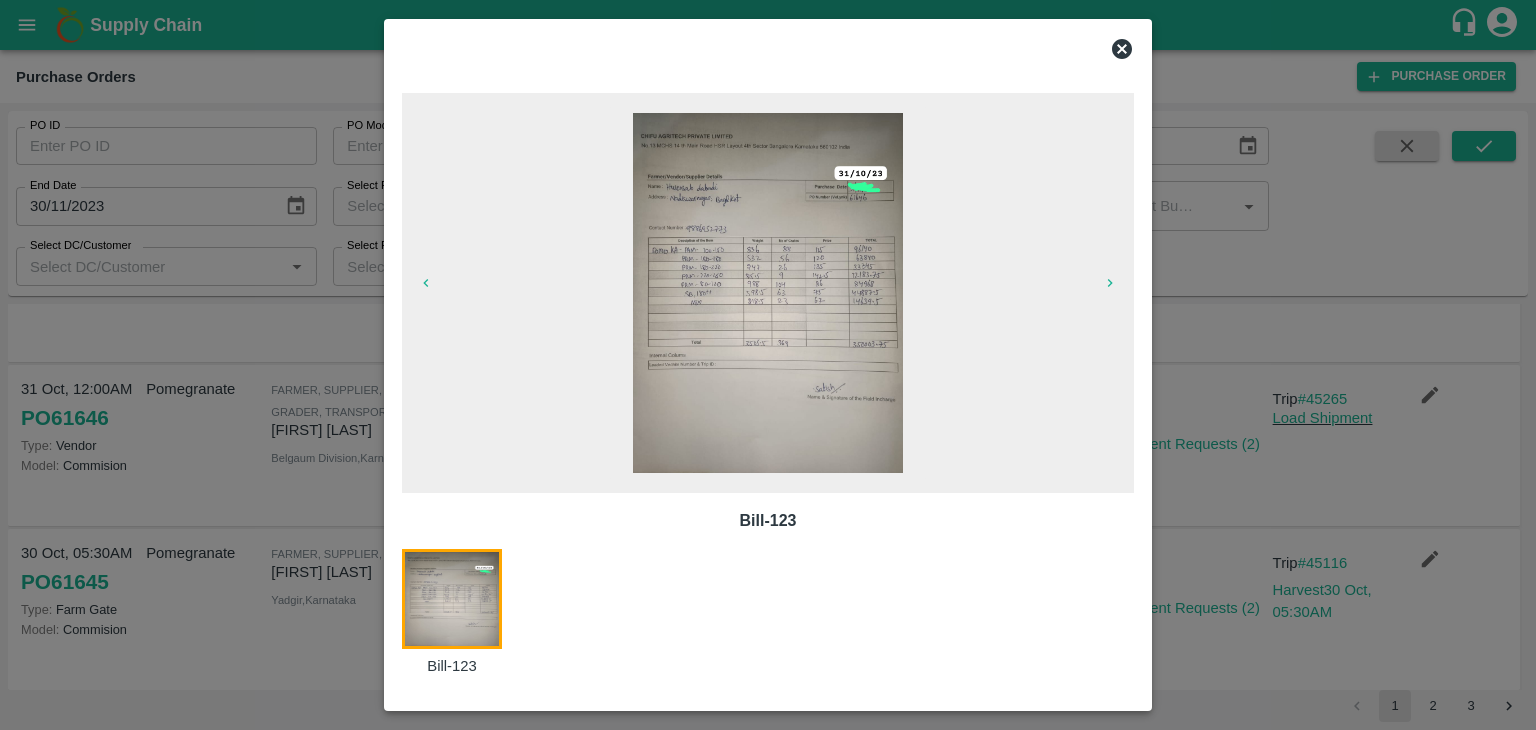 click 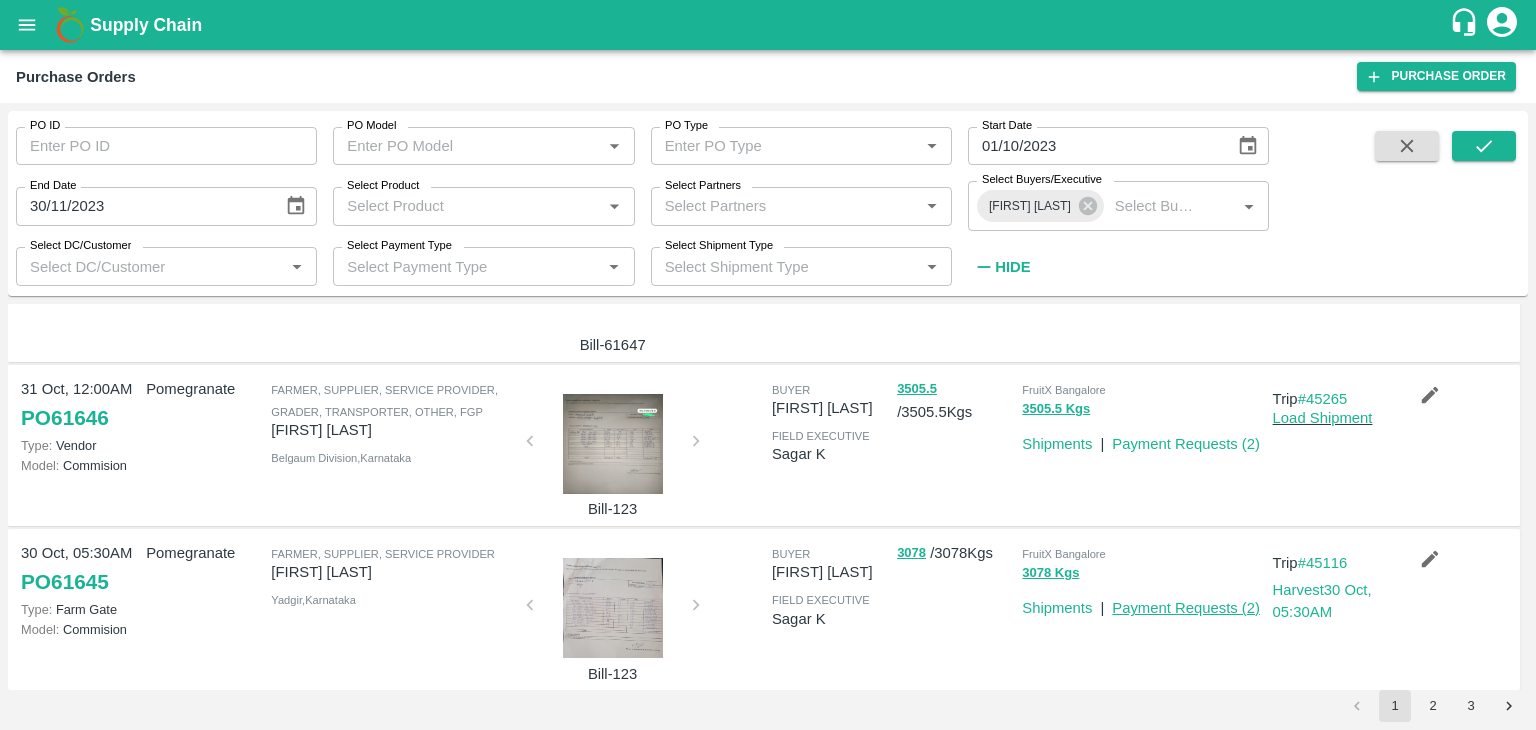 click on "Payment Requests ( 2 )" at bounding box center [1186, 608] 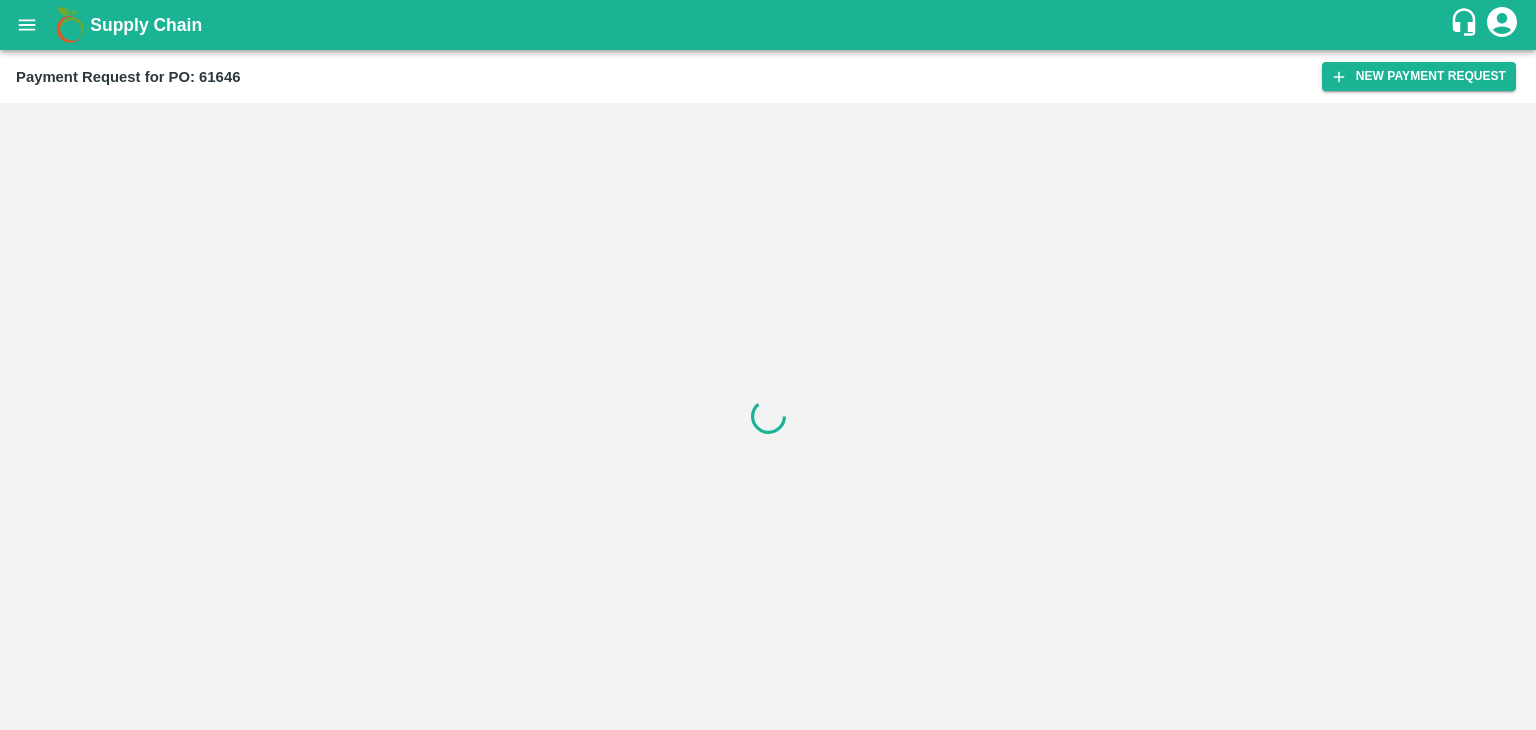 scroll, scrollTop: 0, scrollLeft: 0, axis: both 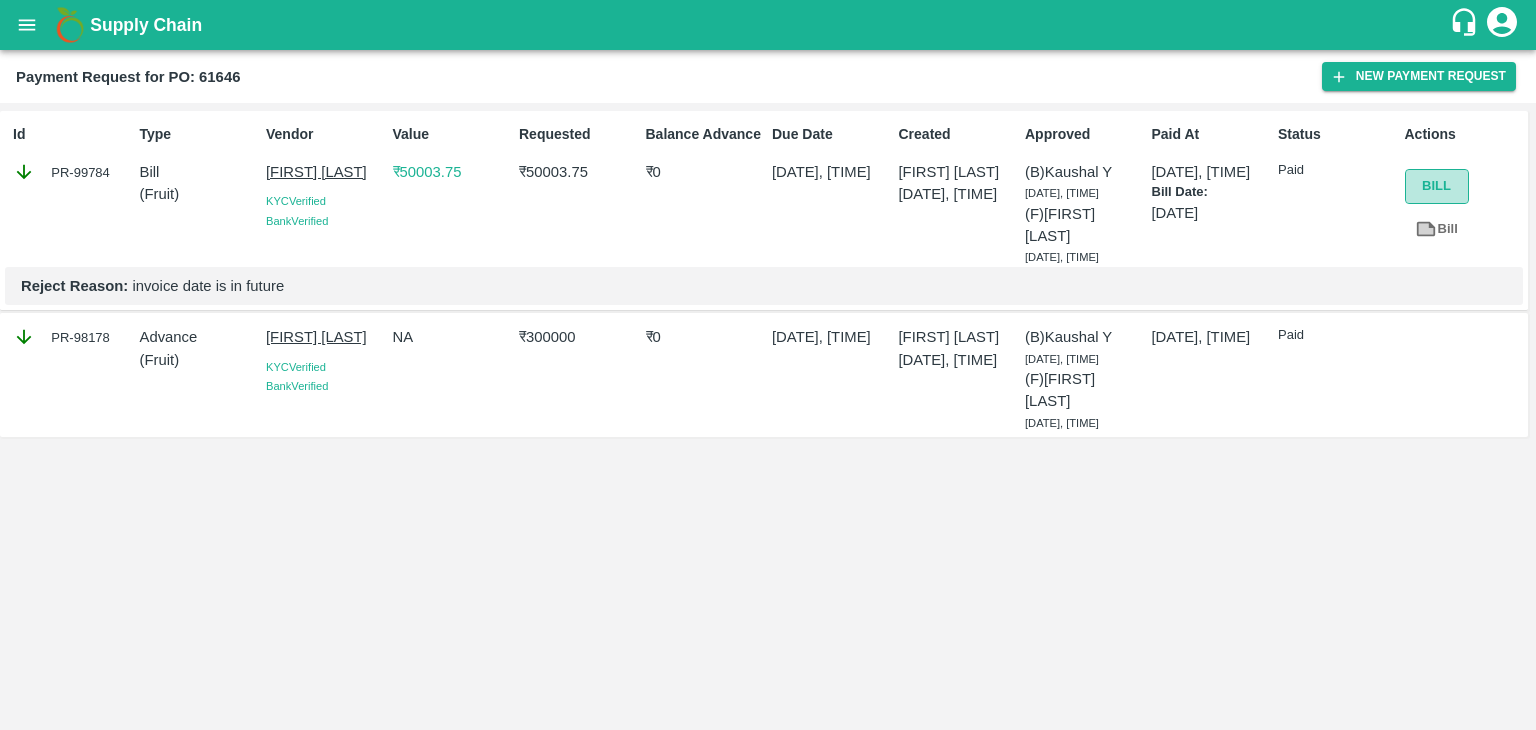 click on "Bill" at bounding box center (1437, 186) 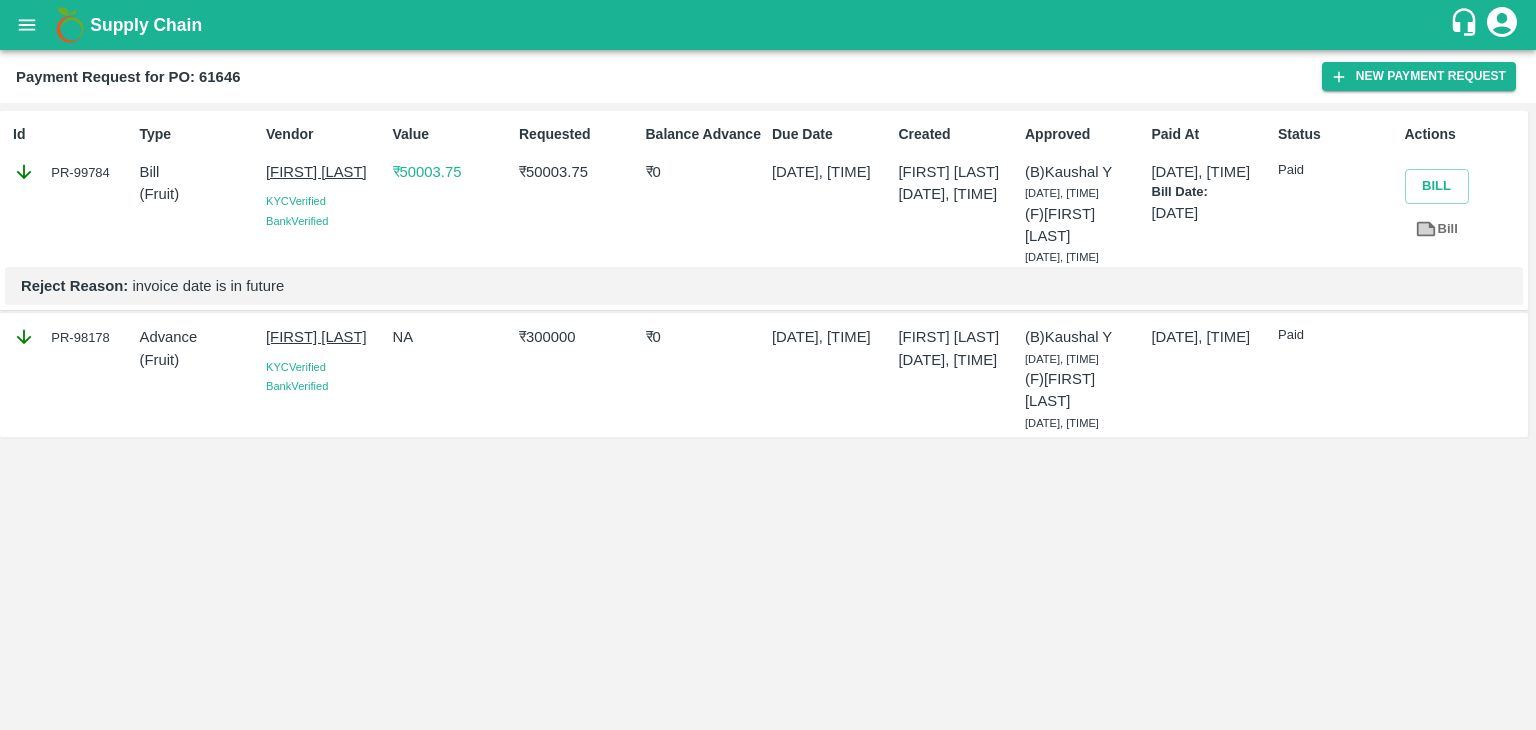 click on "₹  0" at bounding box center (705, 337) 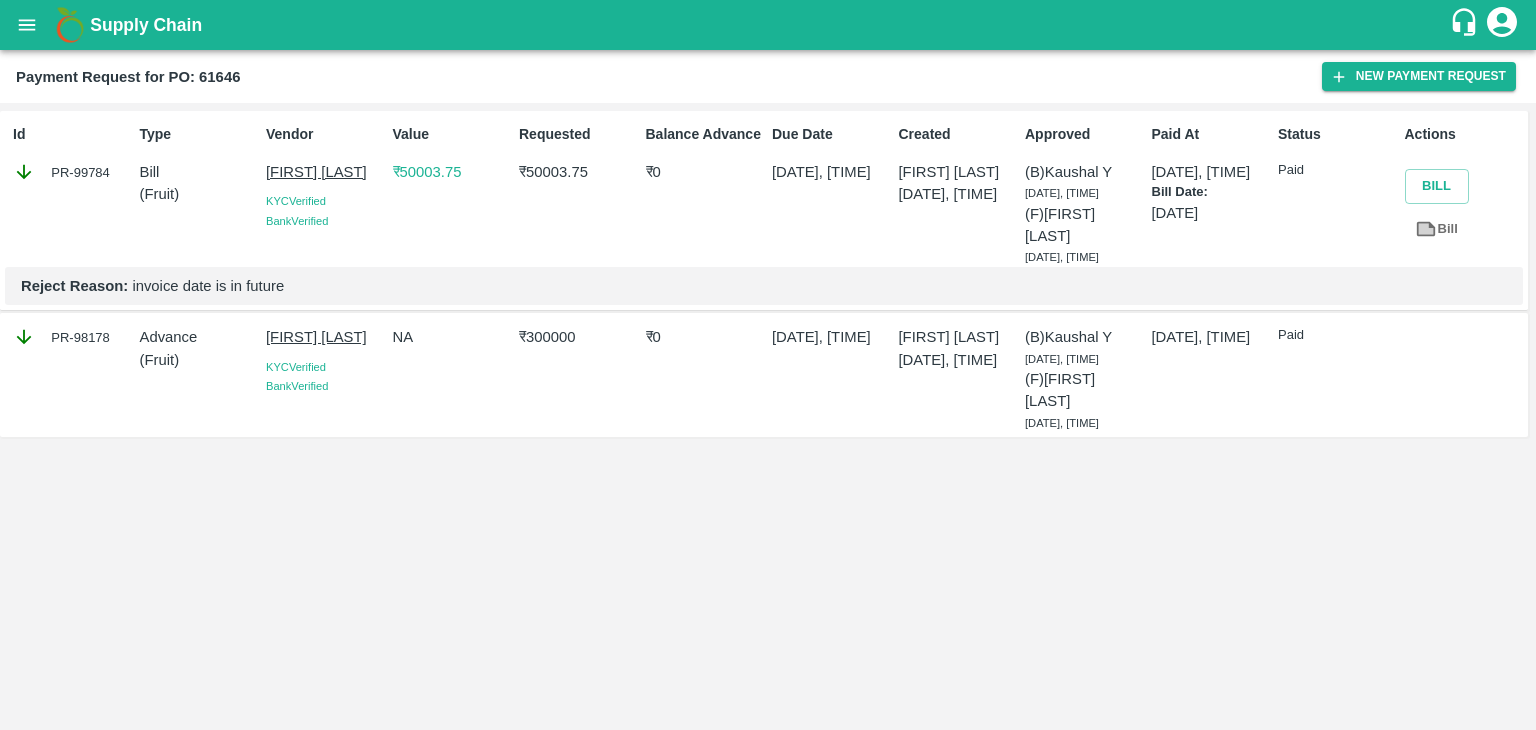 click on "₹  300000" at bounding box center (578, 337) 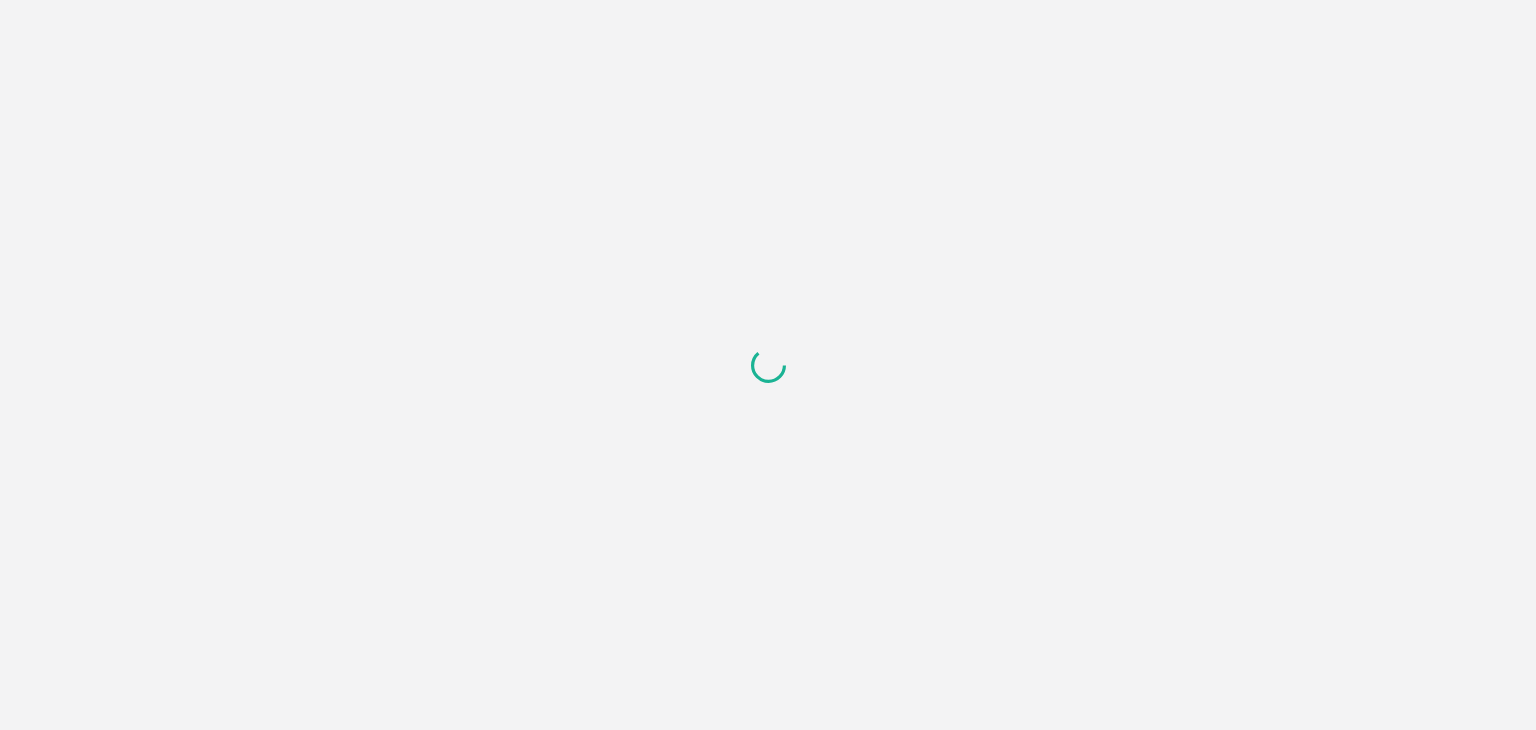 scroll, scrollTop: 0, scrollLeft: 0, axis: both 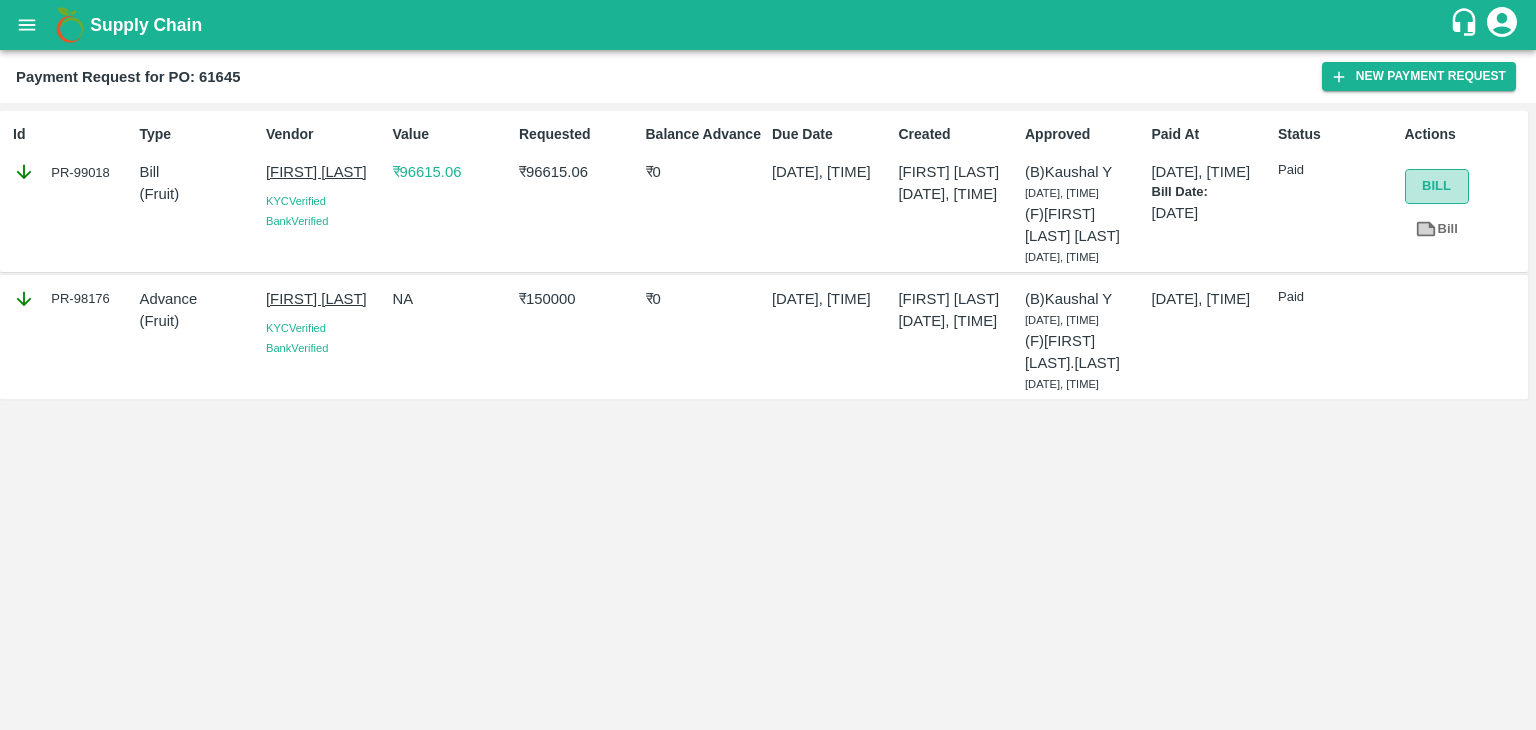 click on "Bill" at bounding box center [1437, 186] 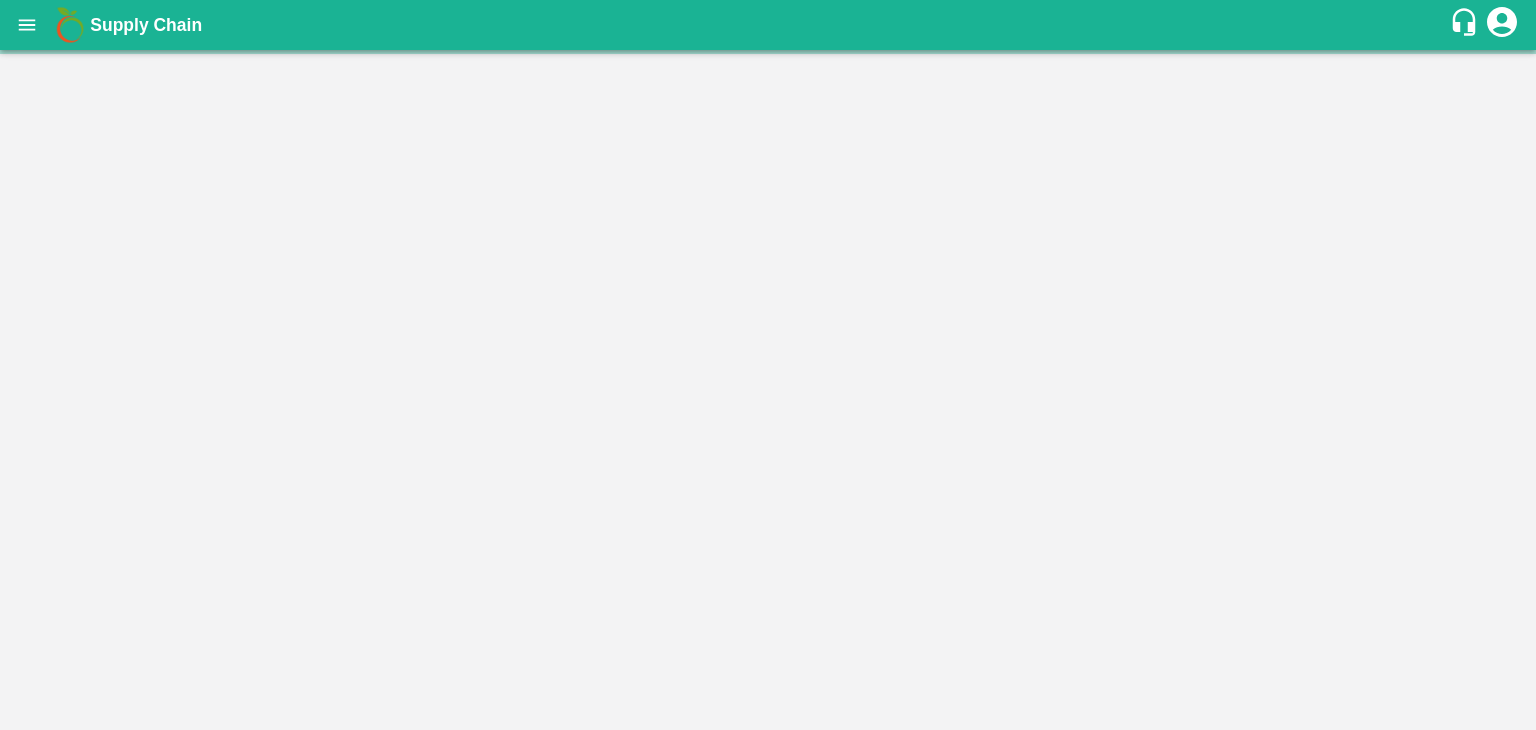 scroll, scrollTop: 0, scrollLeft: 0, axis: both 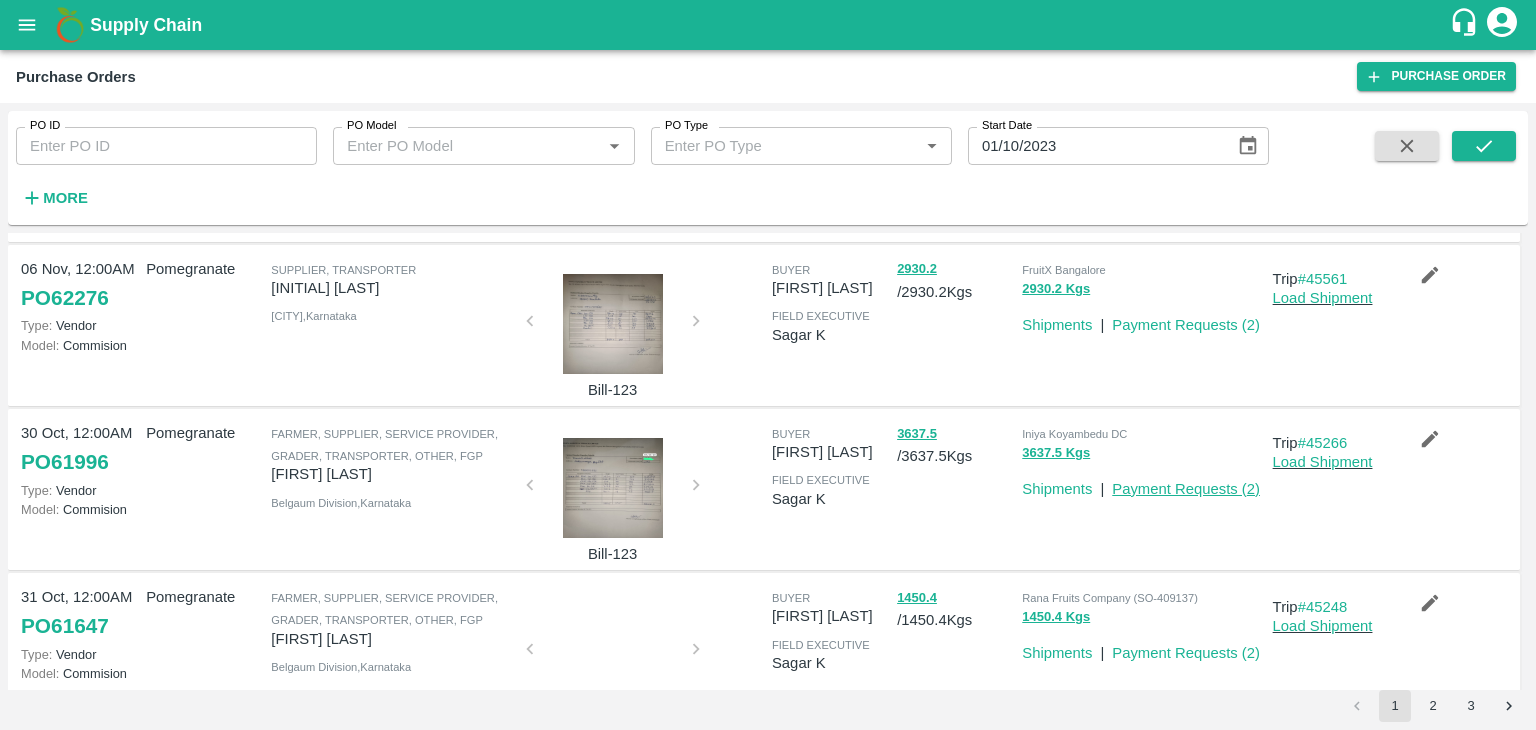 click on "Payment Requests ( 2 )" at bounding box center (1186, 489) 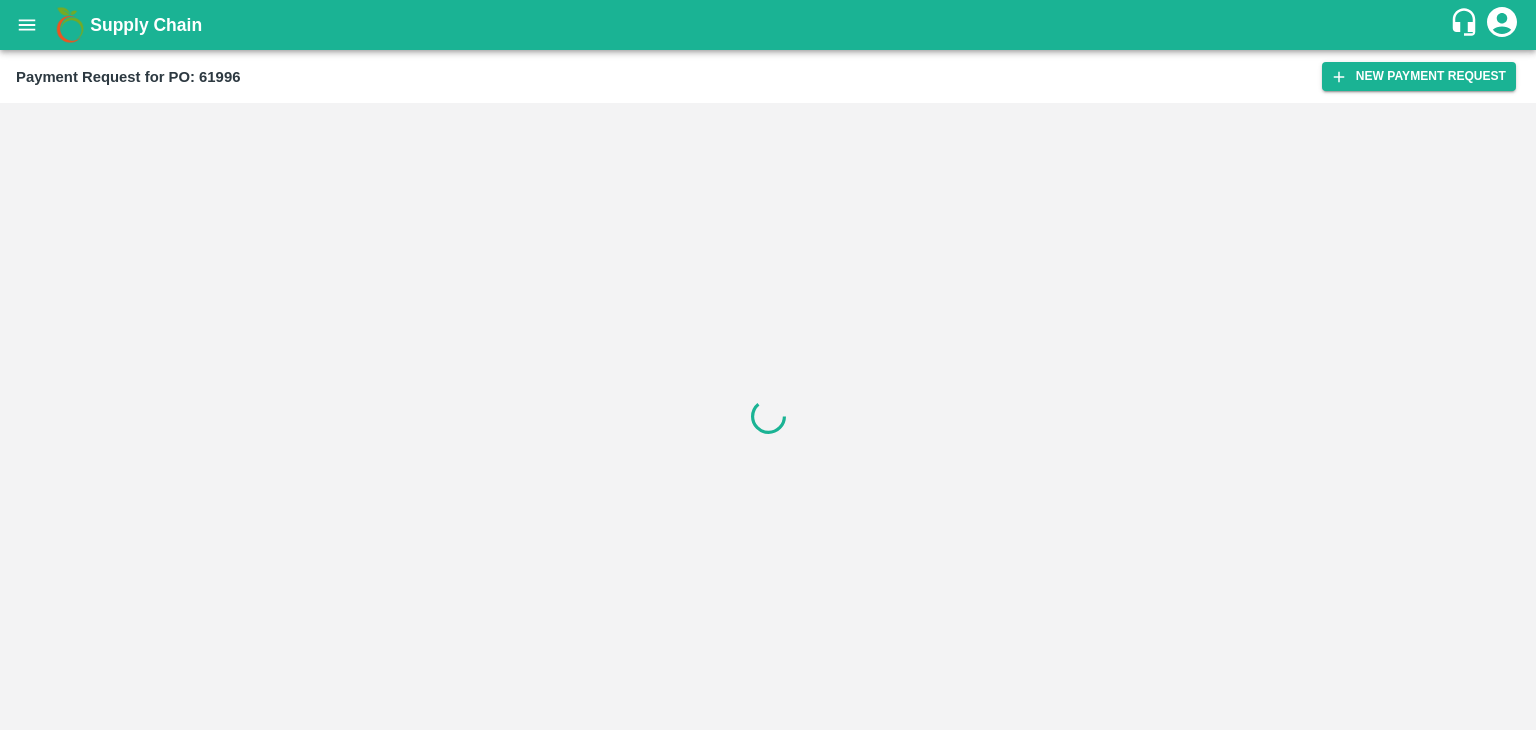 scroll, scrollTop: 0, scrollLeft: 0, axis: both 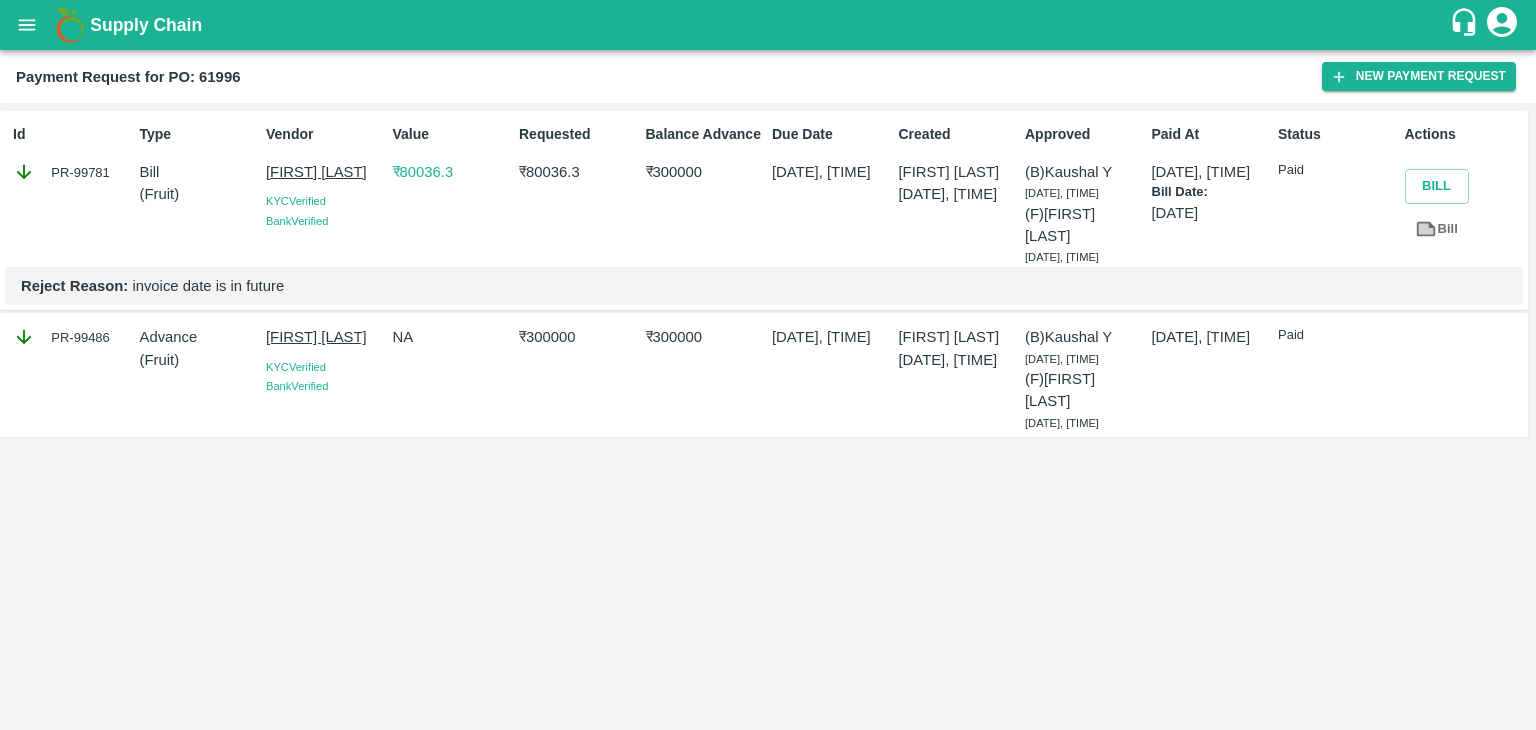 click on "Requested ₹  80036.3" at bounding box center (574, 191) 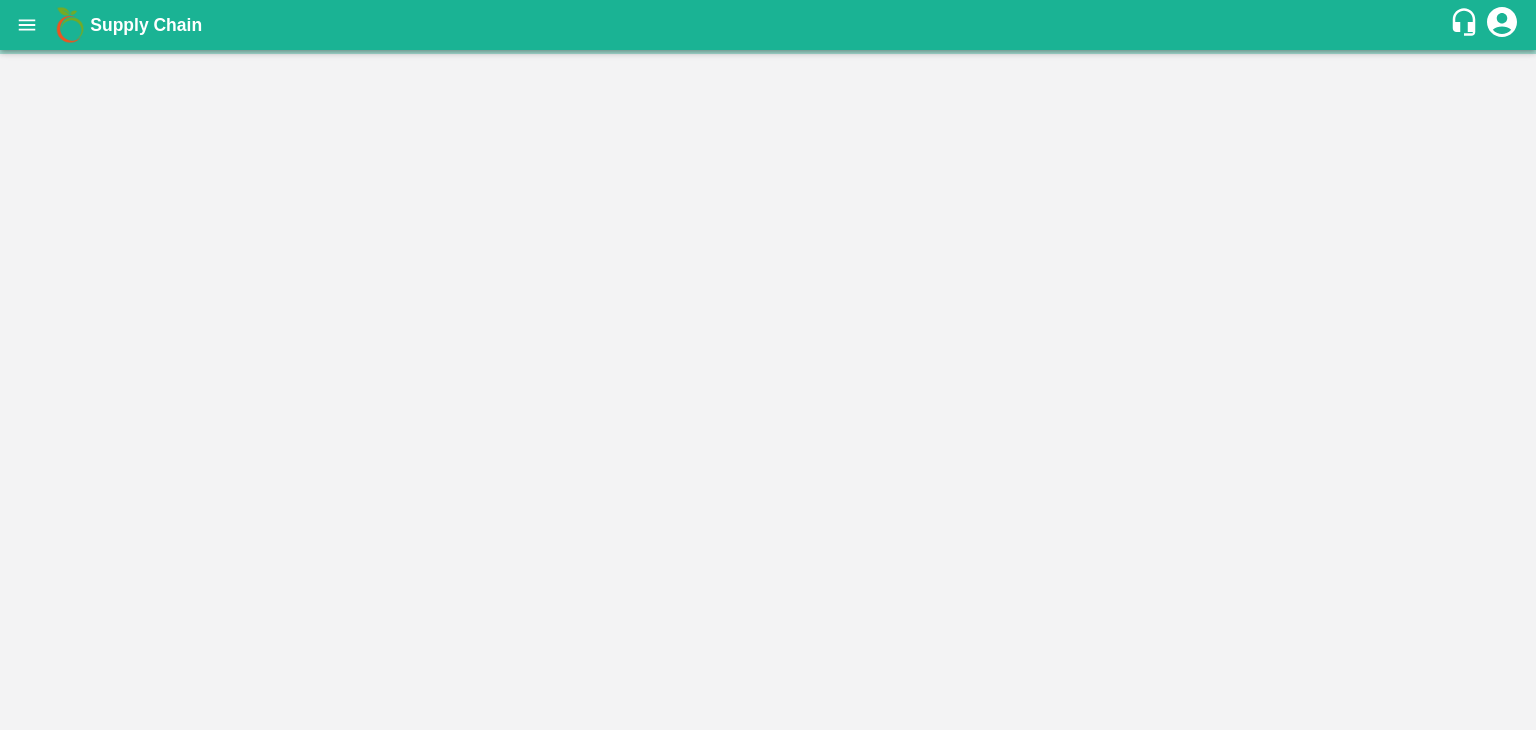 scroll, scrollTop: 0, scrollLeft: 0, axis: both 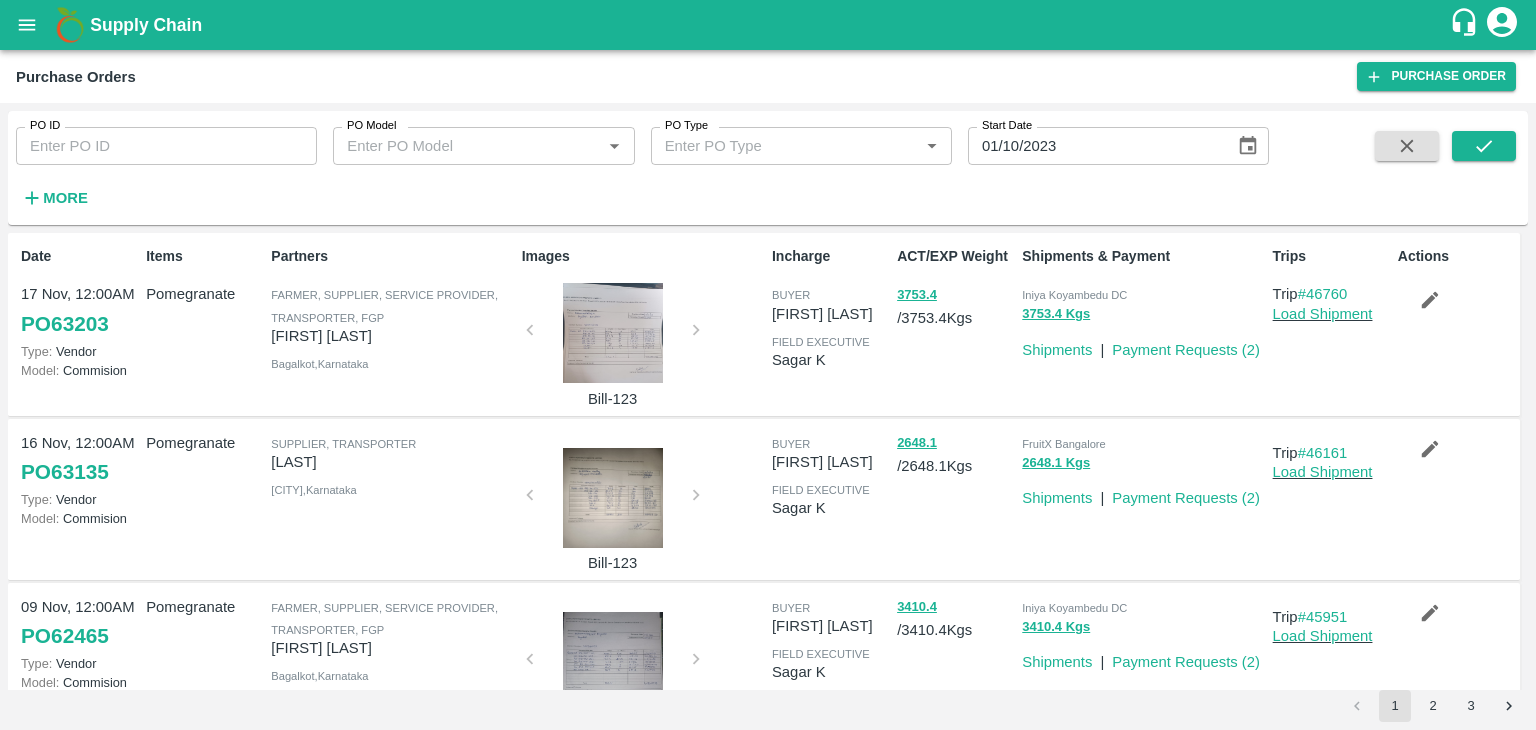 click on "Date 17 Nov, 12:00AM PO  63203 Type:    Vendor Model:    Commision Items   Pomegranate   Partners Farmer, Supplier, Service Provider, Transporter, FGP   Mohammedrafique Bagwan Bagalkot , Karnataka Images Bill-123 Incharge buyer Satish Paidi      field executive Sagar K   ACT/EXP Weight 3753.4   /  3753.4  Kgs Shipments & Payment   Iniya Koyambedu DC 3753.4  Kgs   Shipments | Payment Requests ( 2 ) Trips Trip  #46760     Load Shipment Actions 16 Nov, 12:00AM PO  63135 Type:    Vendor Model:    Commision   Pomegranate   Supplier, Transporter   N Krishnamurthy  Bangalore Urban , Karnataka Bill-123 buyer Satish Paidi      field executive Sagar K   2648.1   /  2648.1  Kgs   FruitX Bangalore 2648.1  Kgs   Shipments | Payment Requests ( 2 ) Trip  #46161     Load Shipment 09 Nov, 12:00AM PO  62465 Type:    Vendor Model:    Commision   Pomegranate   Farmer, Supplier, Service Provider, Transporter, FGP   Mohammedrafique Bagwan Bagalkot , Karnataka Bill-123 buyer Satish Paidi      field executive Sagar K   3410.4   /" at bounding box center [768, 461] 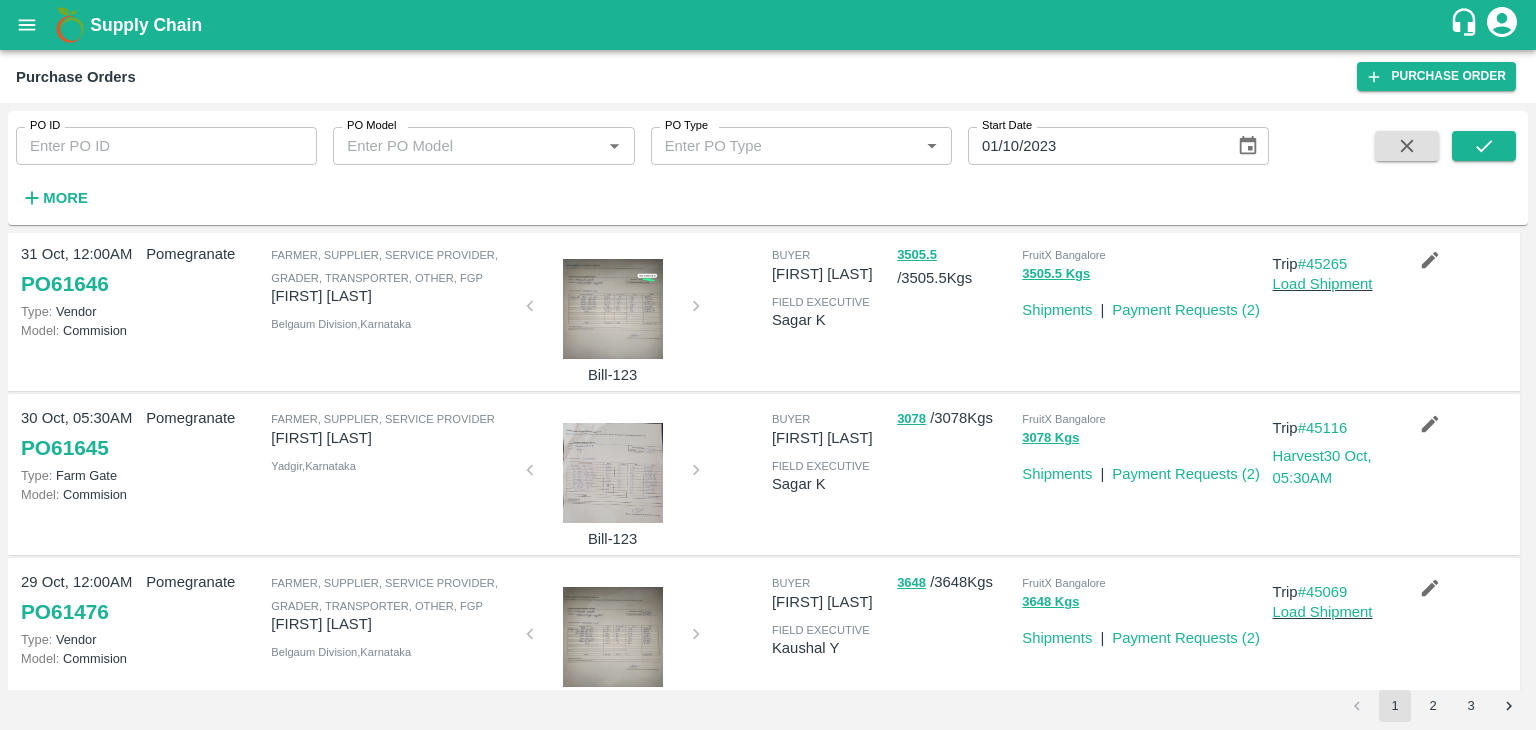 scroll, scrollTop: 1188, scrollLeft: 0, axis: vertical 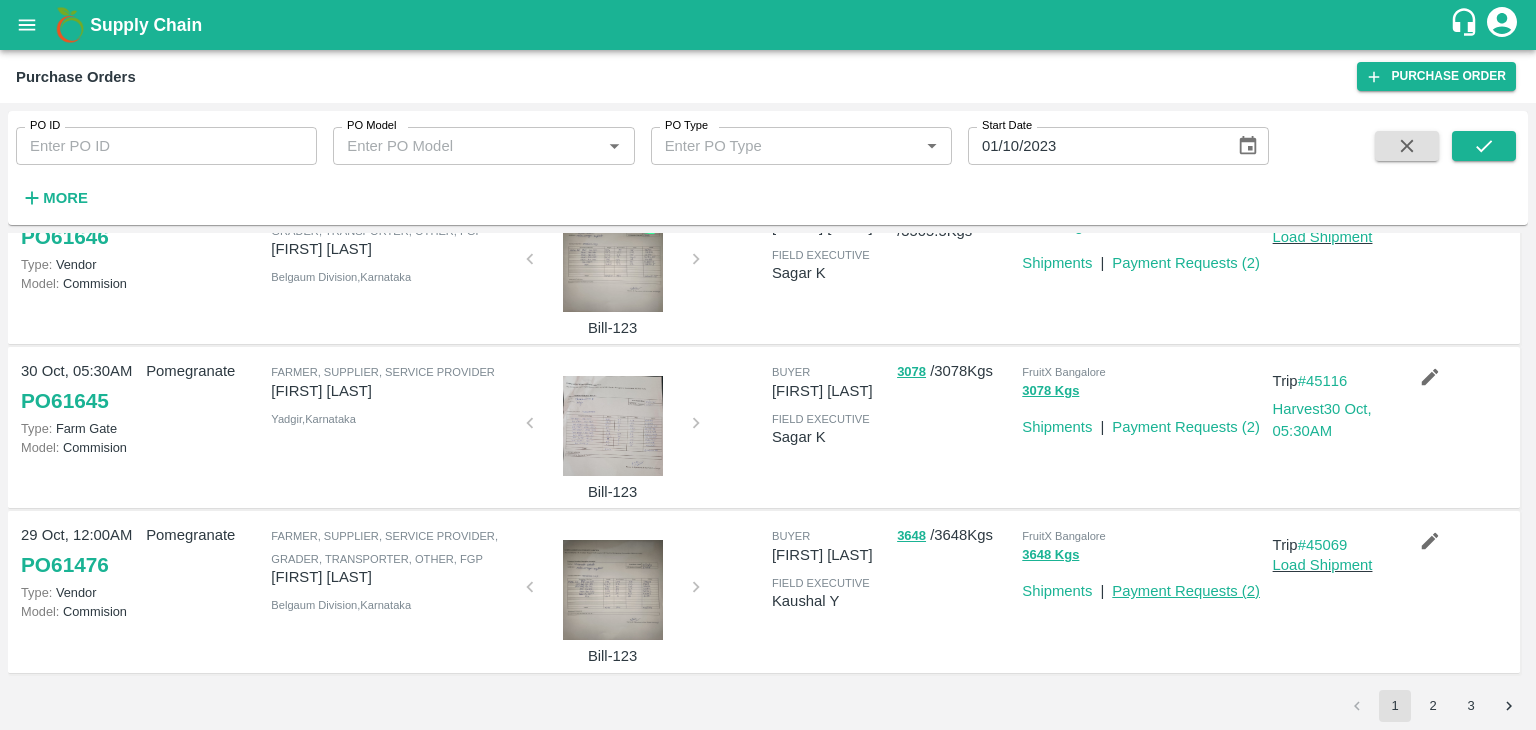 click on "Payment Requests ( 2 )" at bounding box center [1186, 591] 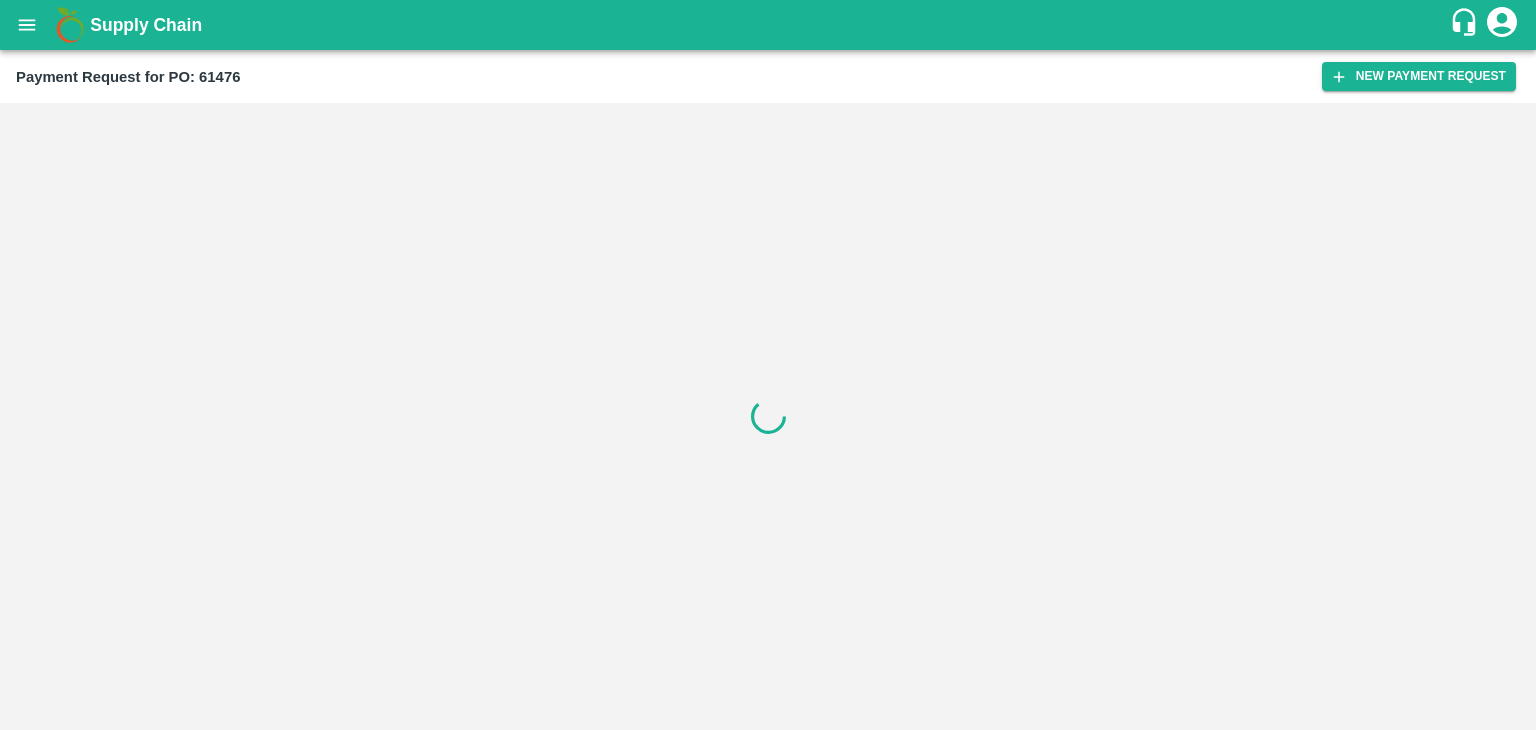 scroll, scrollTop: 0, scrollLeft: 0, axis: both 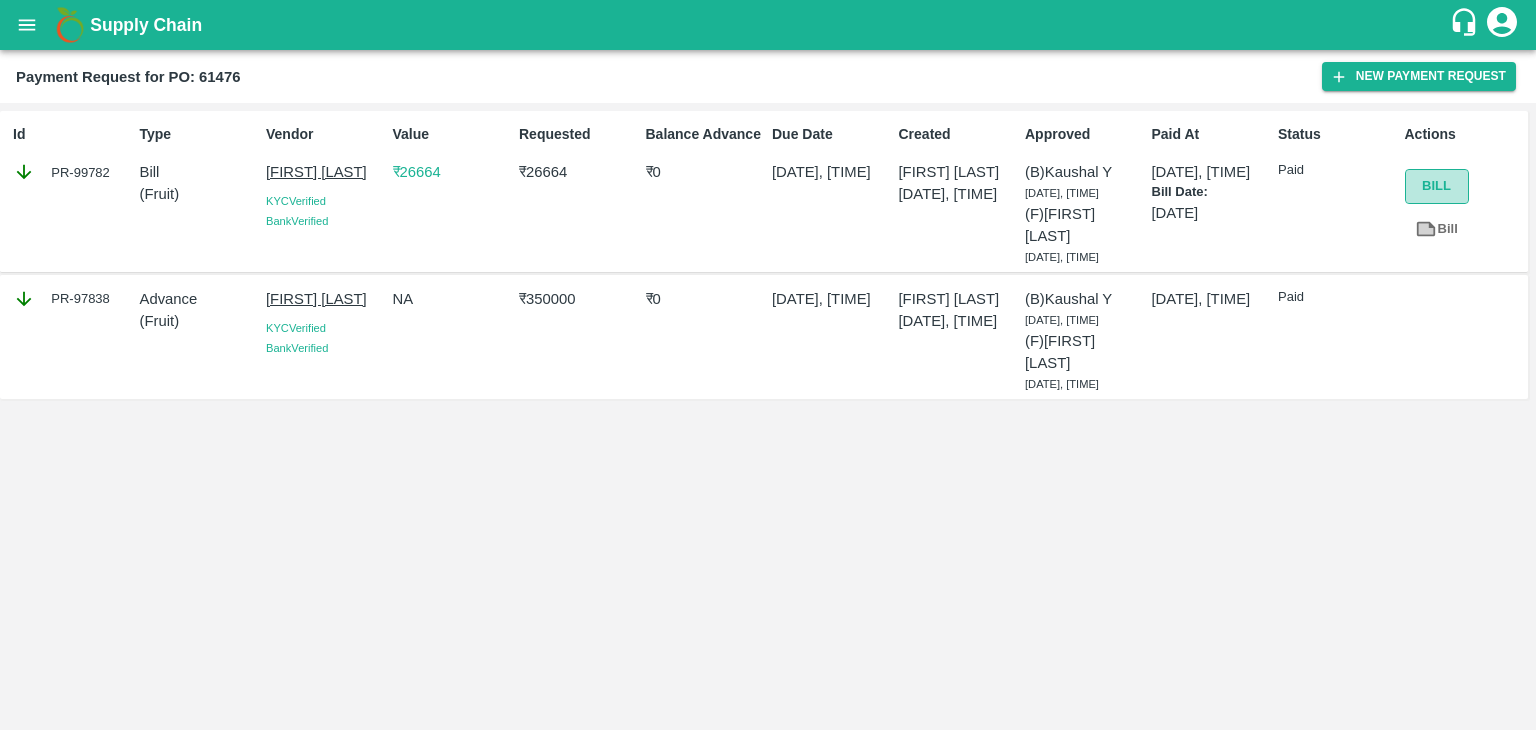 click on "Bill" at bounding box center (1437, 186) 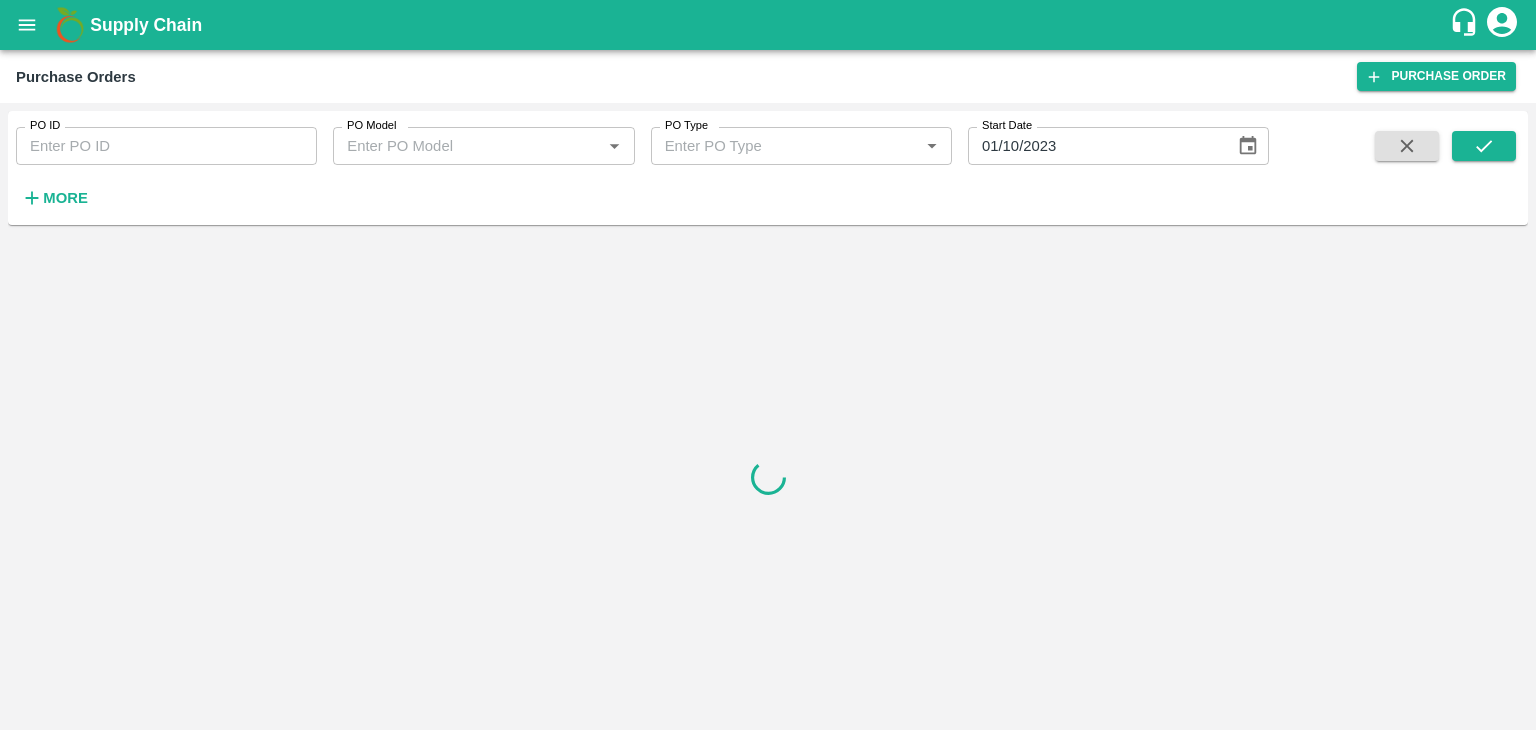scroll, scrollTop: 0, scrollLeft: 0, axis: both 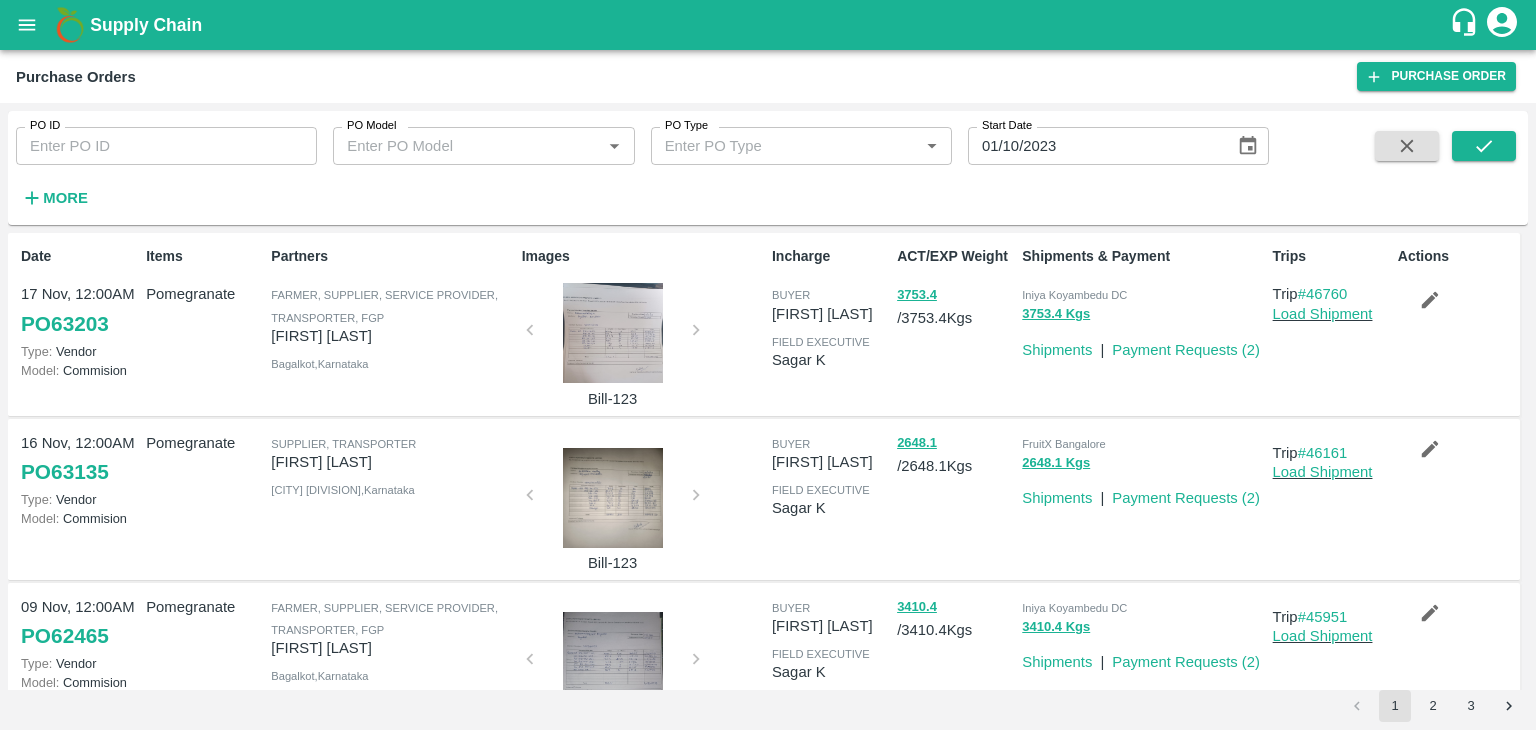 click on "Date 17 Nov, 12:00AM PO  63203 Type:    Vendor Model:    Commision Items   Pomegranate   Partners Farmer, Supplier, Service Provider, Transporter, FGP   [FIRST] [LAST] [CITY] , [STATE] Images Bill-123 Incharge buyer [FIRST] [LAST]      field executive [FIRST] [LAST]   ACT/EXP Weight 3753.4   /  3753.4  Kgs Shipments & Payment   Iniya [CITY] DC 3753.4  Kgs   Shipments | Payment Requests ( 2 ) Trips Trip  #46760     Load Shipment Actions 16 Nov, 12:00AM PO  63135 Type:    Vendor Model:    Commision   Pomegranate   Supplier, Transporter   [FIRST] [LAST] [CITY] , [STATE] Bill-123 buyer [FIRST] [LAST]      field executive [FIRST] [LAST]   2648.1   /  2648.1  Kgs   FruitX [CITY] 2648.1  Kgs   Shipments | Payment Requests ( 2 ) Trip  #46161     Load Shipment 09 Nov, 12:00AM PO  62465 Type:    Vendor Model:    Commision   Pomegranate   Farmer, Supplier, Service Provider, Transporter, FGP   [FIRST] [LAST] [CITY] , [STATE] Bill-123 buyer [FIRST] [LAST]      field executive [FIRST] [LAST]   3410.4   /" at bounding box center (768, 461) 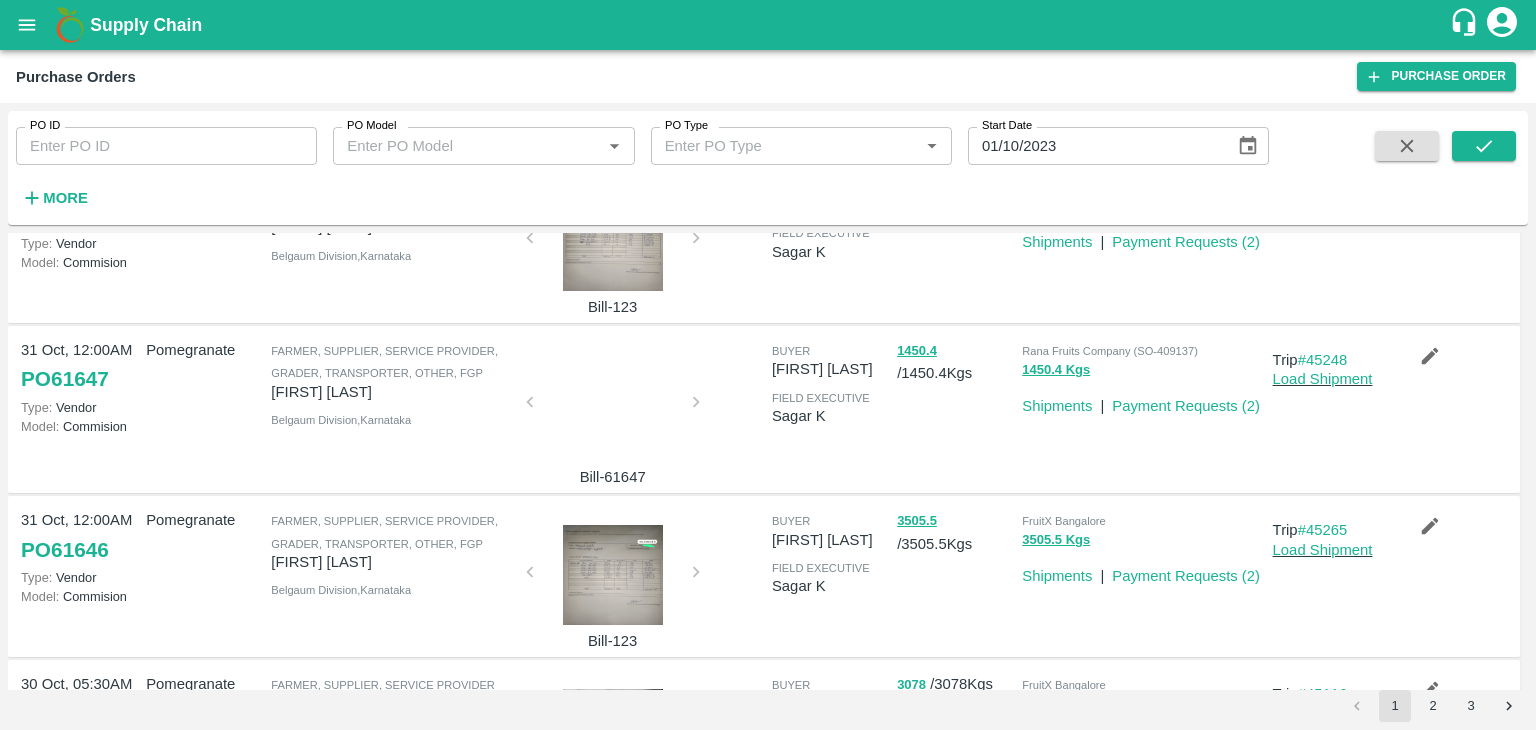 scroll, scrollTop: 1076, scrollLeft: 0, axis: vertical 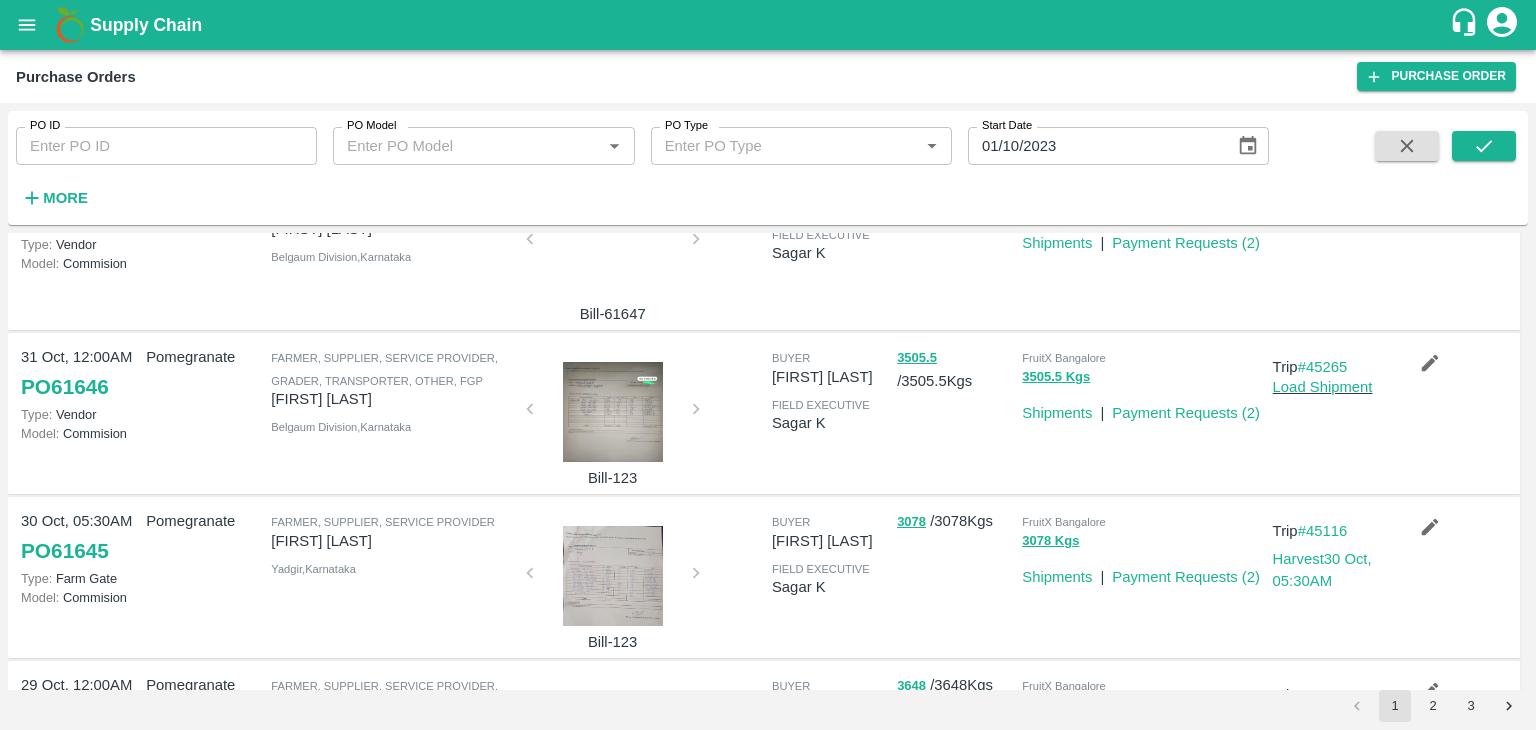 click on "2" at bounding box center [1433, 706] 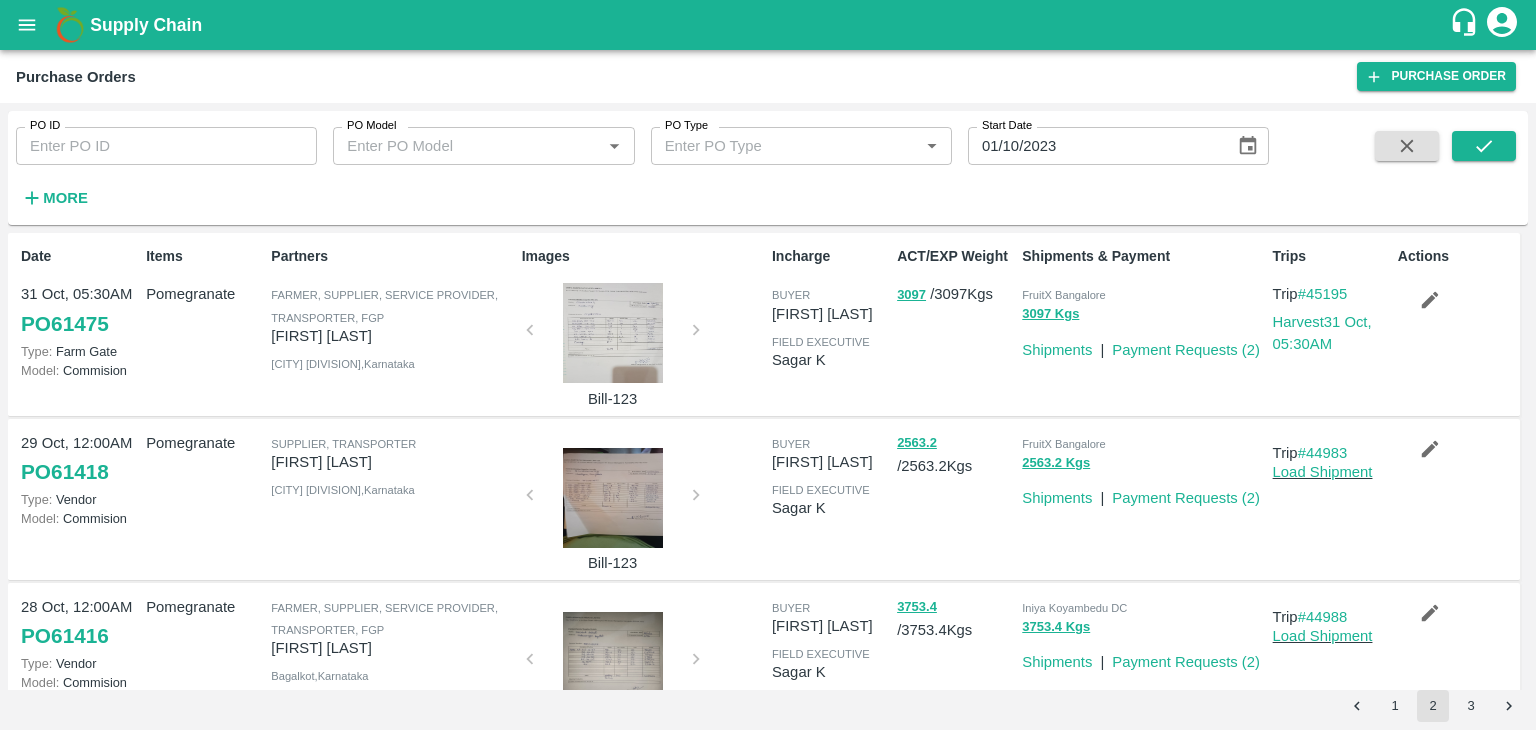 click on "Date 31 Oct, 05:30AM PO  61475 Type:    Farm Gate Model:    Commision Items   Pomegranate   Partners Farmer, Supplier, Service Provider, Transporter, FGP   Shivakrishna K Kalaburagi Division , Karnataka Images Bill-123 Incharge buyer Satish Paidi      field executive Sagar K   ACT/EXP Weight 3097   /  3097  Kgs Shipments & Payment   FruitX Bangalore 3097  Kgs   Shipments | Payment Requests ( 2 ) Trips Trip  #45195     Harvest  31 Oct, 05:30AM Actions 29 Oct, 12:00AM PO  61418 Type:    Vendor Model:    Commision   Pomegranate   Supplier, Transporter   N Krishnamurthy  Bangalore Urban , Karnataka Bill-123 buyer Satish Paidi      field executive Sagar K   2563.2   /  2563.2  Kgs   FruitX Bangalore 2563.2  Kgs   Shipments | Payment Requests ( 2 ) Trip  #44983     Load Shipment 28 Oct, 12:00AM PO  61416 Type:    Vendor Model:    Commision   Pomegranate   Farmer, Supplier, Service Provider, Transporter, FGP   Husensab dabadi Bagalkot , Karnataka Bill-123 buyer Satish Paidi      field executive Sagar K   3753.4   /" at bounding box center [768, 461] 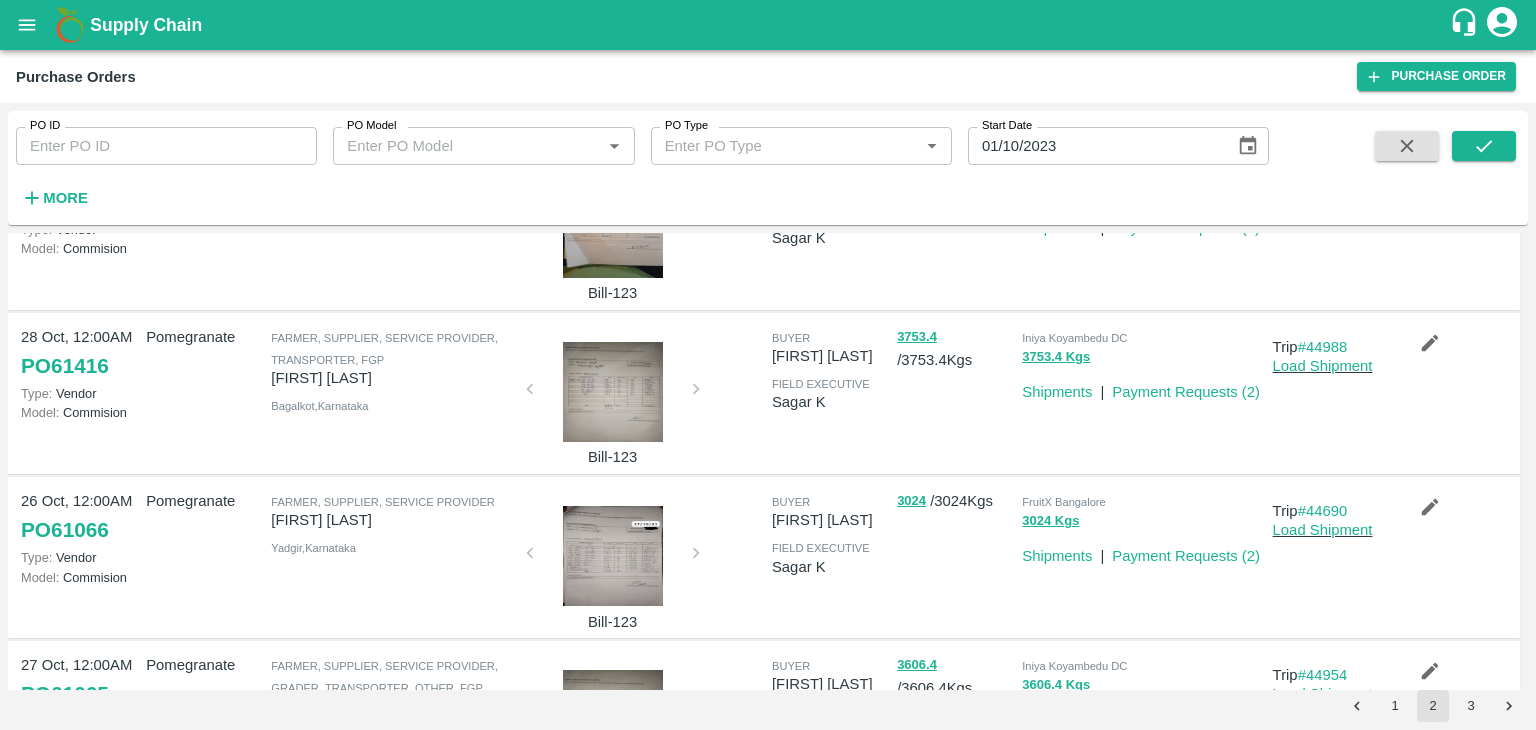scroll, scrollTop: 256, scrollLeft: 0, axis: vertical 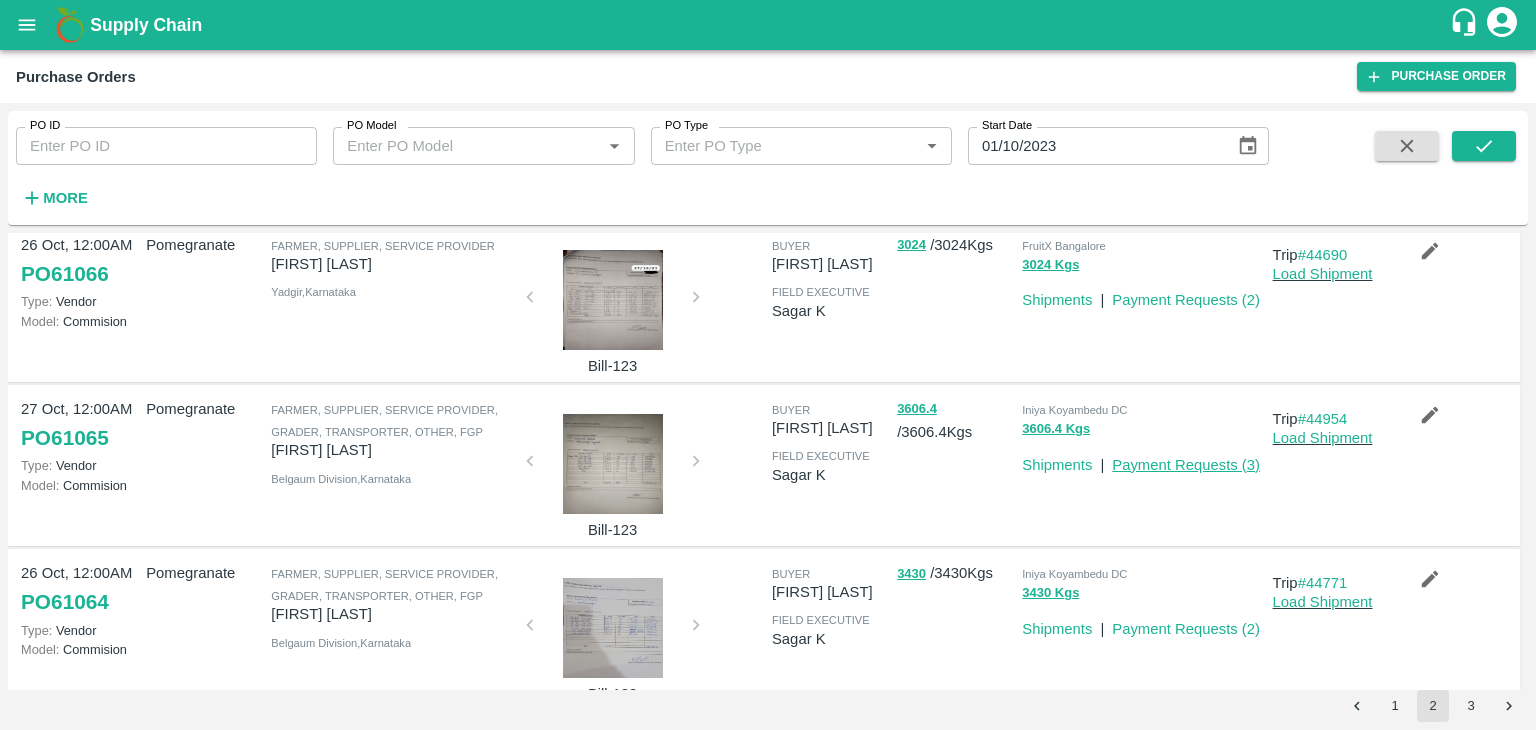 click on "Payment Requests ( 3 )" at bounding box center [1186, 465] 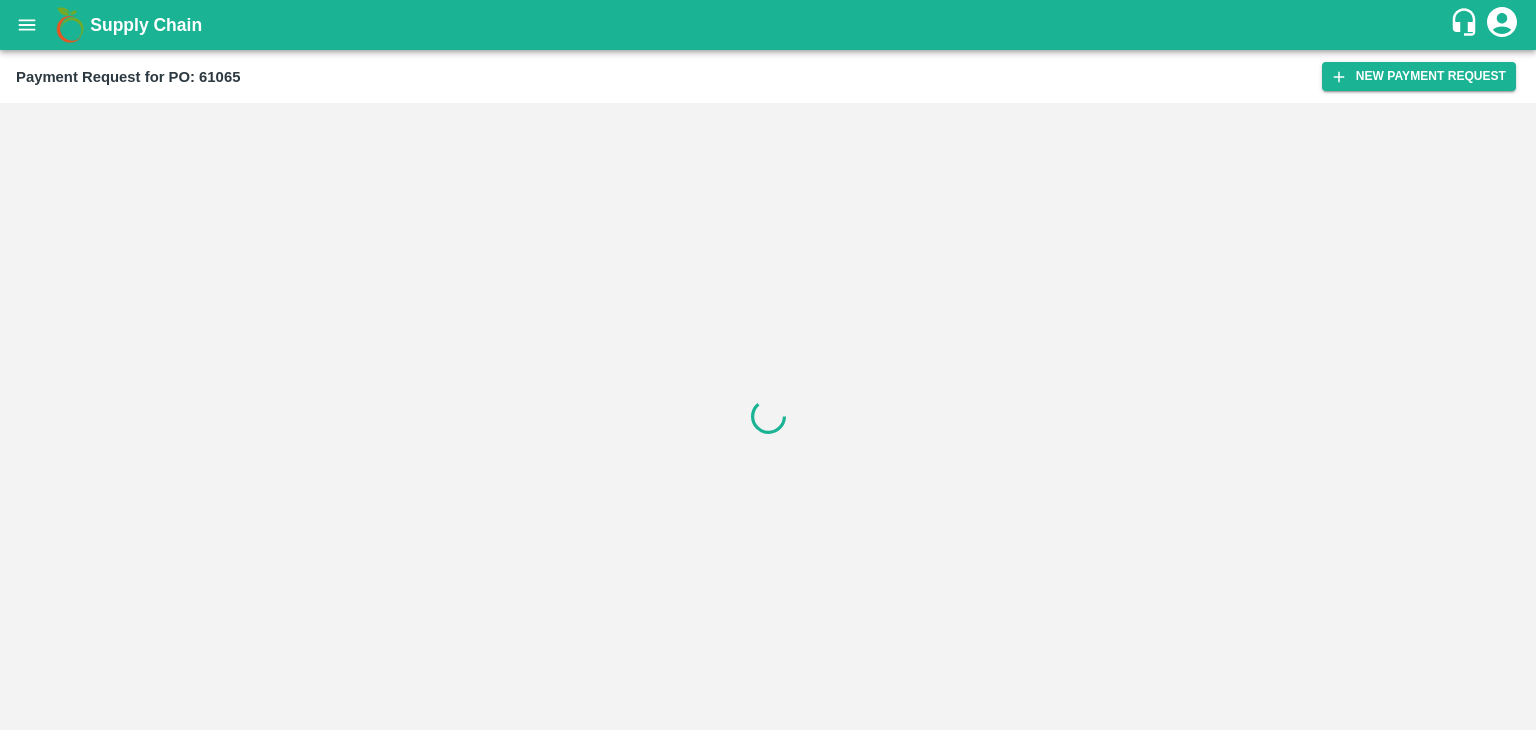 scroll, scrollTop: 0, scrollLeft: 0, axis: both 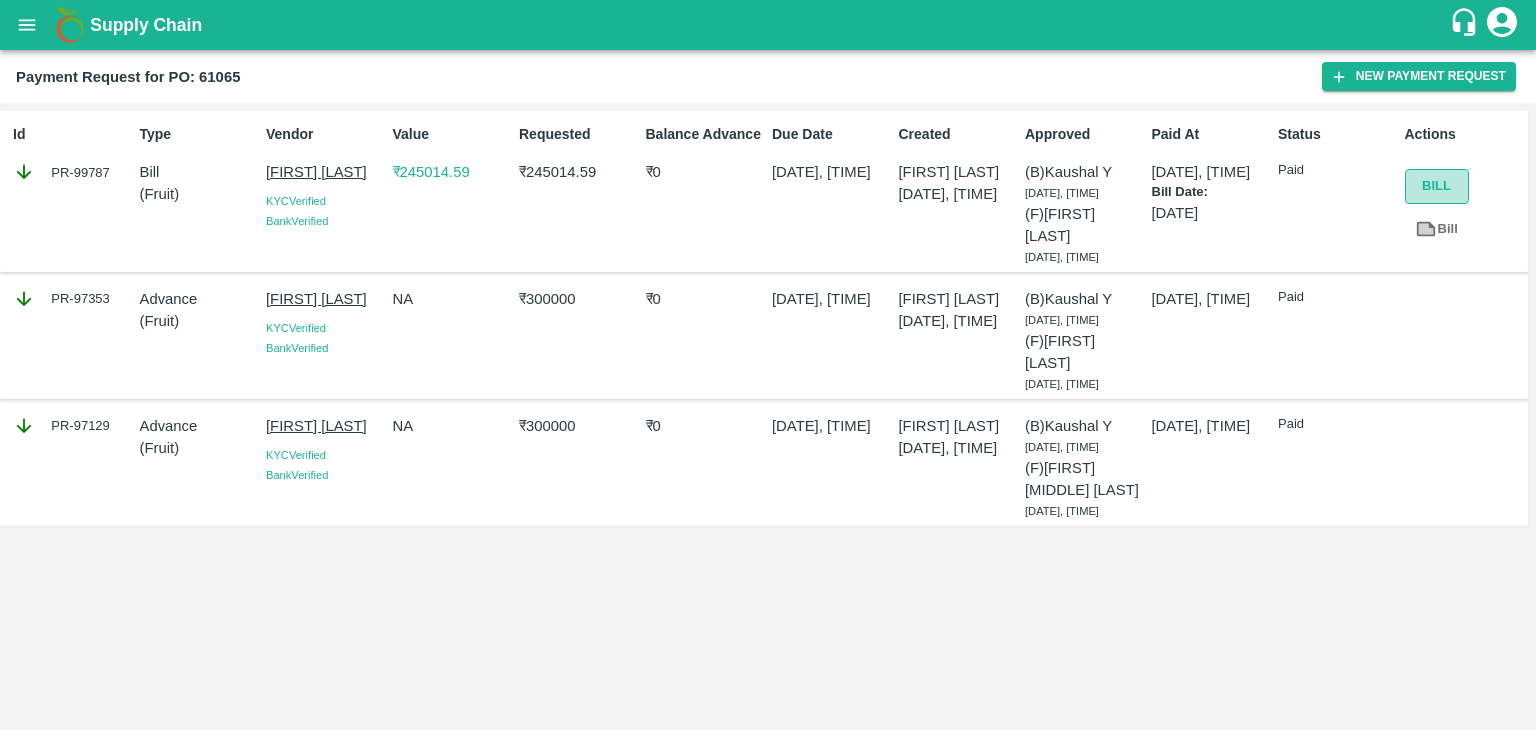 click on "Bill" at bounding box center (1437, 186) 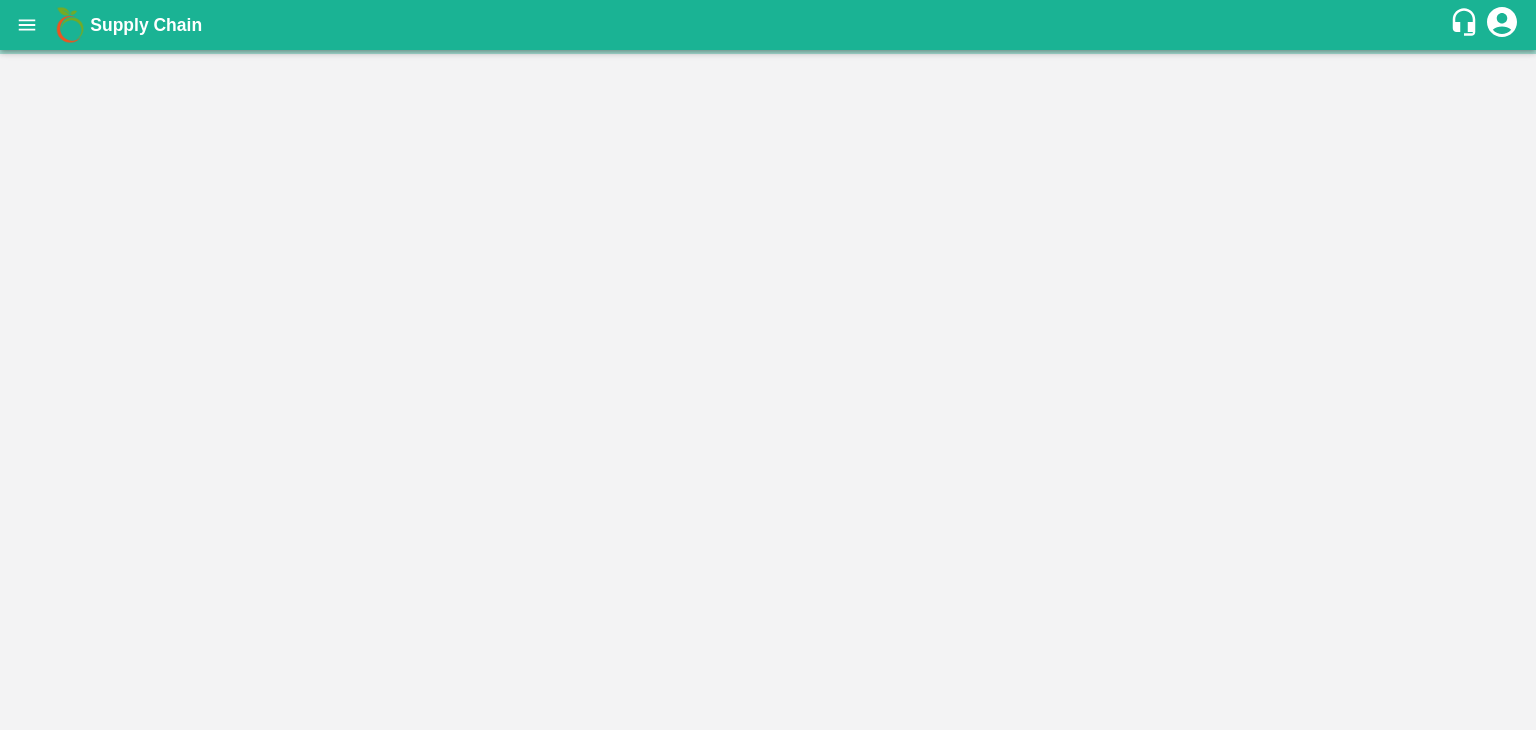 scroll, scrollTop: 0, scrollLeft: 0, axis: both 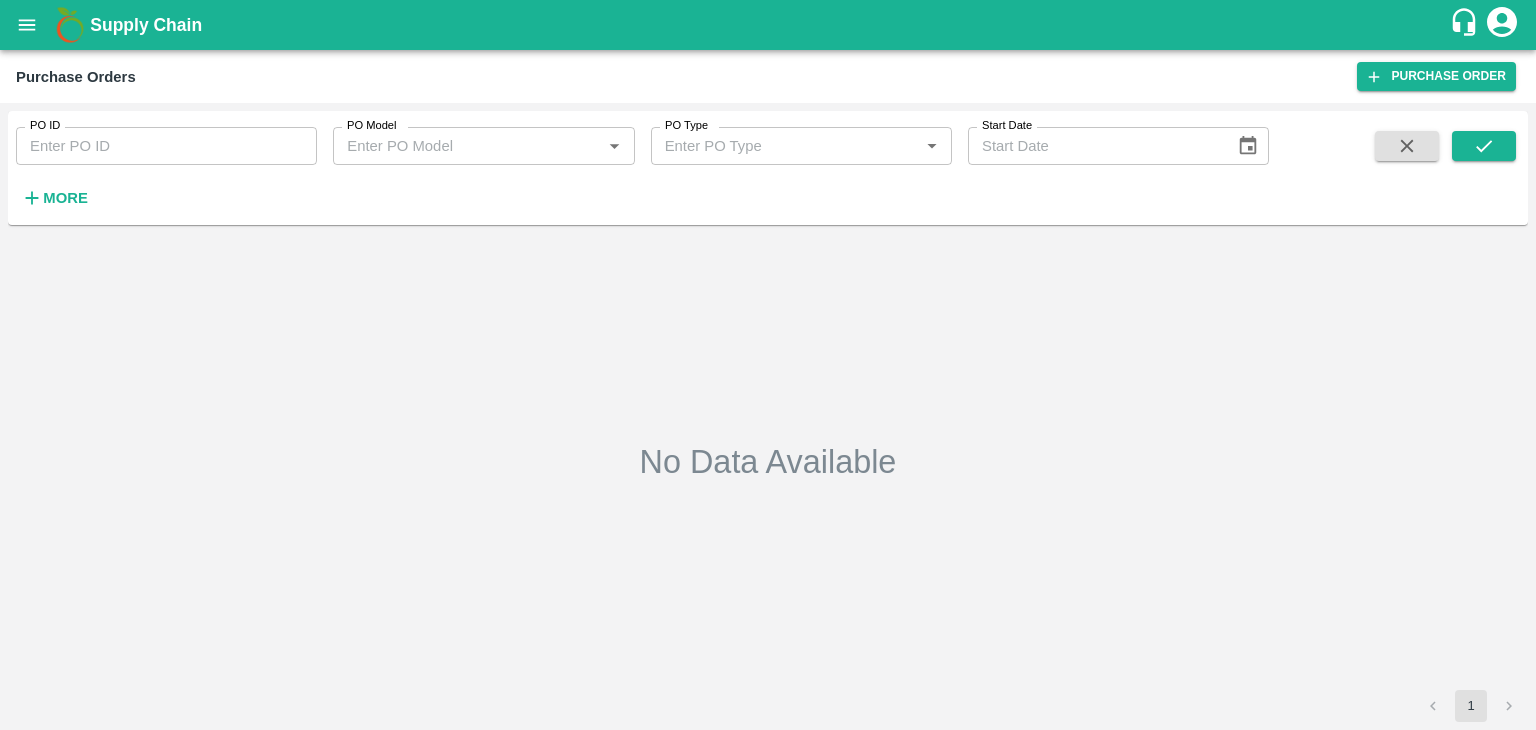 type on "01/10/2023" 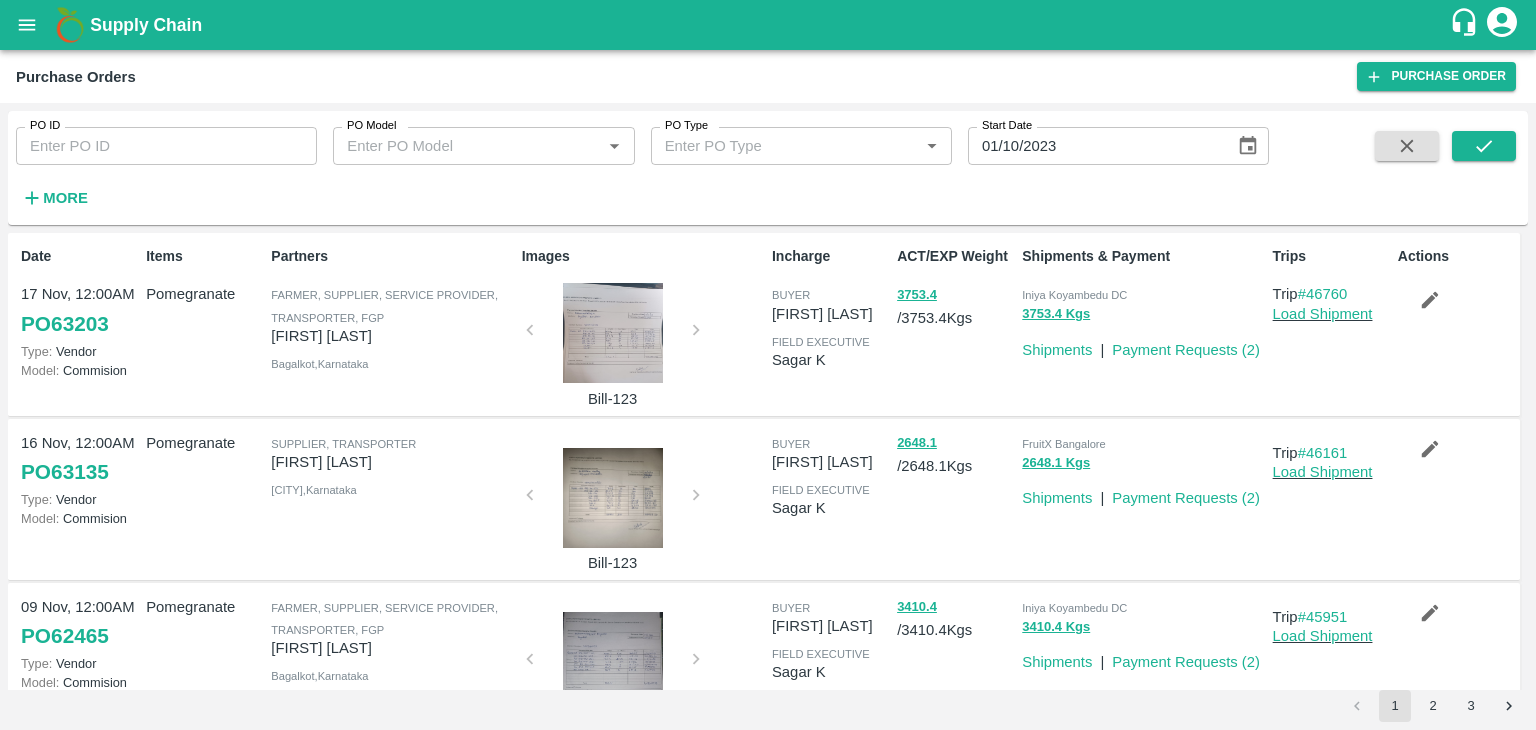 drag, startPoint x: 1523, startPoint y: 316, endPoint x: 1493, endPoint y: 388, distance: 78 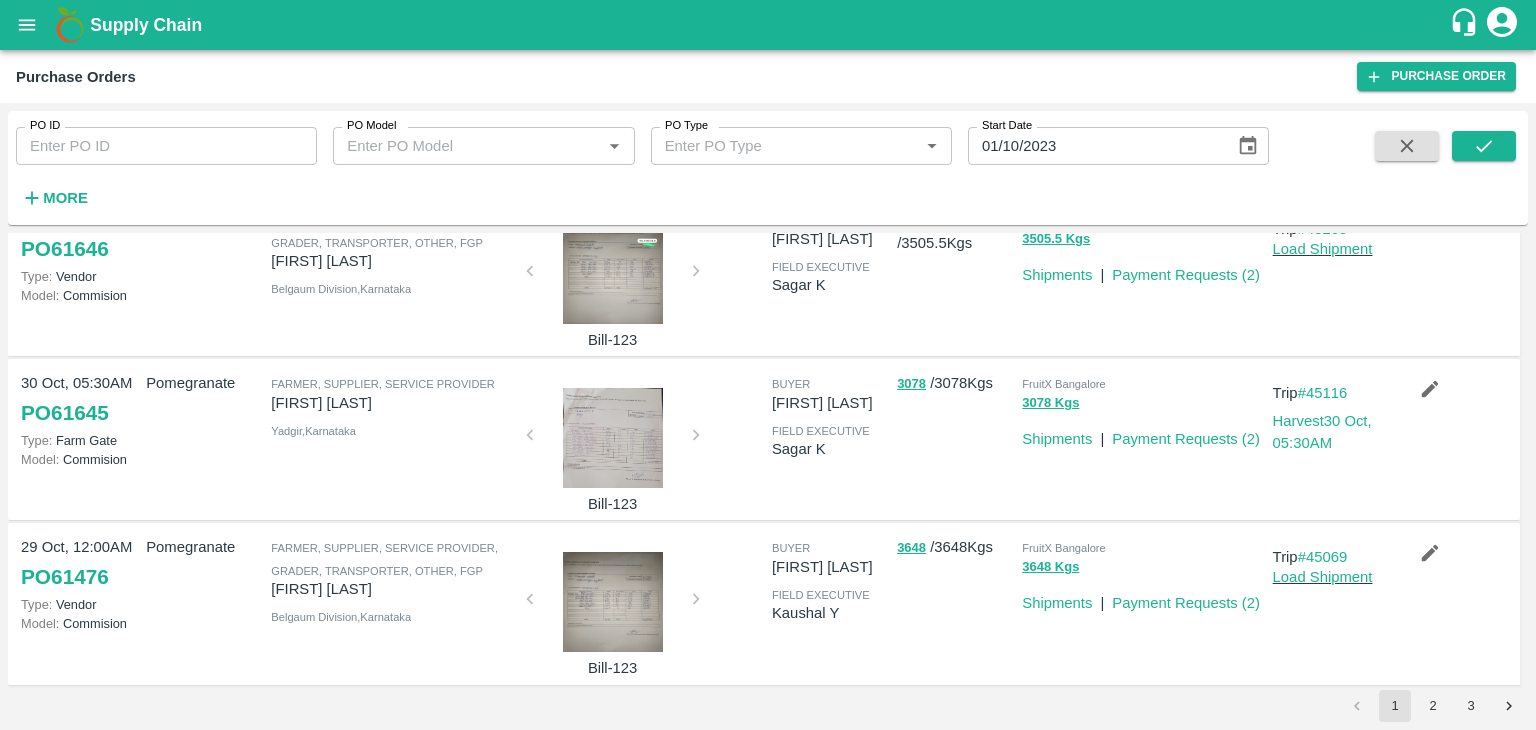 scroll, scrollTop: 1226, scrollLeft: 0, axis: vertical 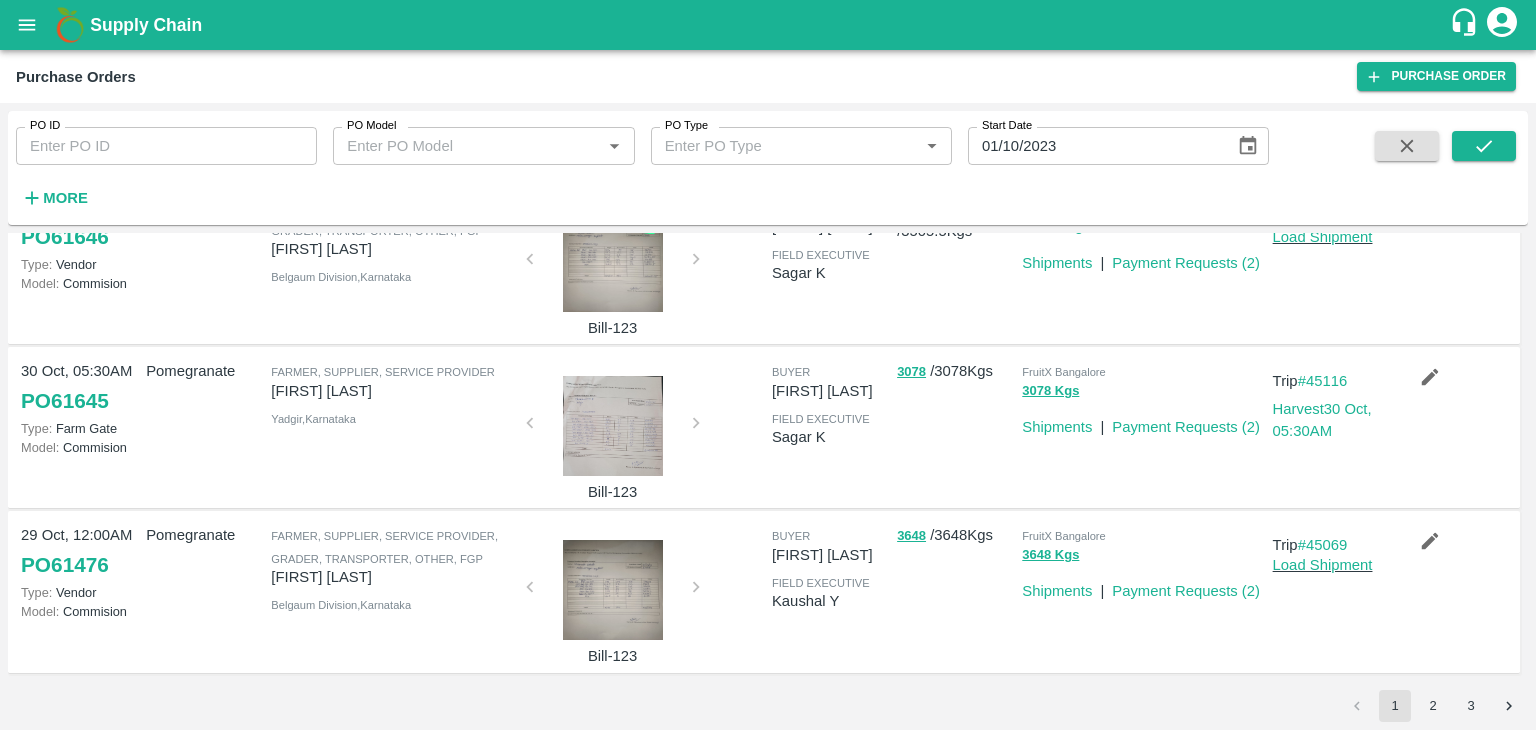 click on "2" at bounding box center [1433, 706] 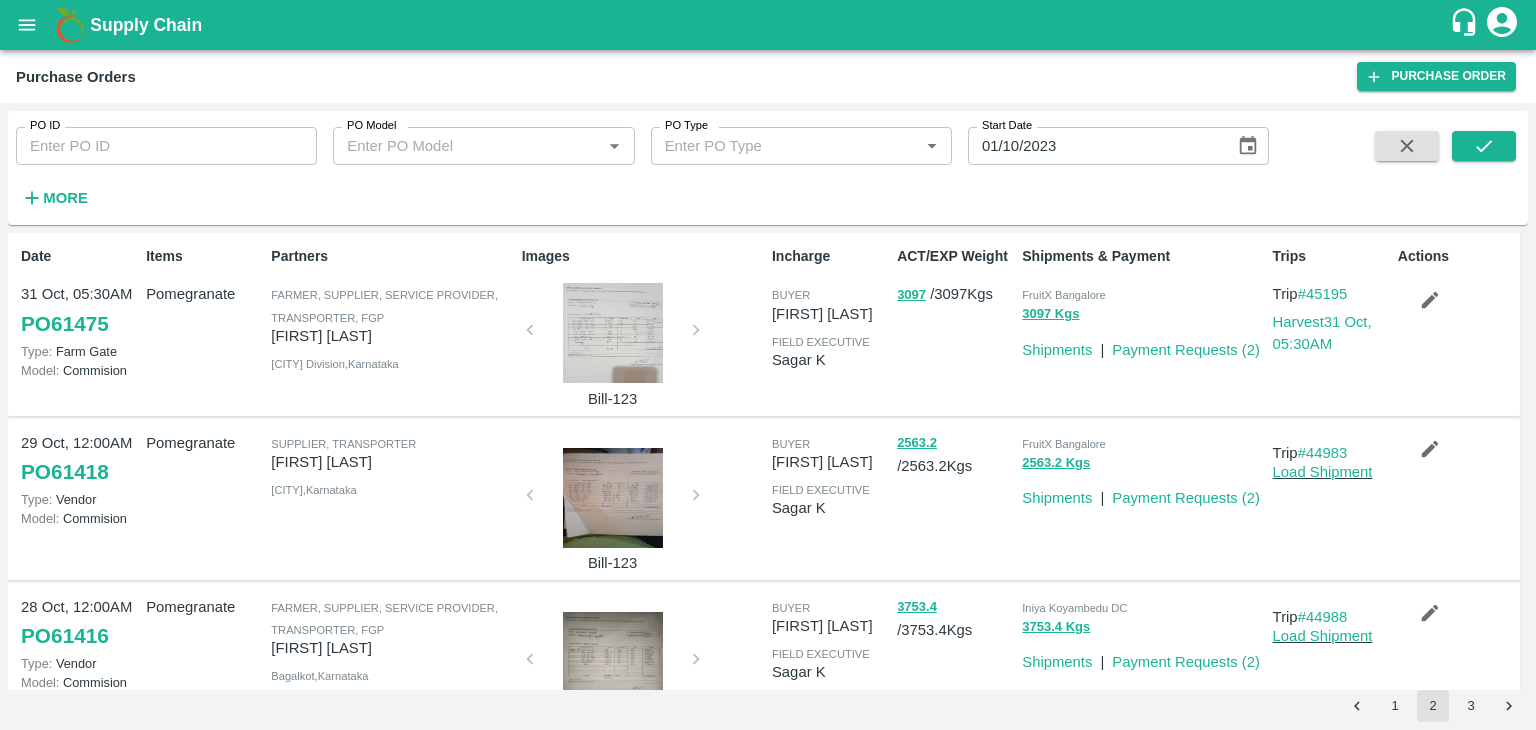 drag, startPoint x: 1531, startPoint y: 337, endPoint x: 1523, endPoint y: 345, distance: 11.313708 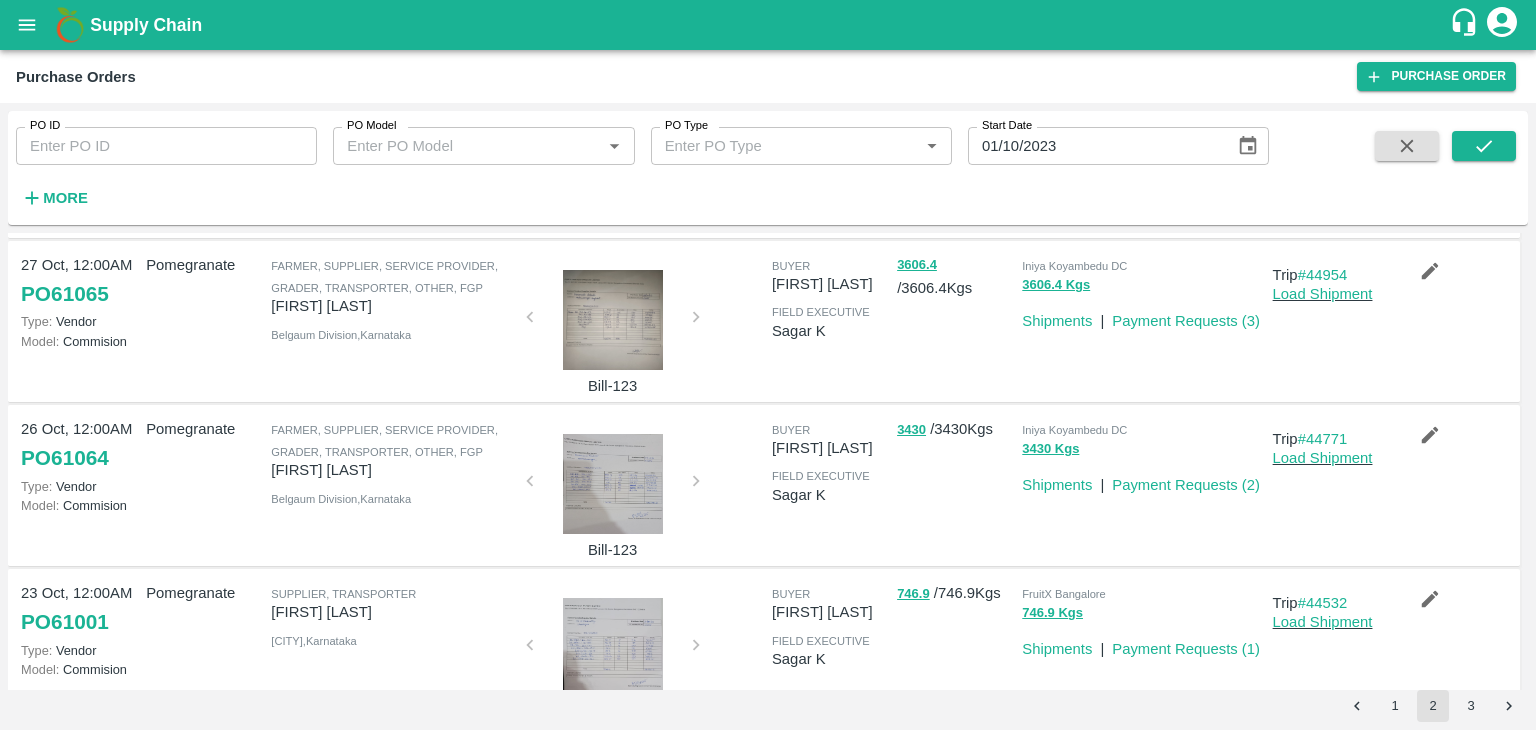 scroll, scrollTop: 684, scrollLeft: 0, axis: vertical 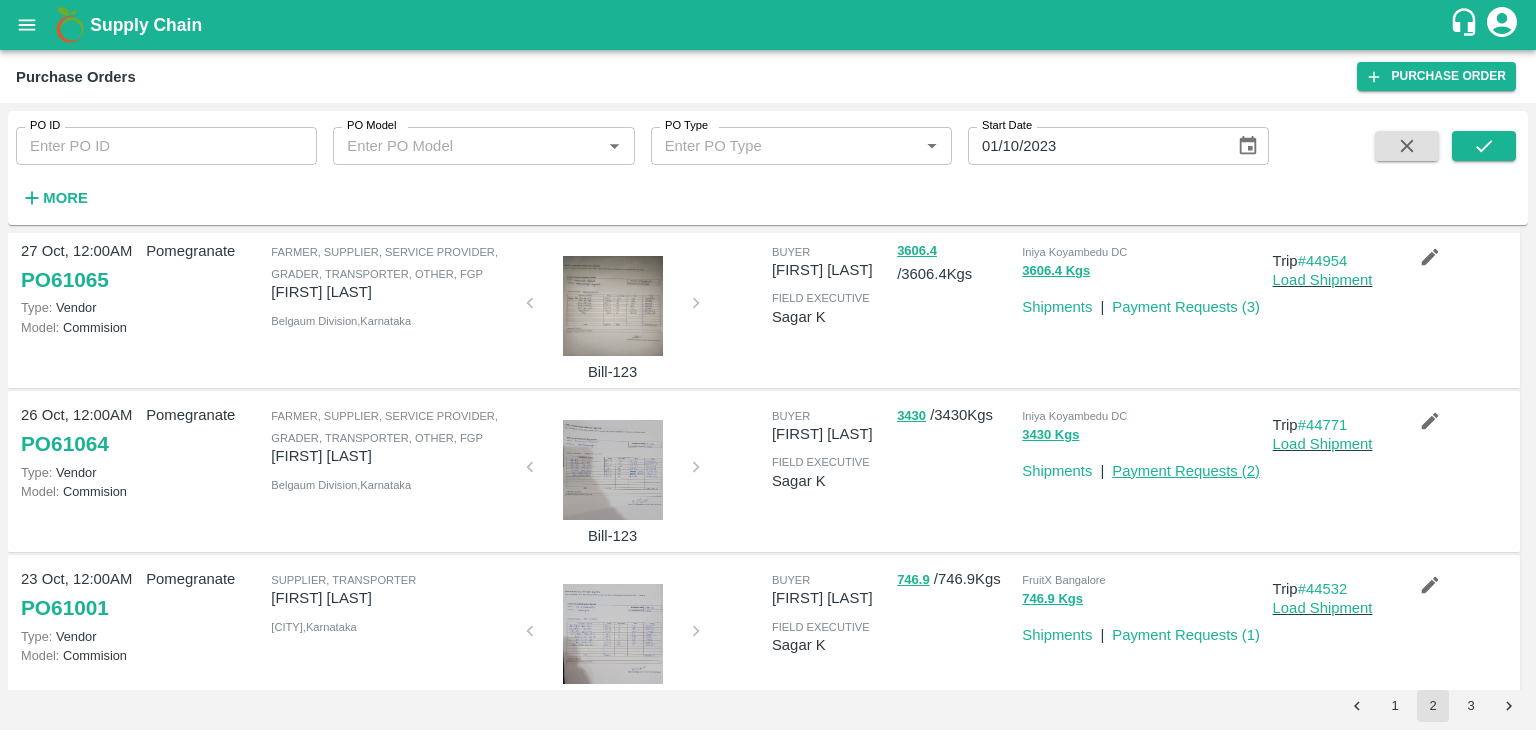 click on "Payment Requests ( 2 )" at bounding box center [1186, 471] 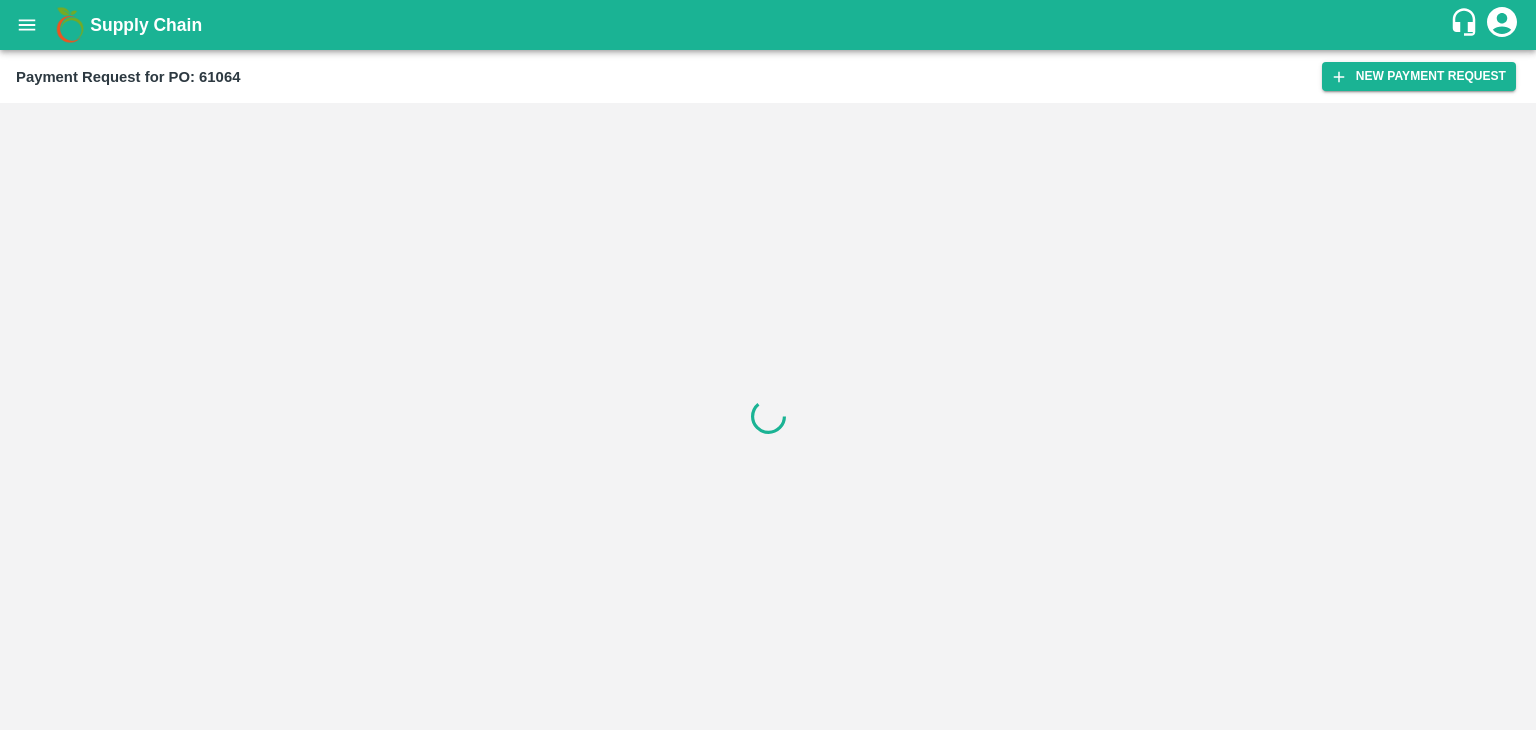 scroll, scrollTop: 0, scrollLeft: 0, axis: both 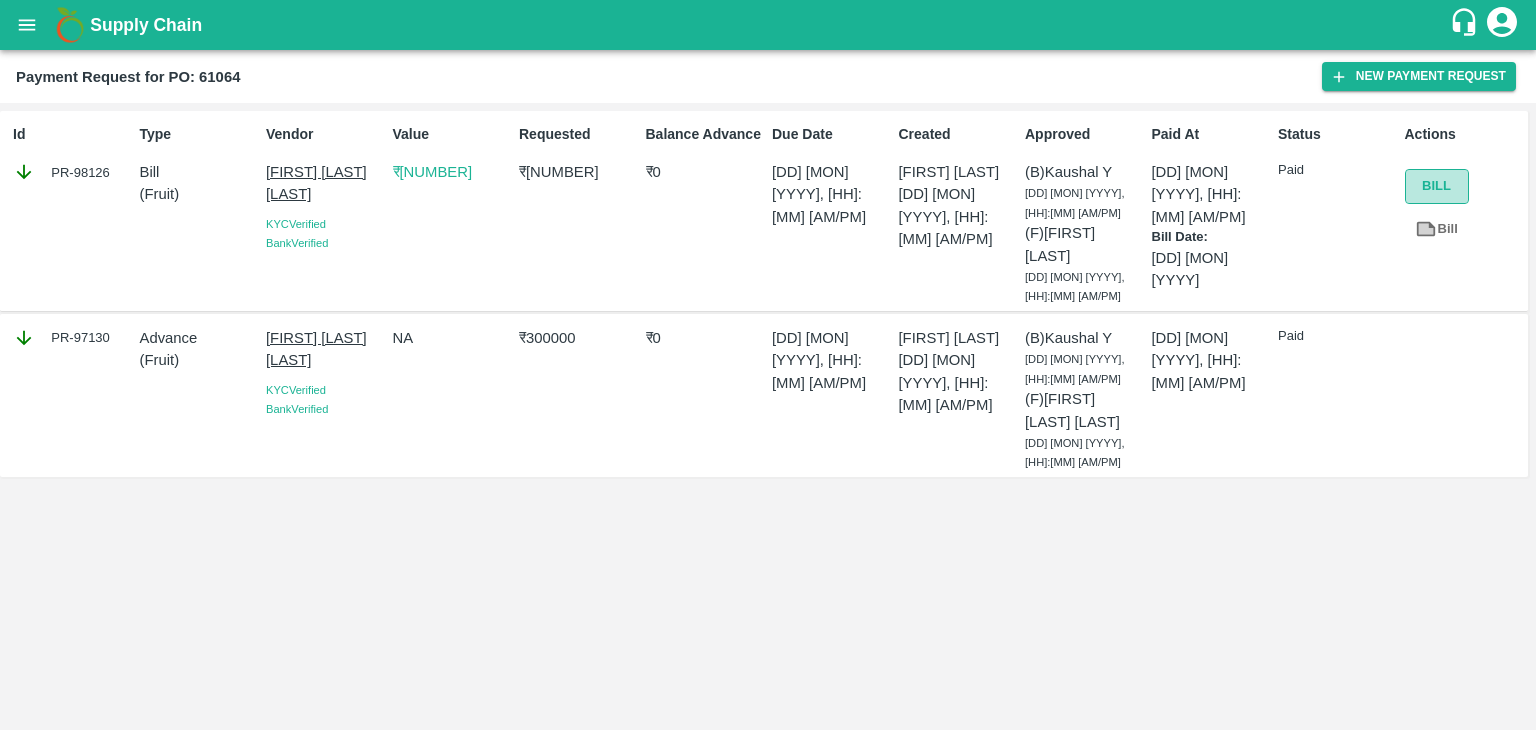 click on "Bill" at bounding box center (1437, 186) 